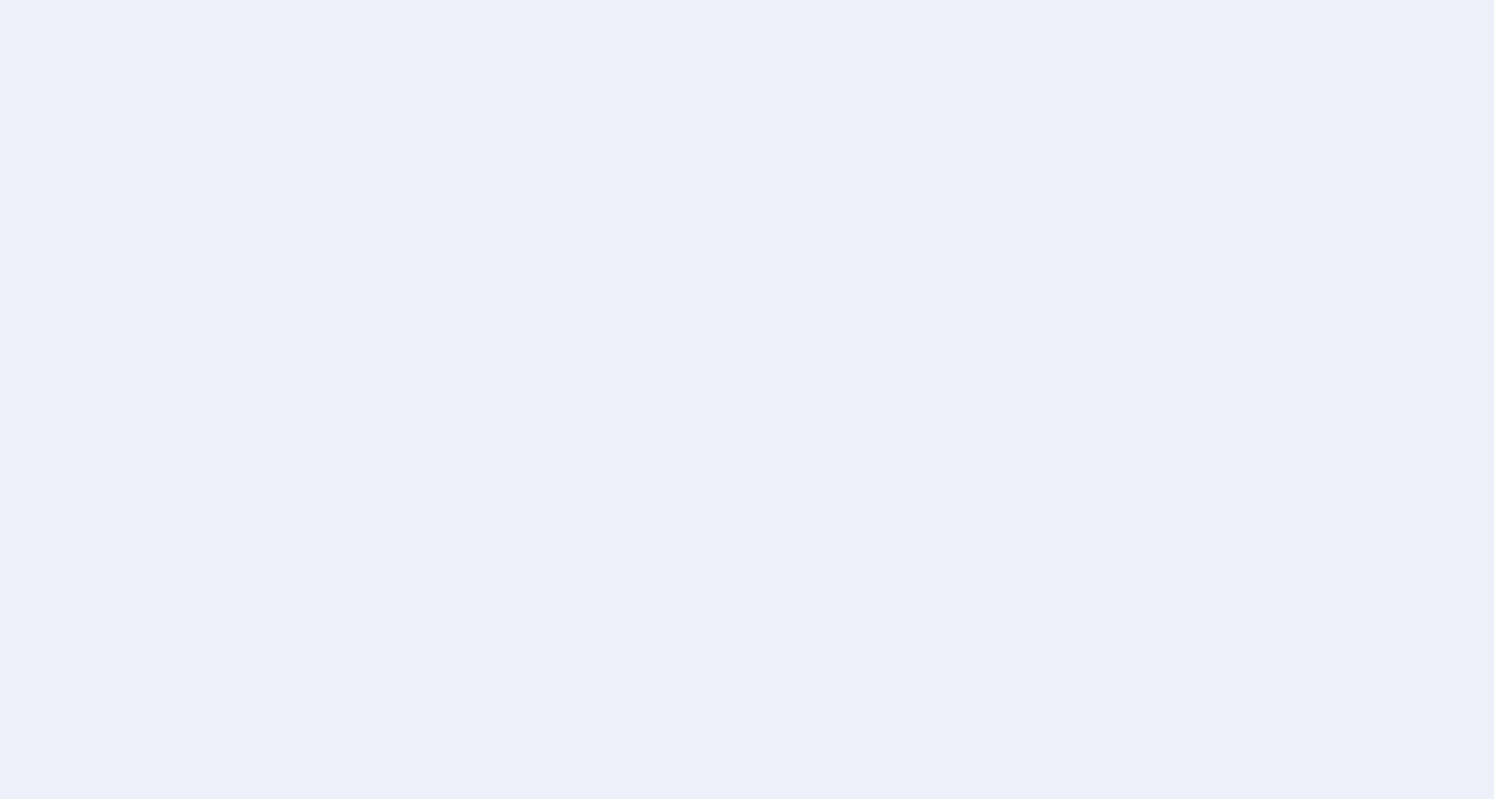 scroll, scrollTop: 0, scrollLeft: 0, axis: both 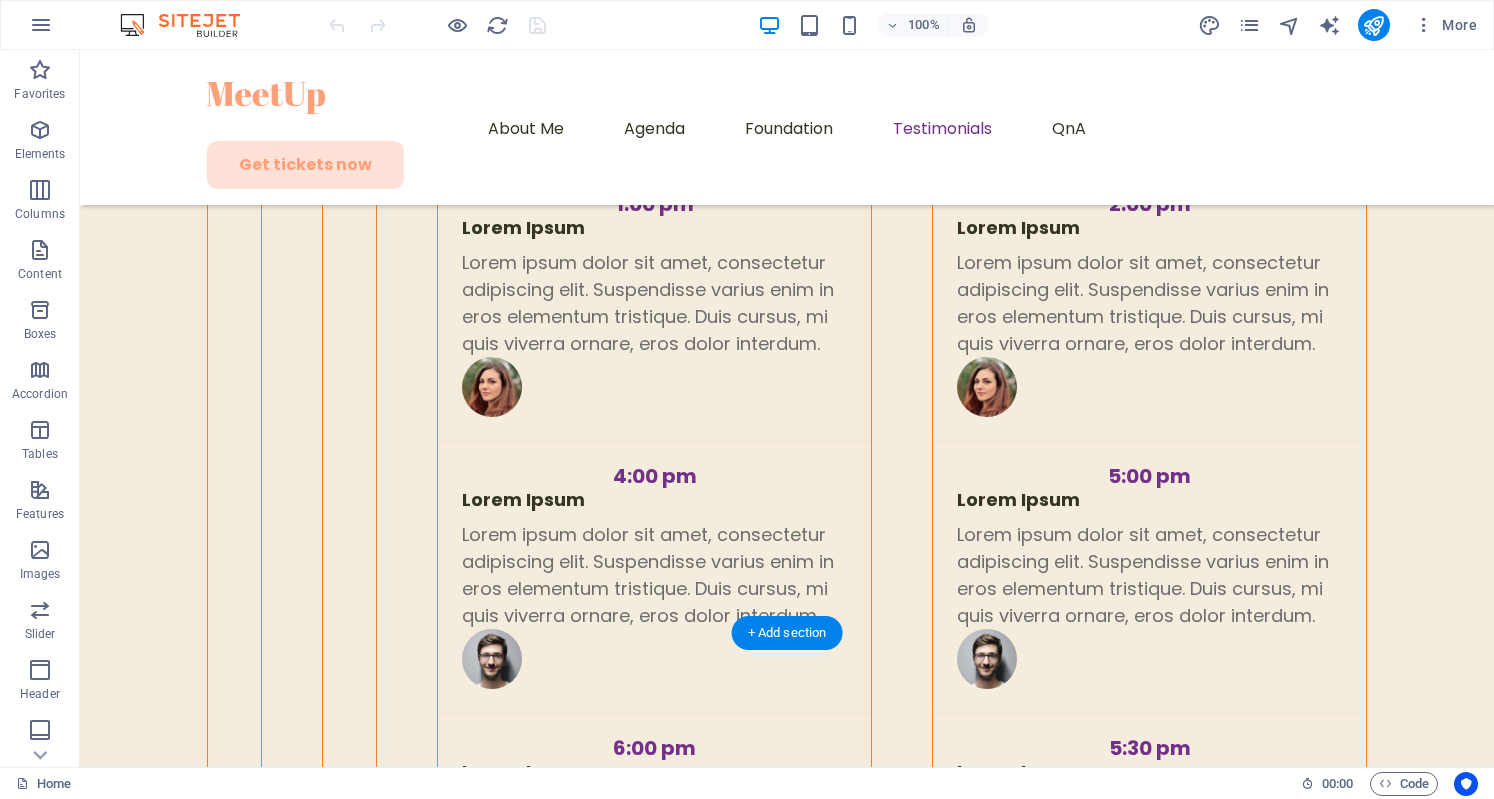 click at bounding box center (787, 3304) 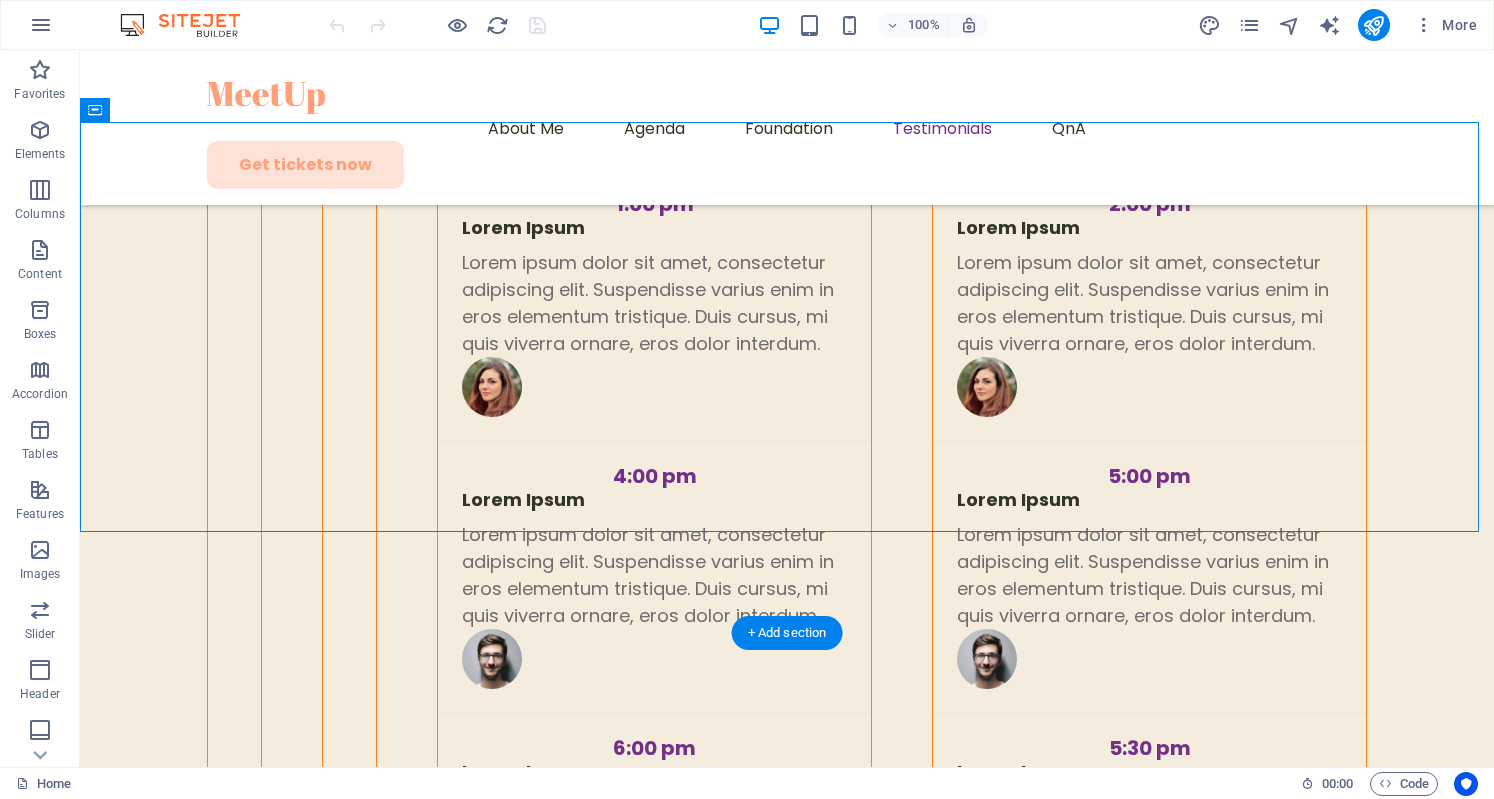 click at bounding box center (787, 3304) 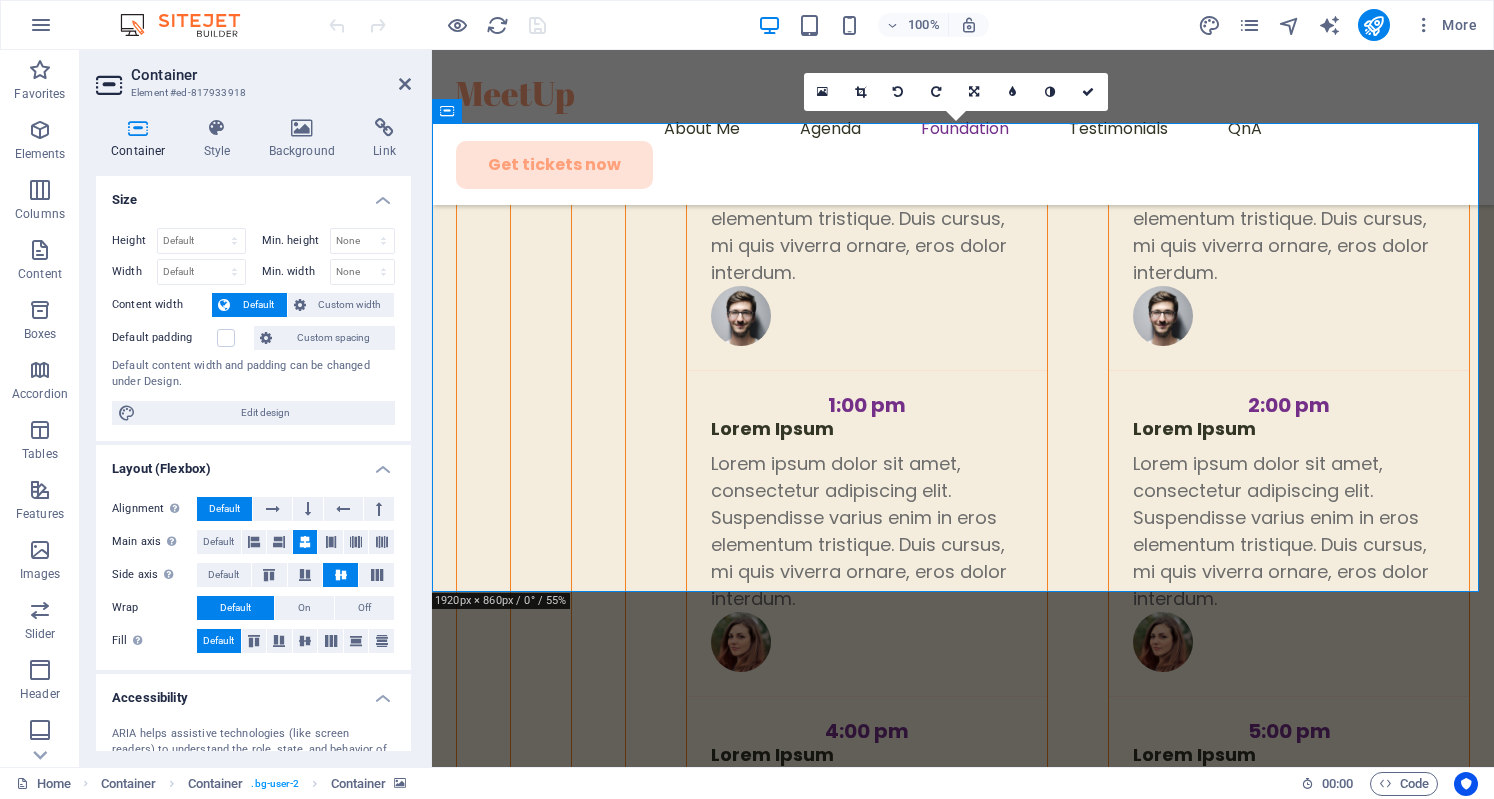 scroll, scrollTop: 6230, scrollLeft: 0, axis: vertical 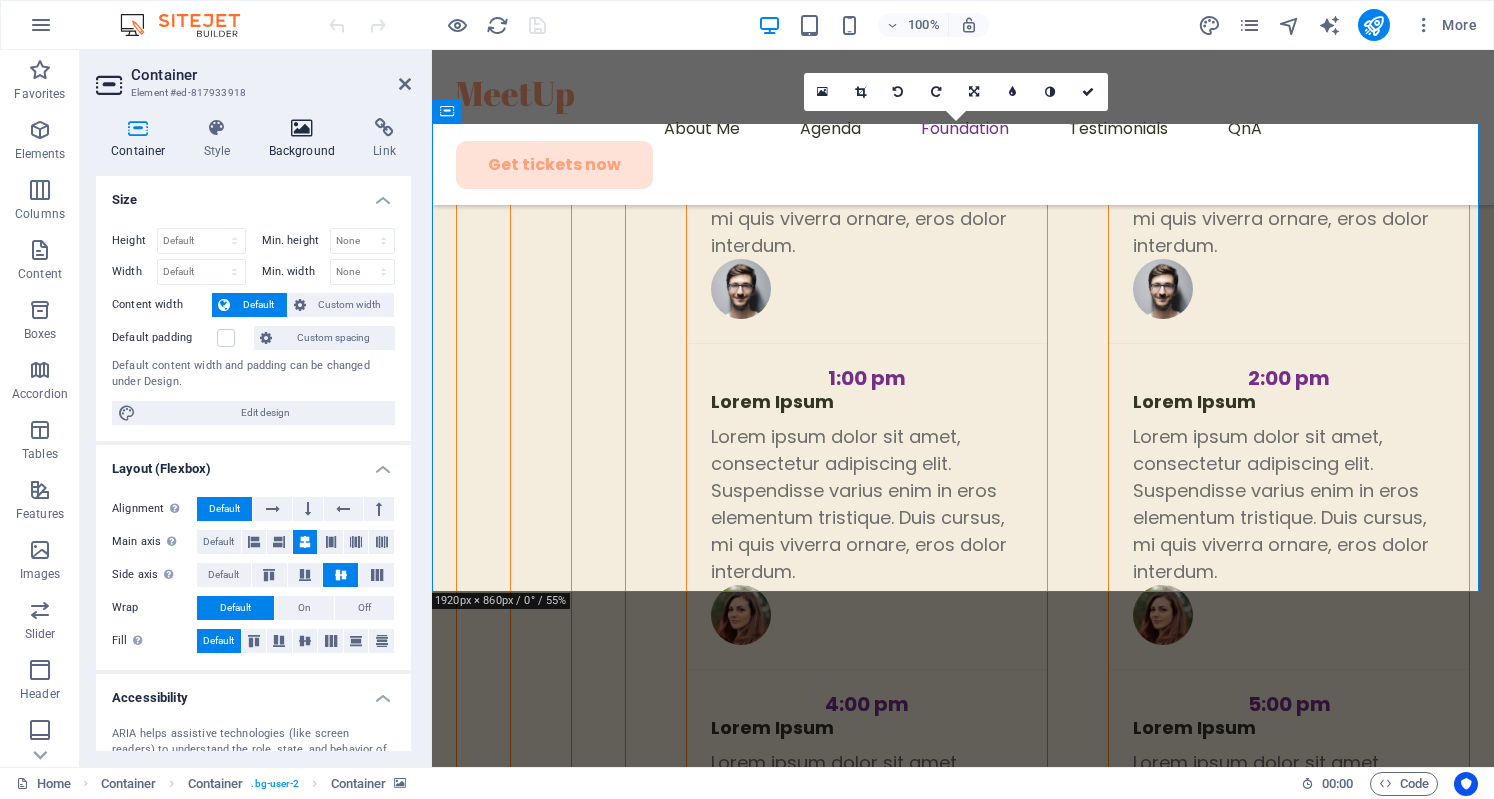 click on "Background" at bounding box center (306, 139) 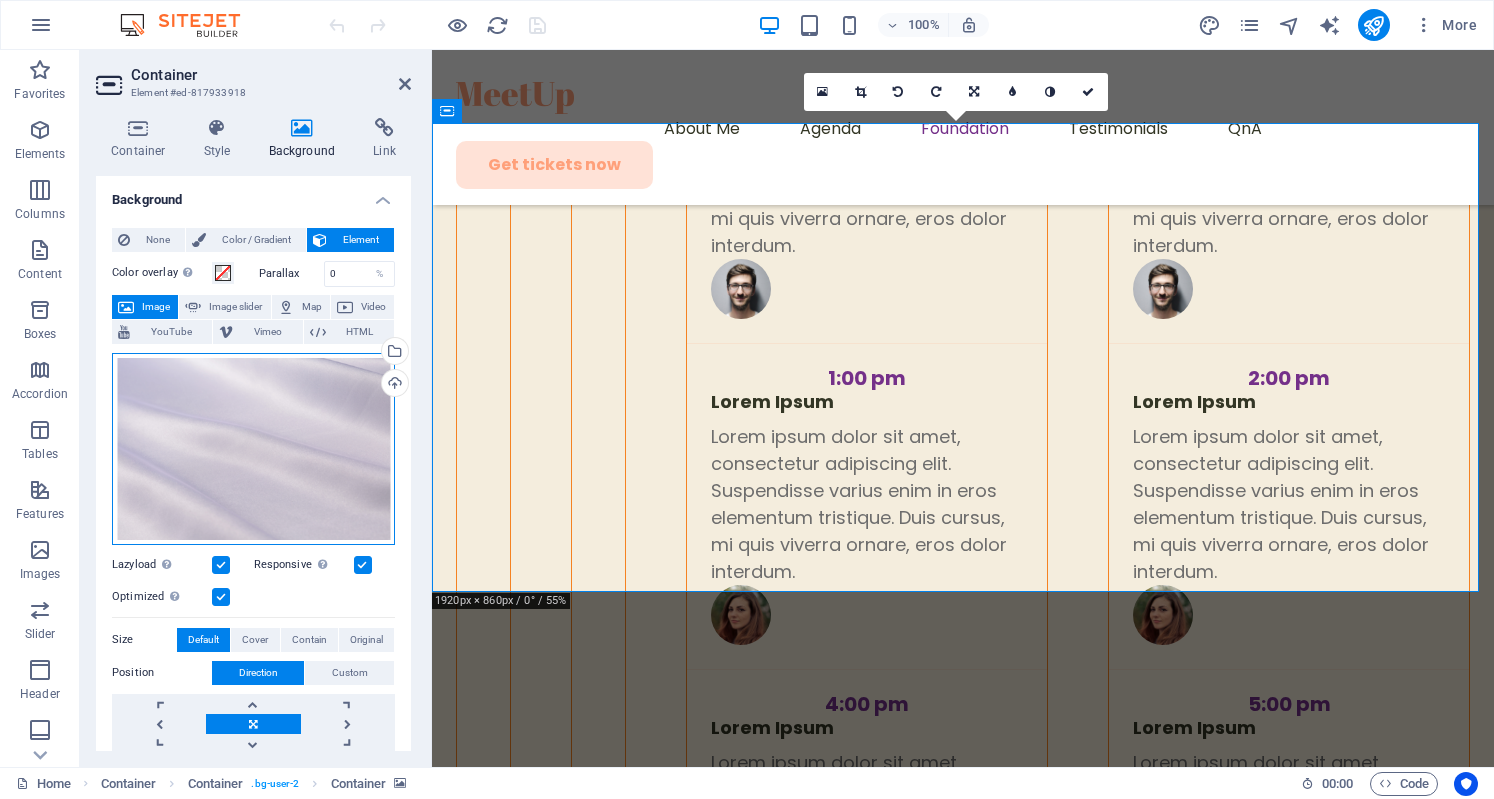 click on "Drag files here, click to choose files or select files from Files or our free stock photos & videos" at bounding box center (253, 449) 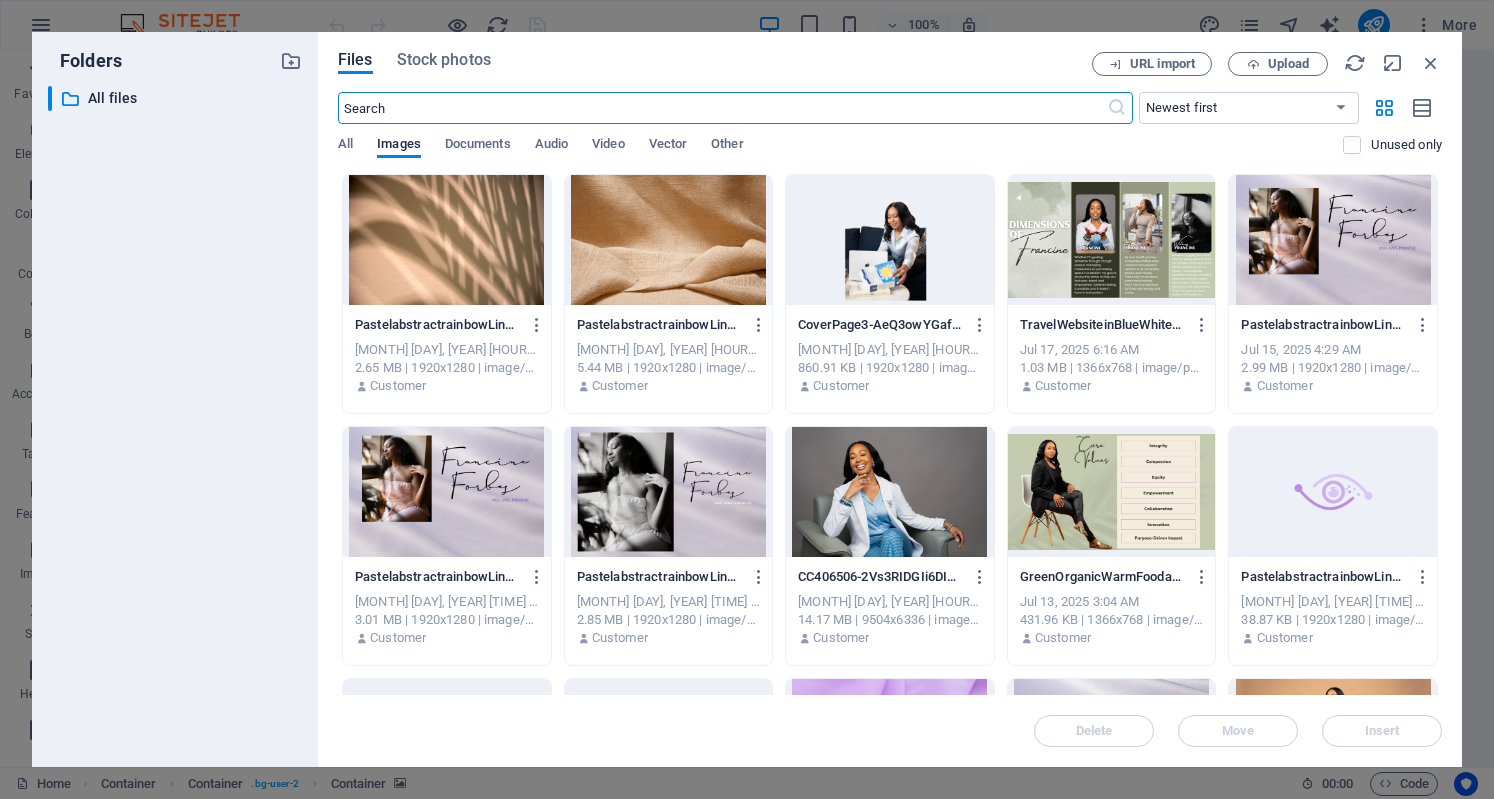 scroll, scrollTop: 6220, scrollLeft: 0, axis: vertical 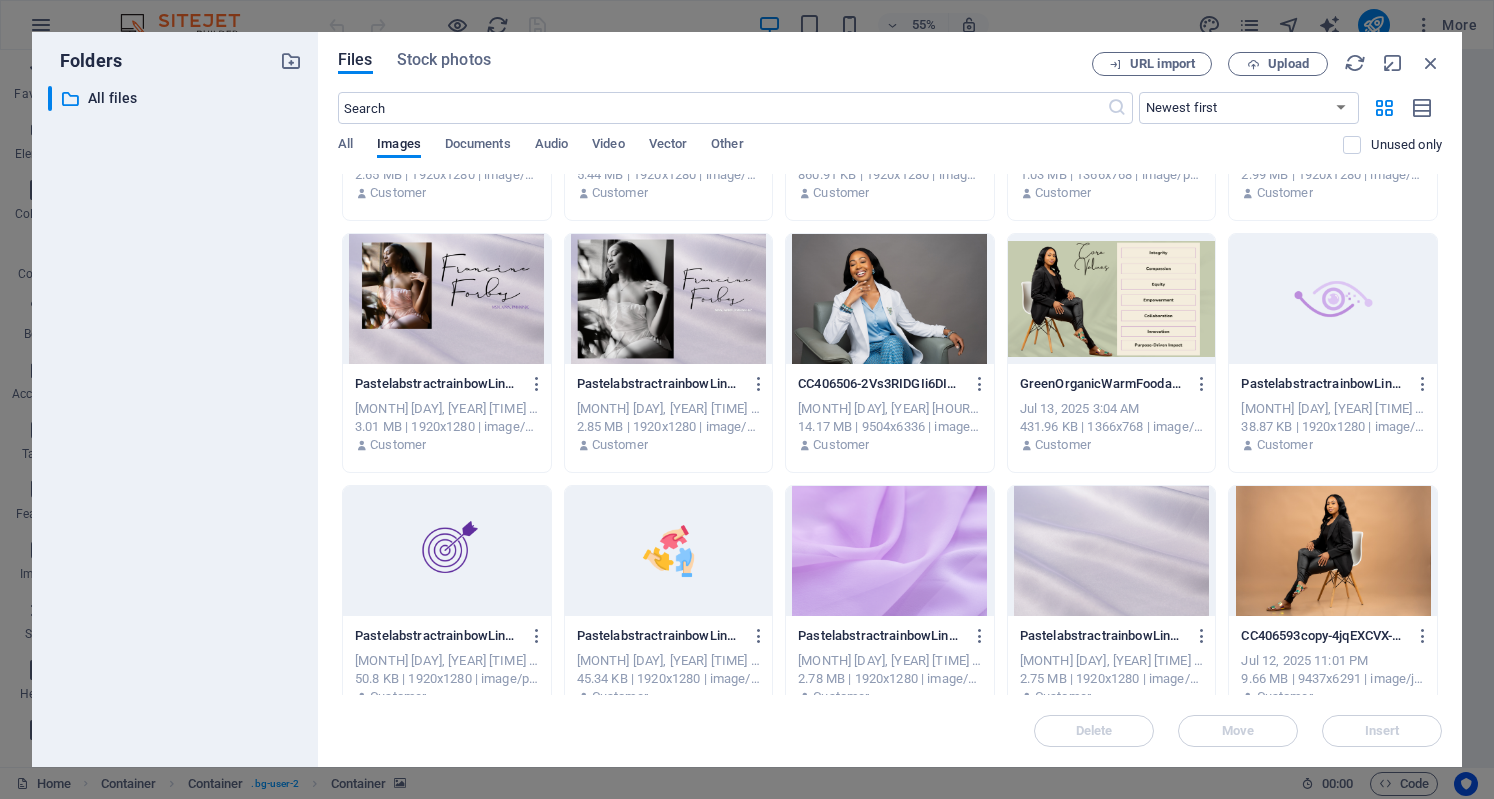 click at bounding box center [890, 551] 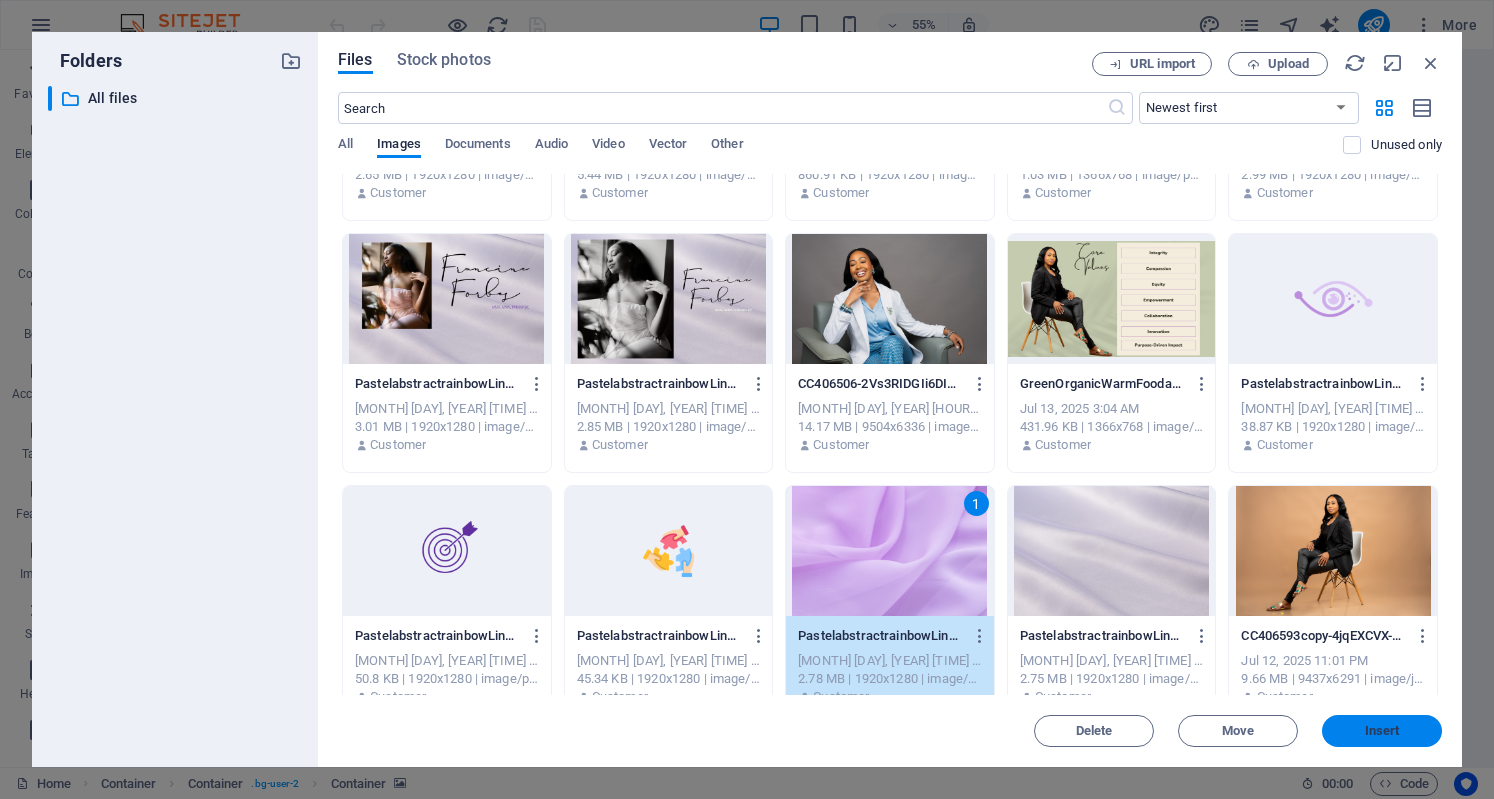 click on "Insert" at bounding box center [1382, 731] 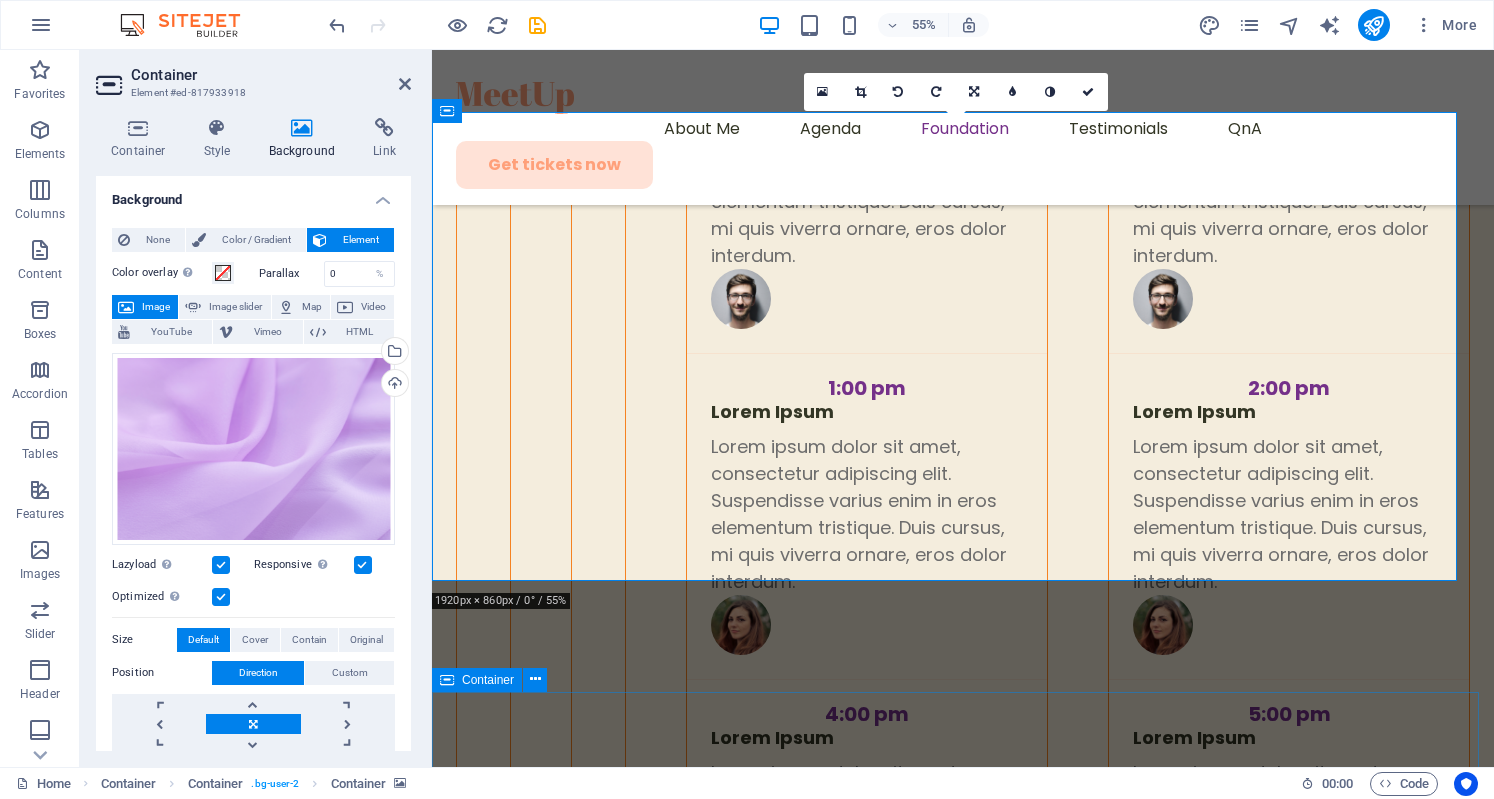 scroll, scrollTop: 6230, scrollLeft: 0, axis: vertical 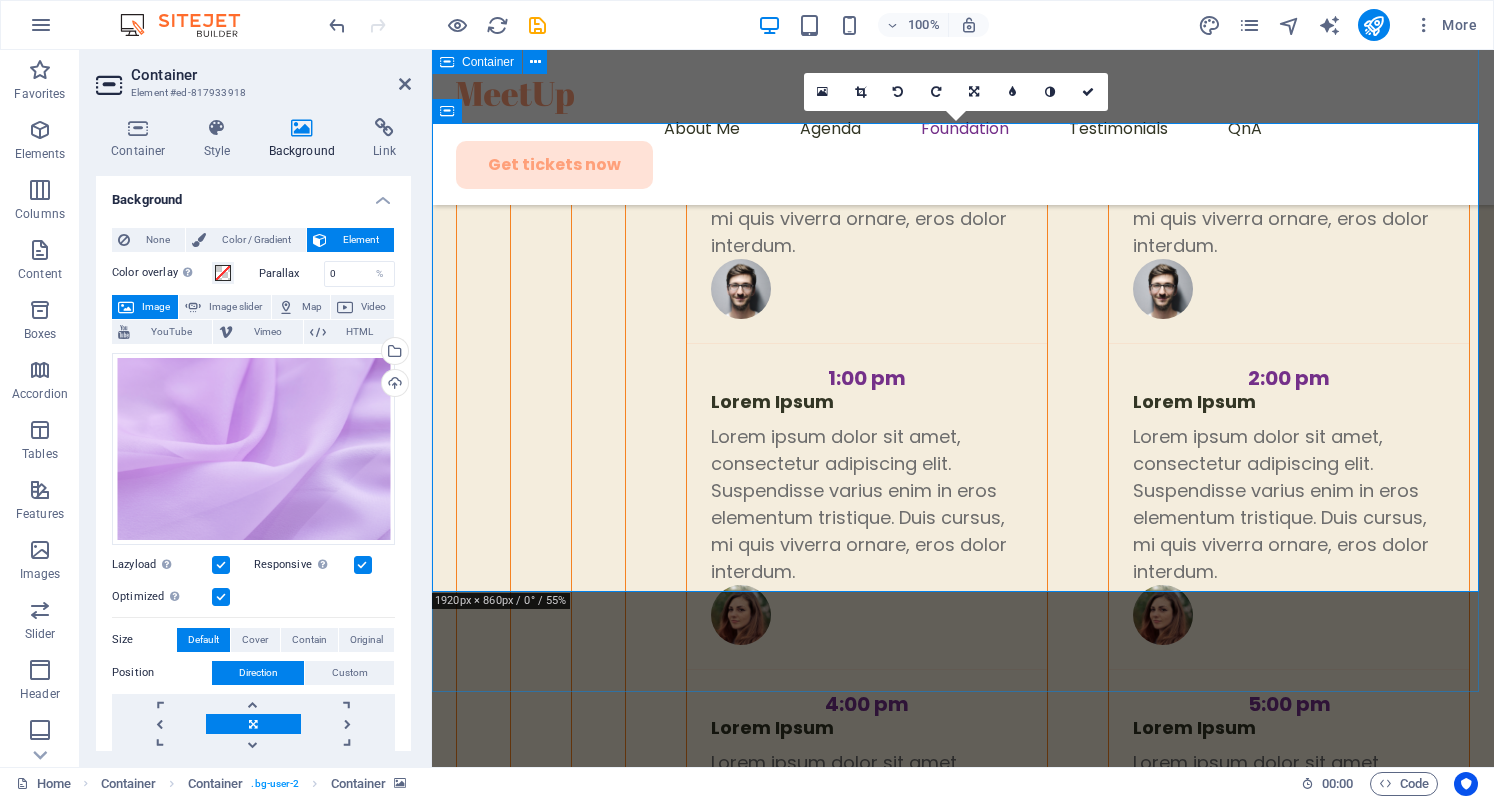click on "Vision To build a world where individuals, regardless of background, have the tools, knowledge, and support they need to live whole, healthy, and empowered lives. Core Values Here's what keeps us grounded: Integrity Compassion Equity Empowerment Collaboration Innovation Purpose Driven" at bounding box center [963, 3851] 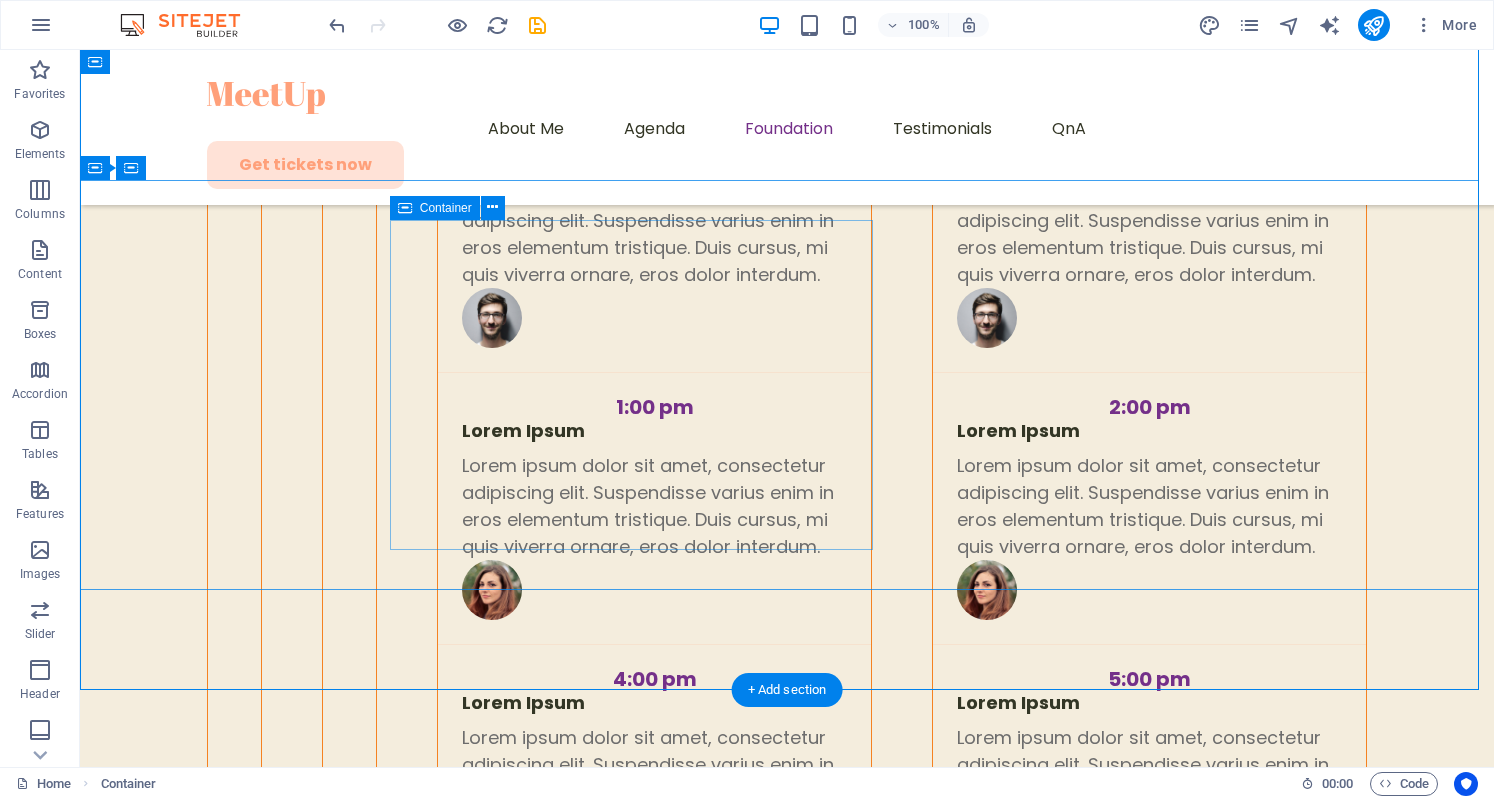scroll, scrollTop: 6061, scrollLeft: 0, axis: vertical 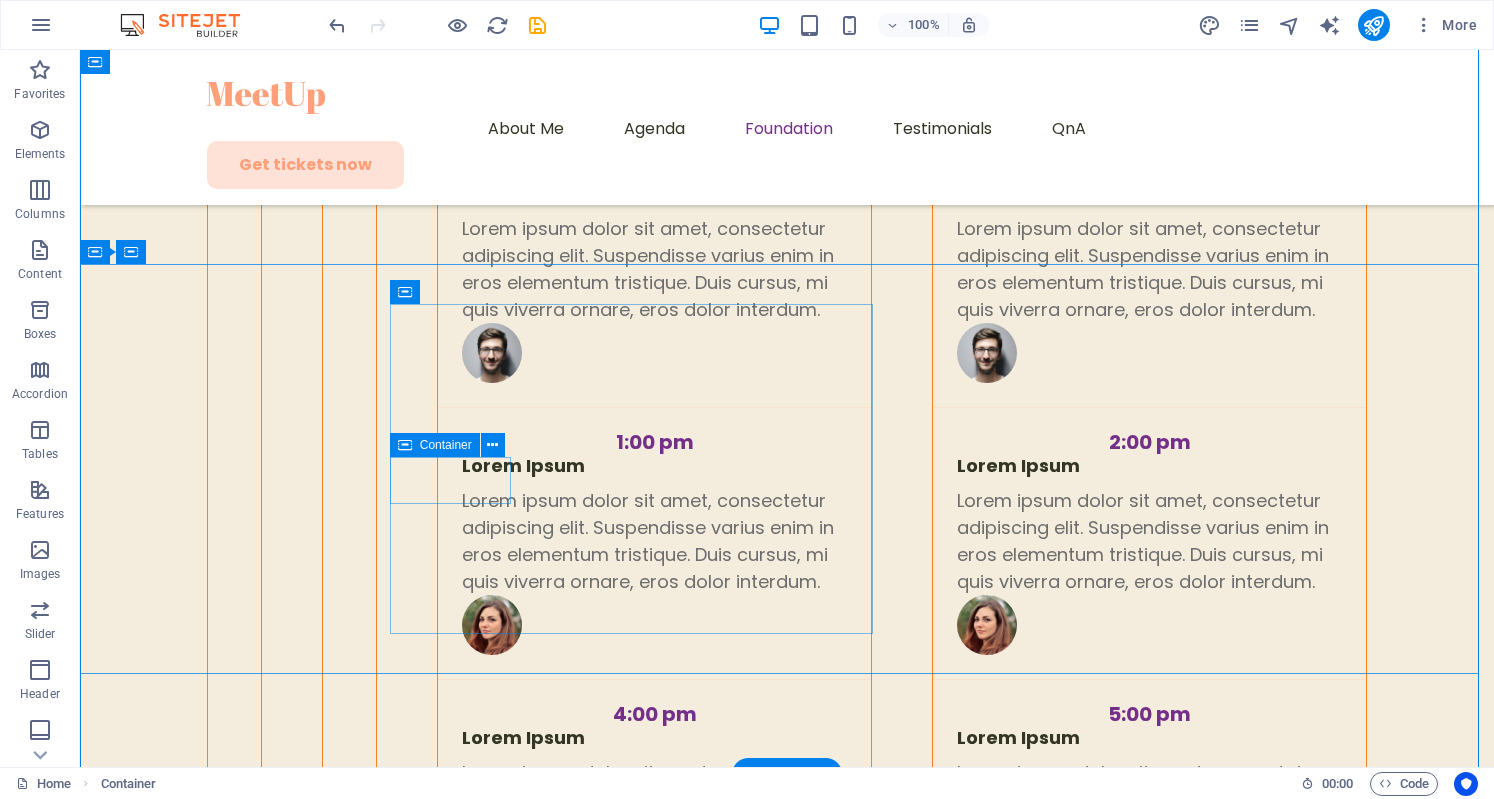 click on "Integrity" at bounding box center (633, 3963) 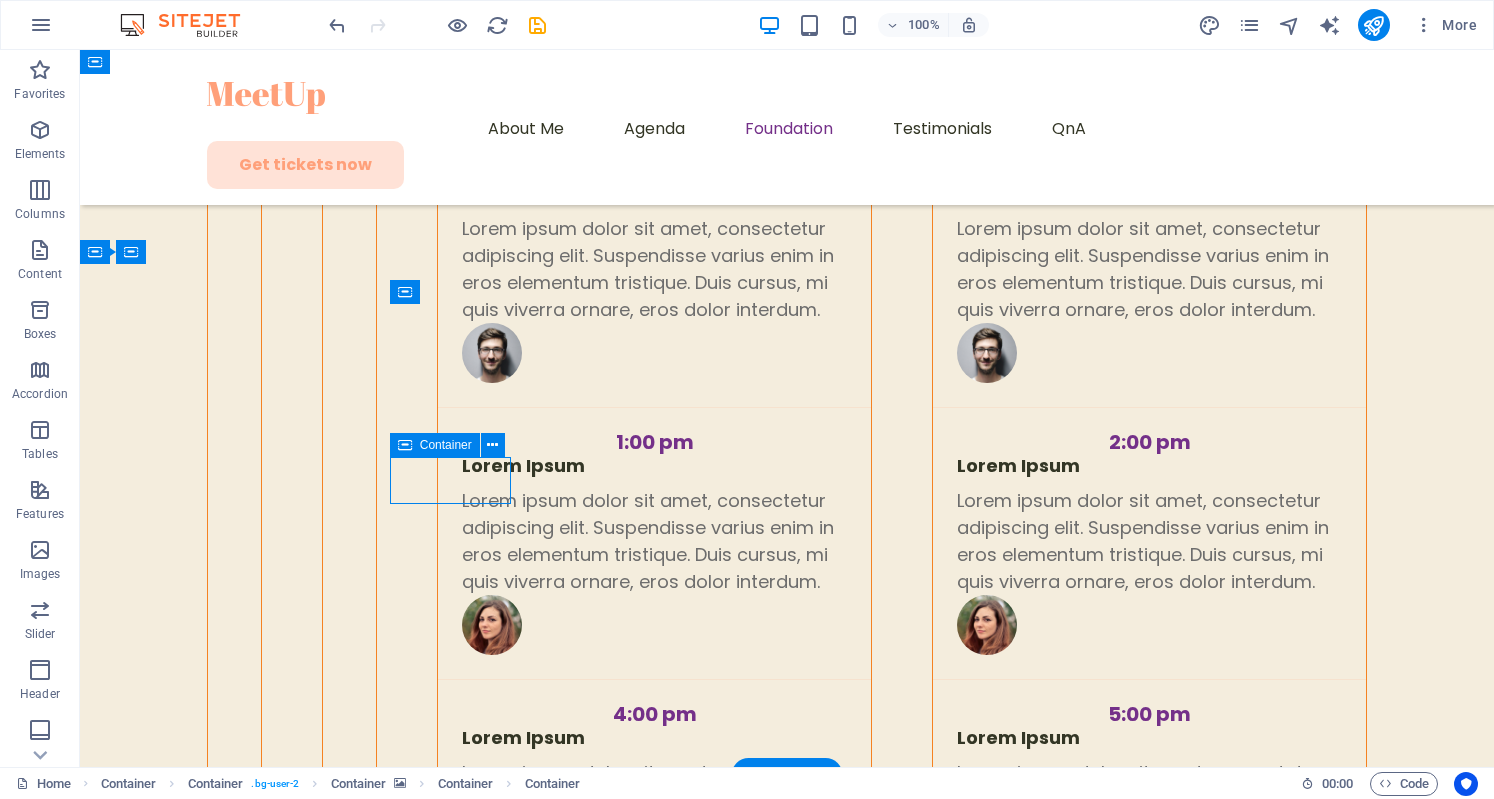click on "Integrity" at bounding box center (633, 3963) 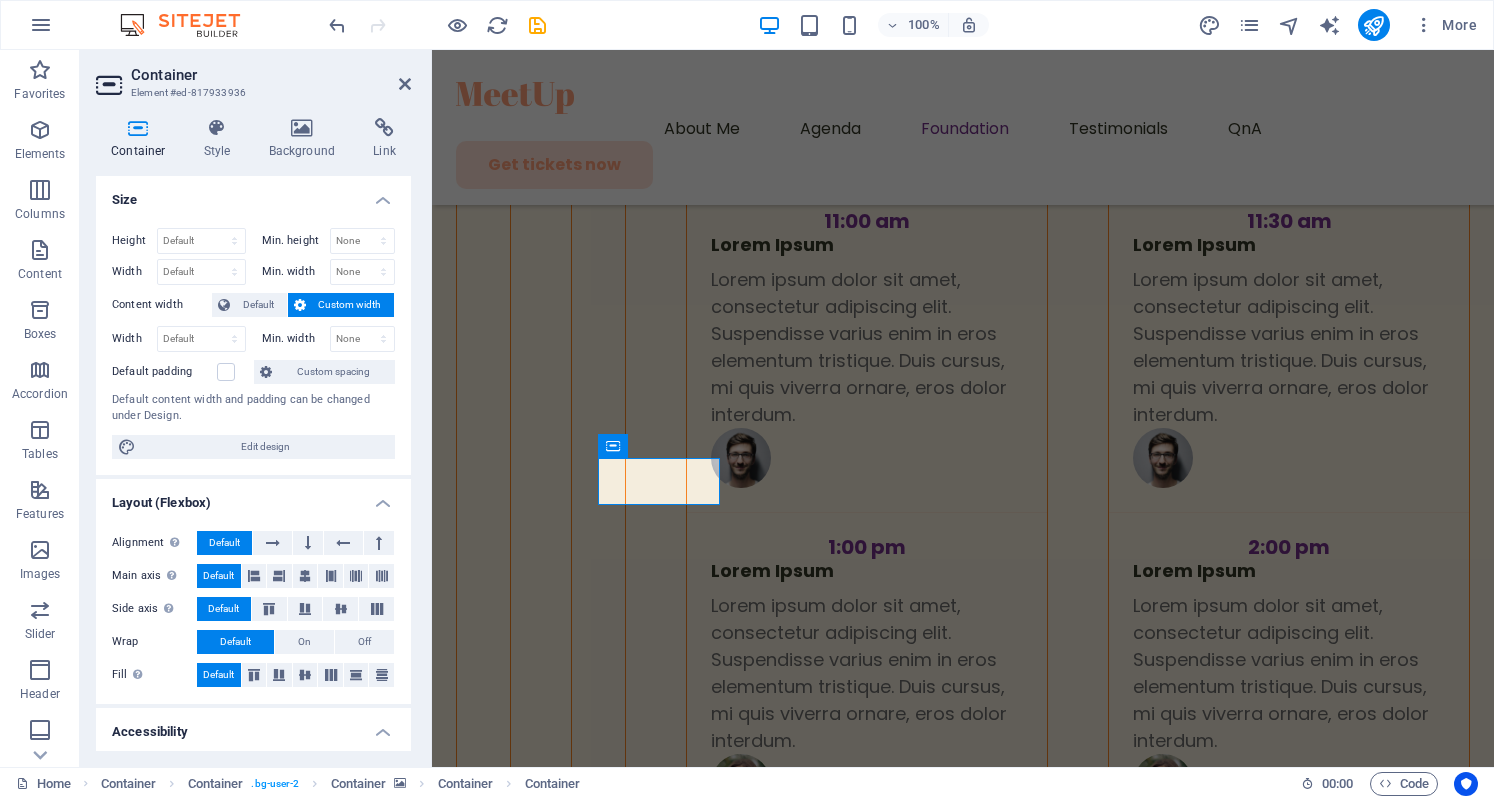 scroll, scrollTop: 6088, scrollLeft: 0, axis: vertical 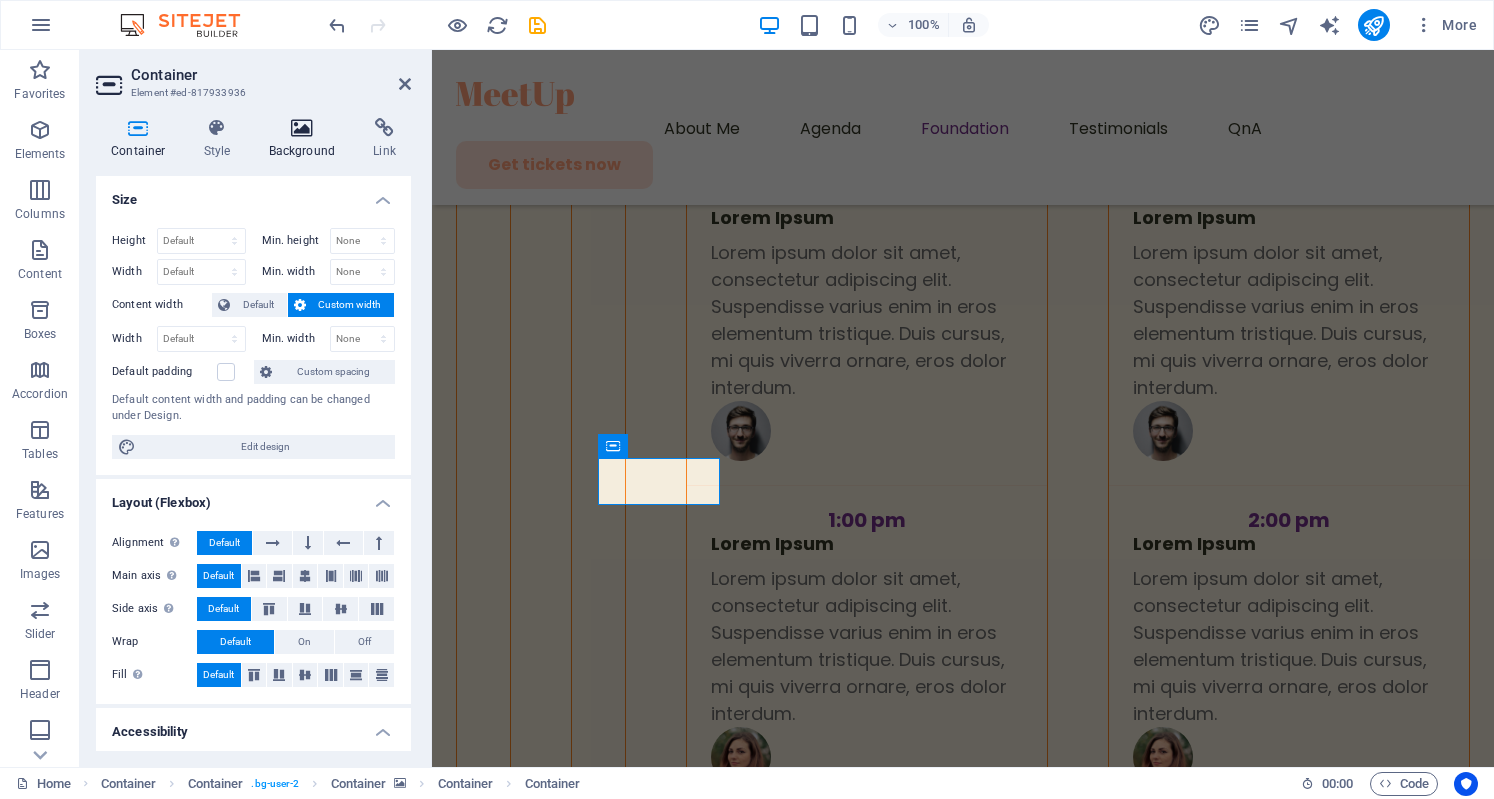 click on "Background" at bounding box center [306, 139] 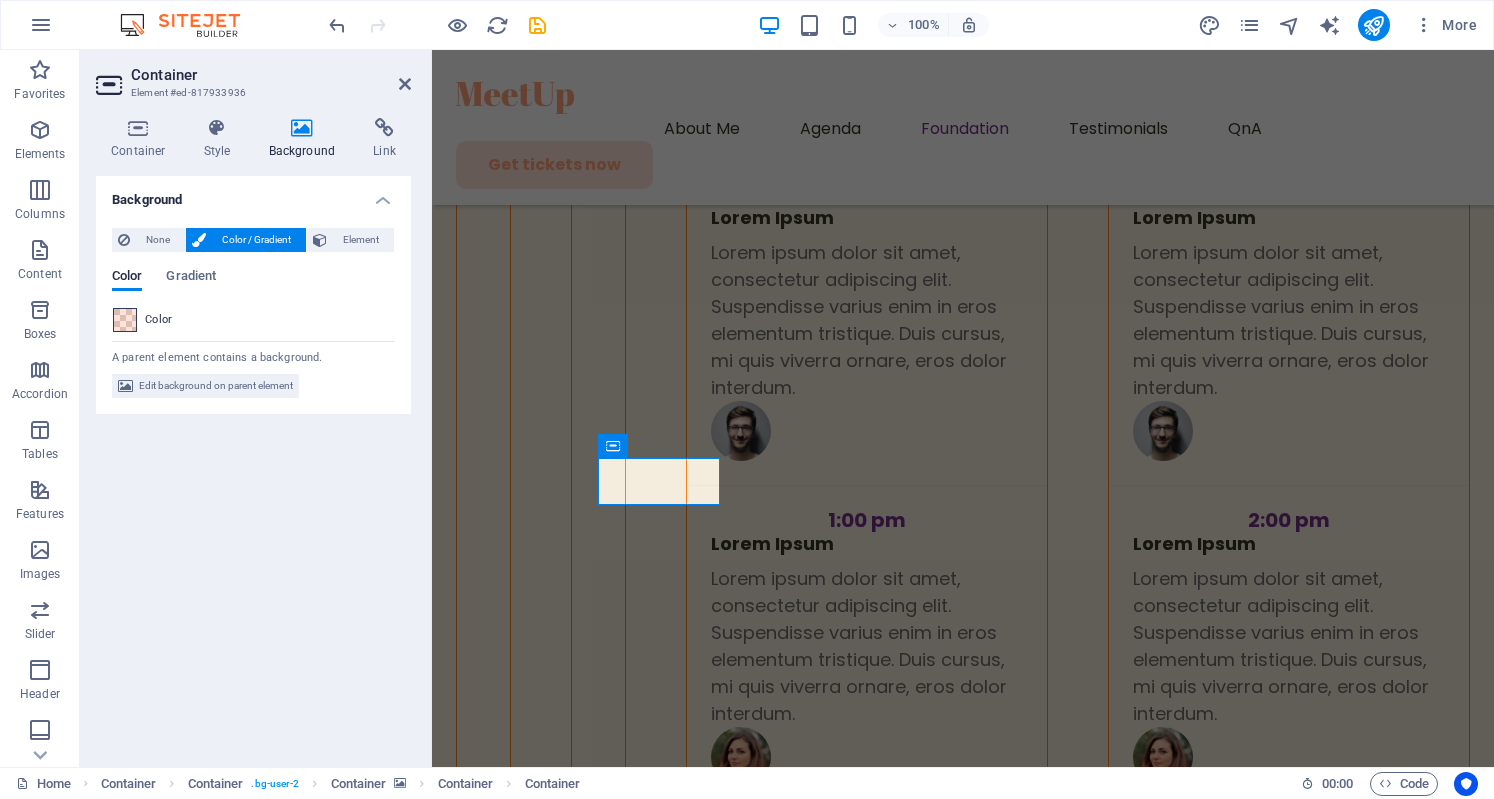 click at bounding box center [125, 320] 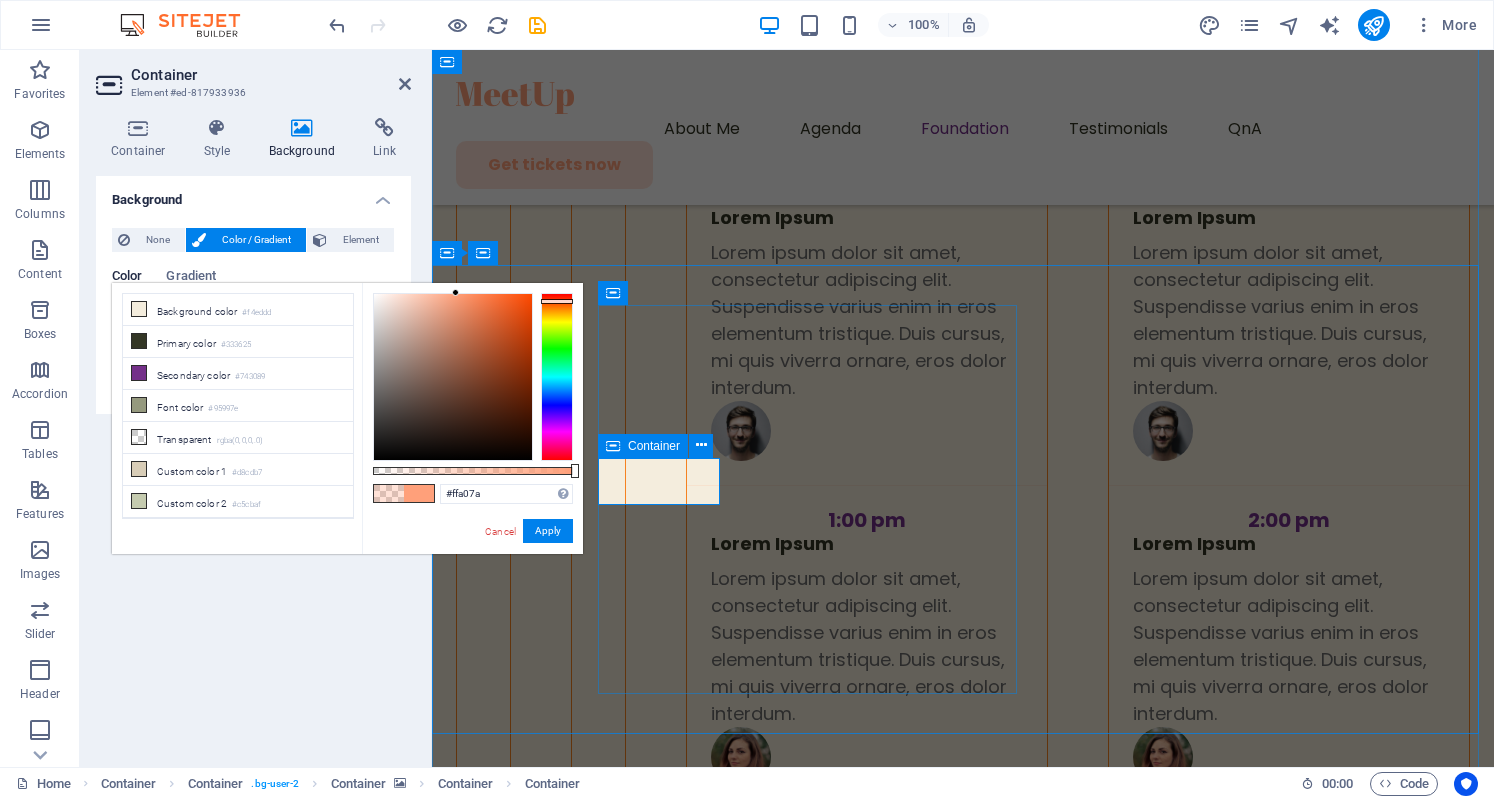 drag, startPoint x: 434, startPoint y: 471, endPoint x: 639, endPoint y: 457, distance: 205.4775 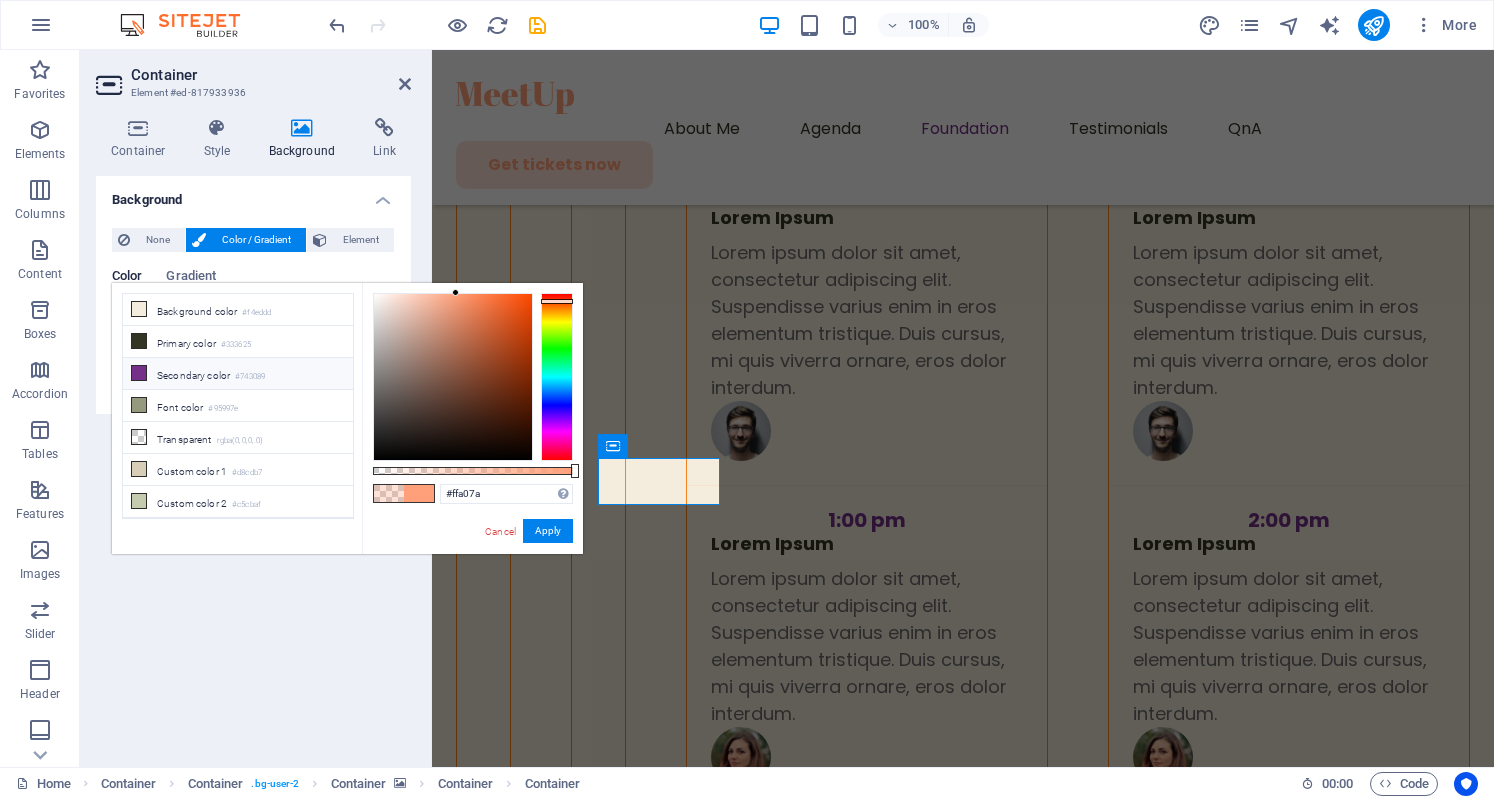 click on "Secondary color
#743089" at bounding box center (238, 374) 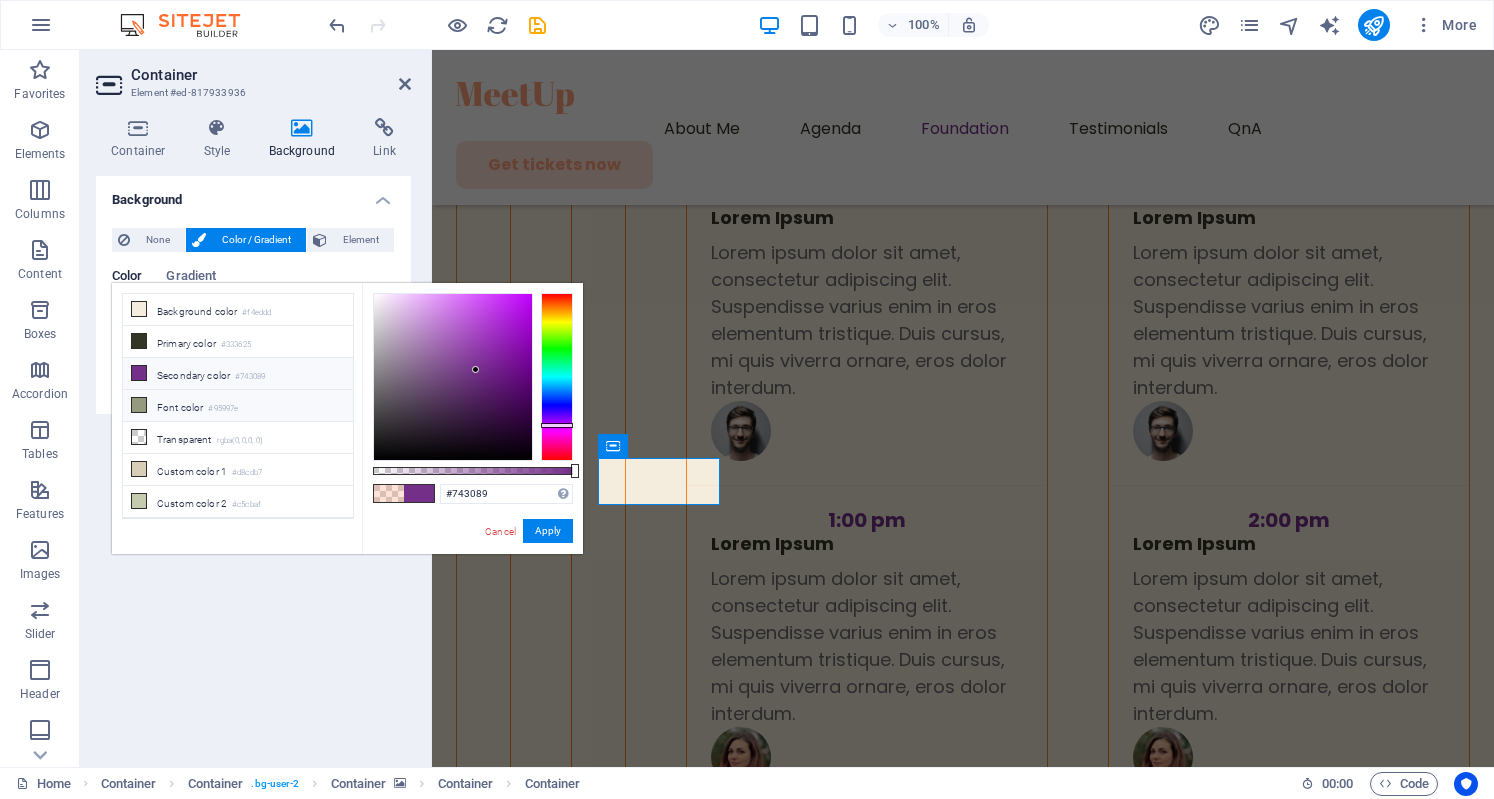 click on "Font color
#95997e" at bounding box center [238, 406] 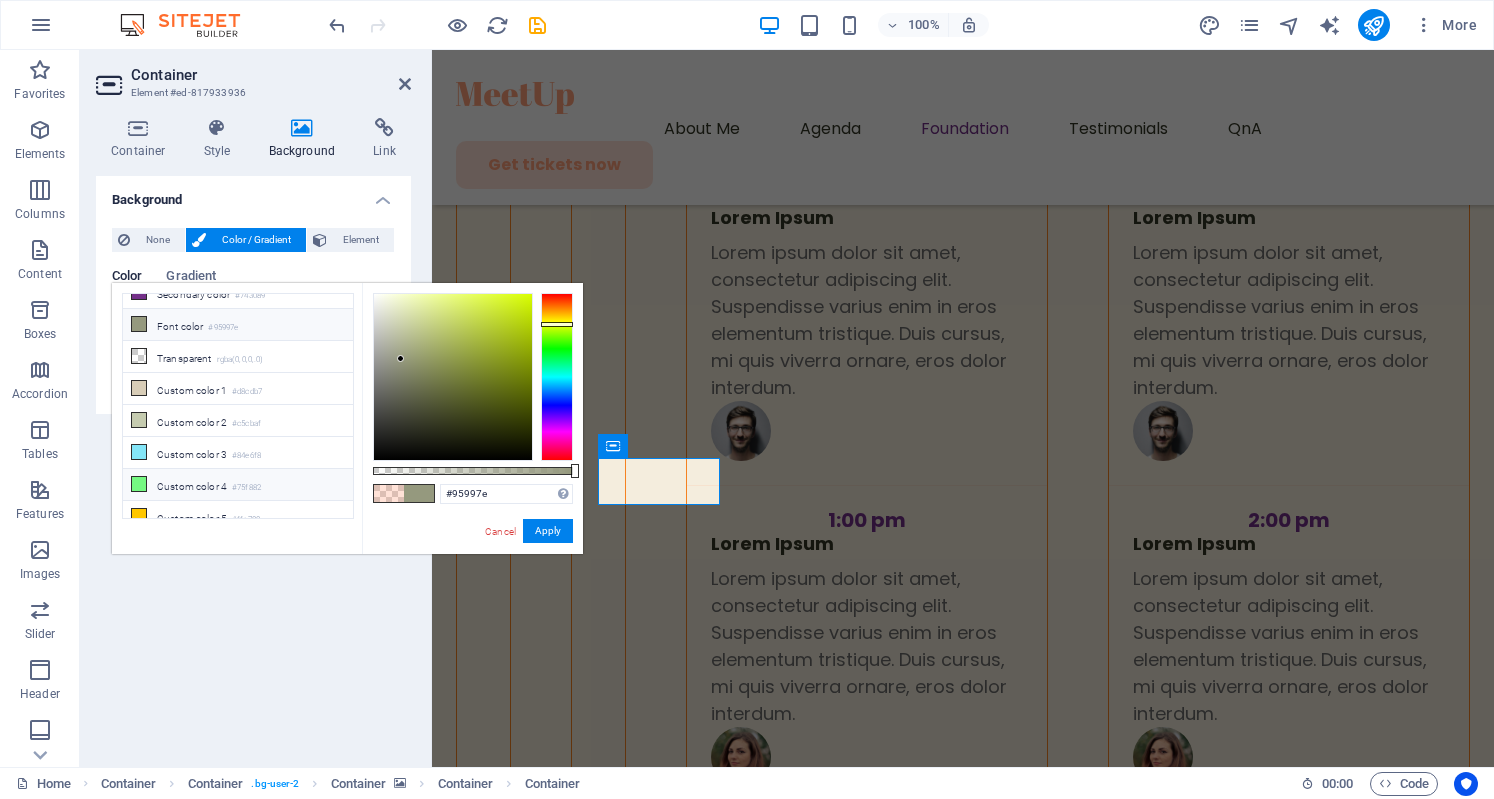 scroll, scrollTop: 0, scrollLeft: 0, axis: both 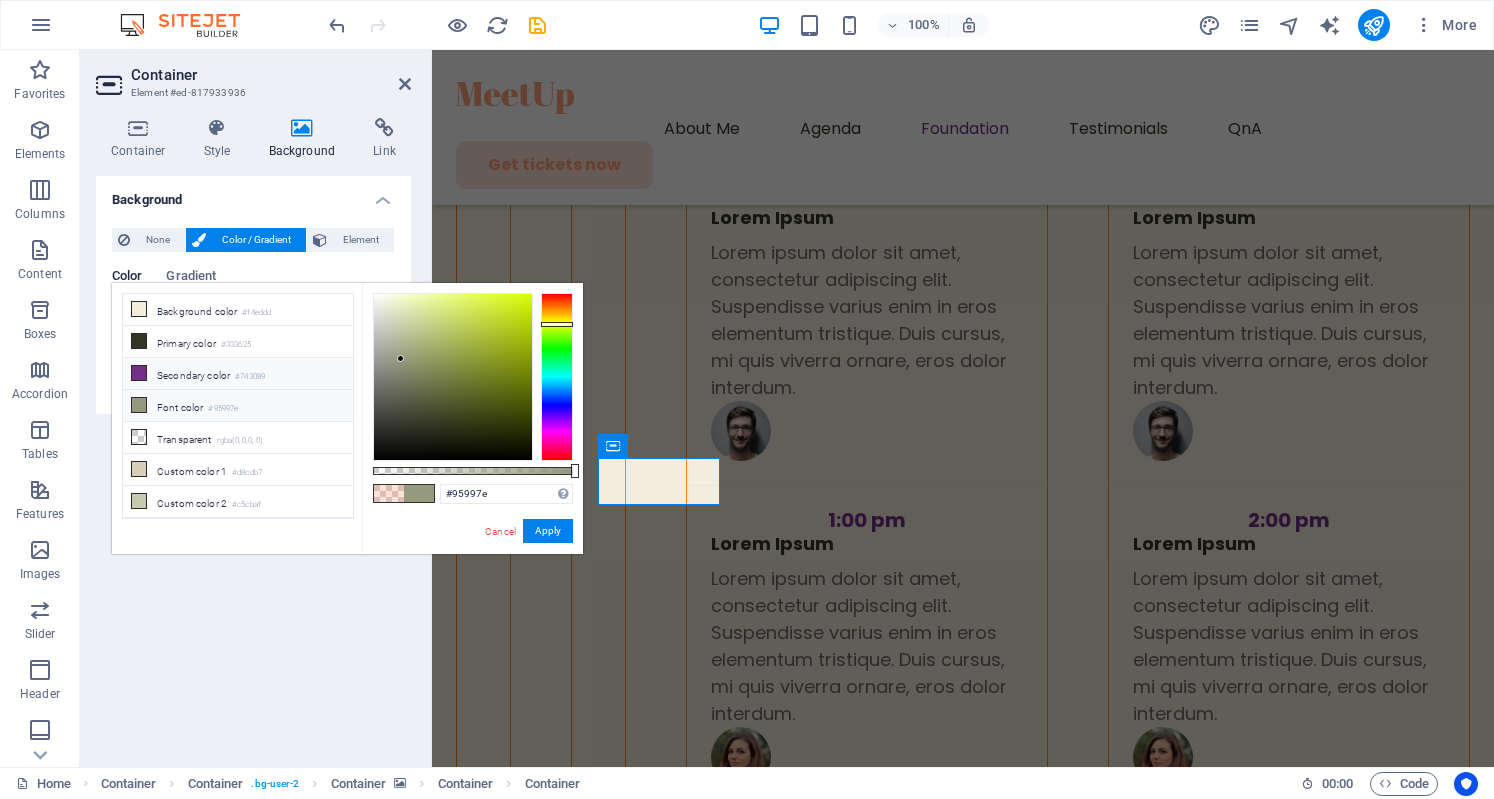 click on "Secondary color
#743089" at bounding box center (238, 374) 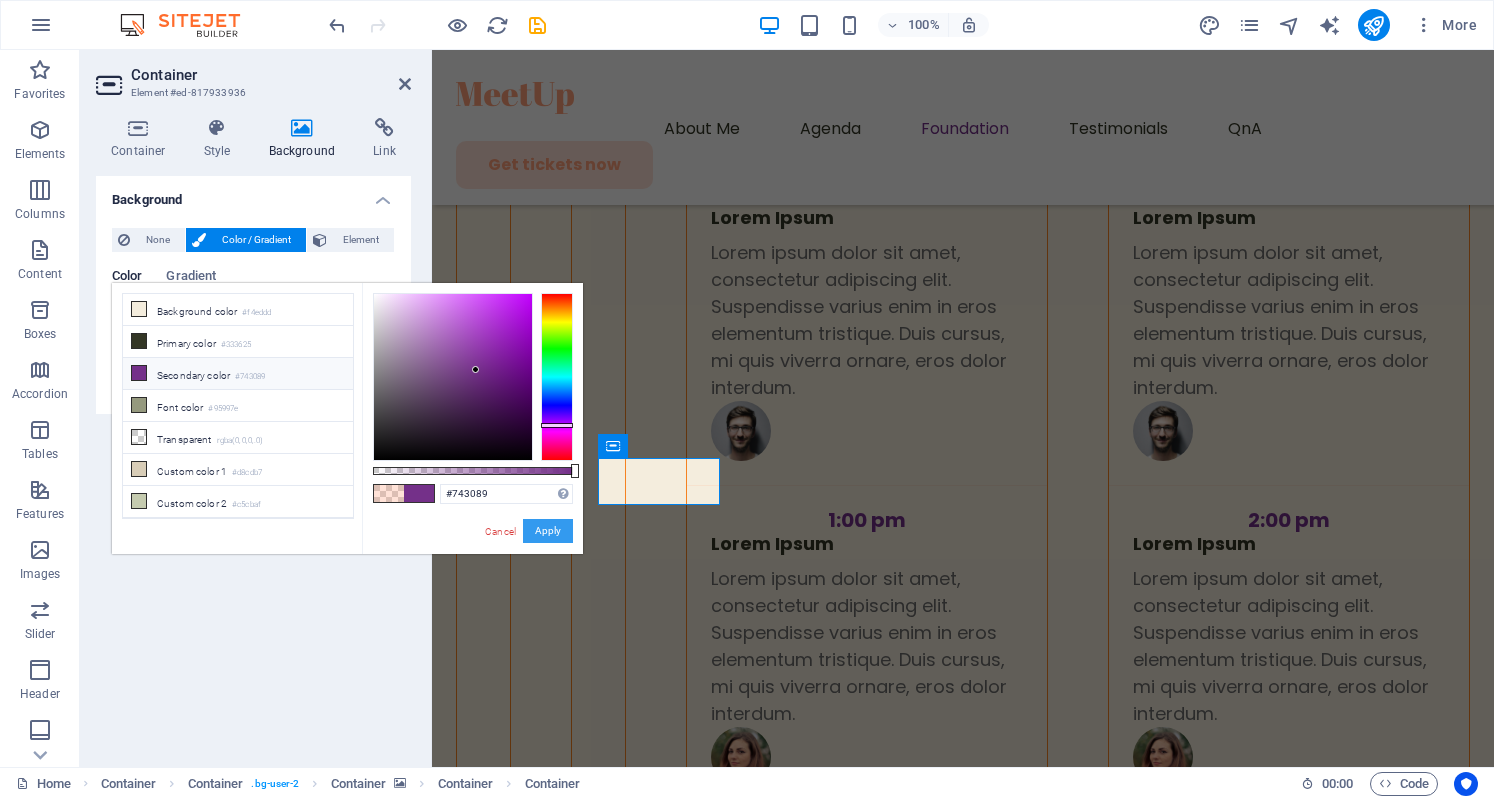 click on "Apply" at bounding box center [548, 531] 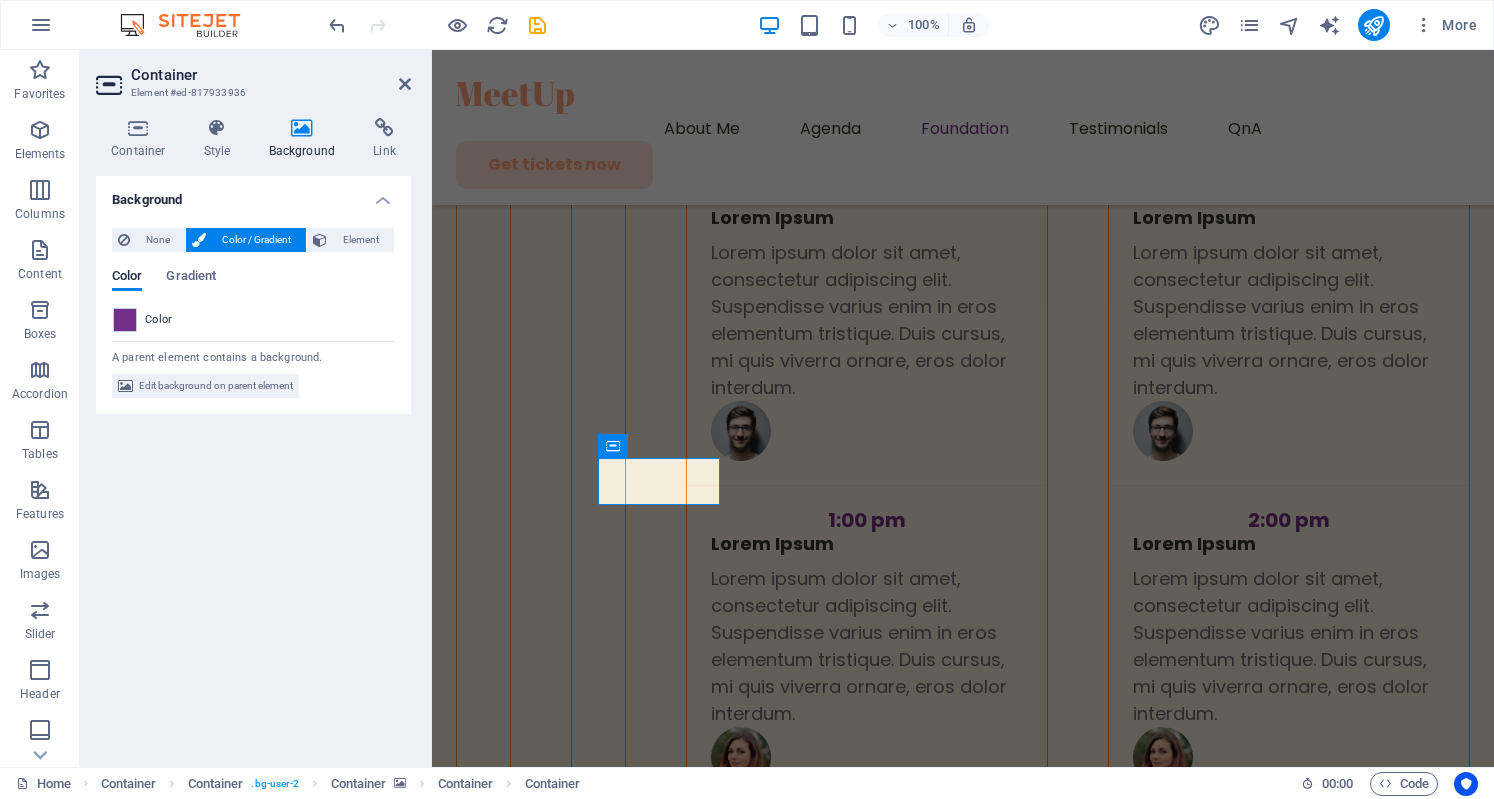 click at bounding box center [963, 3838] 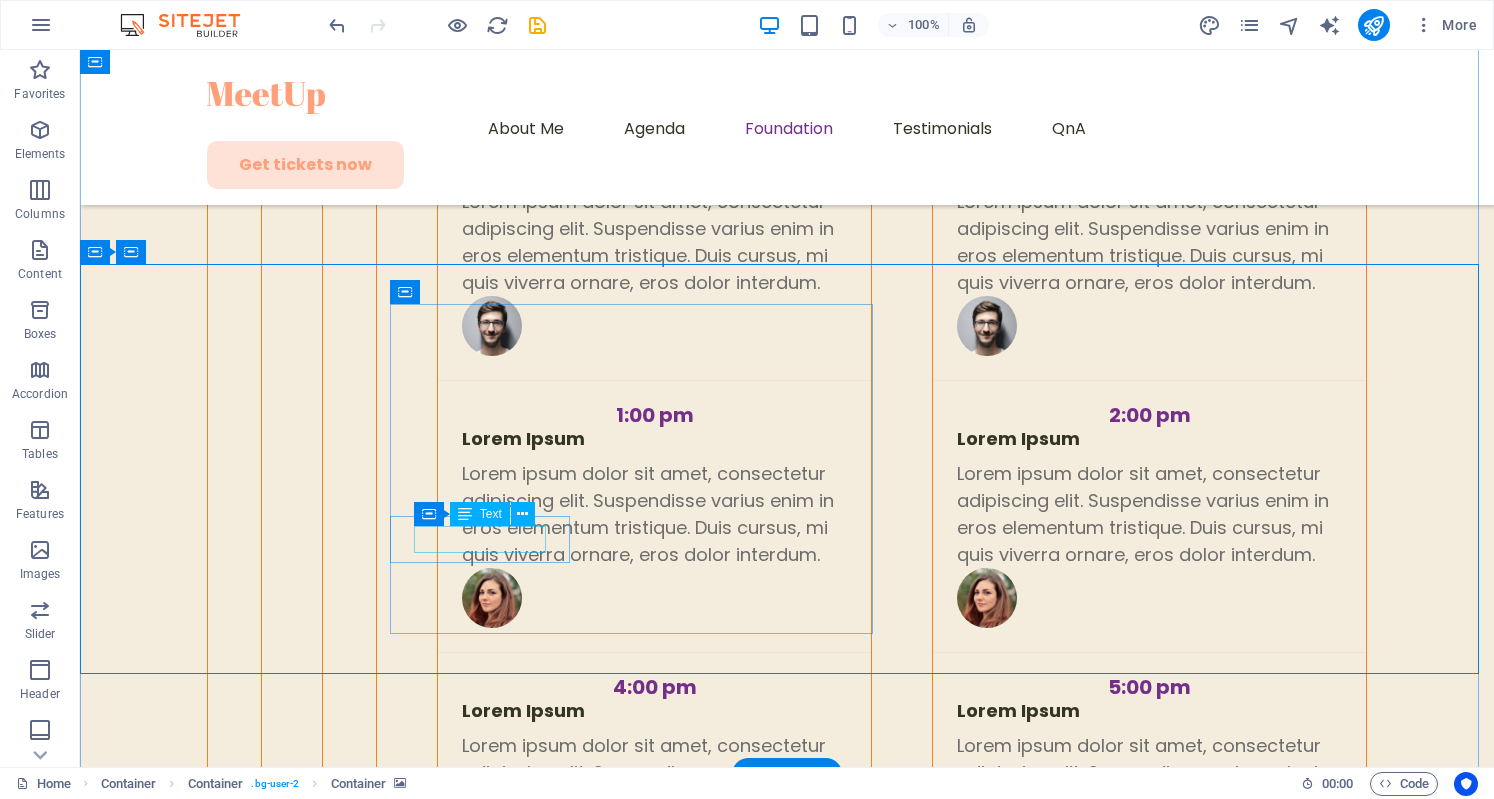 scroll, scrollTop: 6061, scrollLeft: 0, axis: vertical 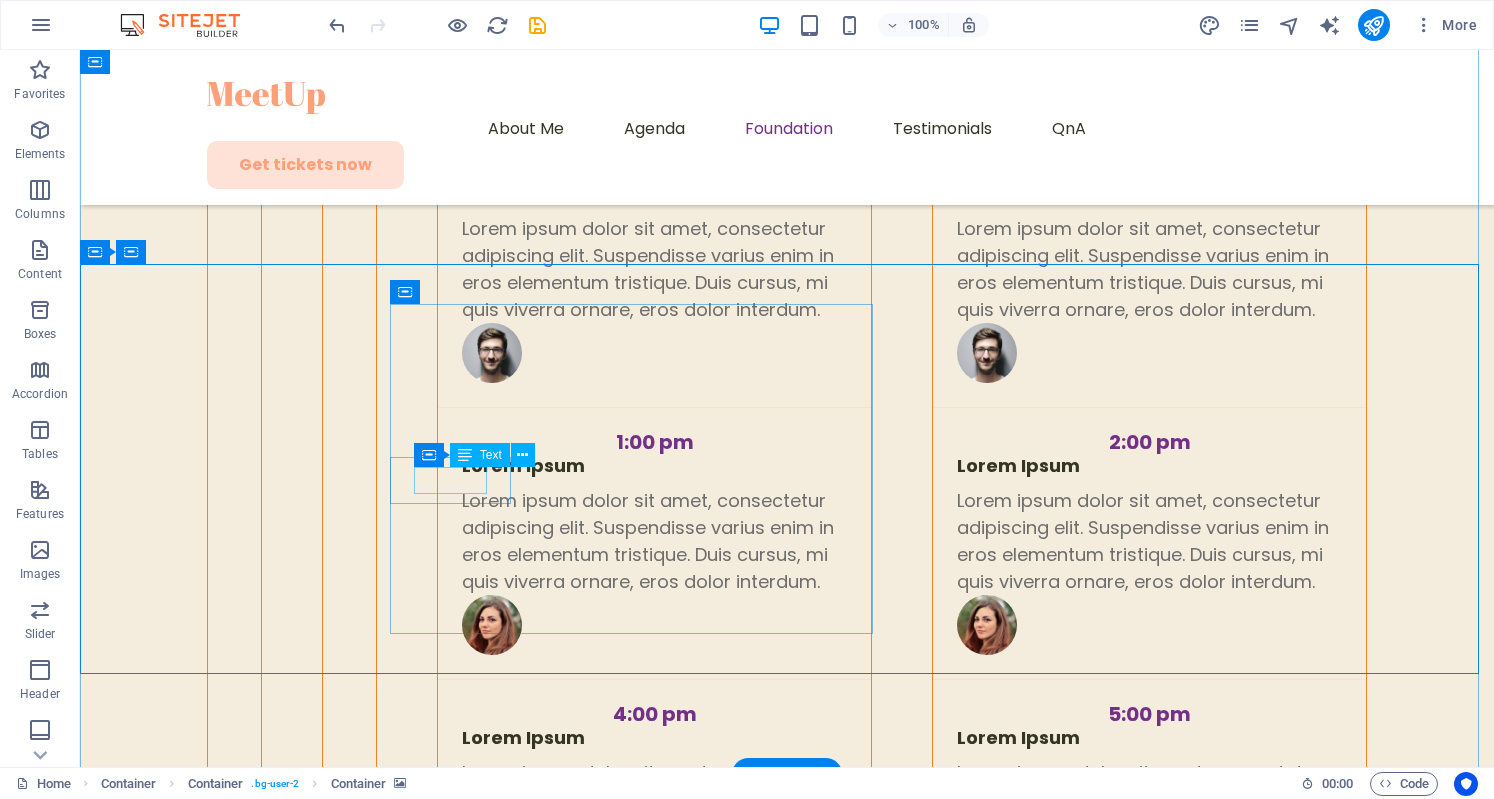 click on "Integrity" at bounding box center [633, 3963] 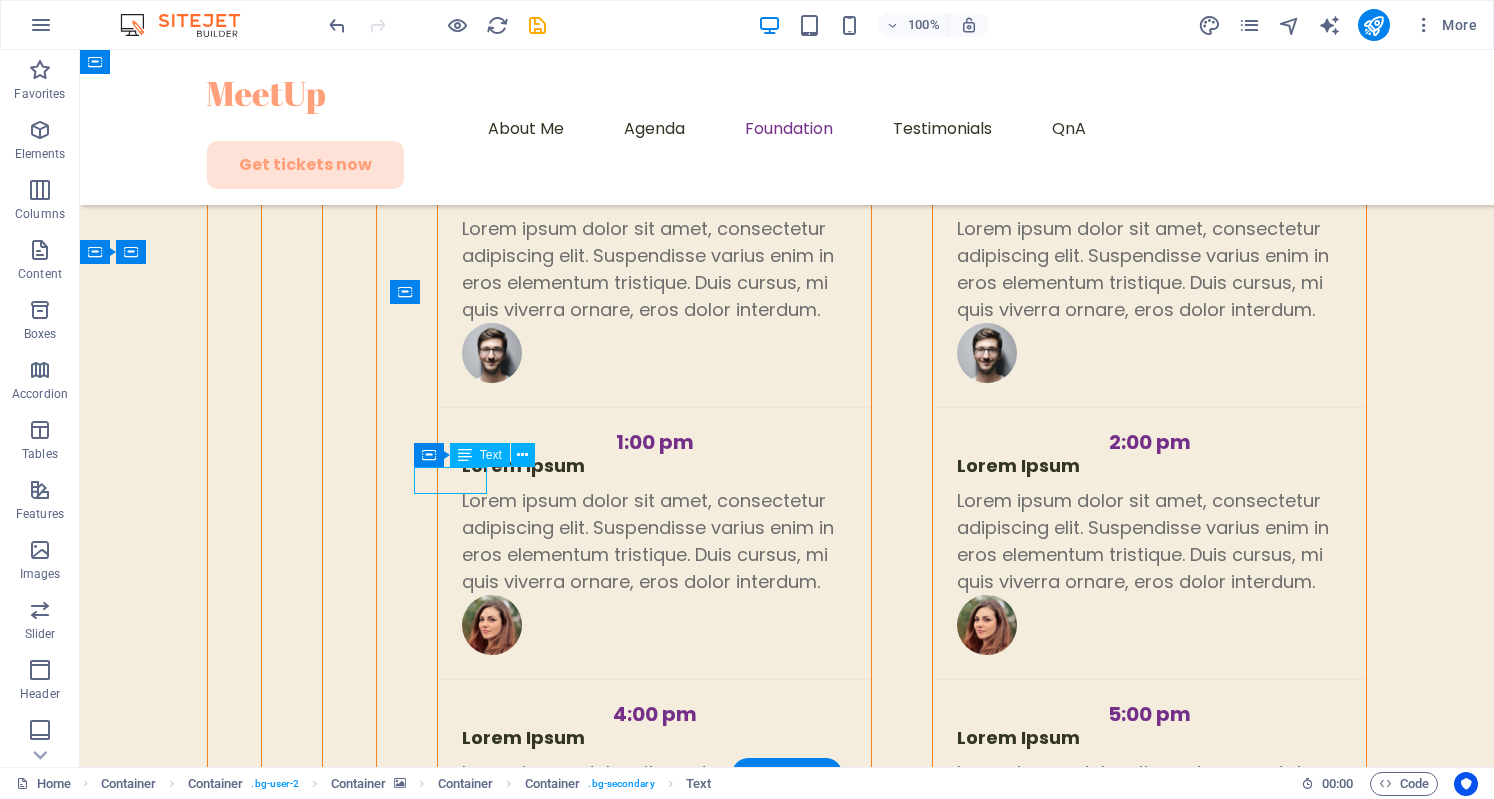click on "Integrity" at bounding box center [633, 3963] 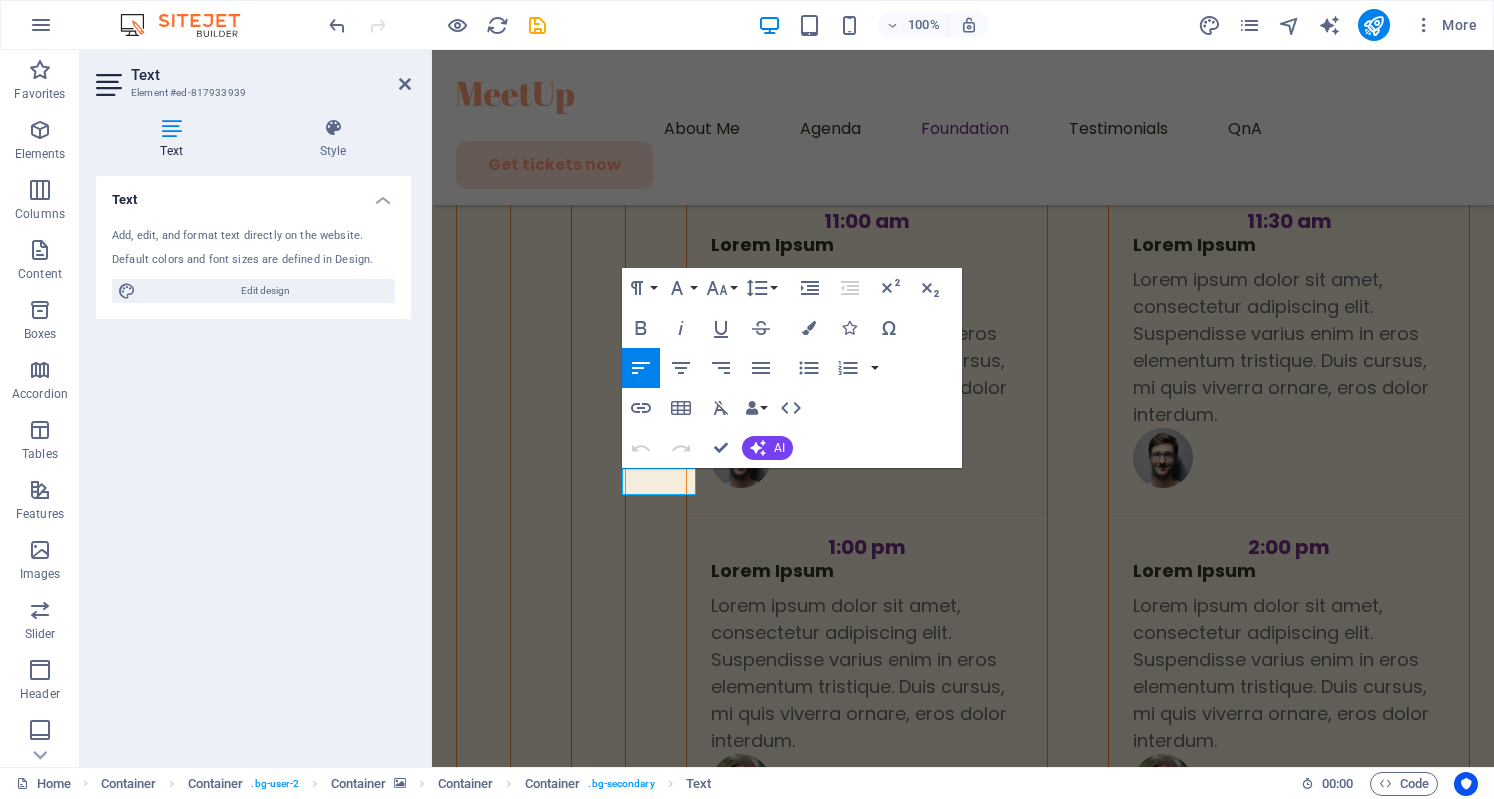 scroll, scrollTop: 6088, scrollLeft: 0, axis: vertical 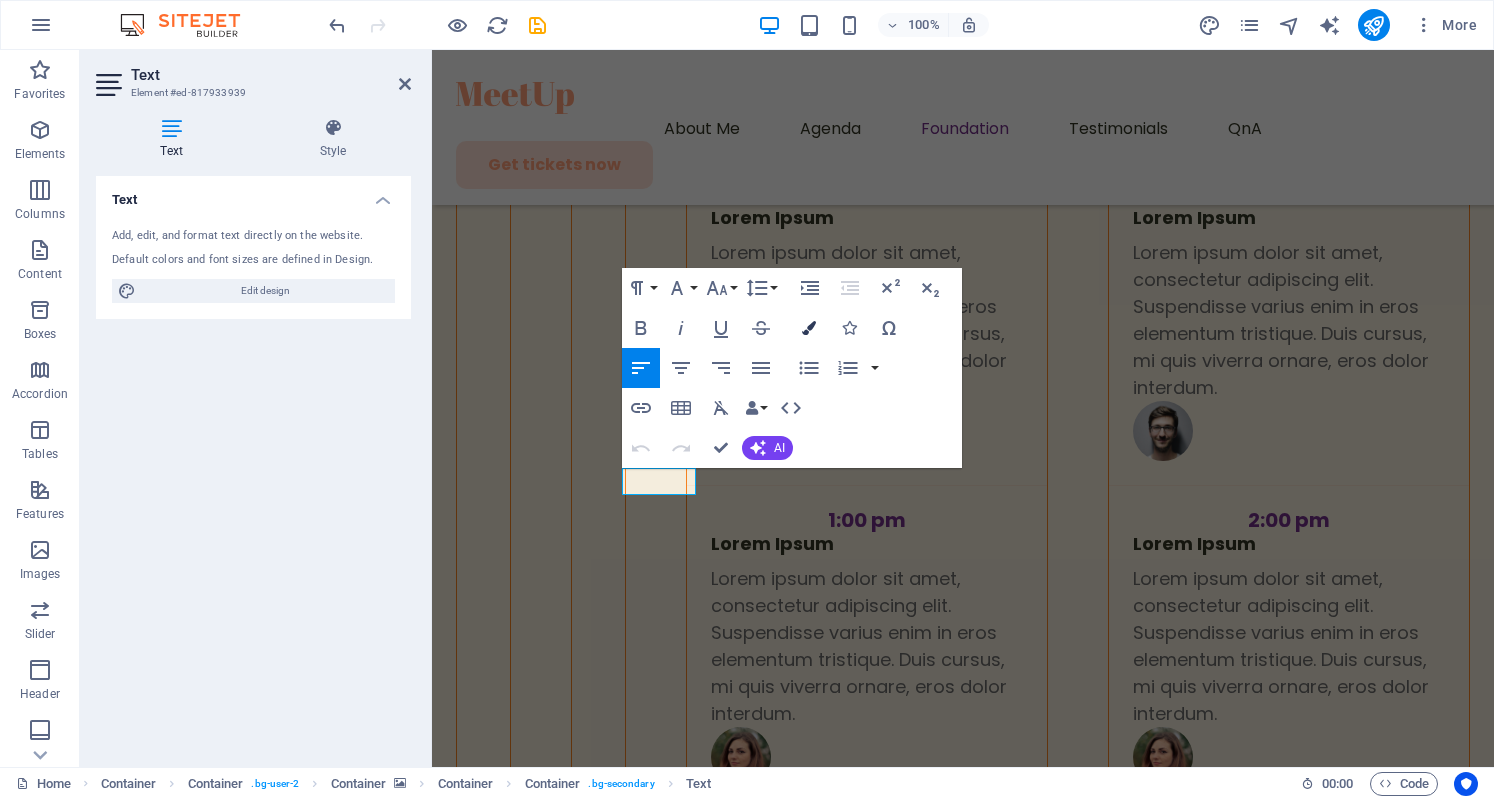 click at bounding box center (809, 328) 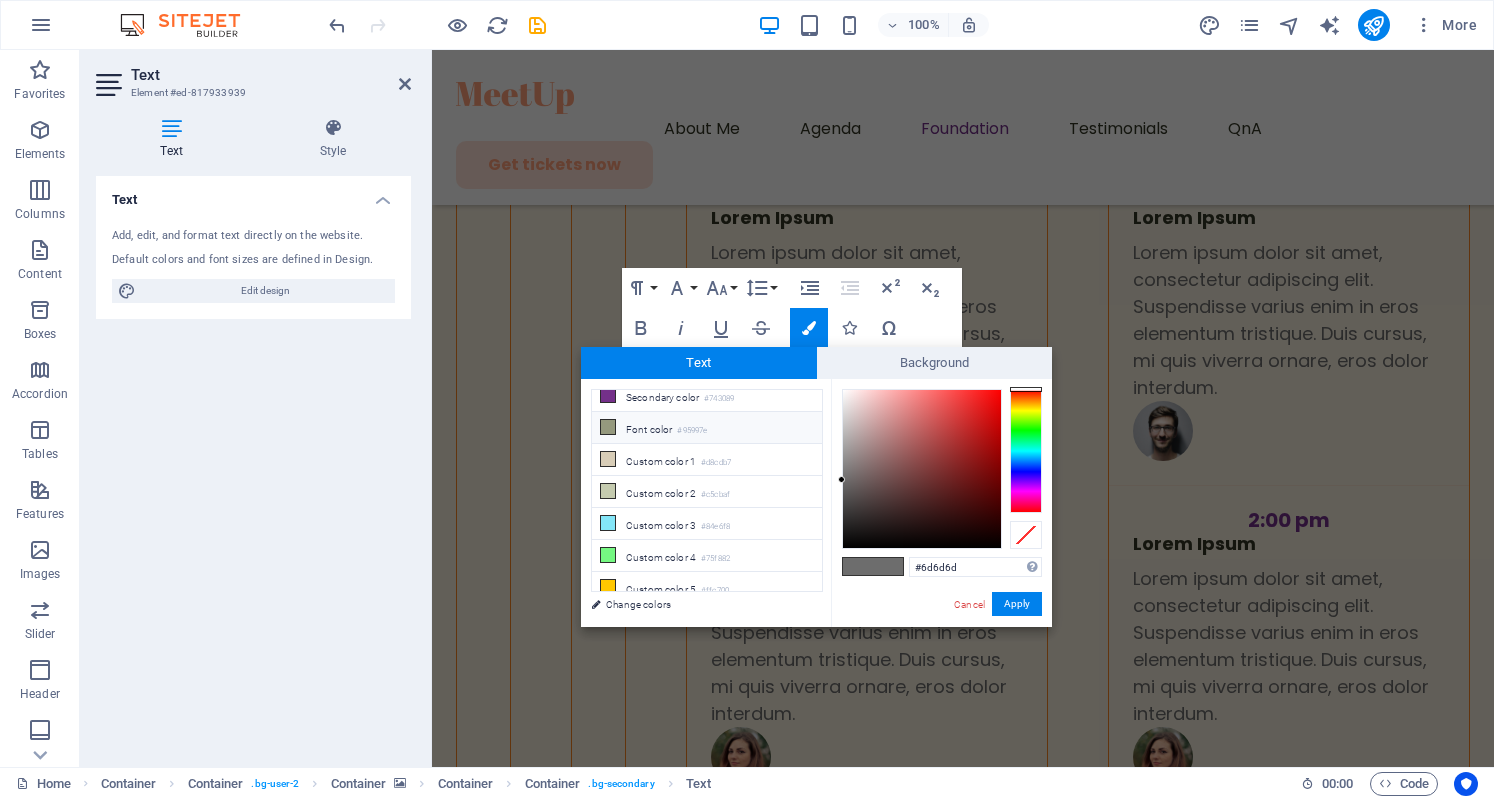 scroll, scrollTop: 0, scrollLeft: 0, axis: both 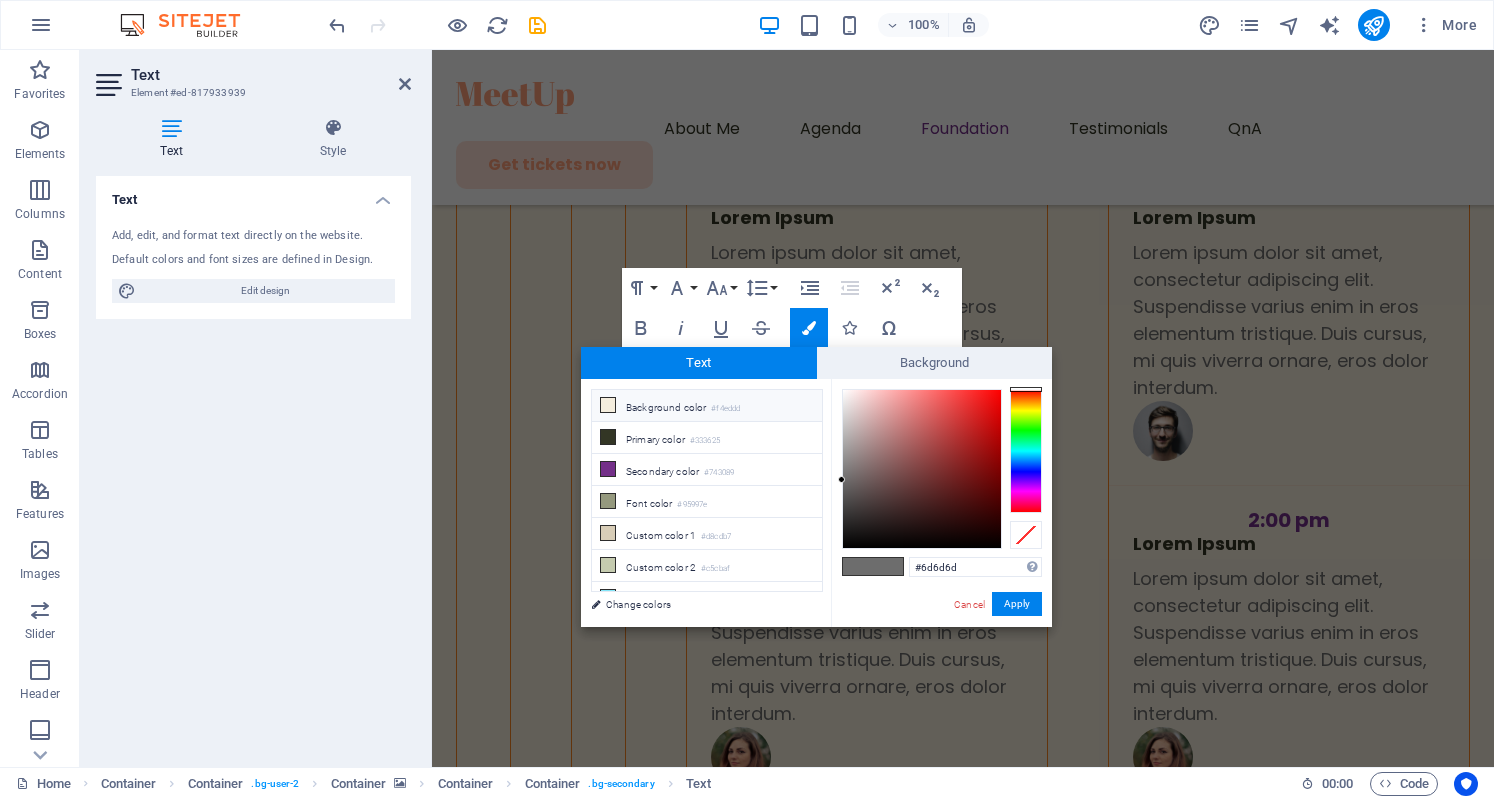 click on "Background color
#f4eddd" at bounding box center (707, 406) 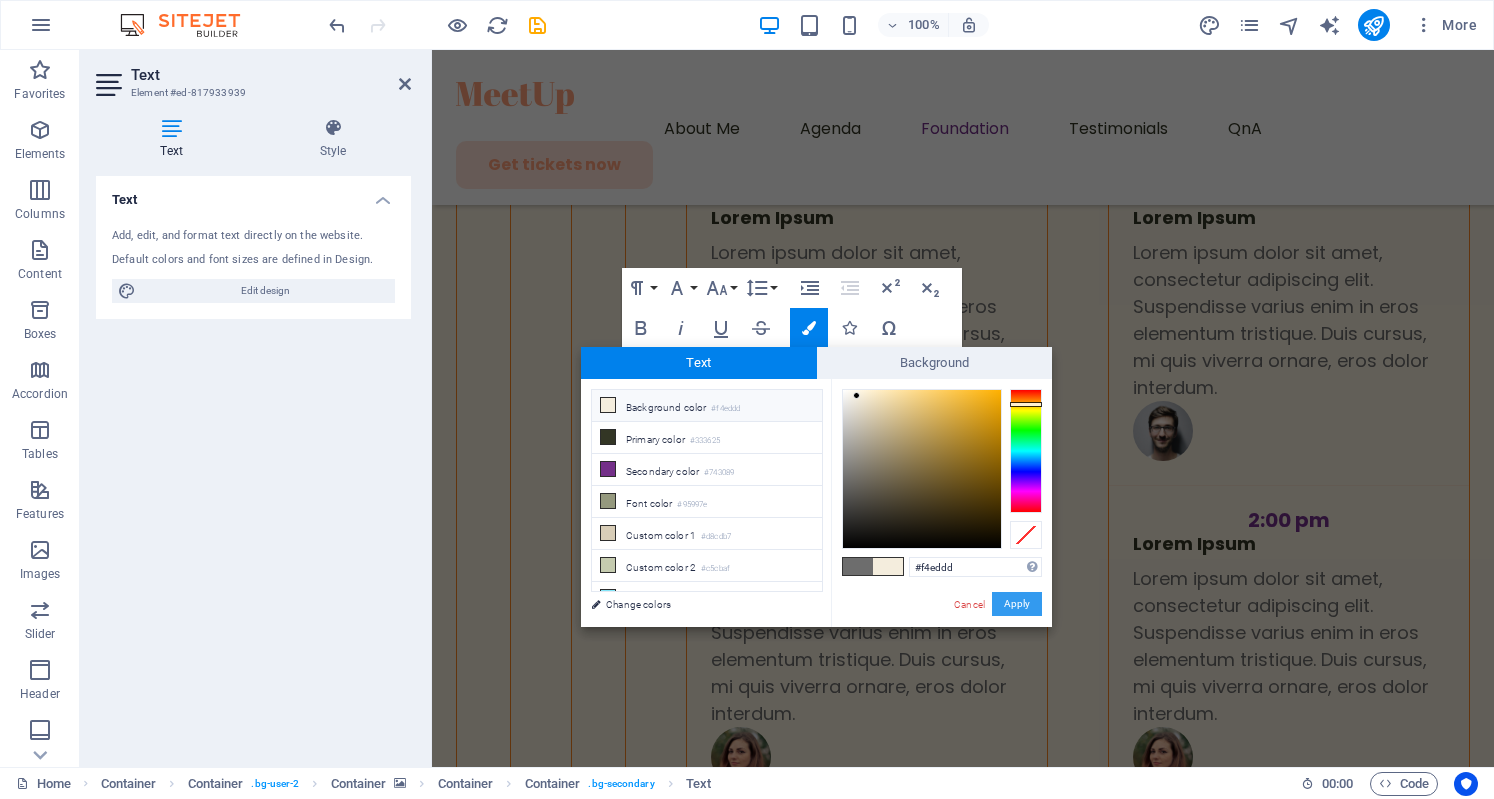 click on "Apply" at bounding box center (1017, 604) 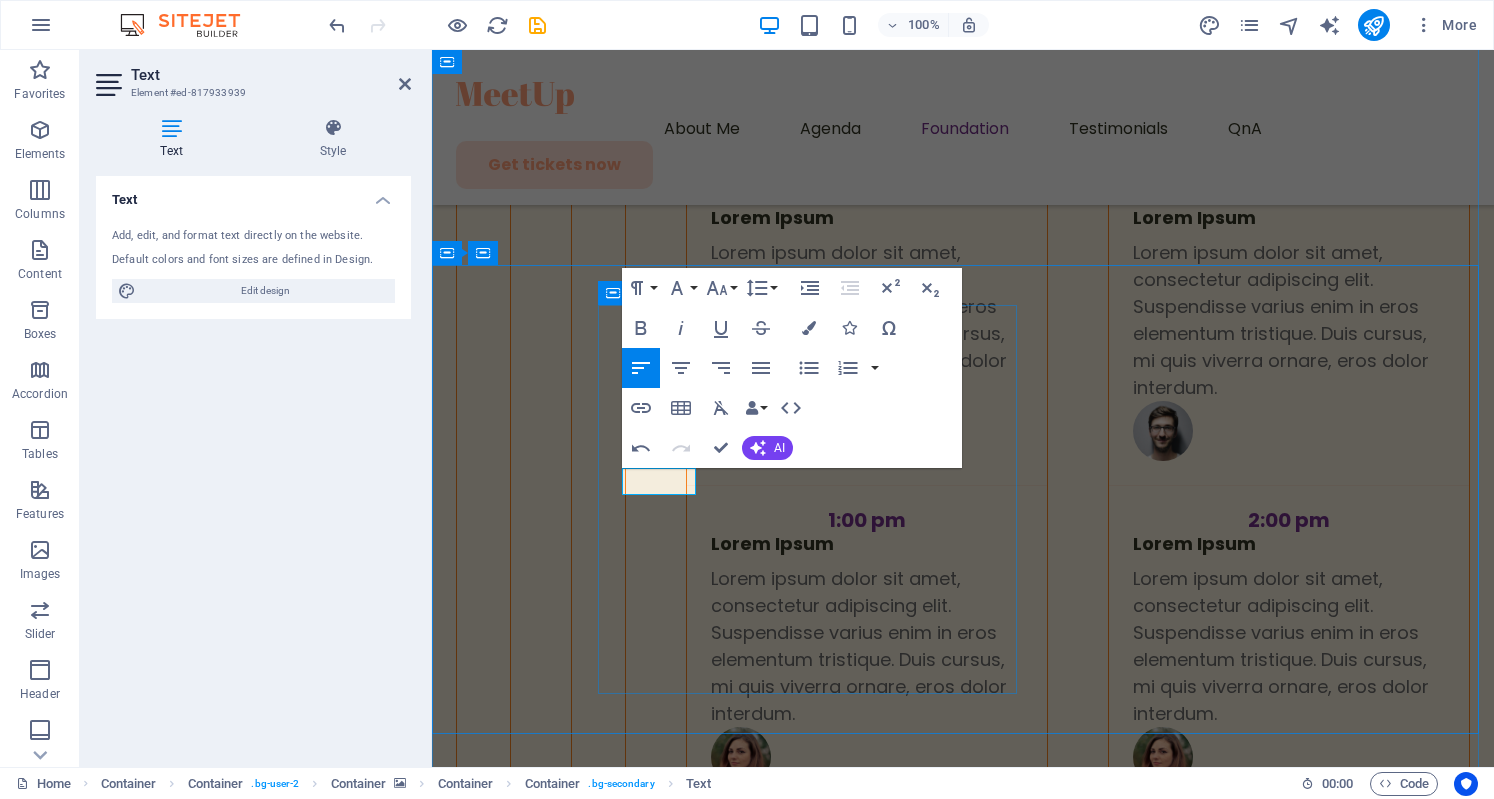 click on "Core Values Here's what keeps us grounded: ​ ​ Integrity Compassion Equity Empowerment Collaboration Innovation Purpose Driven" at bounding box center [815, 4390] 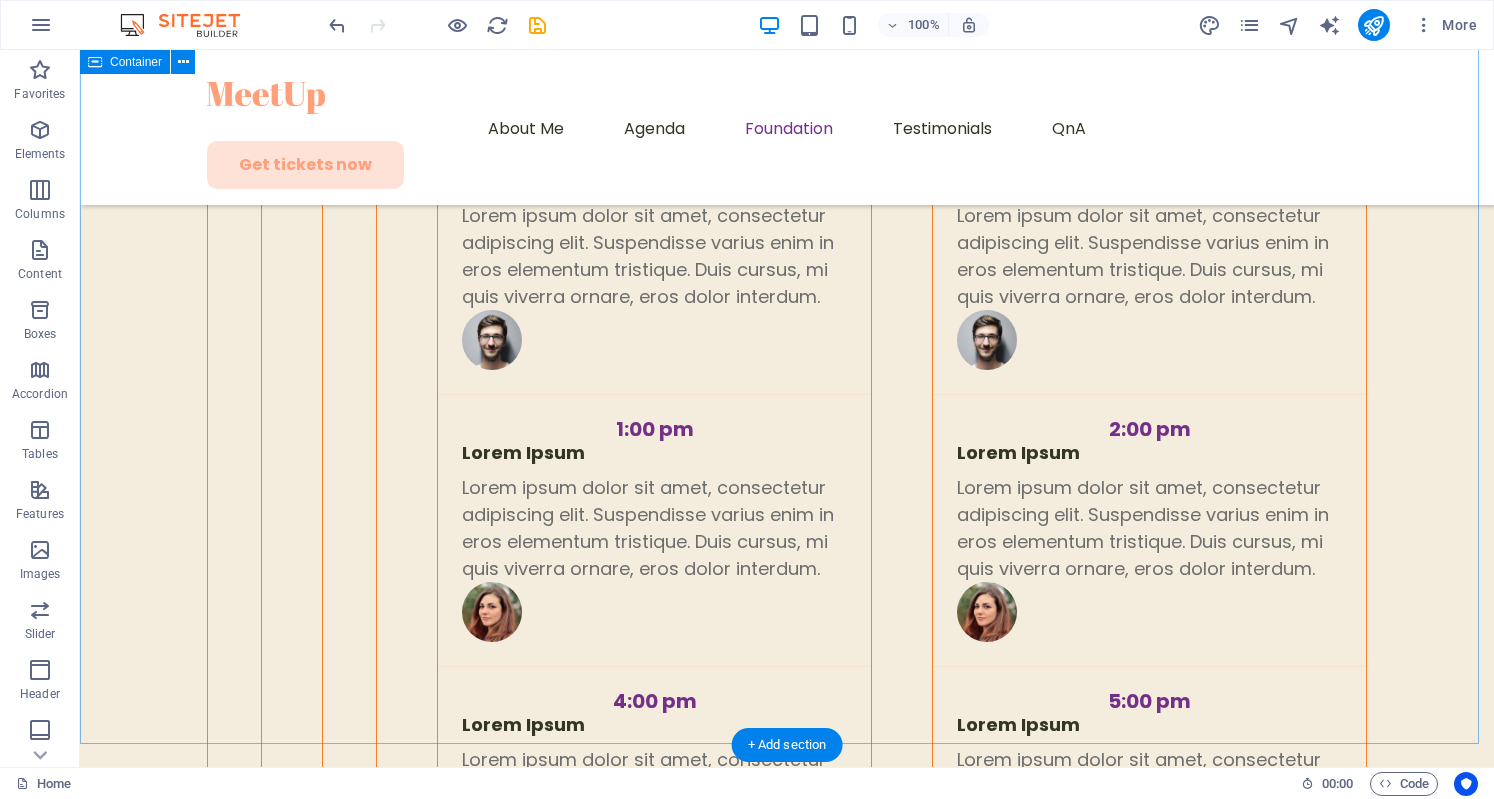 scroll, scrollTop: 6073, scrollLeft: 0, axis: vertical 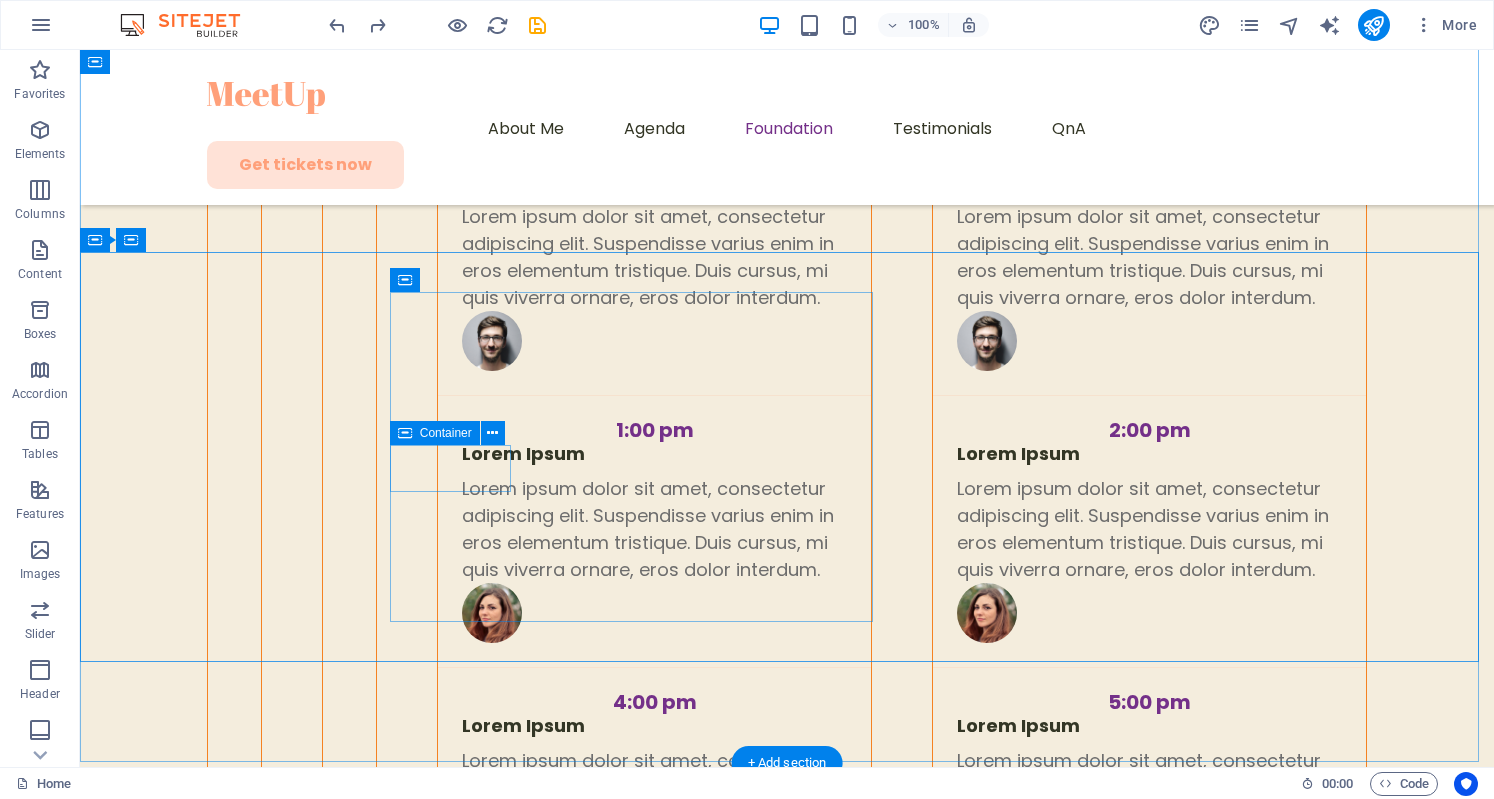 click on "Integrity" at bounding box center (633, 3951) 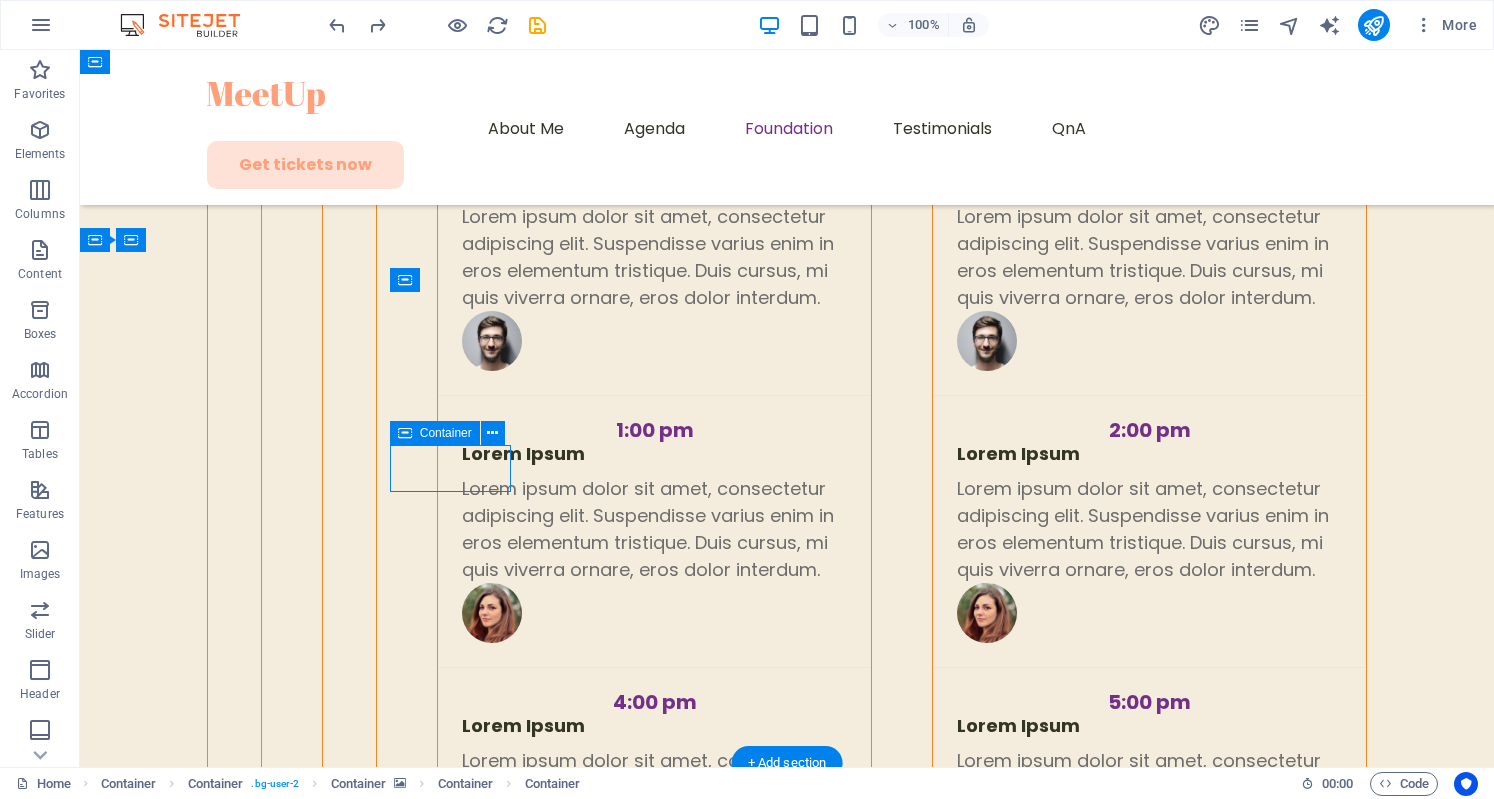 click on "Integrity" at bounding box center [633, 3951] 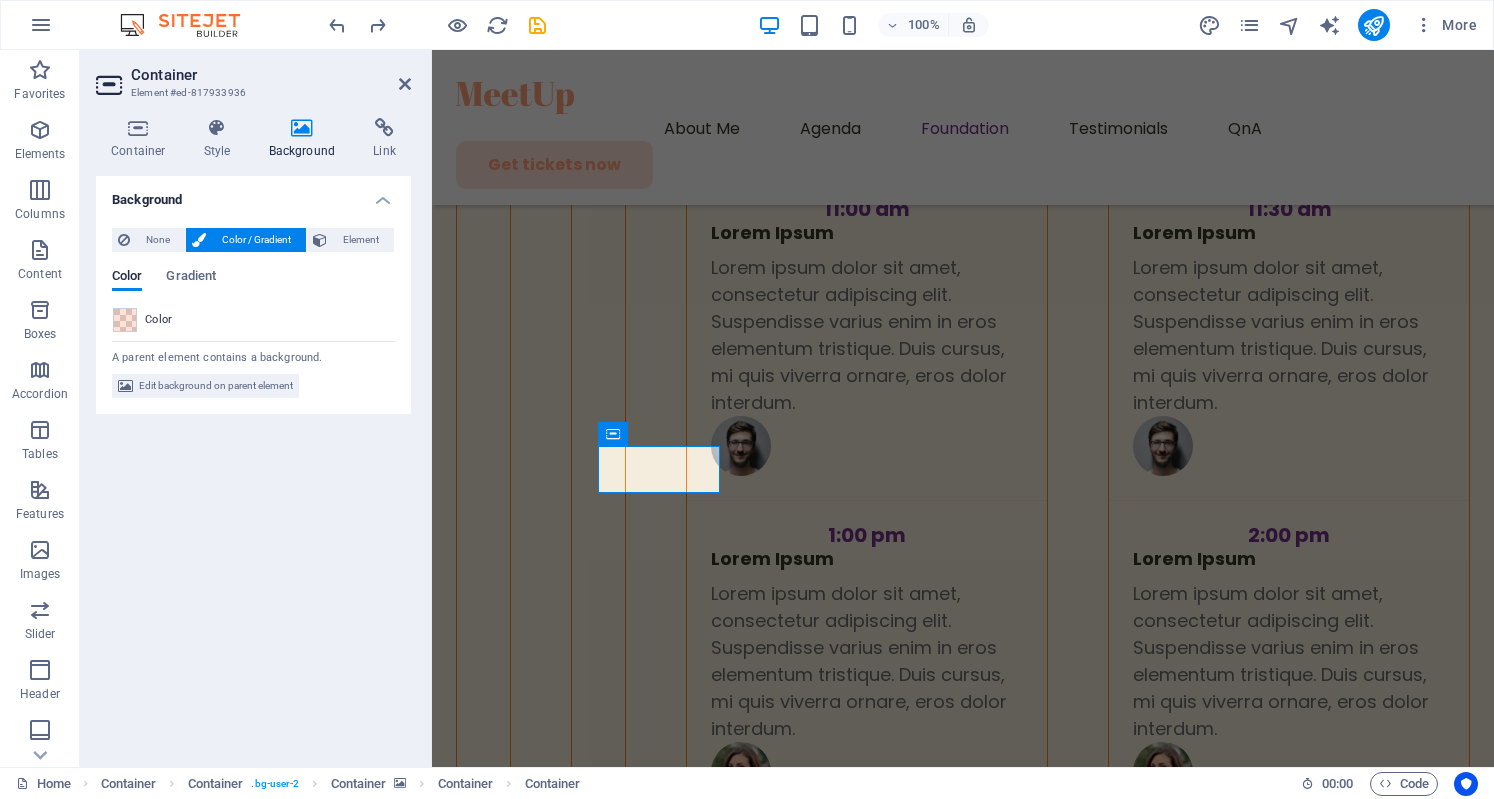 scroll, scrollTop: 6100, scrollLeft: 0, axis: vertical 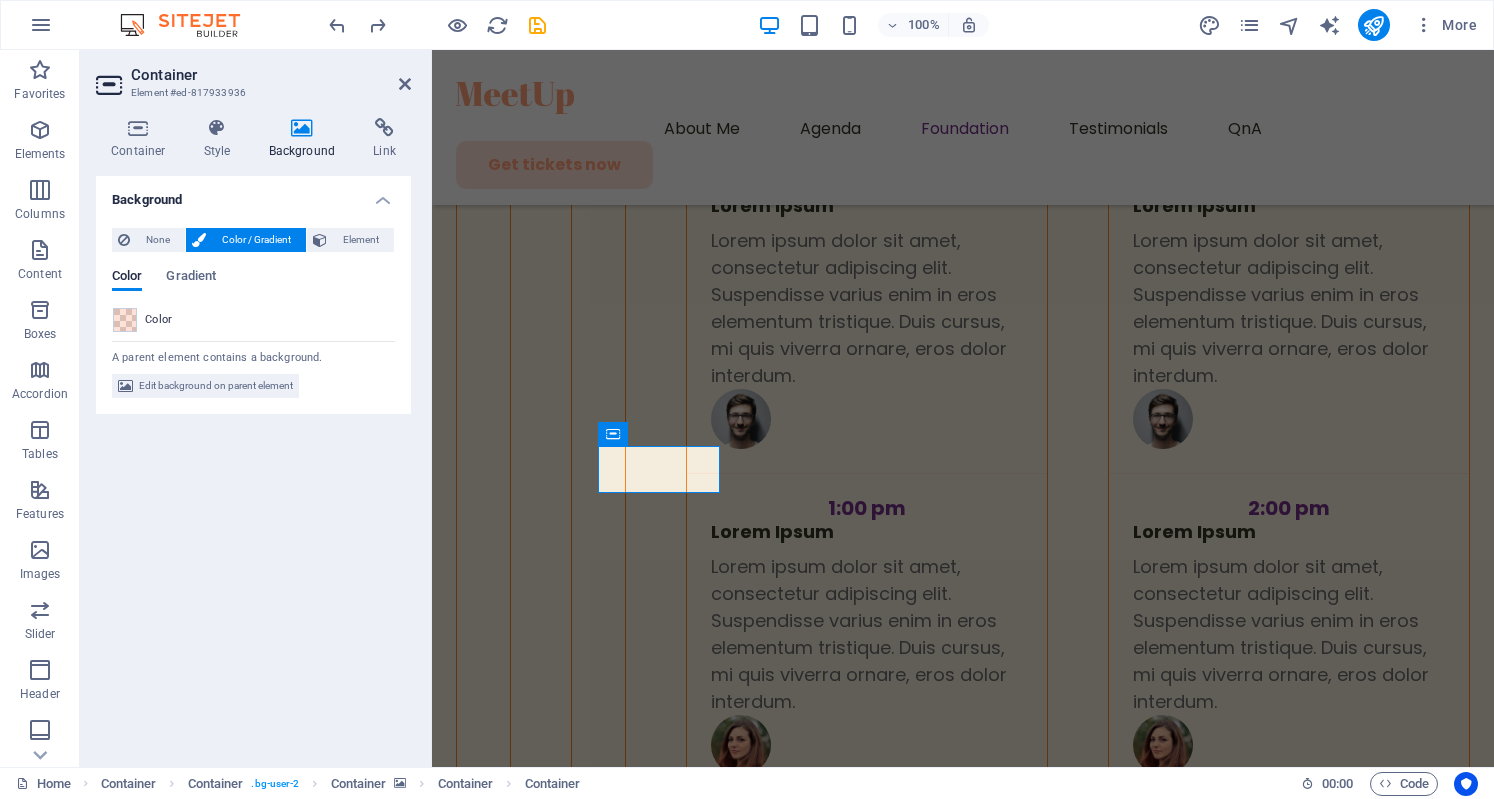 click on "Color" at bounding box center [253, 320] 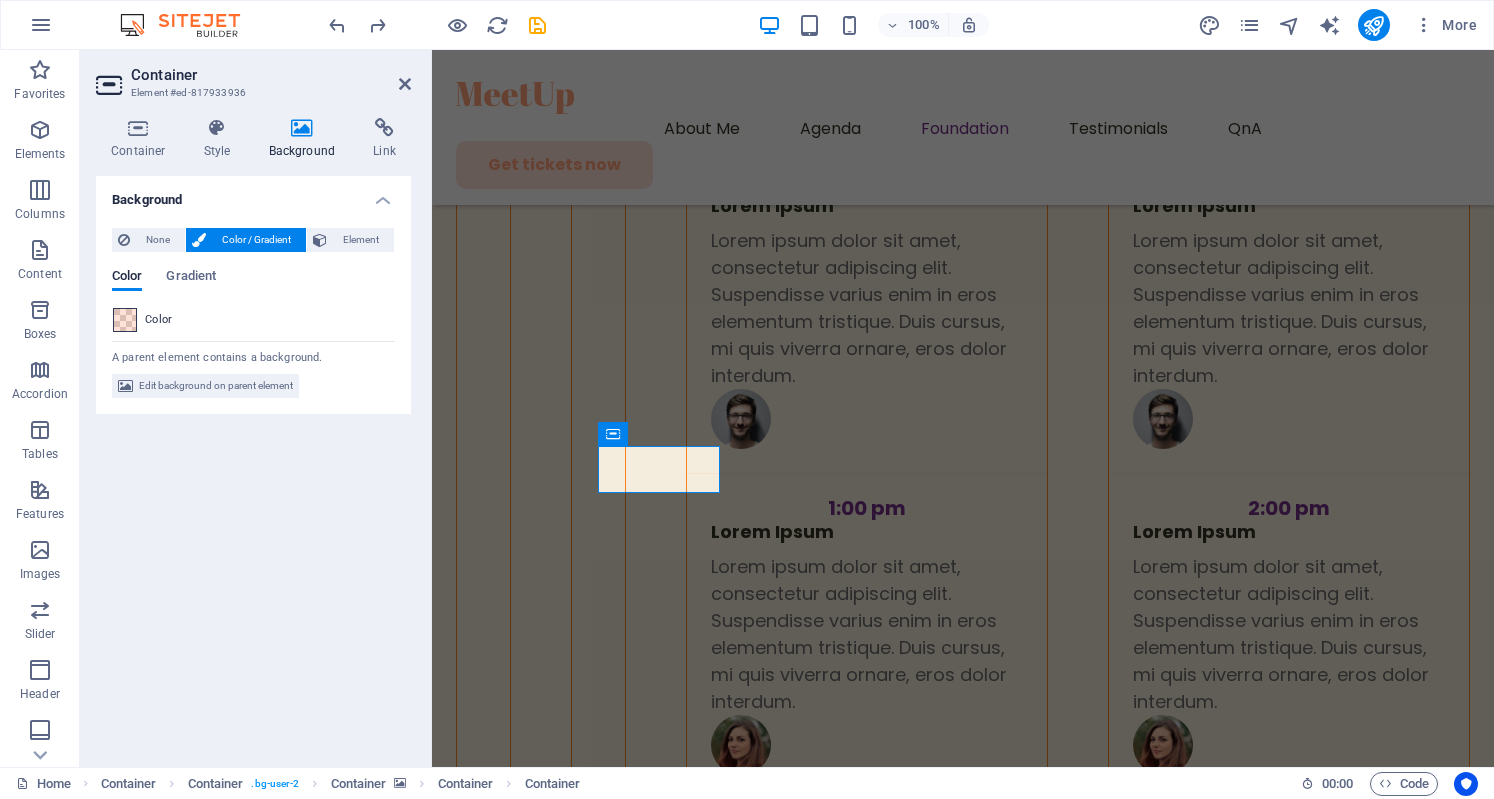 click at bounding box center (125, 320) 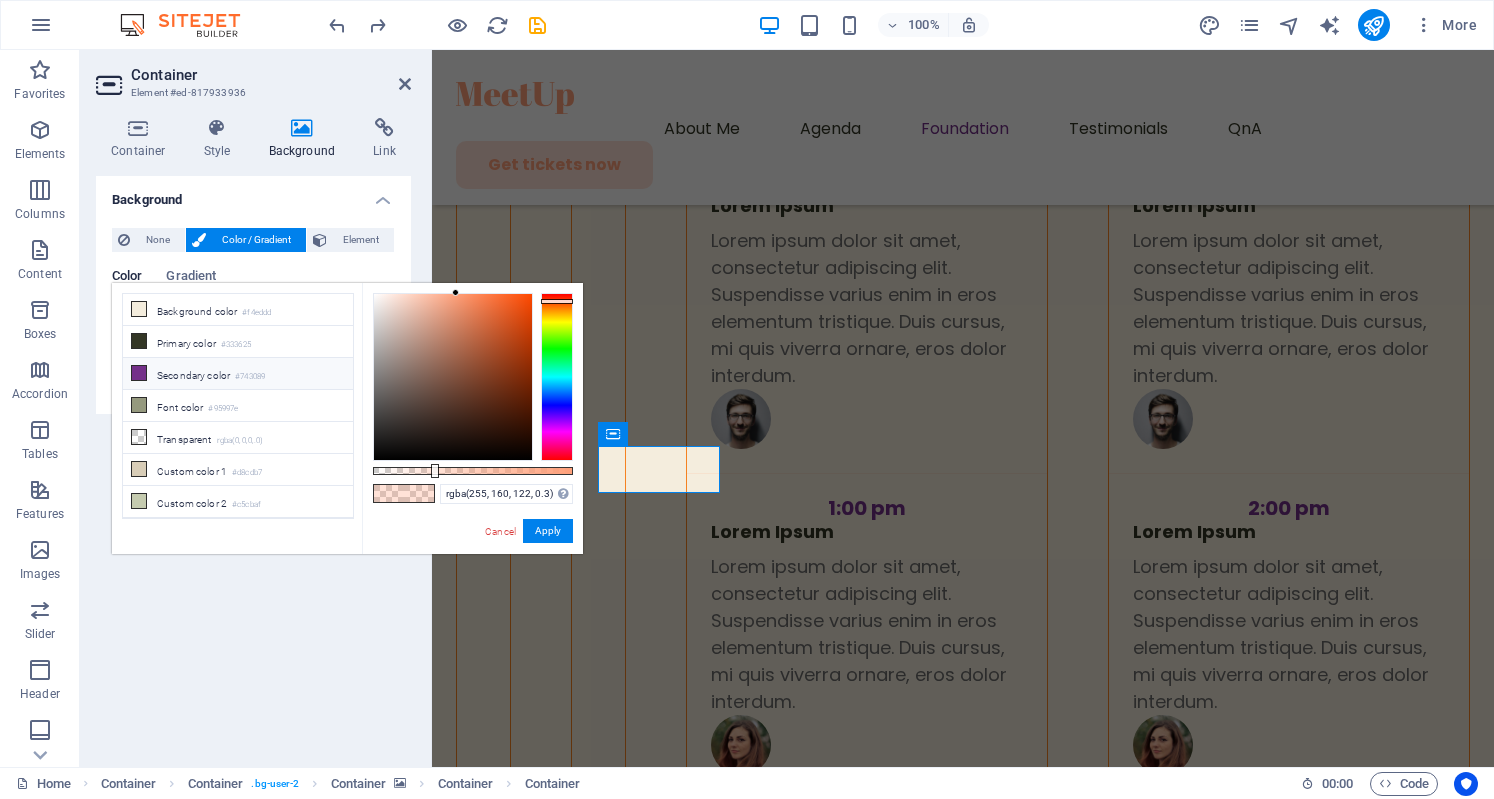 click on "Secondary color
#743089" at bounding box center [238, 374] 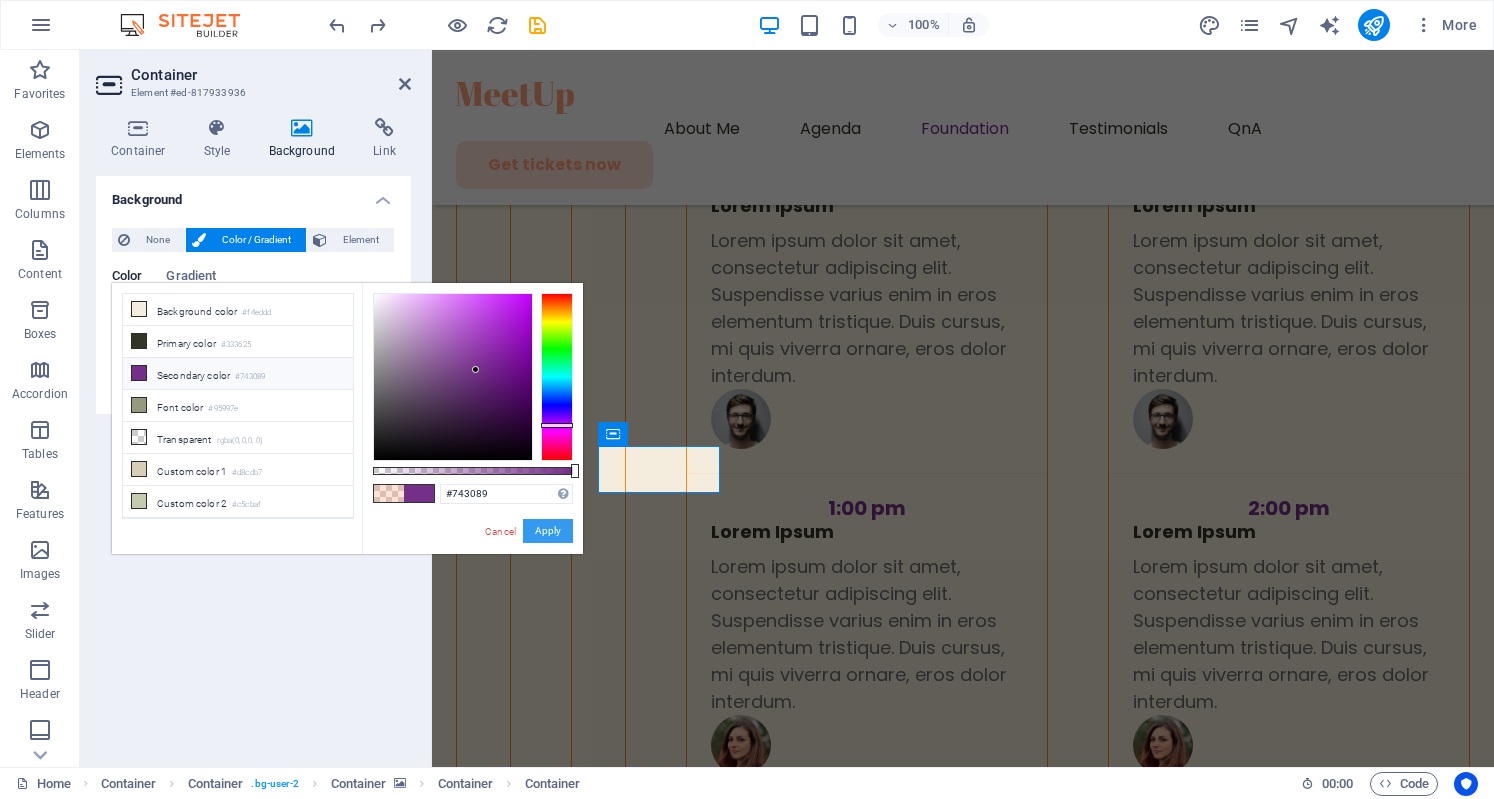 click on "Apply" at bounding box center (548, 531) 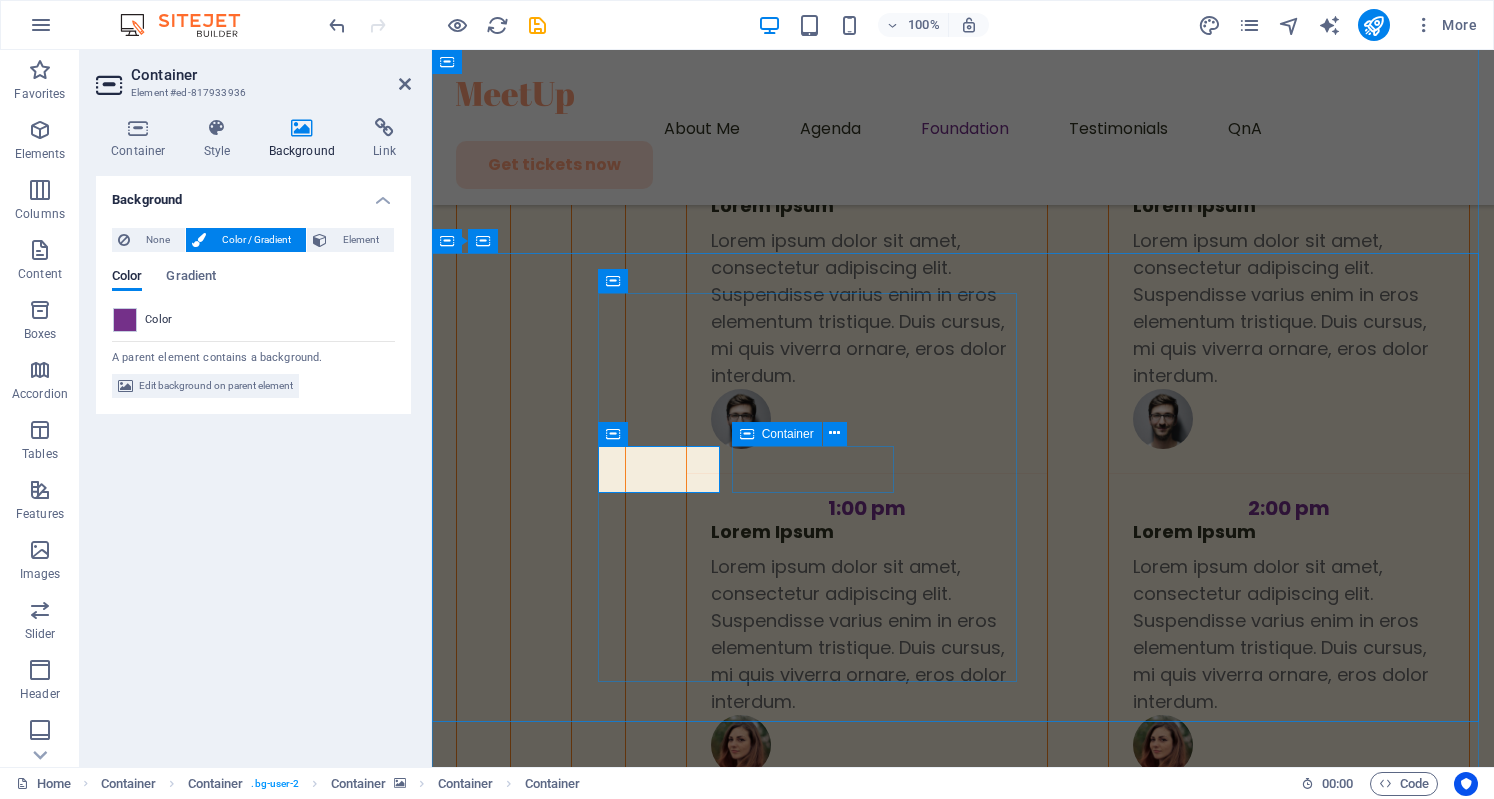 click on "Compassion" at bounding box center (809, 4336) 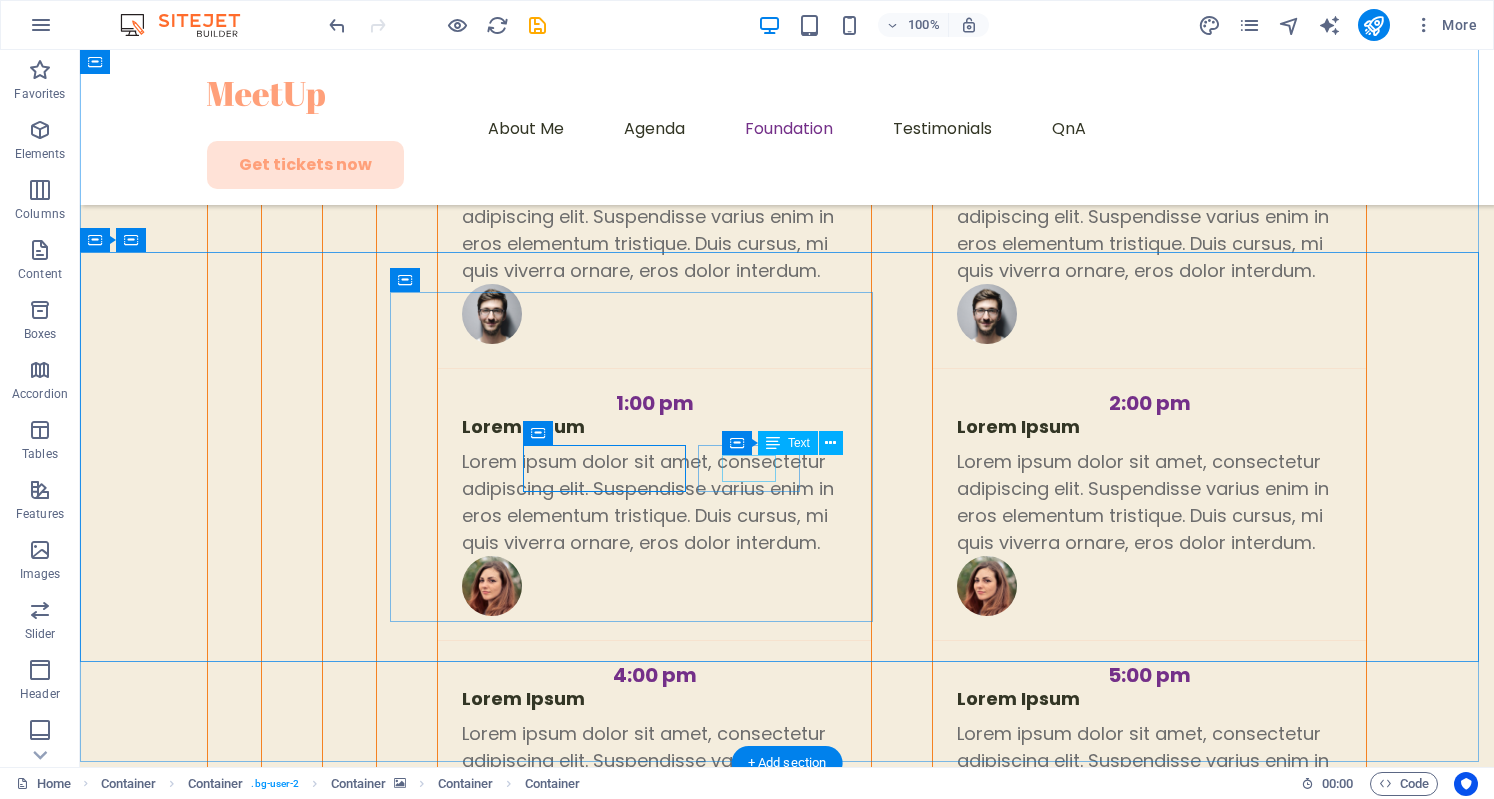 scroll, scrollTop: 6073, scrollLeft: 0, axis: vertical 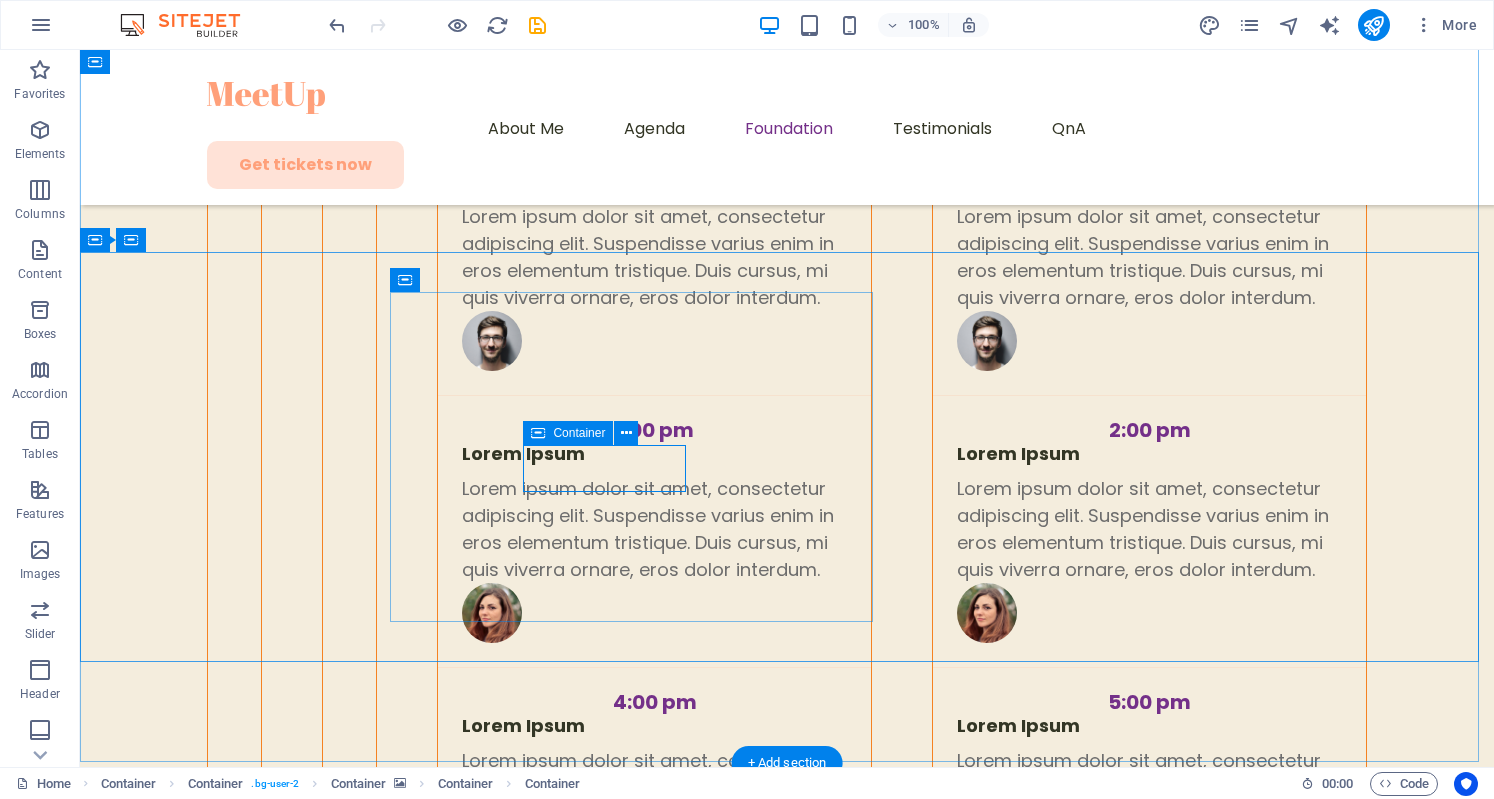 click on "Compassion" at bounding box center [633, 4010] 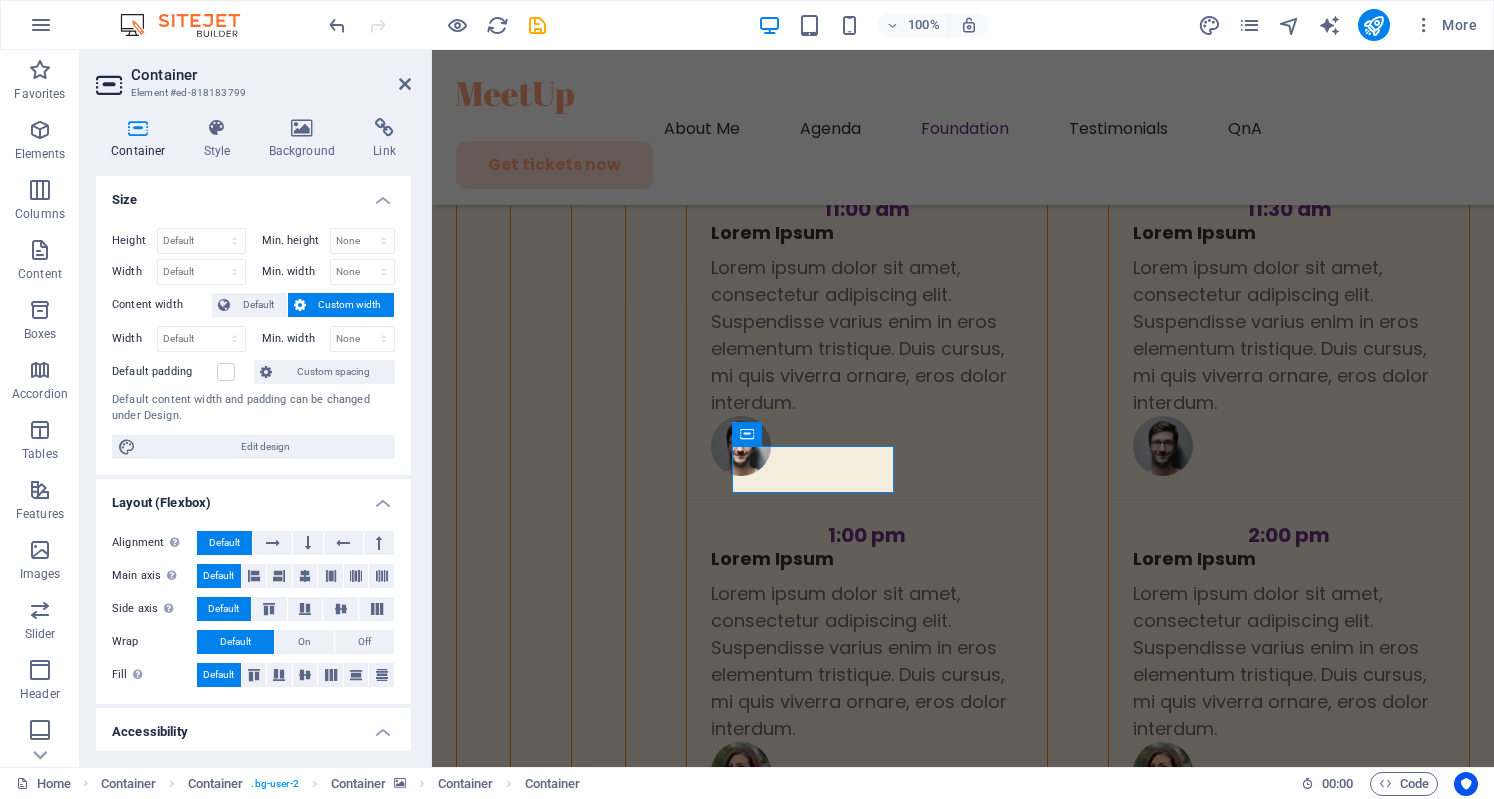 scroll, scrollTop: 6100, scrollLeft: 0, axis: vertical 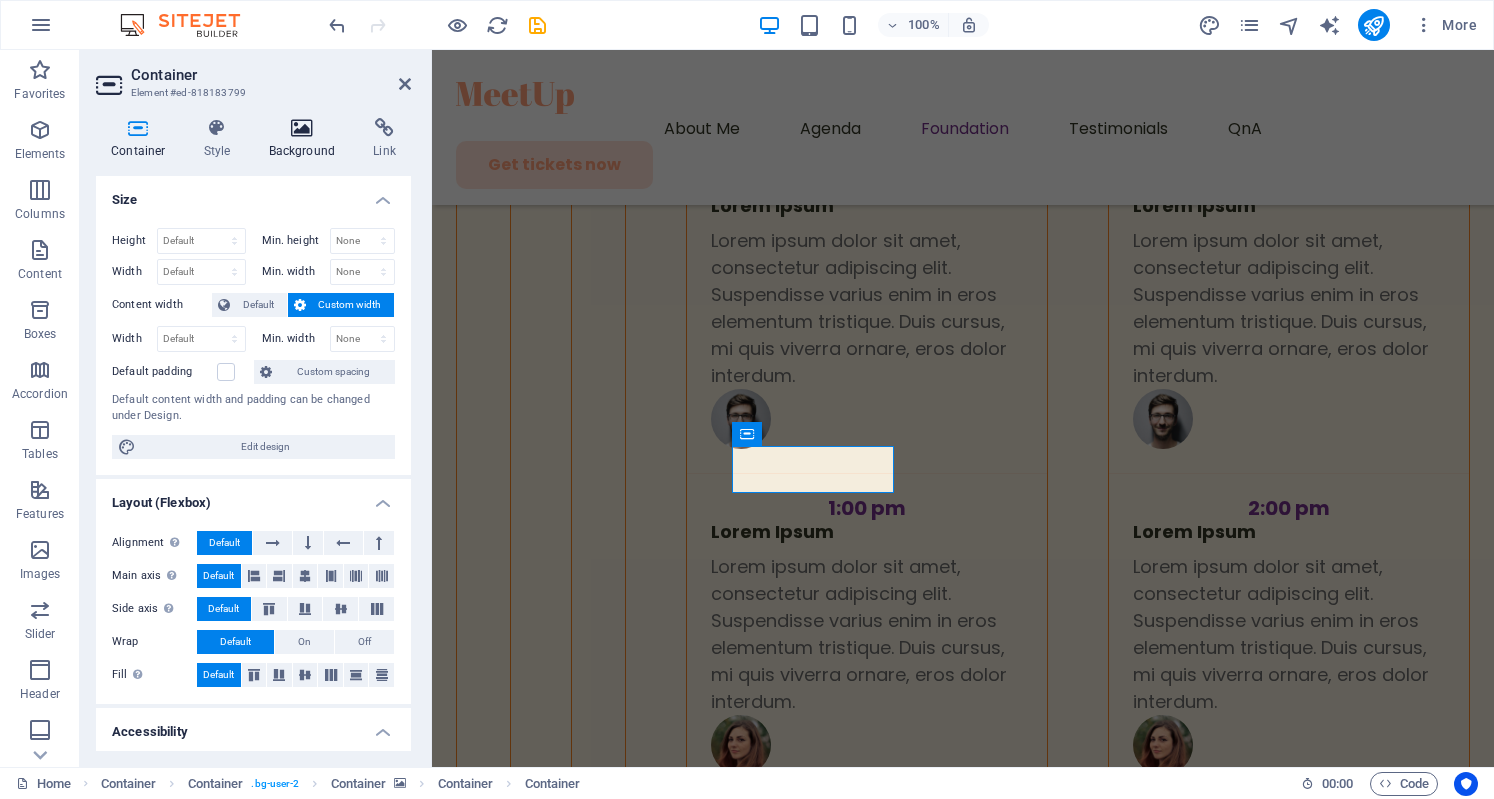 click at bounding box center [302, 128] 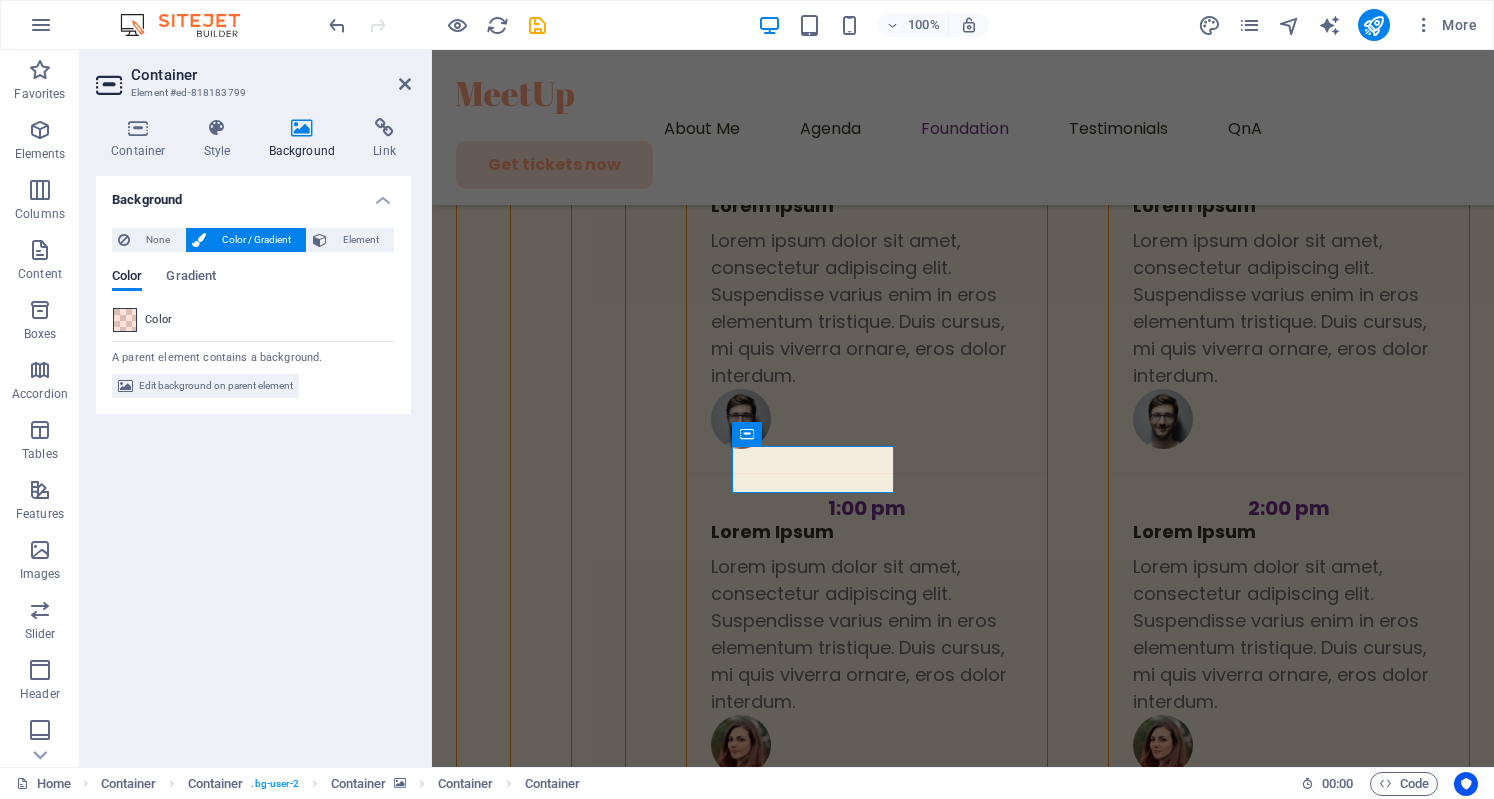 click at bounding box center (125, 320) 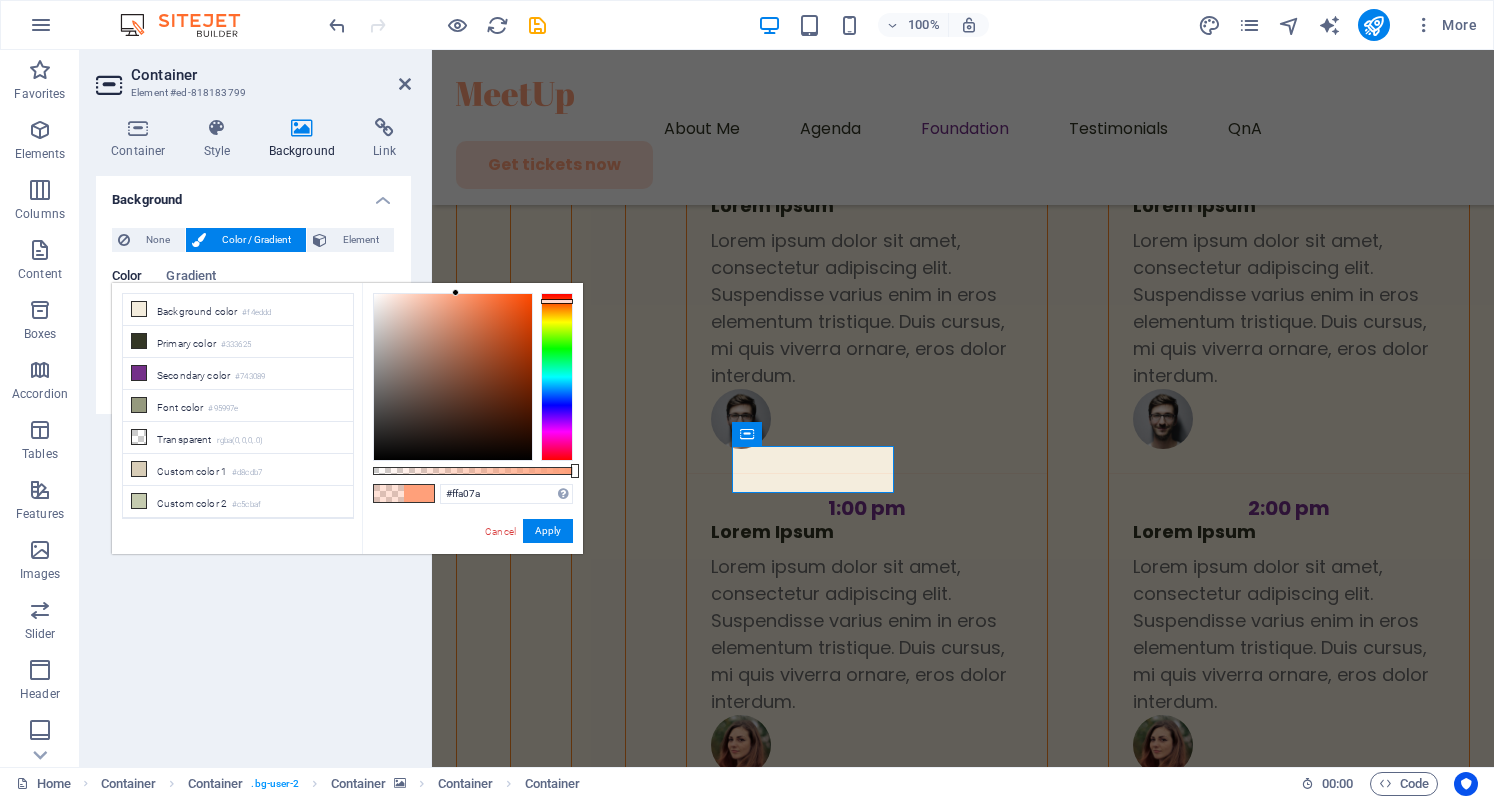 drag, startPoint x: 434, startPoint y: 465, endPoint x: 634, endPoint y: 477, distance: 200.35968 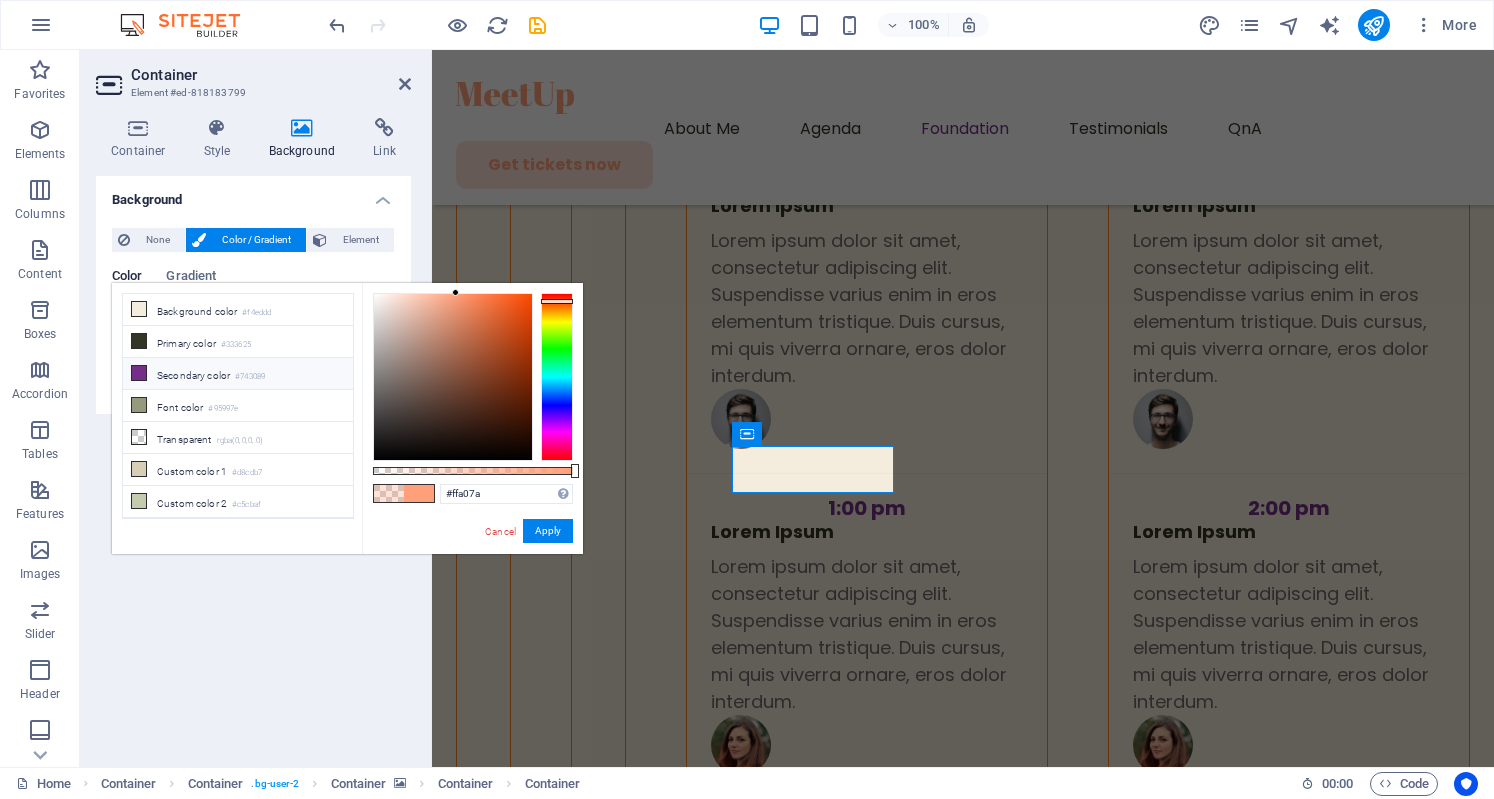 click on "Secondary color
#743089" at bounding box center (238, 374) 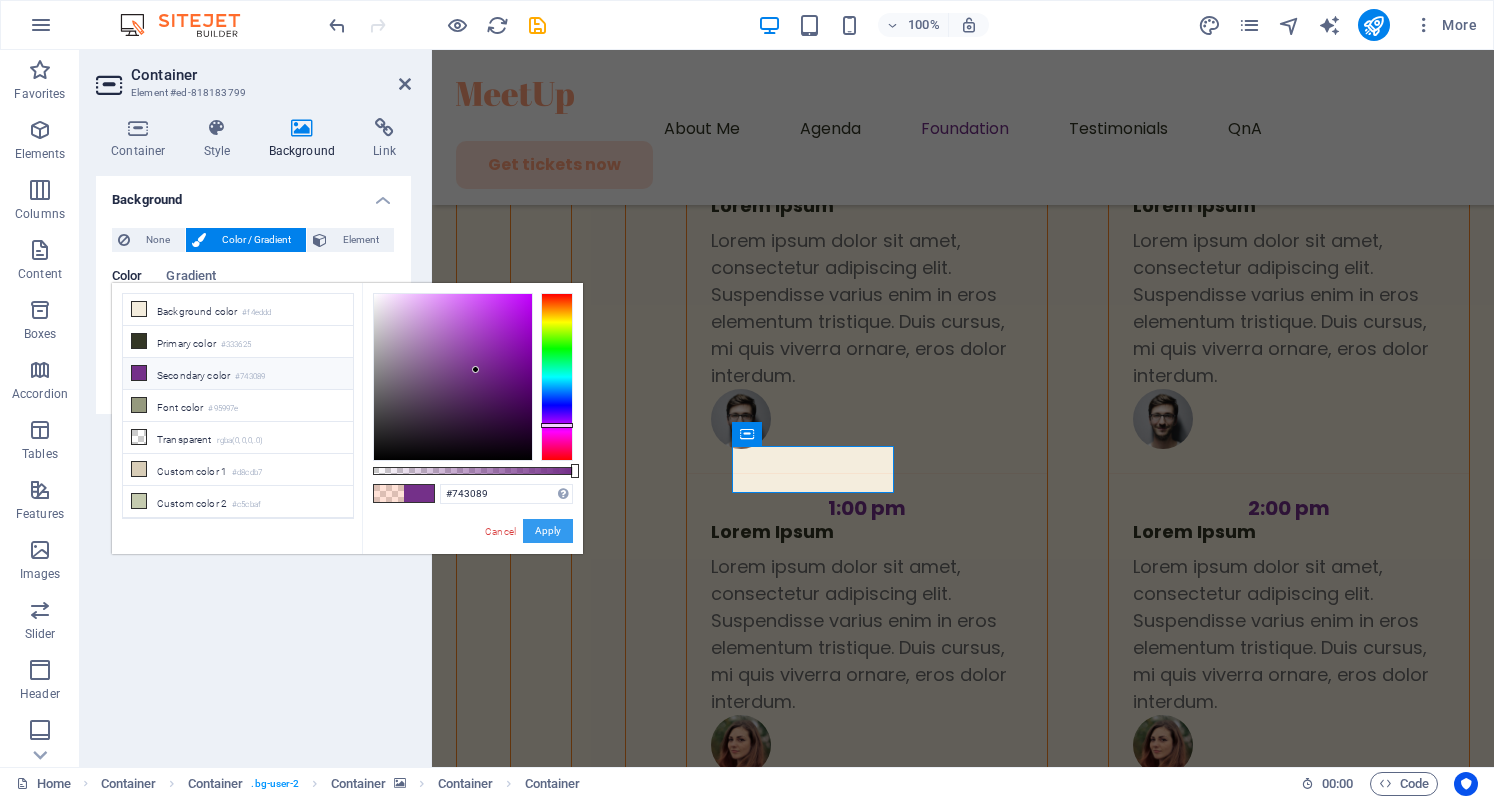 click on "Apply" at bounding box center [548, 531] 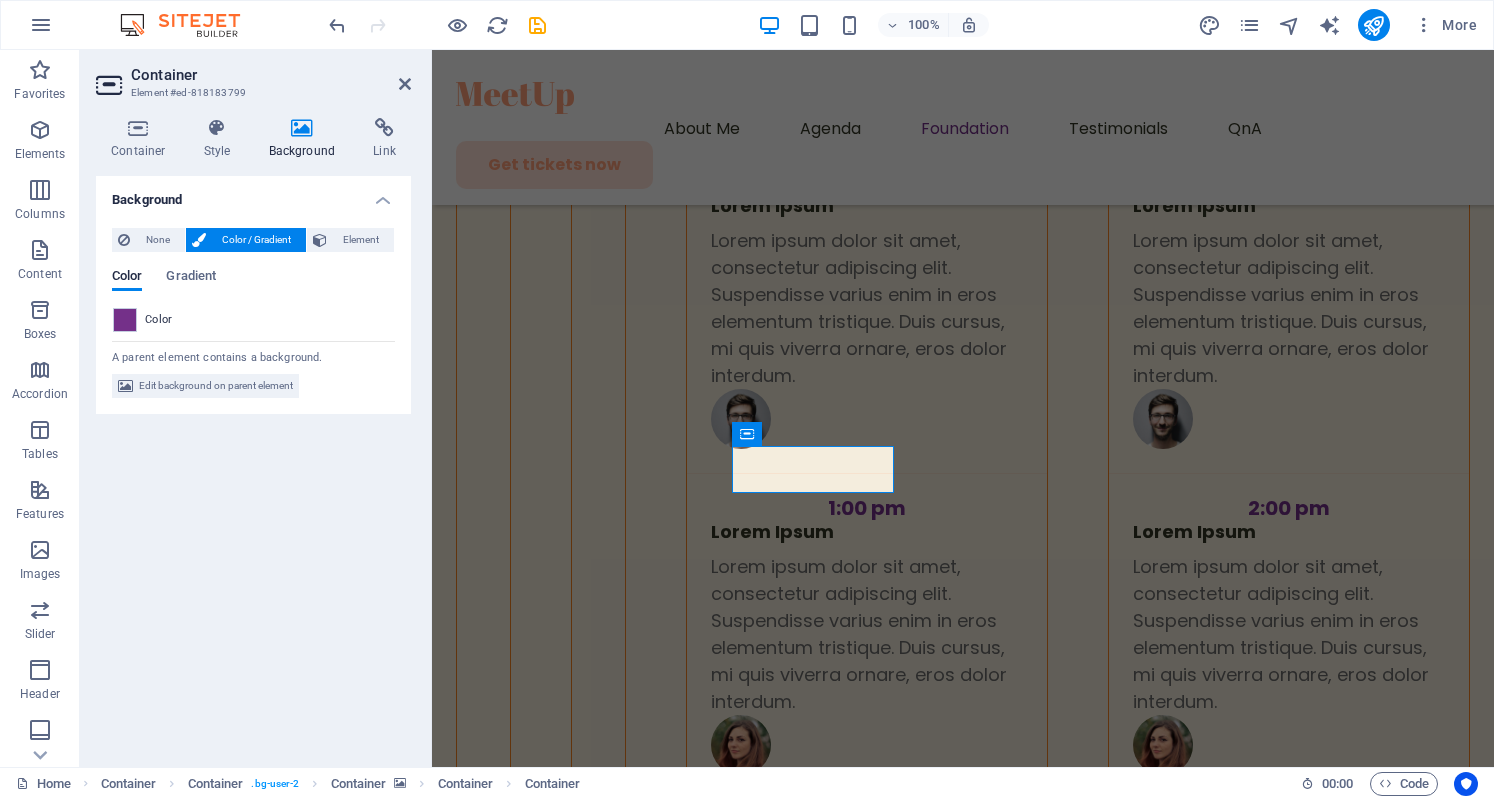 click at bounding box center (963, 3826) 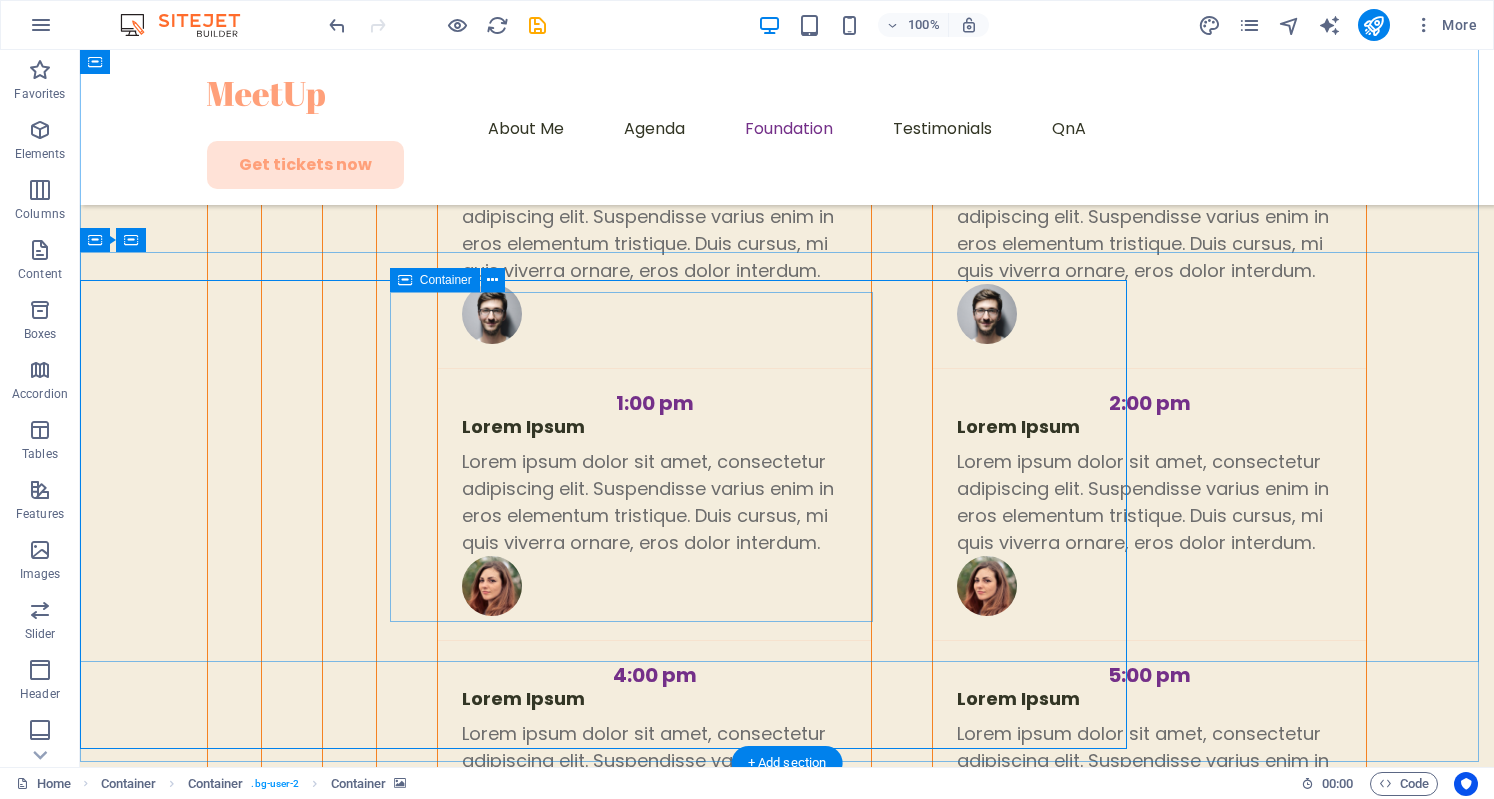 scroll, scrollTop: 6073, scrollLeft: 0, axis: vertical 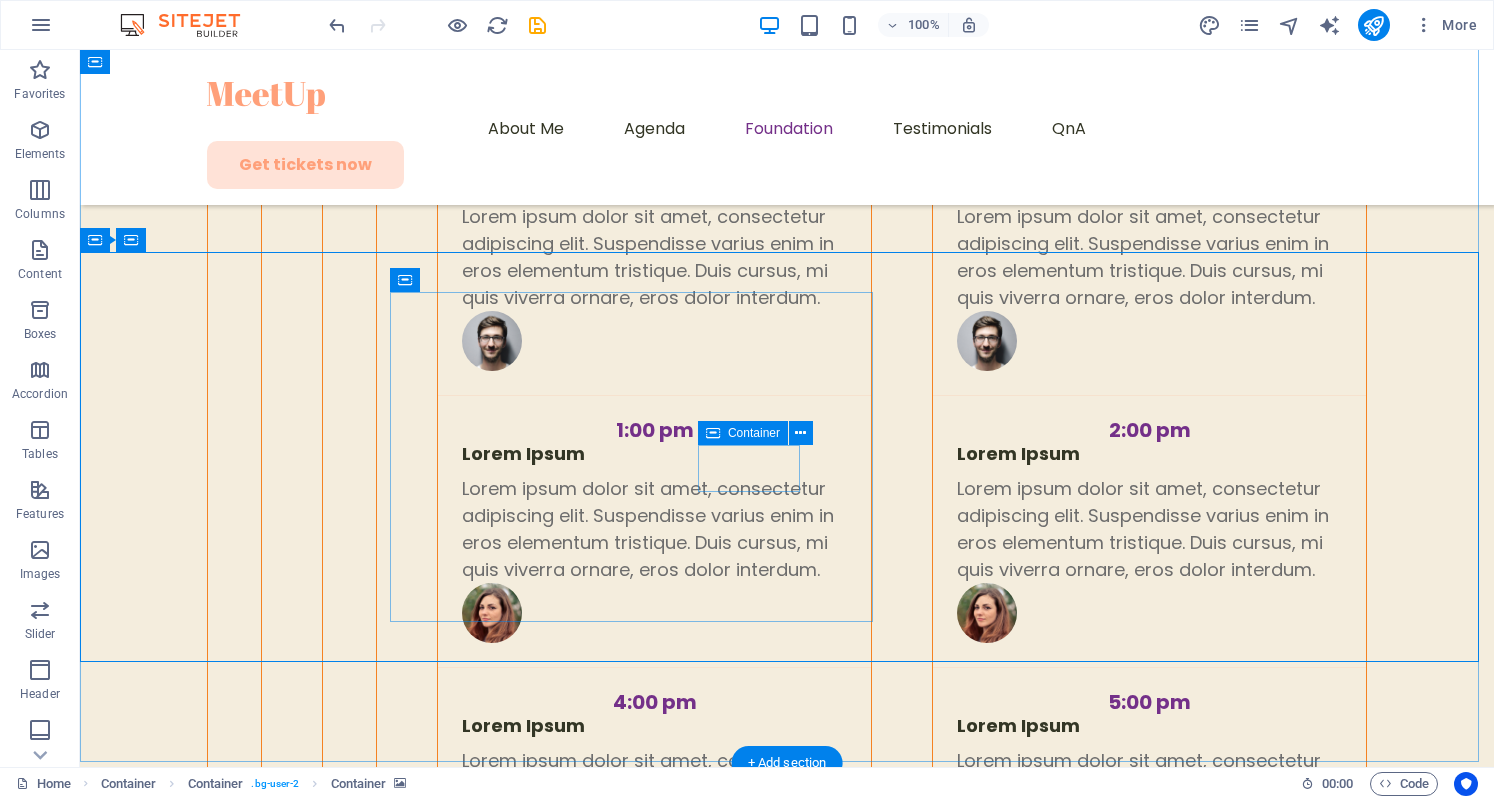 click on "Equity" at bounding box center [633, 4069] 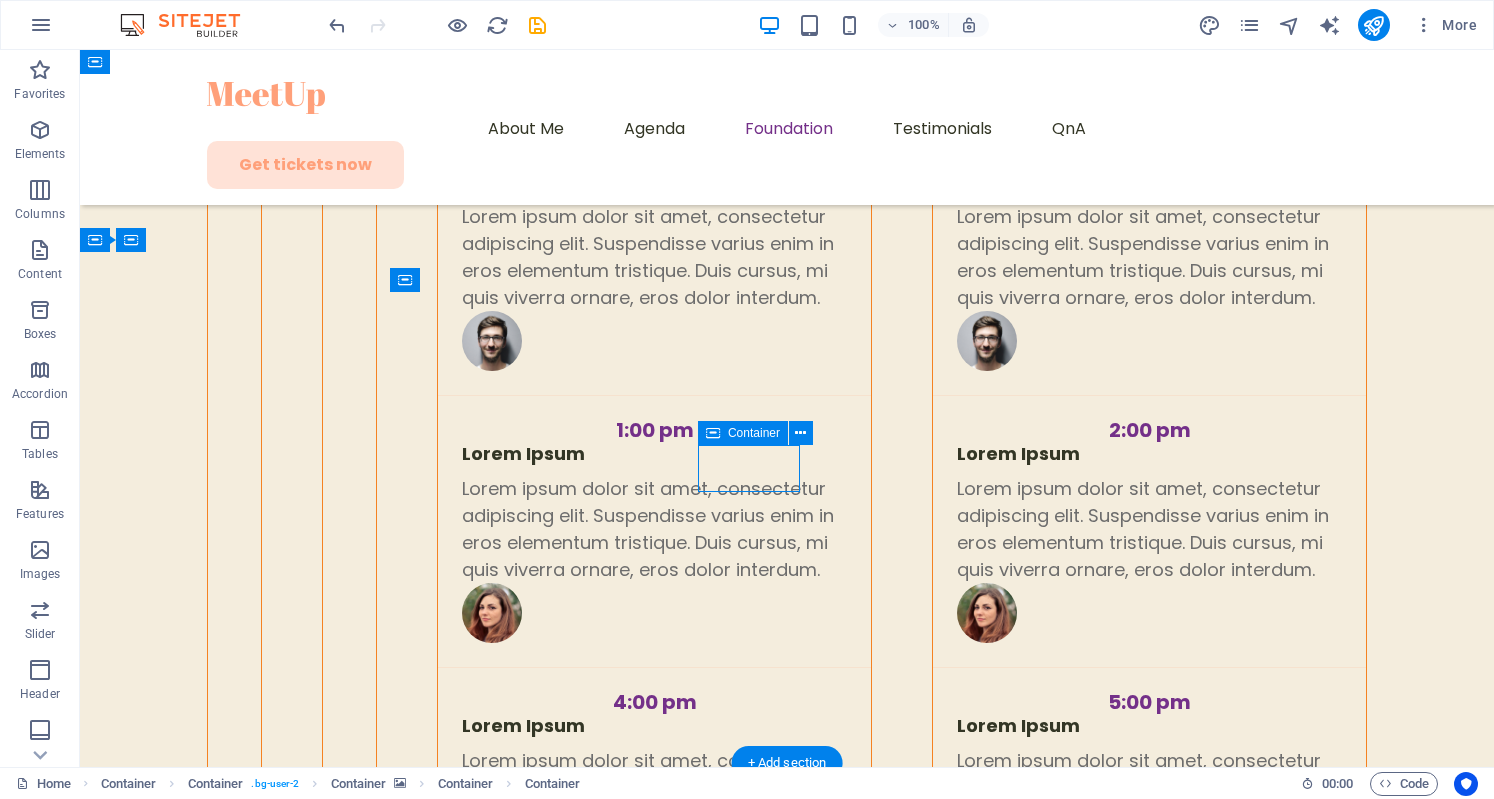 click on "Equity" at bounding box center (633, 4069) 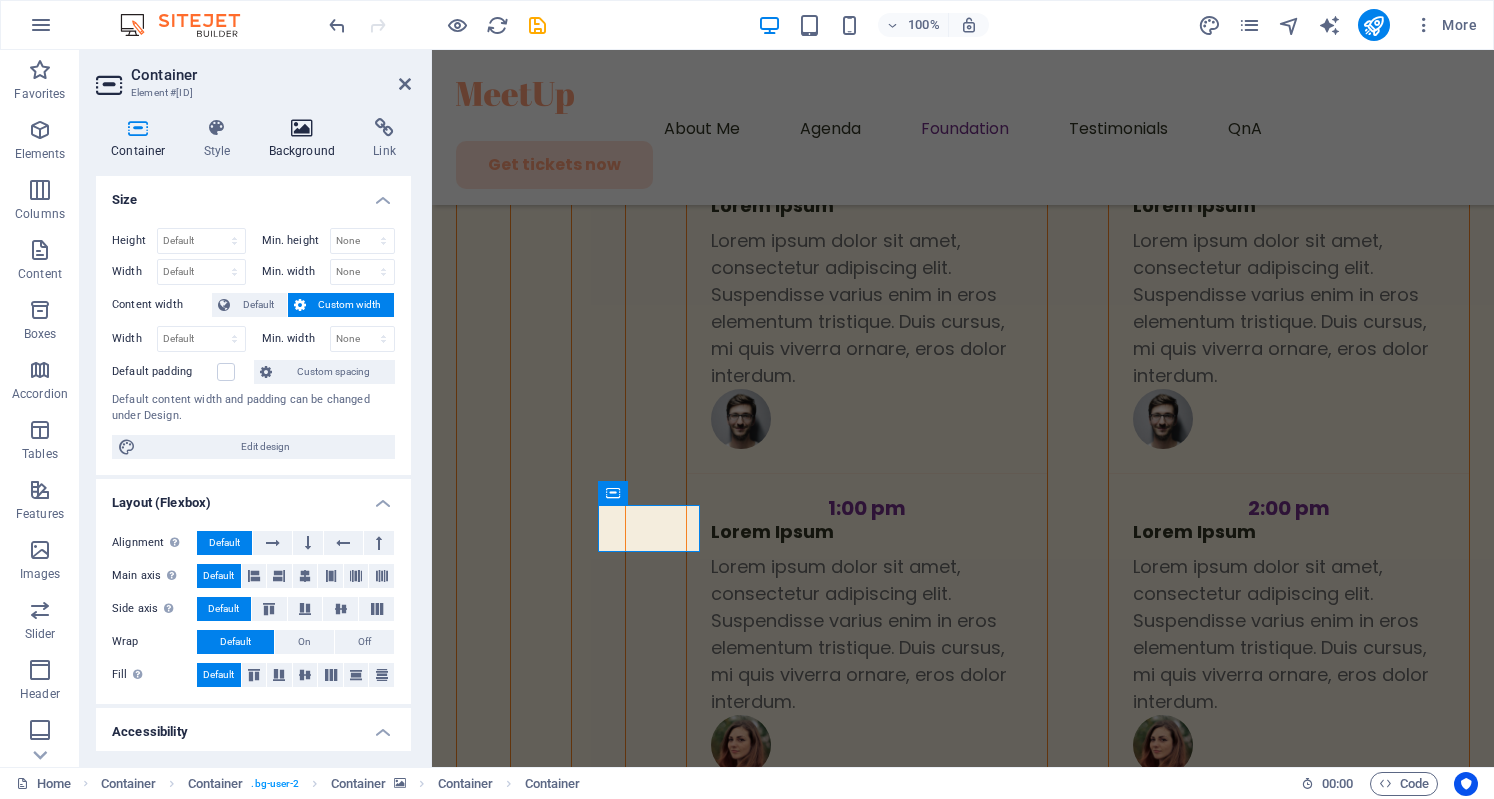 click on "Background" at bounding box center (306, 139) 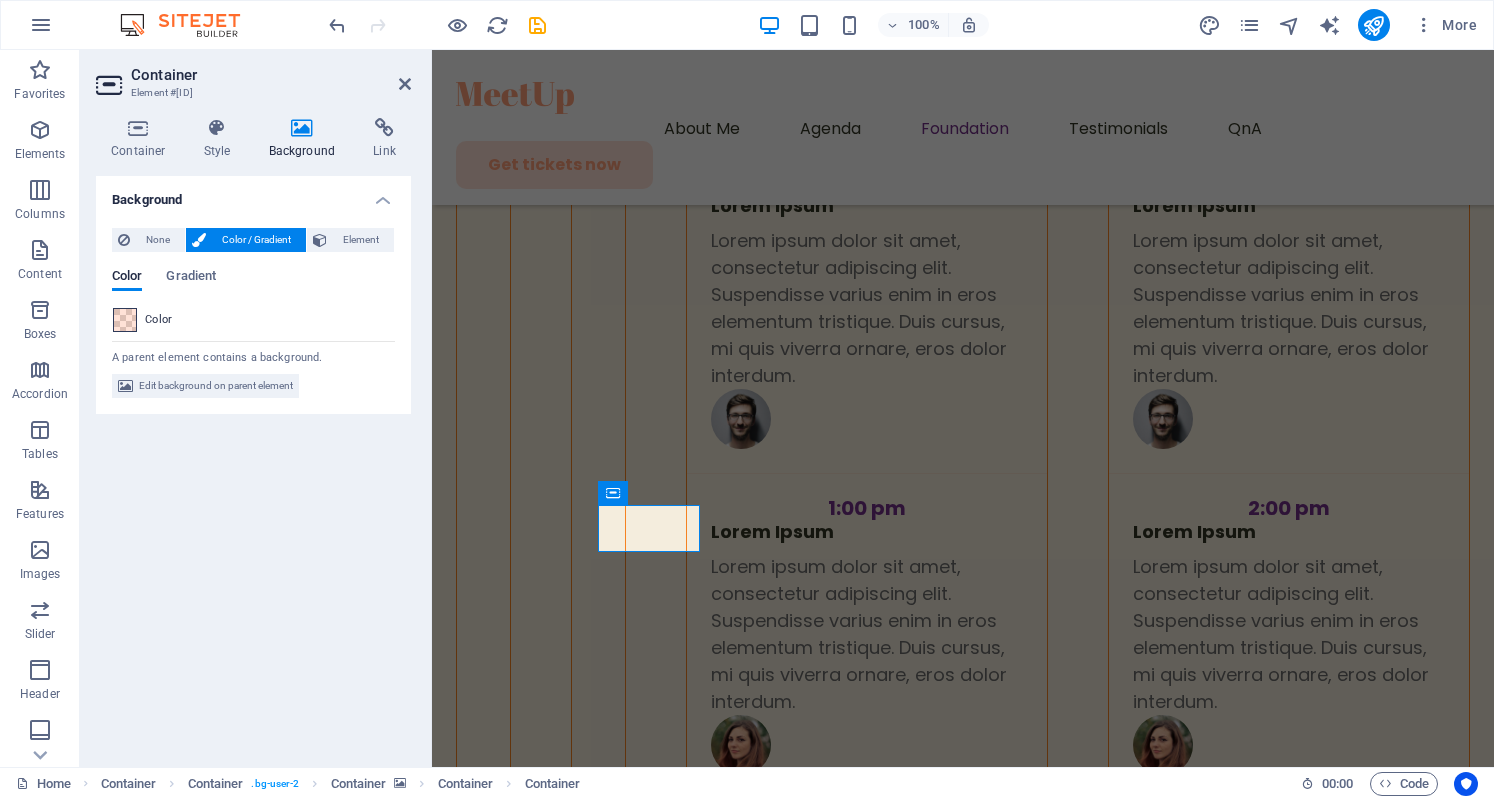 click at bounding box center [125, 320] 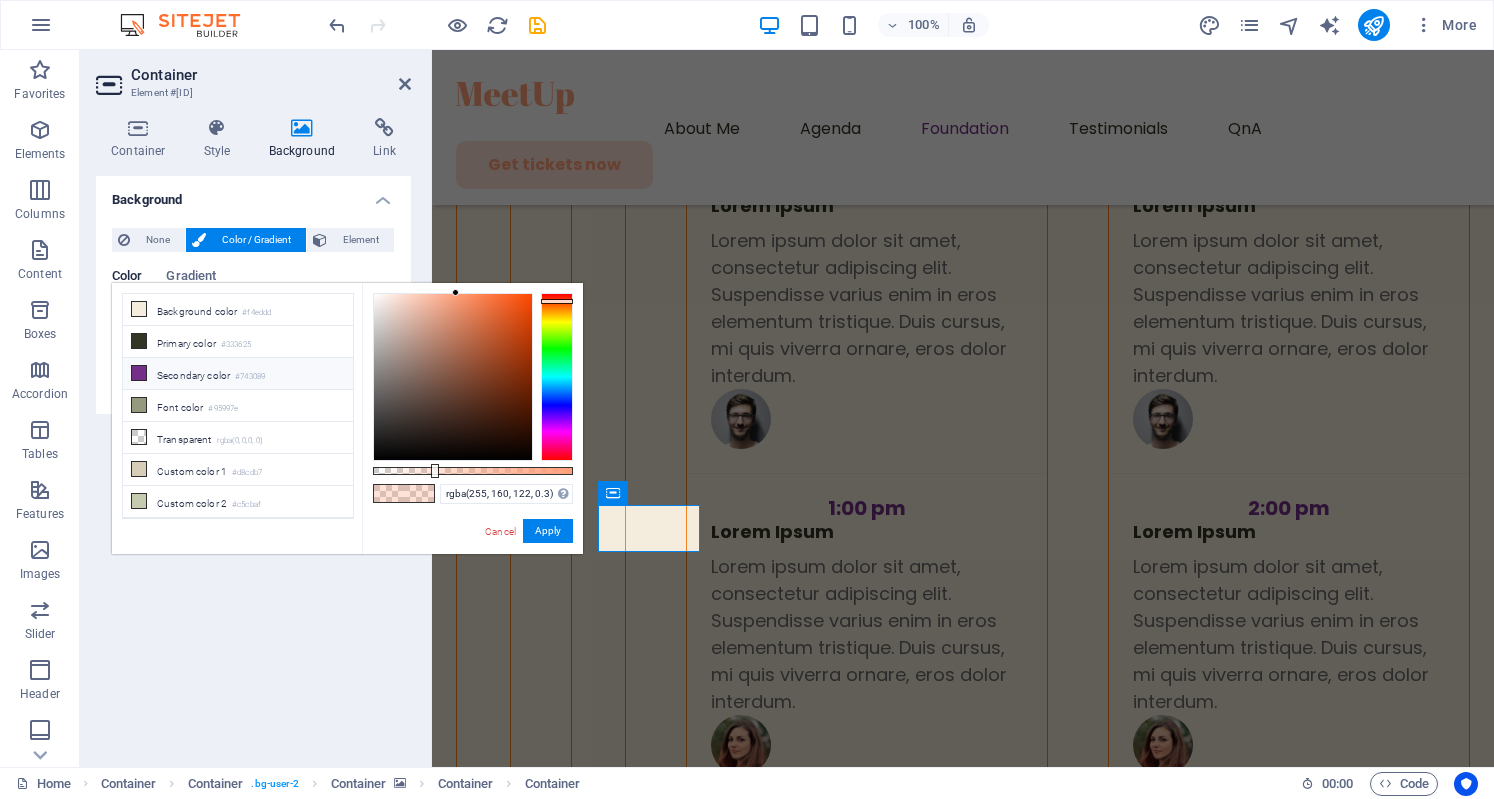 click on "Secondary color
#743089" at bounding box center [238, 374] 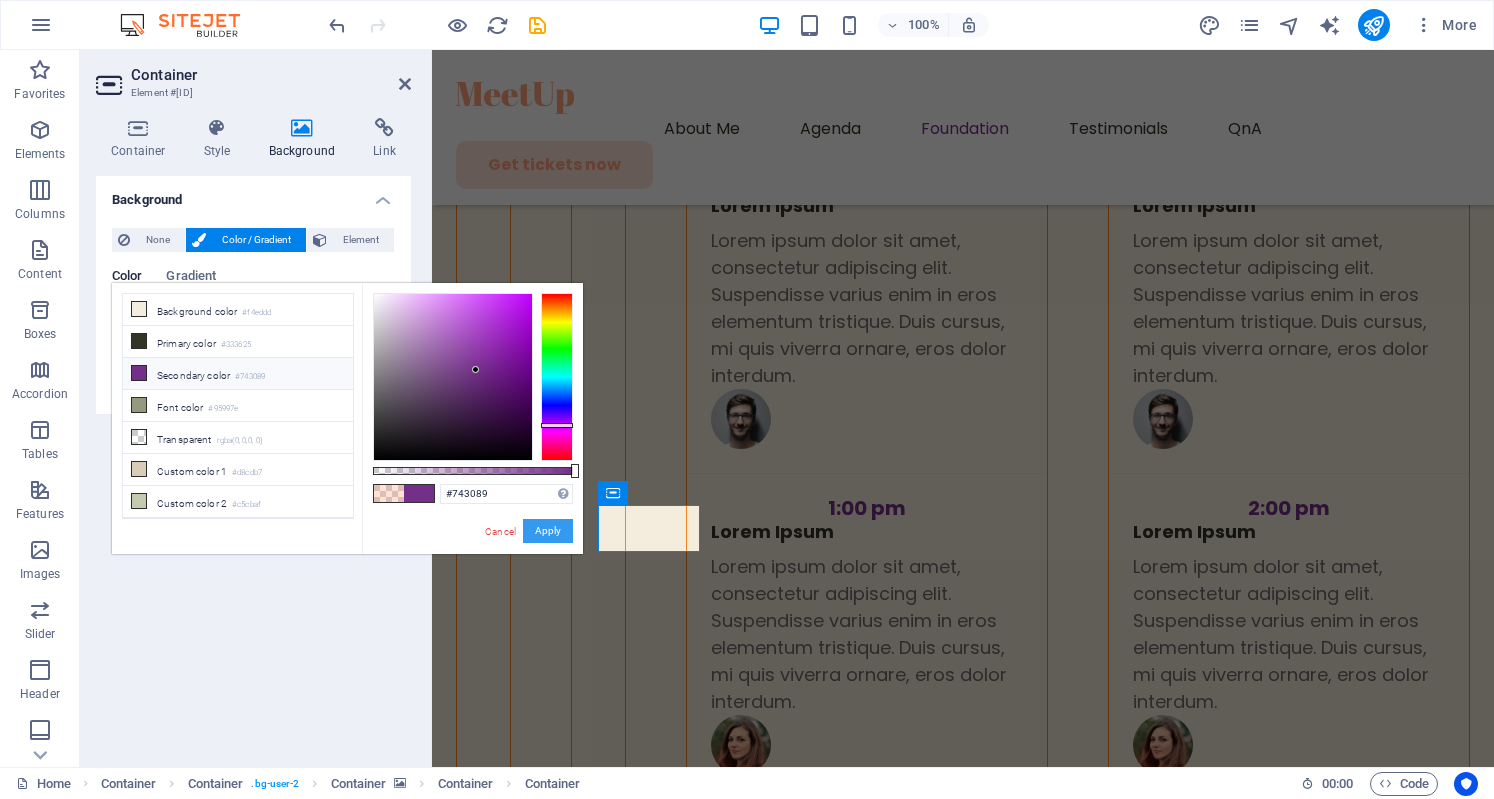 click on "Apply" at bounding box center [548, 531] 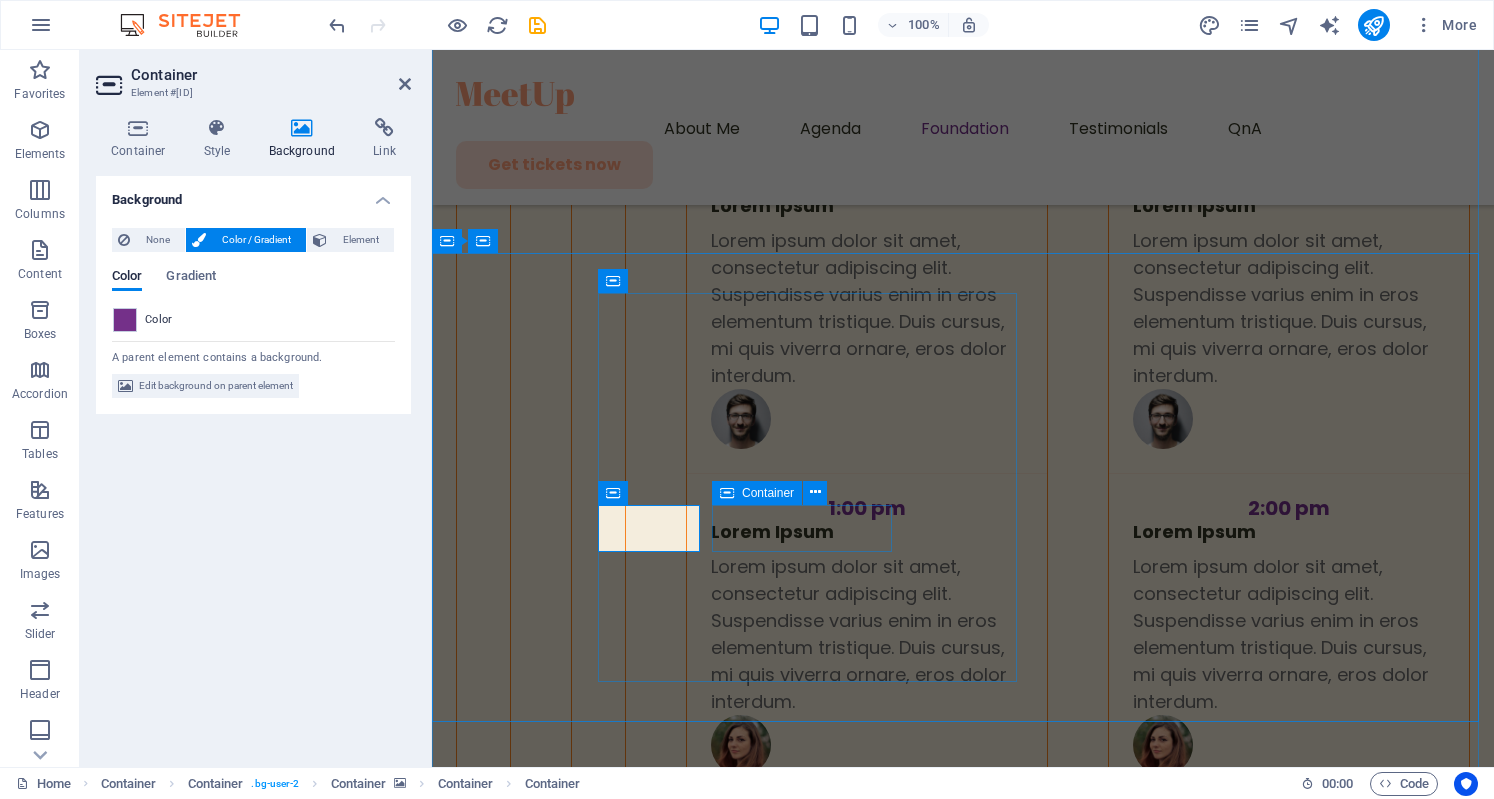 click on "Empowerment" at bounding box center [809, 4454] 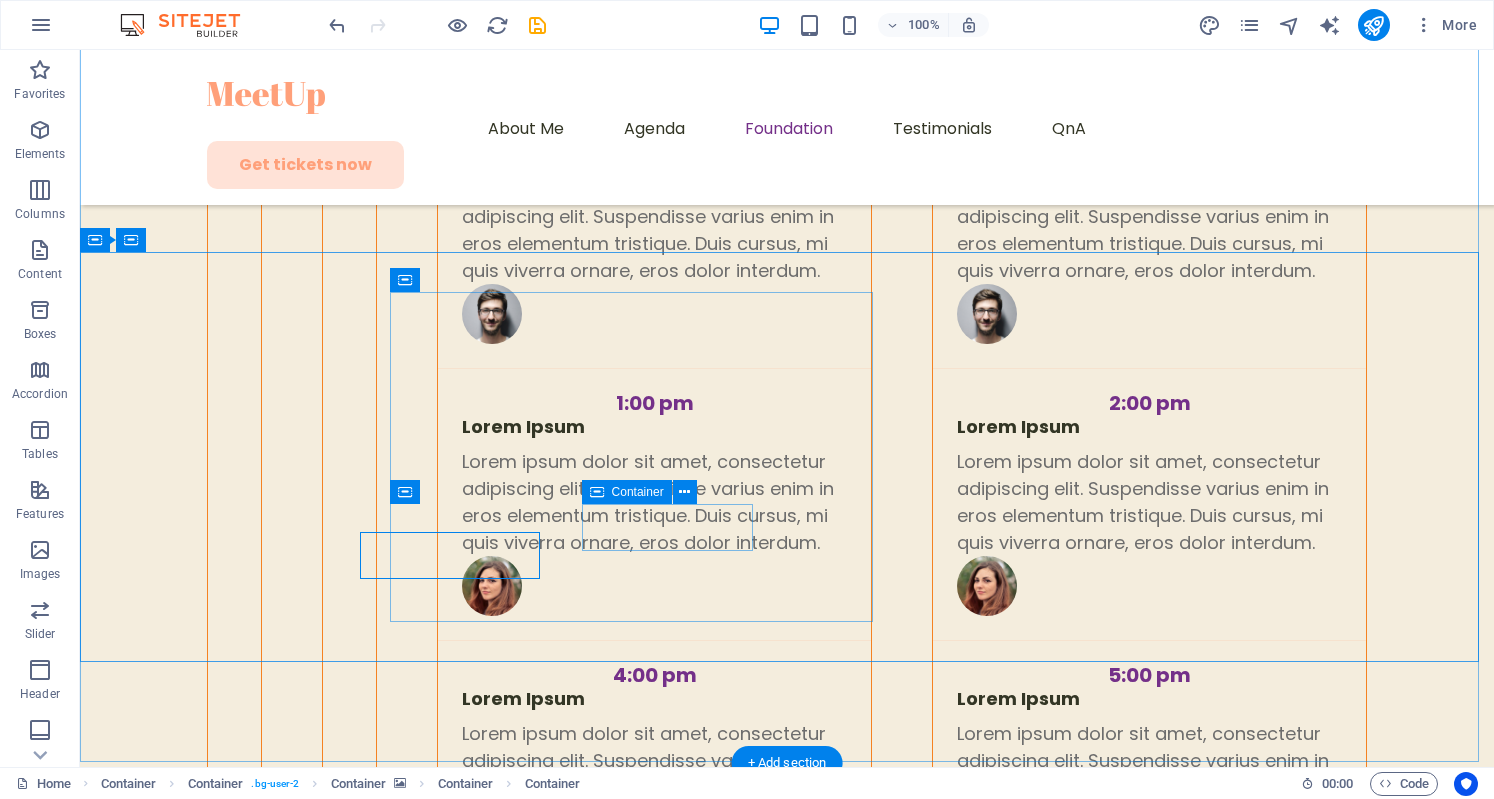 scroll, scrollTop: 6073, scrollLeft: 0, axis: vertical 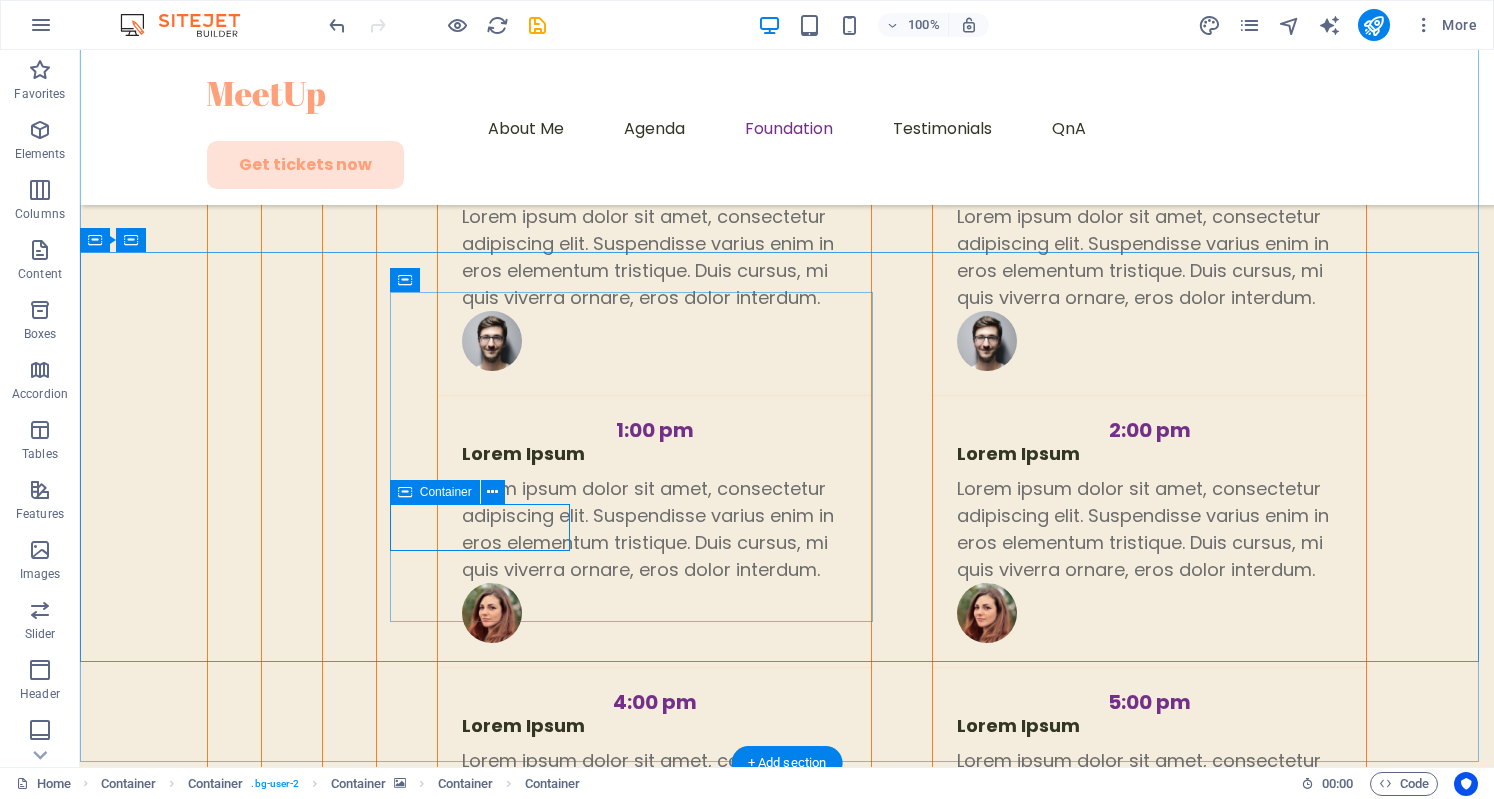 click on "Empowerment" at bounding box center (633, 4128) 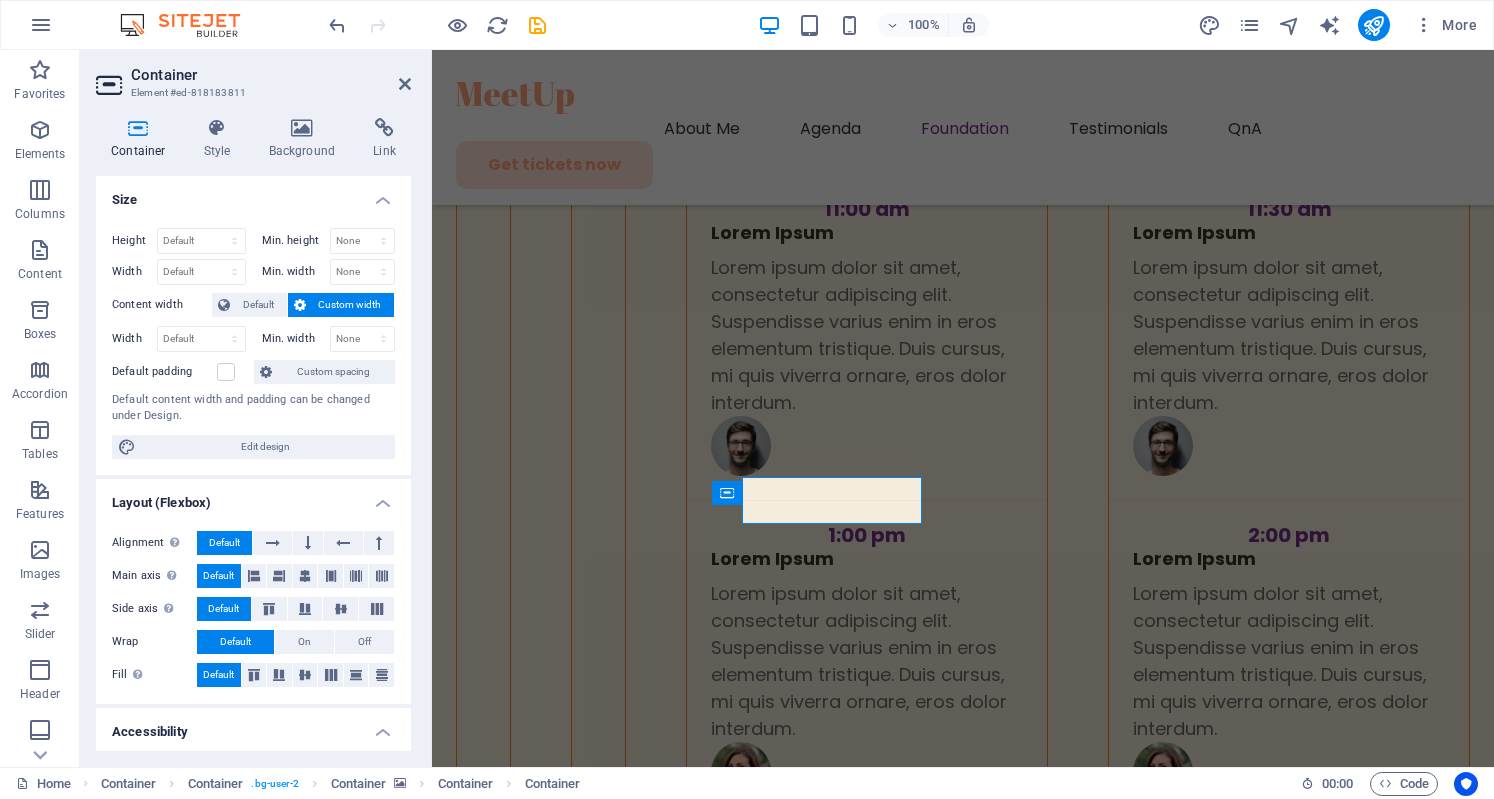 scroll, scrollTop: 6100, scrollLeft: 0, axis: vertical 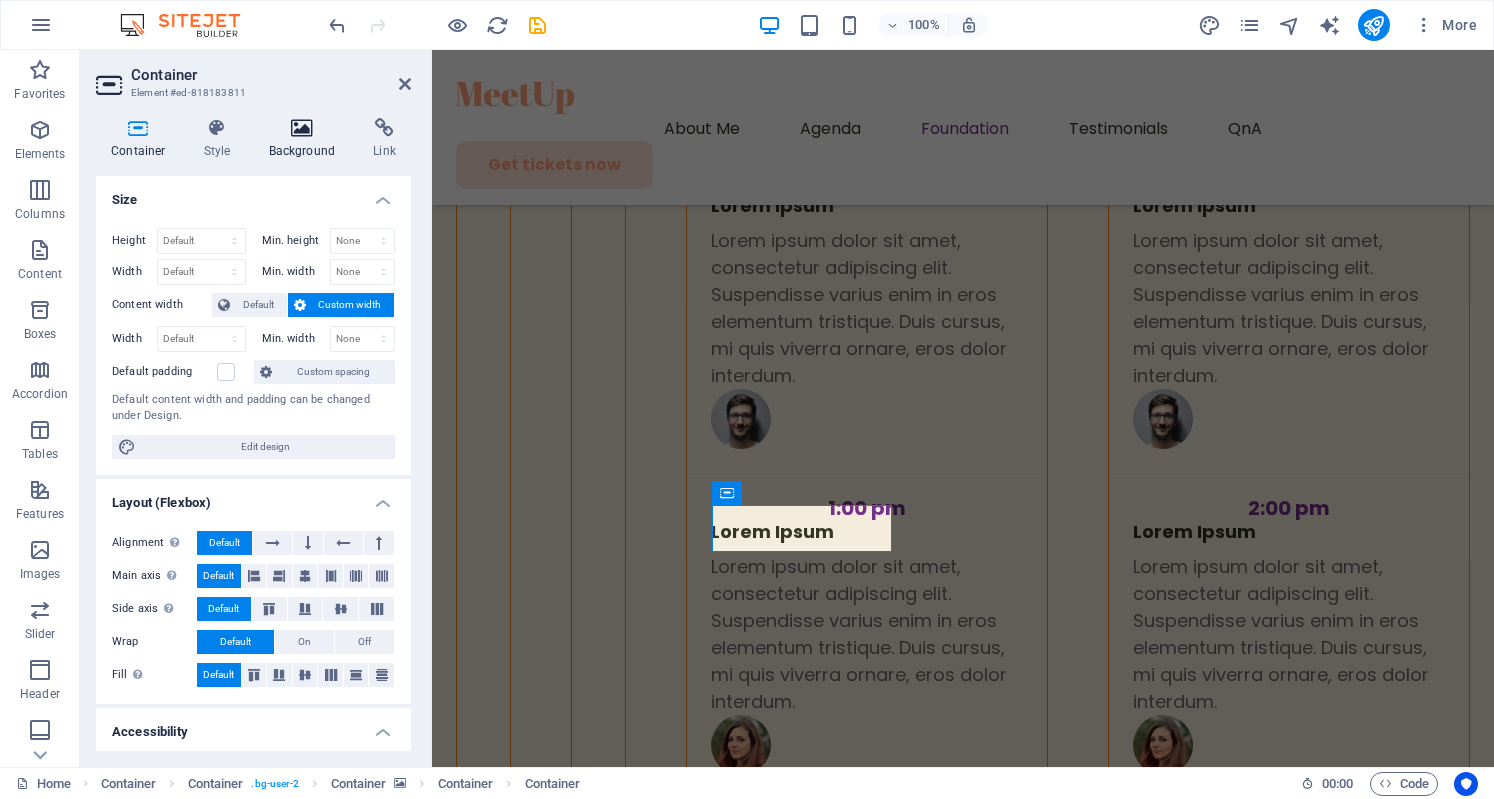 click on "Background" at bounding box center (306, 139) 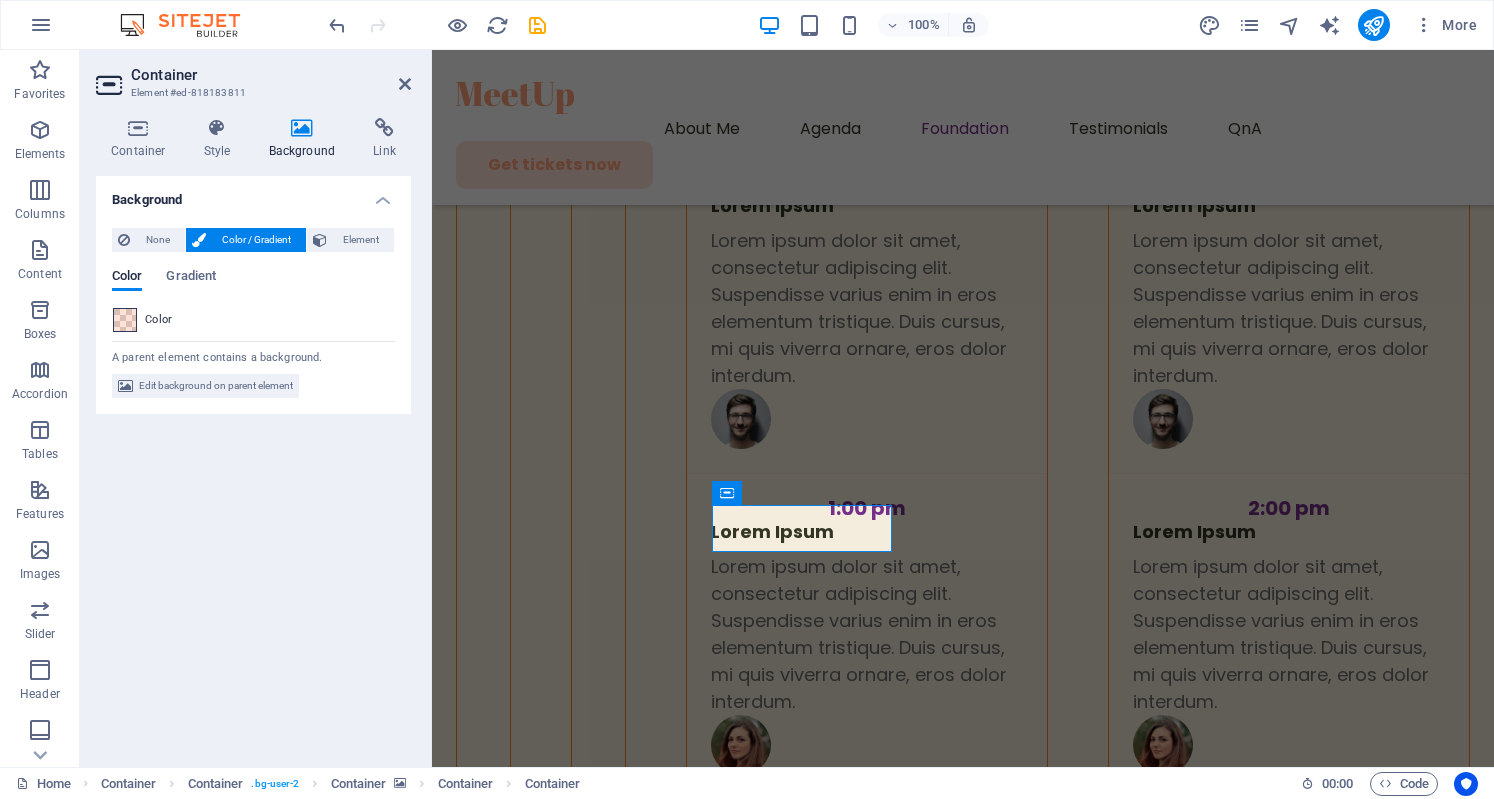 click at bounding box center [125, 320] 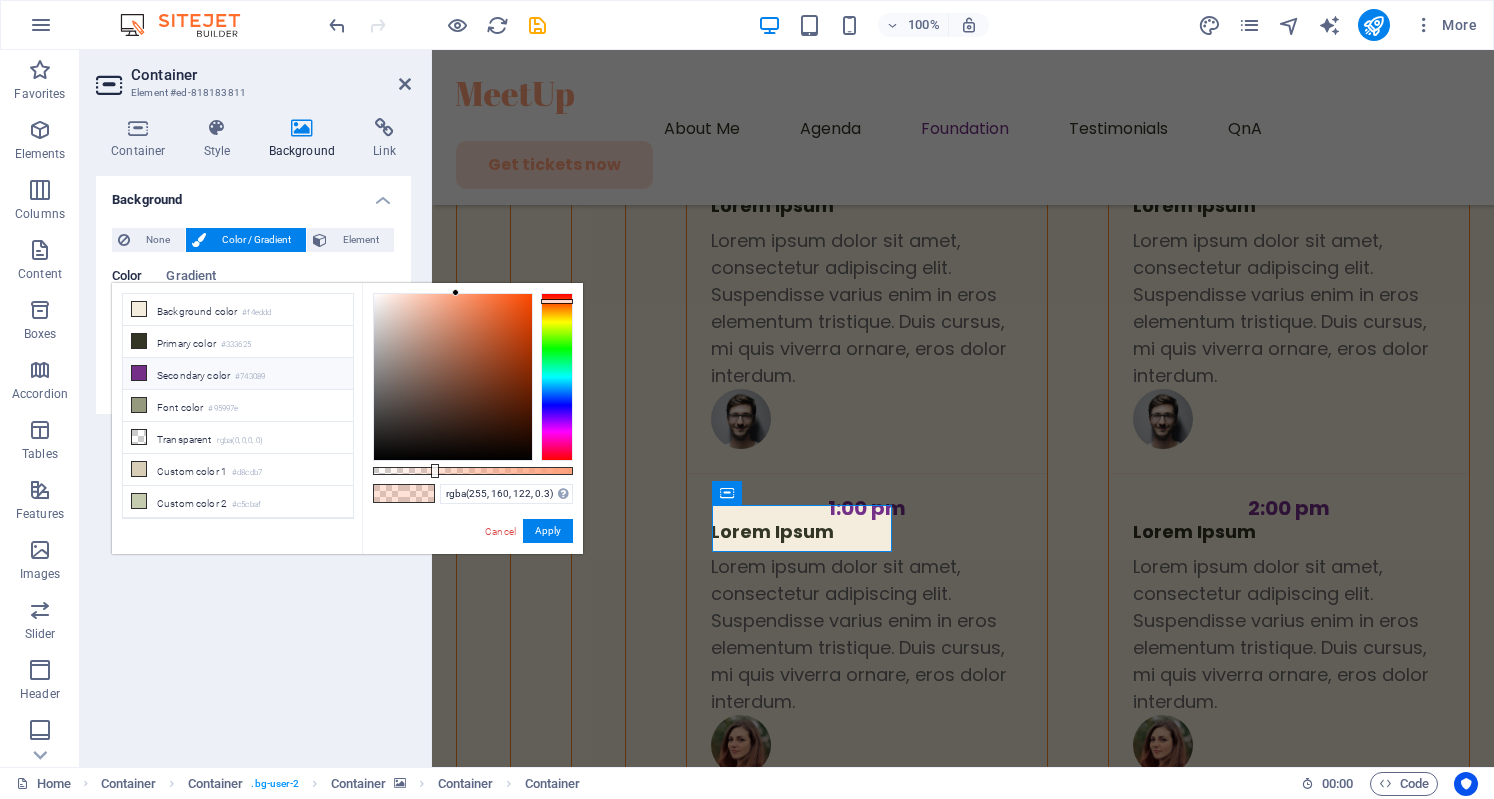 click on "Secondary color
#743089" at bounding box center (238, 374) 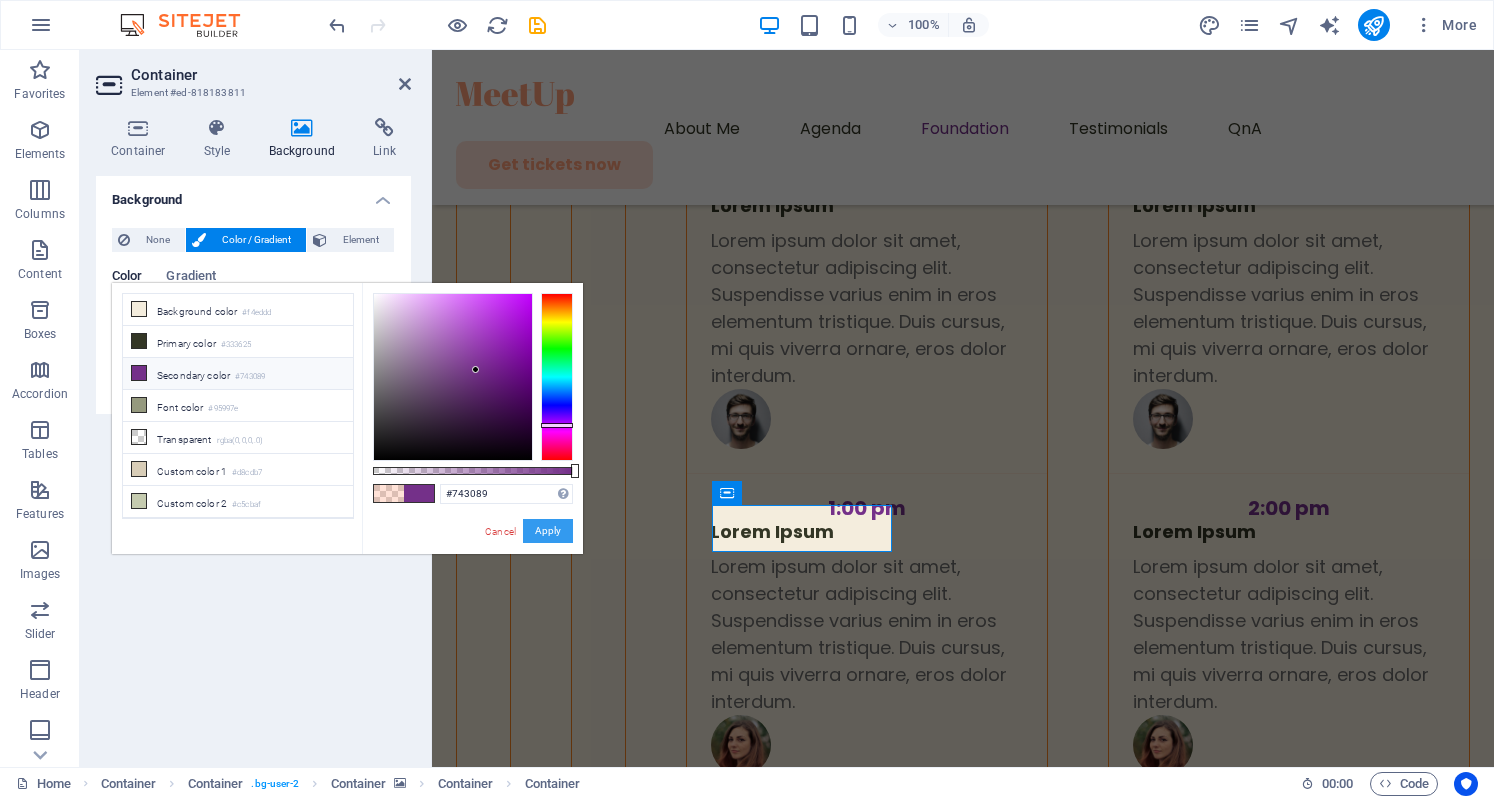 click on "Apply" at bounding box center (548, 531) 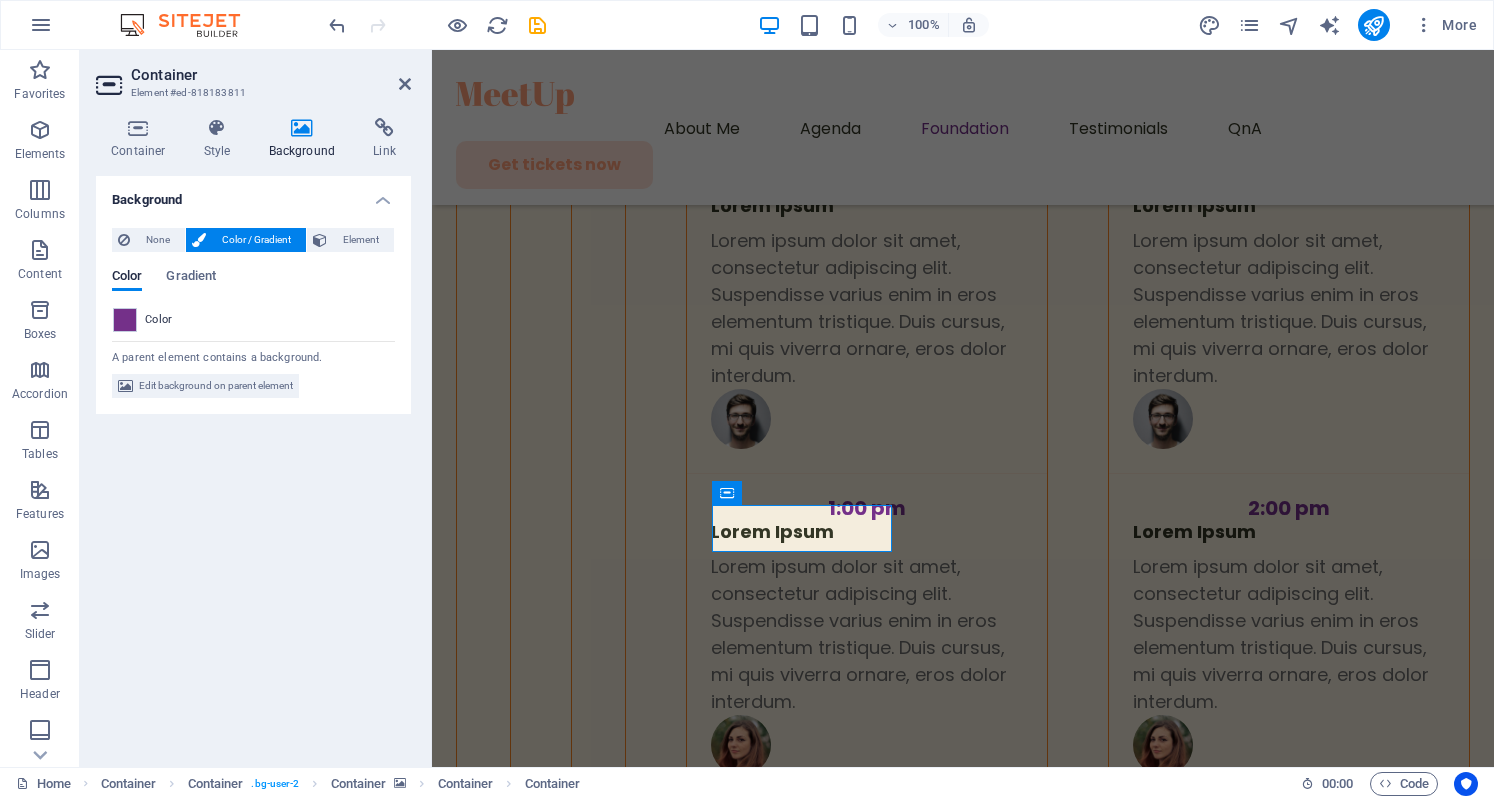 click at bounding box center [963, 3826] 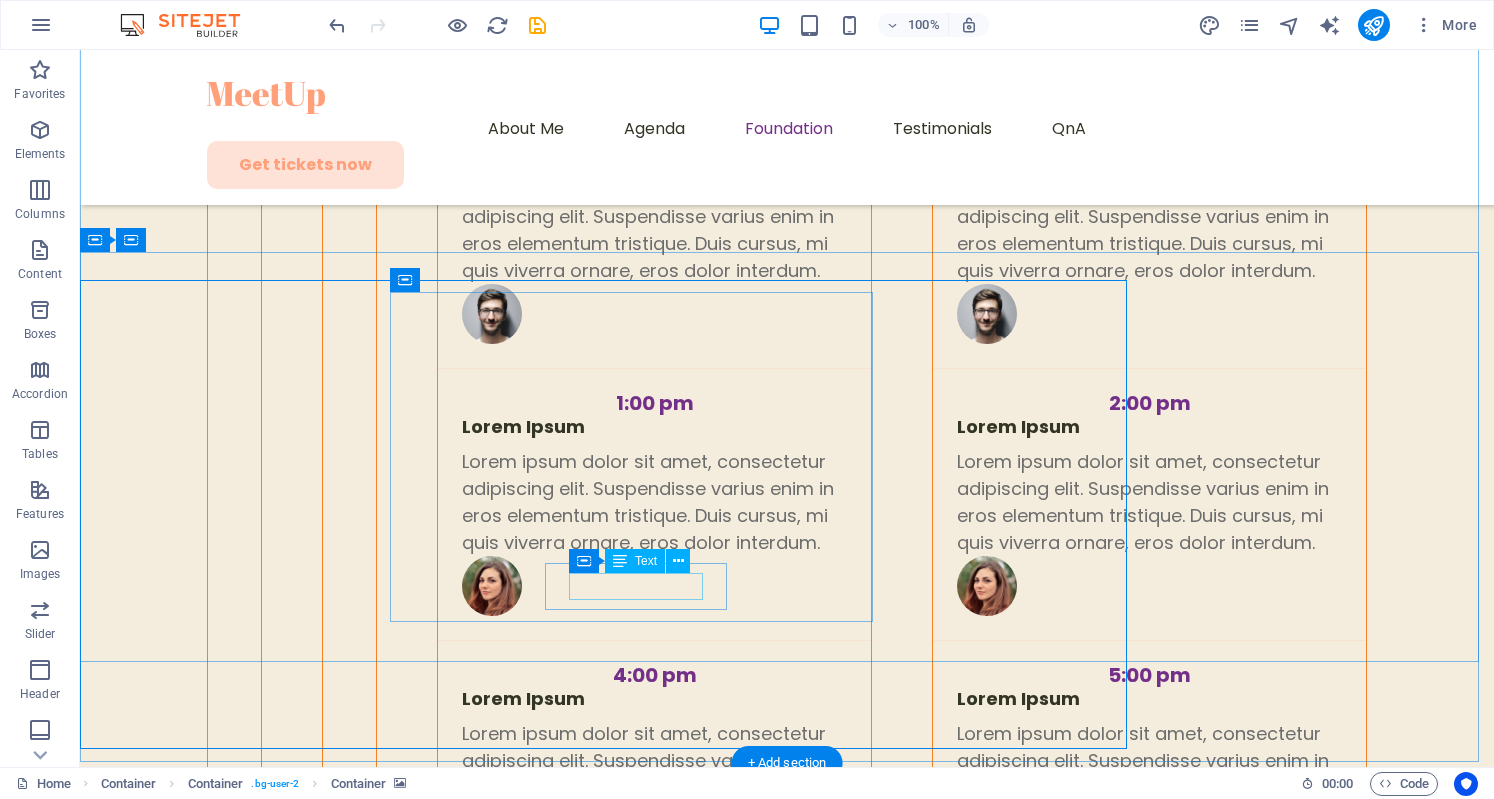 scroll, scrollTop: 6073, scrollLeft: 0, axis: vertical 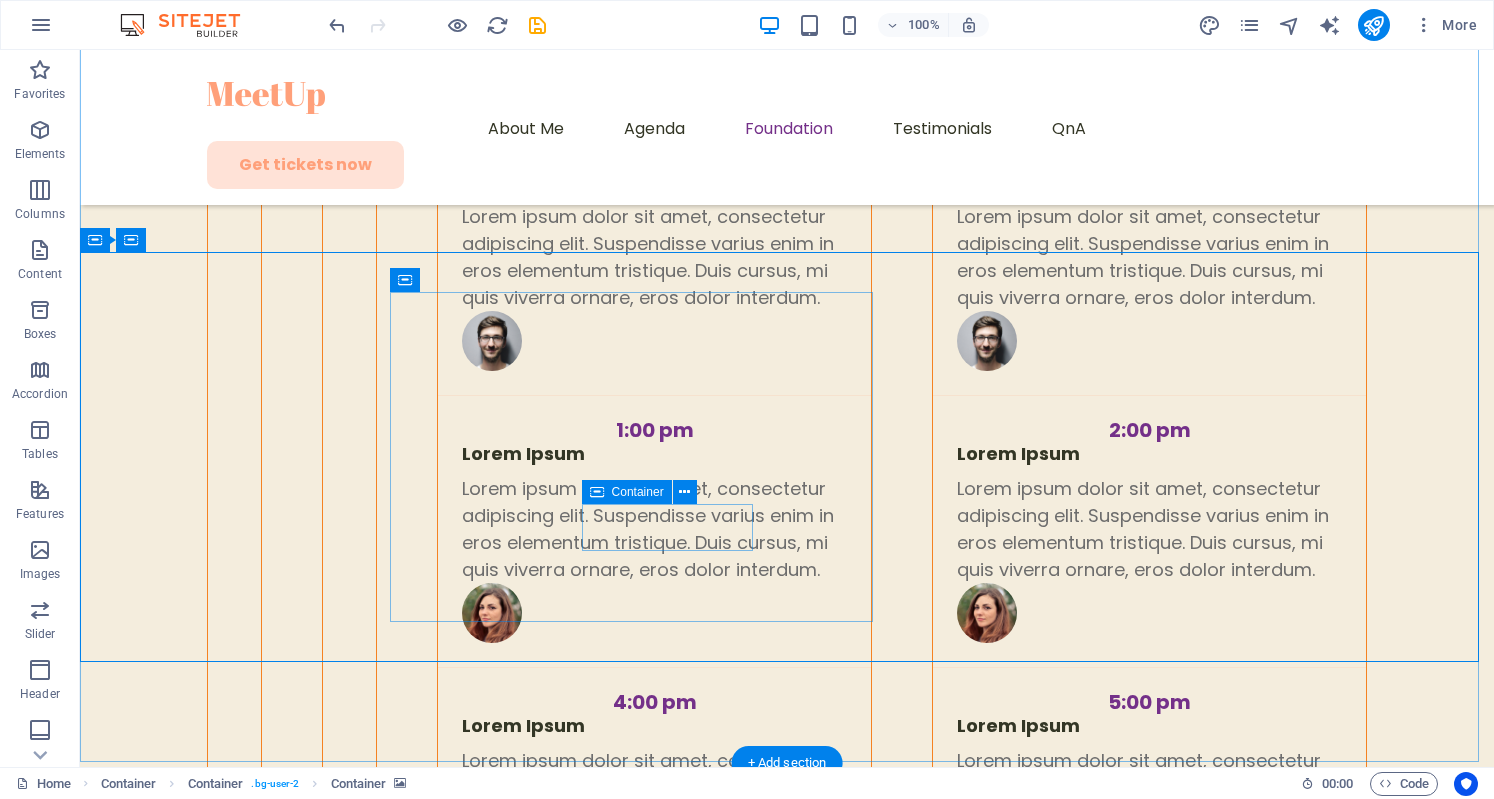 click on "Collaboration" at bounding box center (633, 4187) 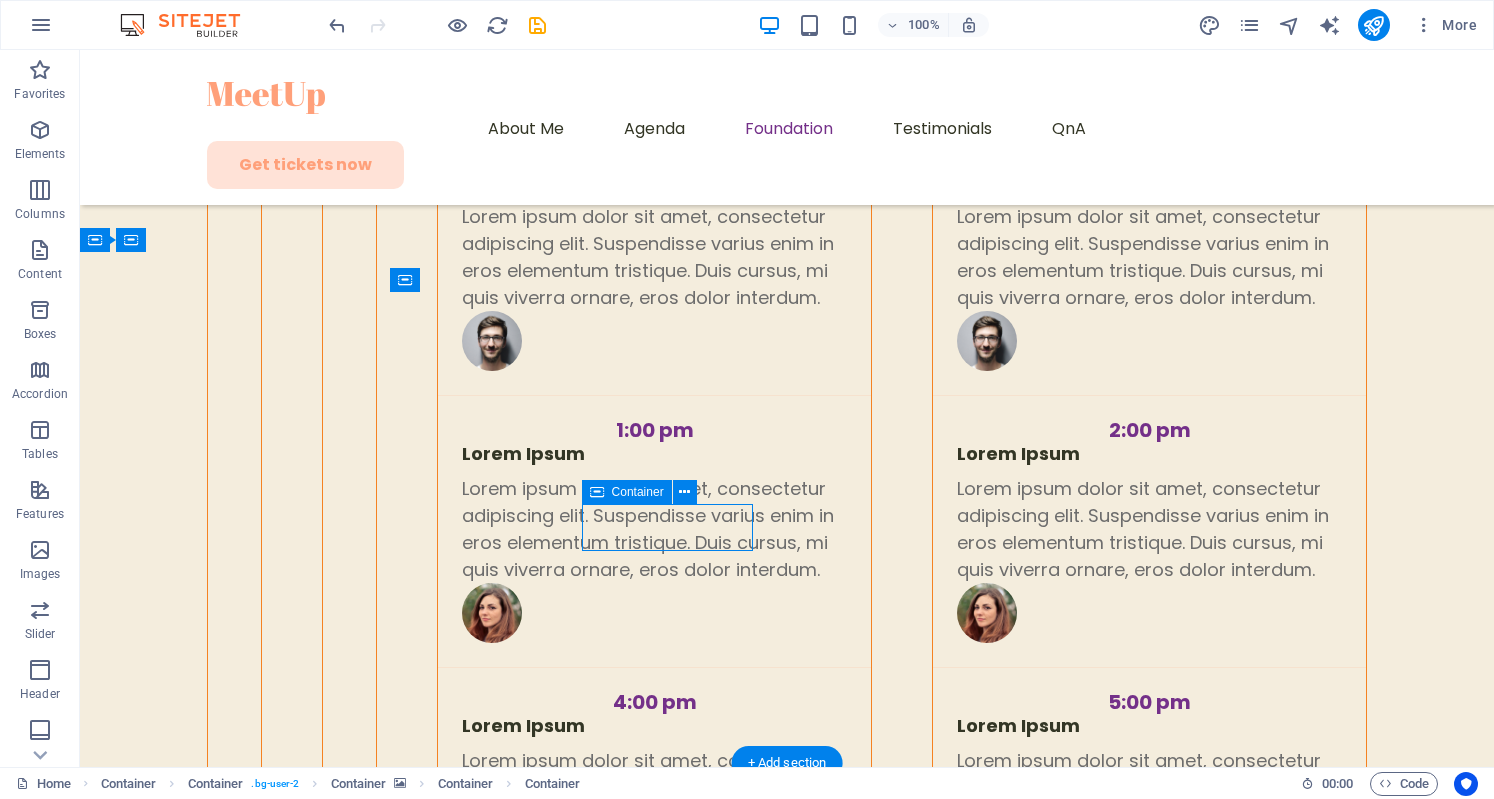 click on "Collaboration" at bounding box center [633, 4187] 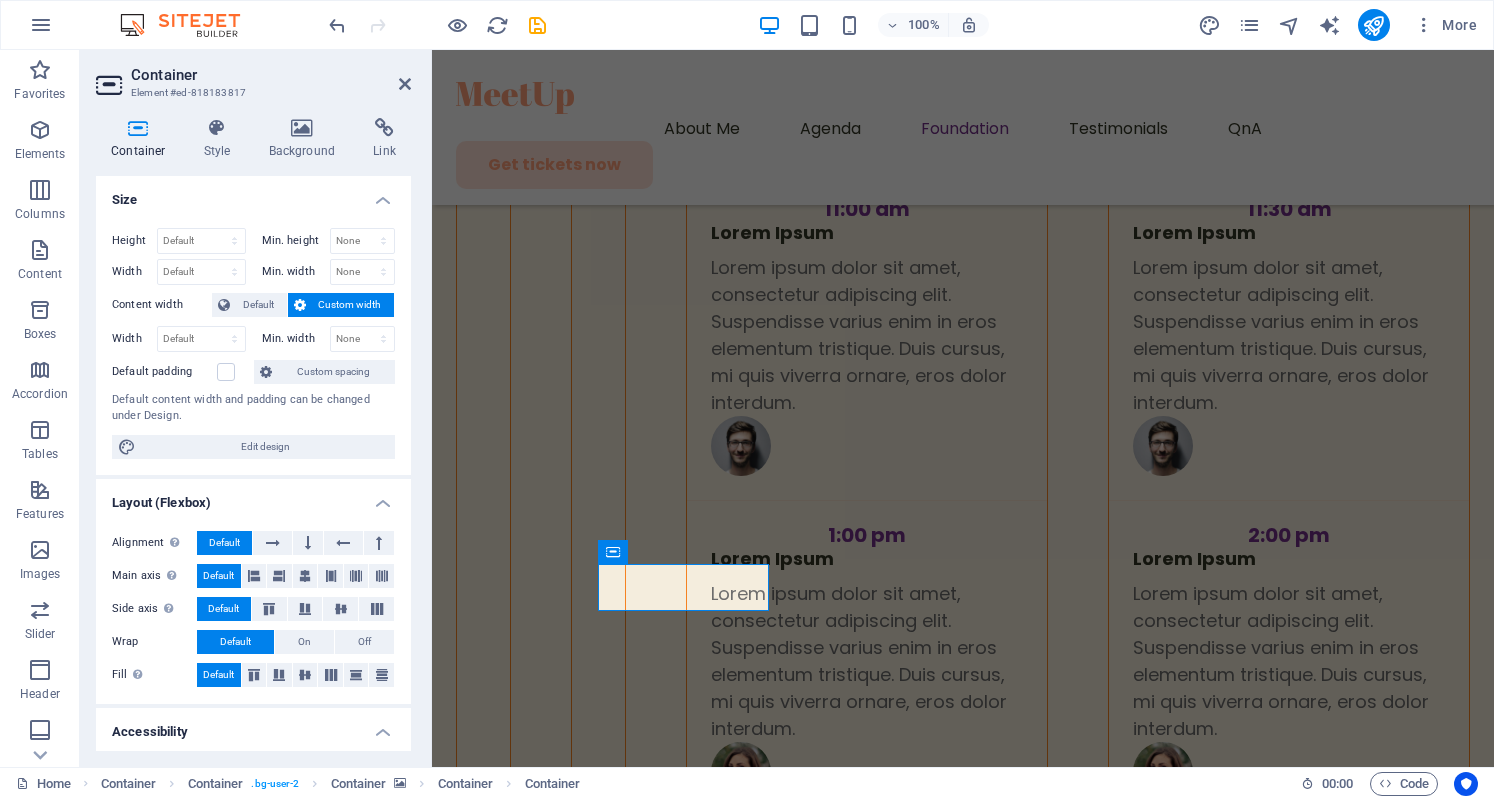 scroll, scrollTop: 6100, scrollLeft: 0, axis: vertical 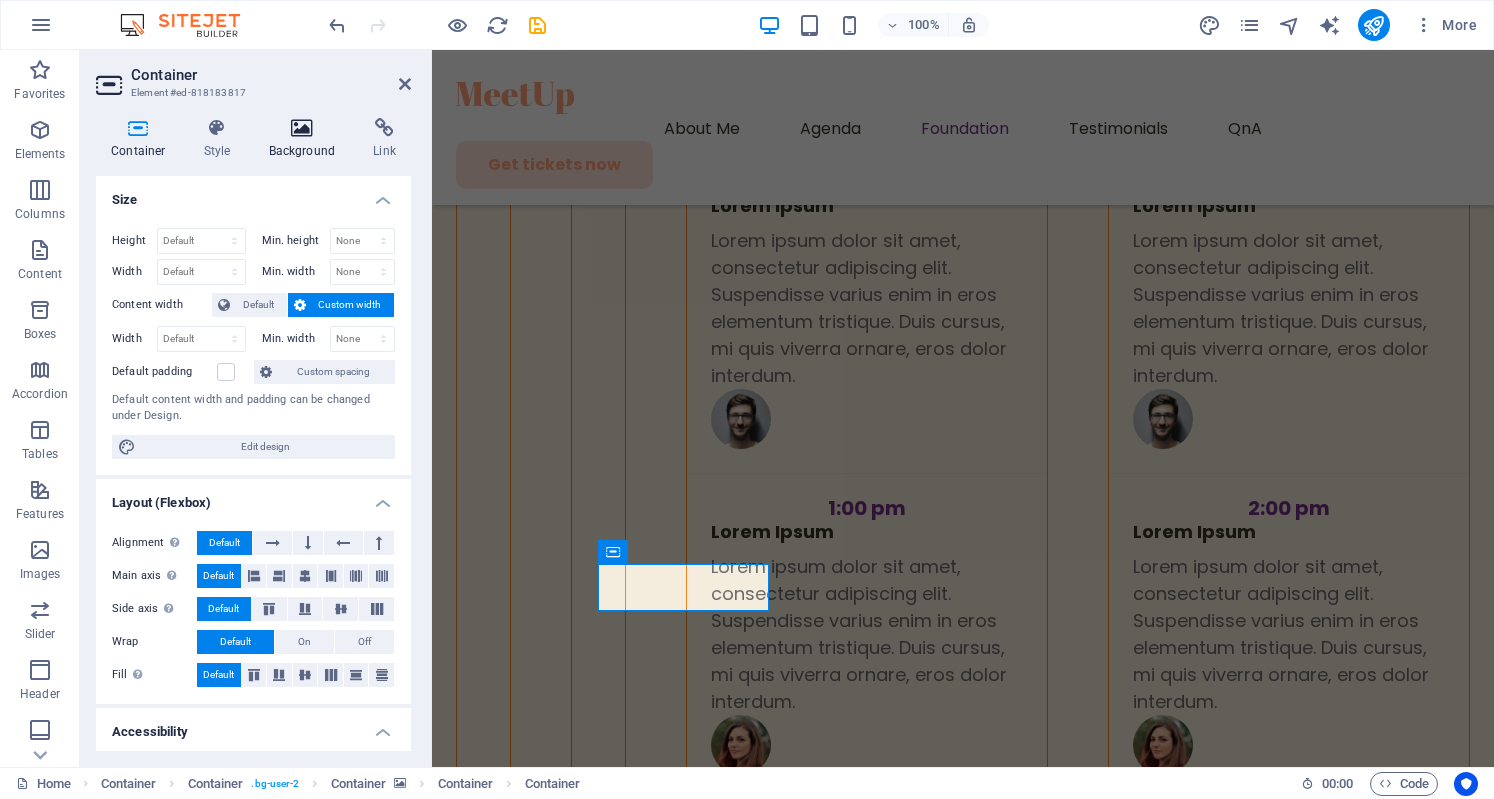 click at bounding box center [302, 128] 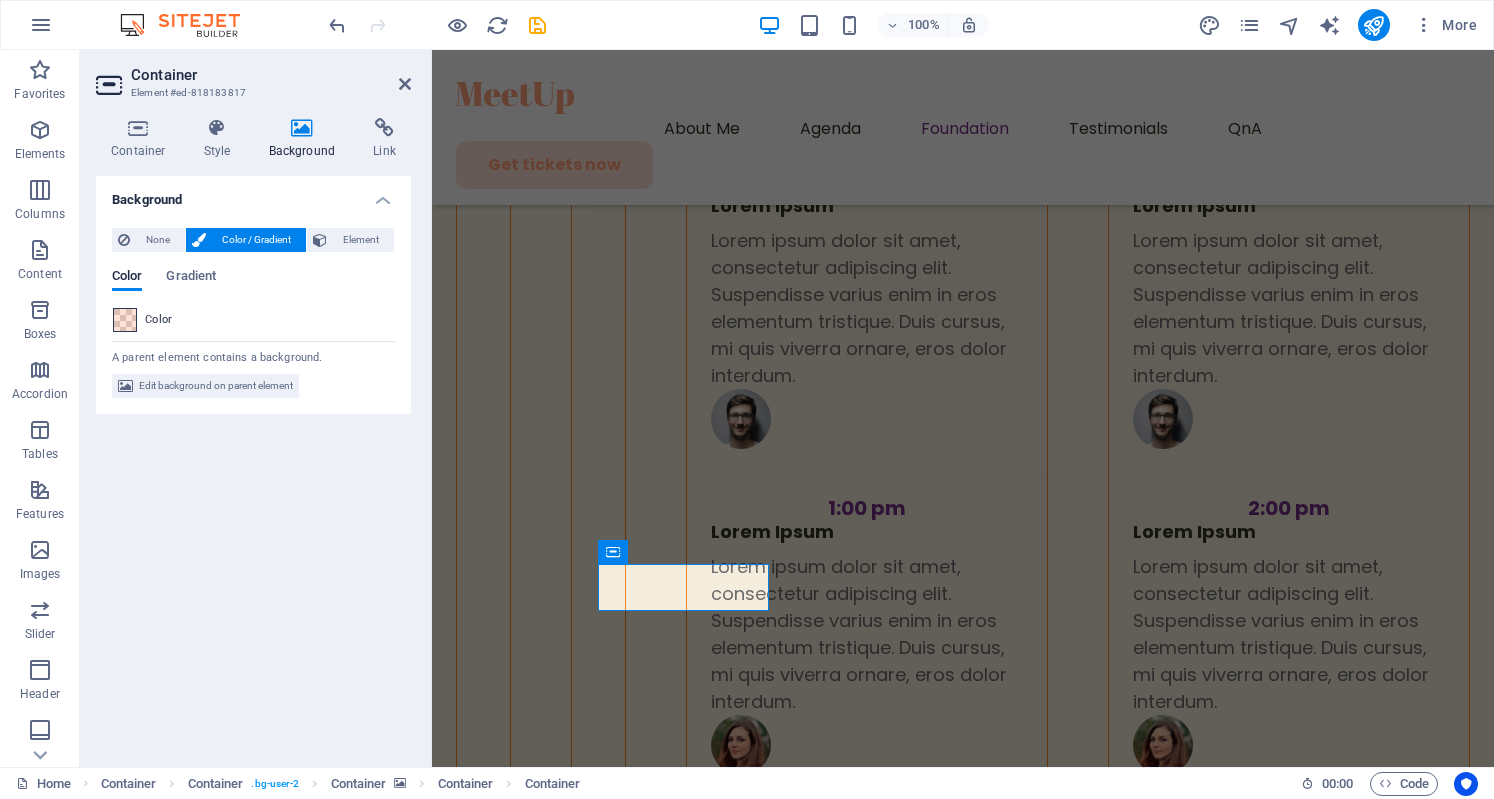 click at bounding box center (125, 320) 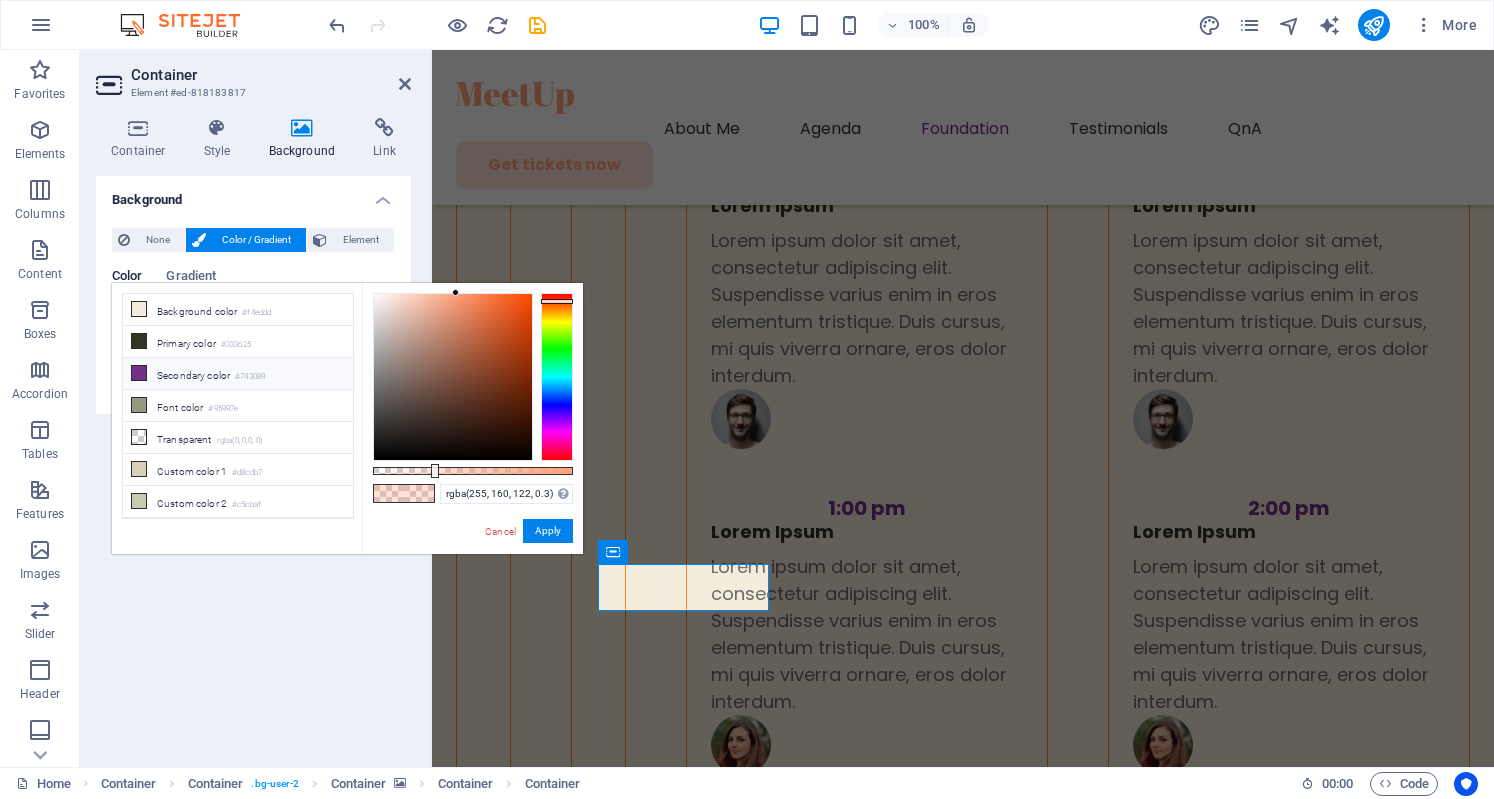 click on "Secondary color
#743089" at bounding box center (238, 374) 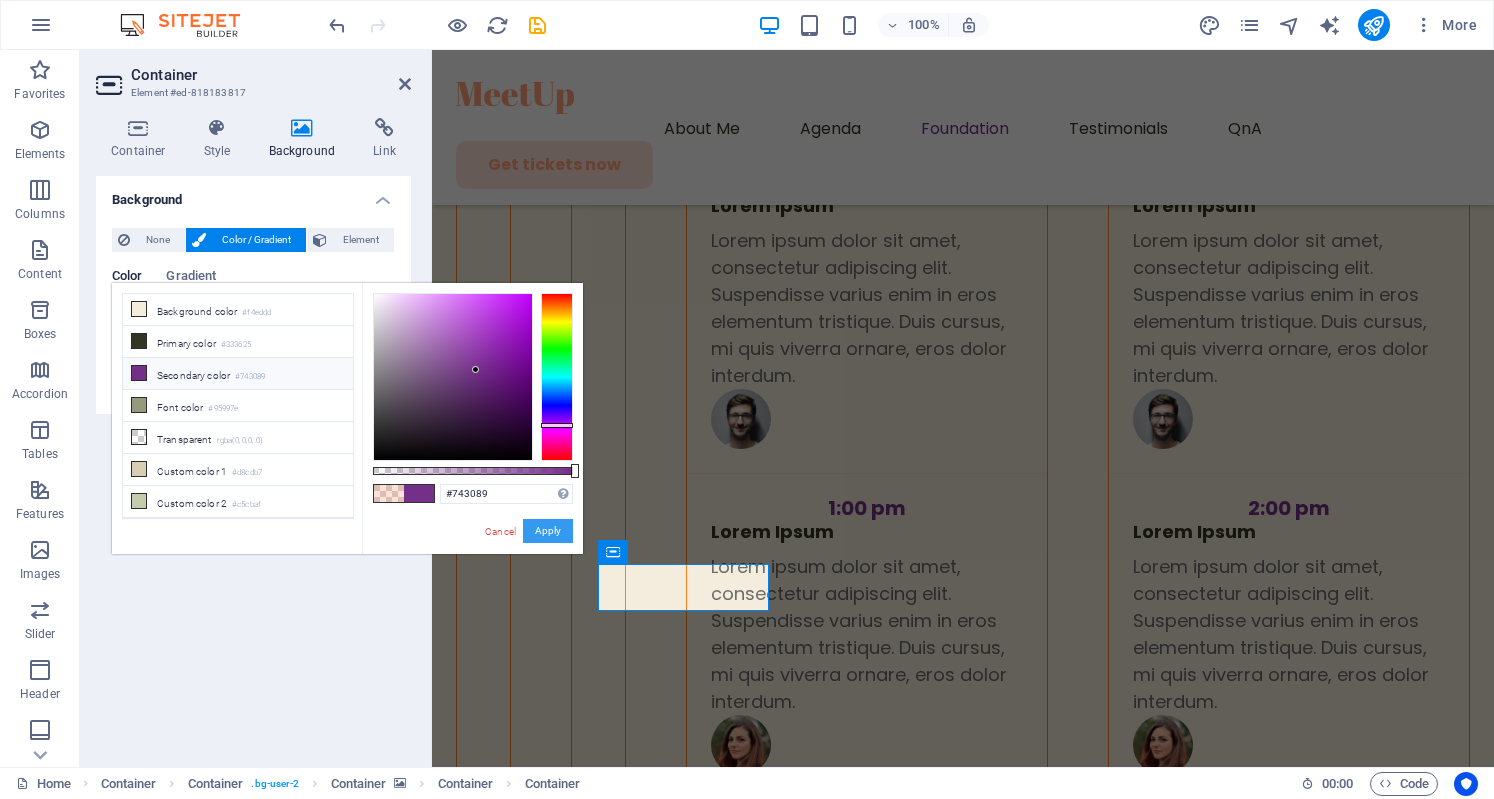 click on "Apply" at bounding box center [548, 531] 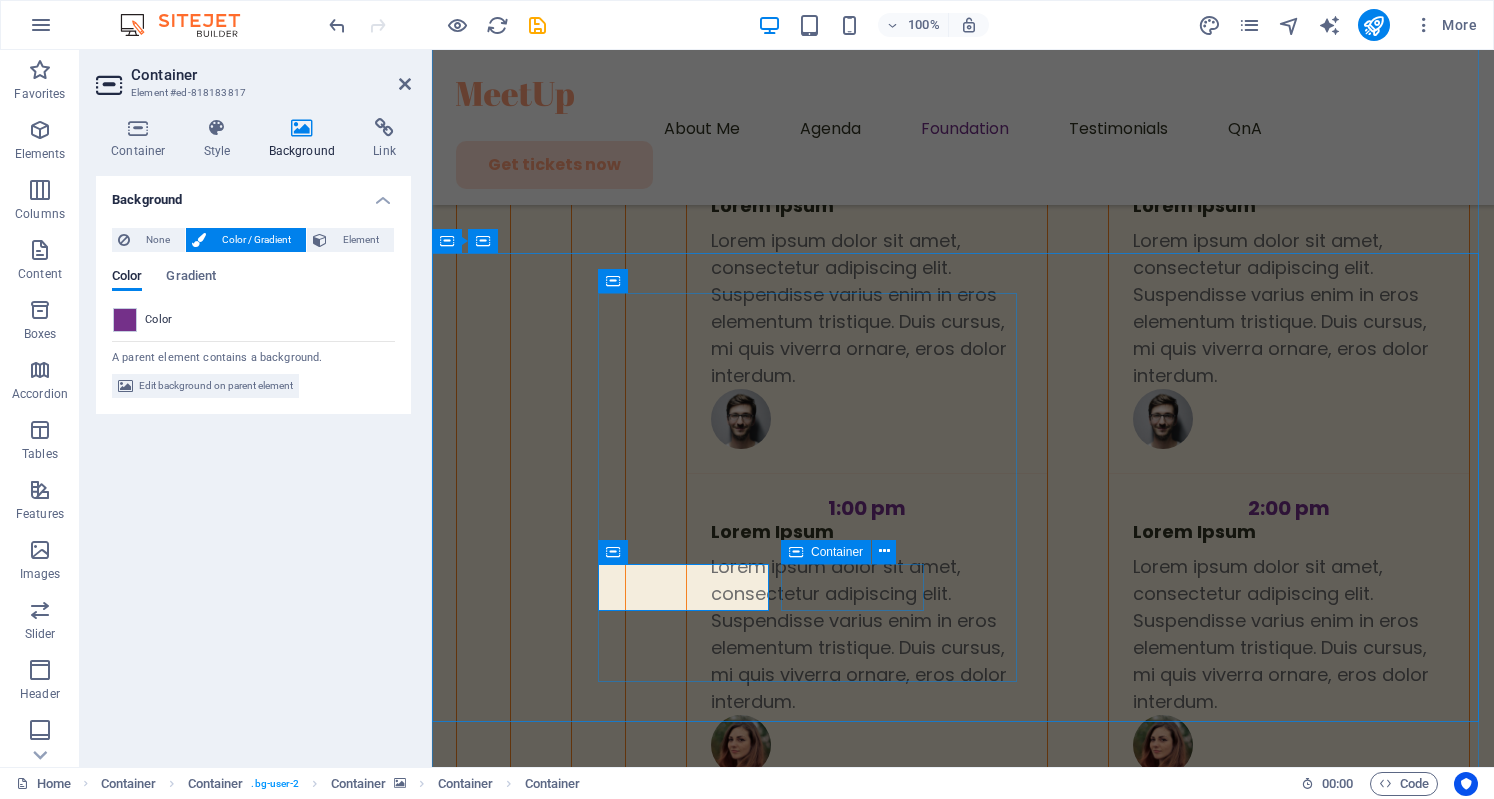 click on "Innovation" at bounding box center (809, 4572) 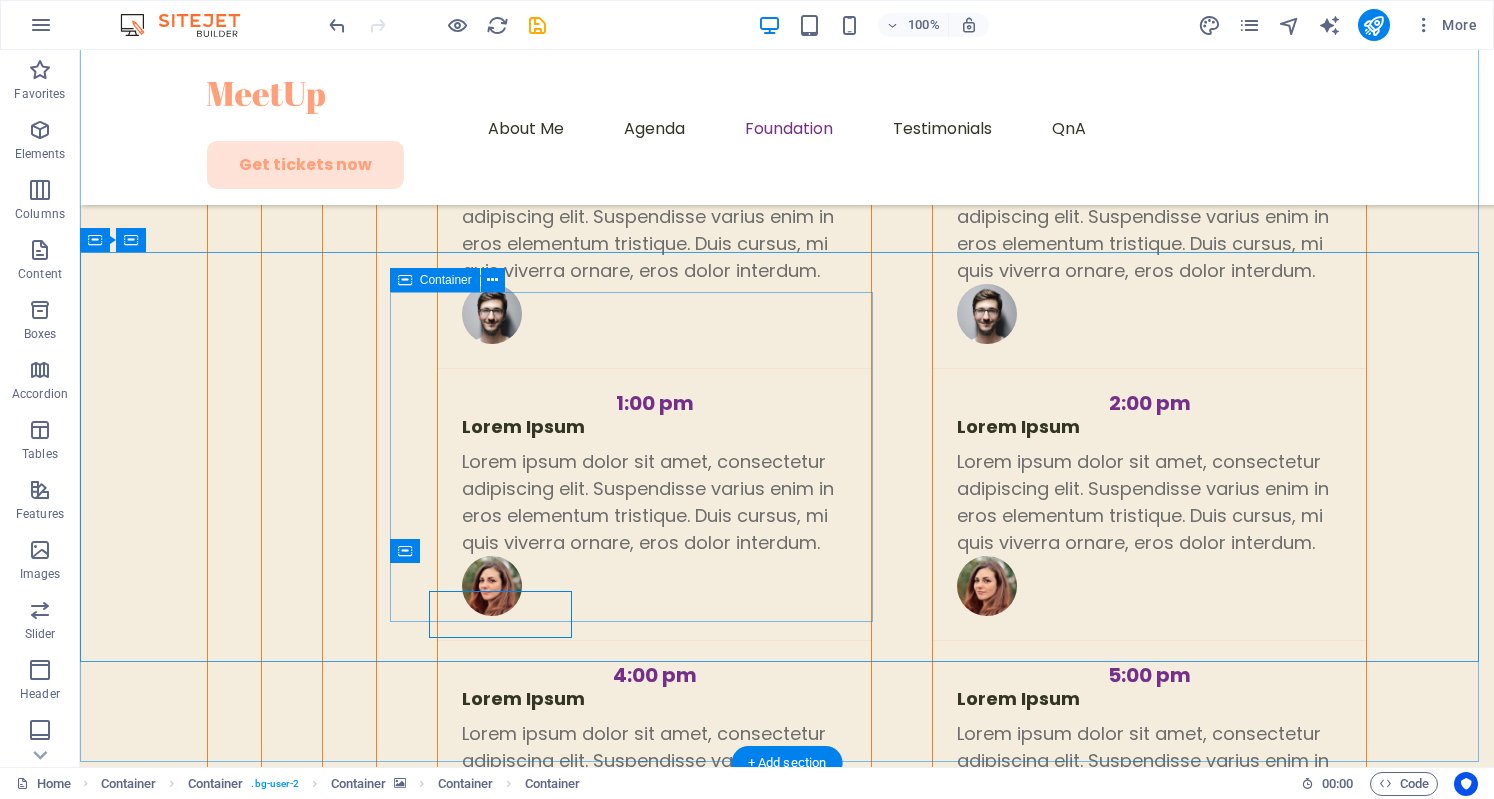 scroll, scrollTop: 6073, scrollLeft: 0, axis: vertical 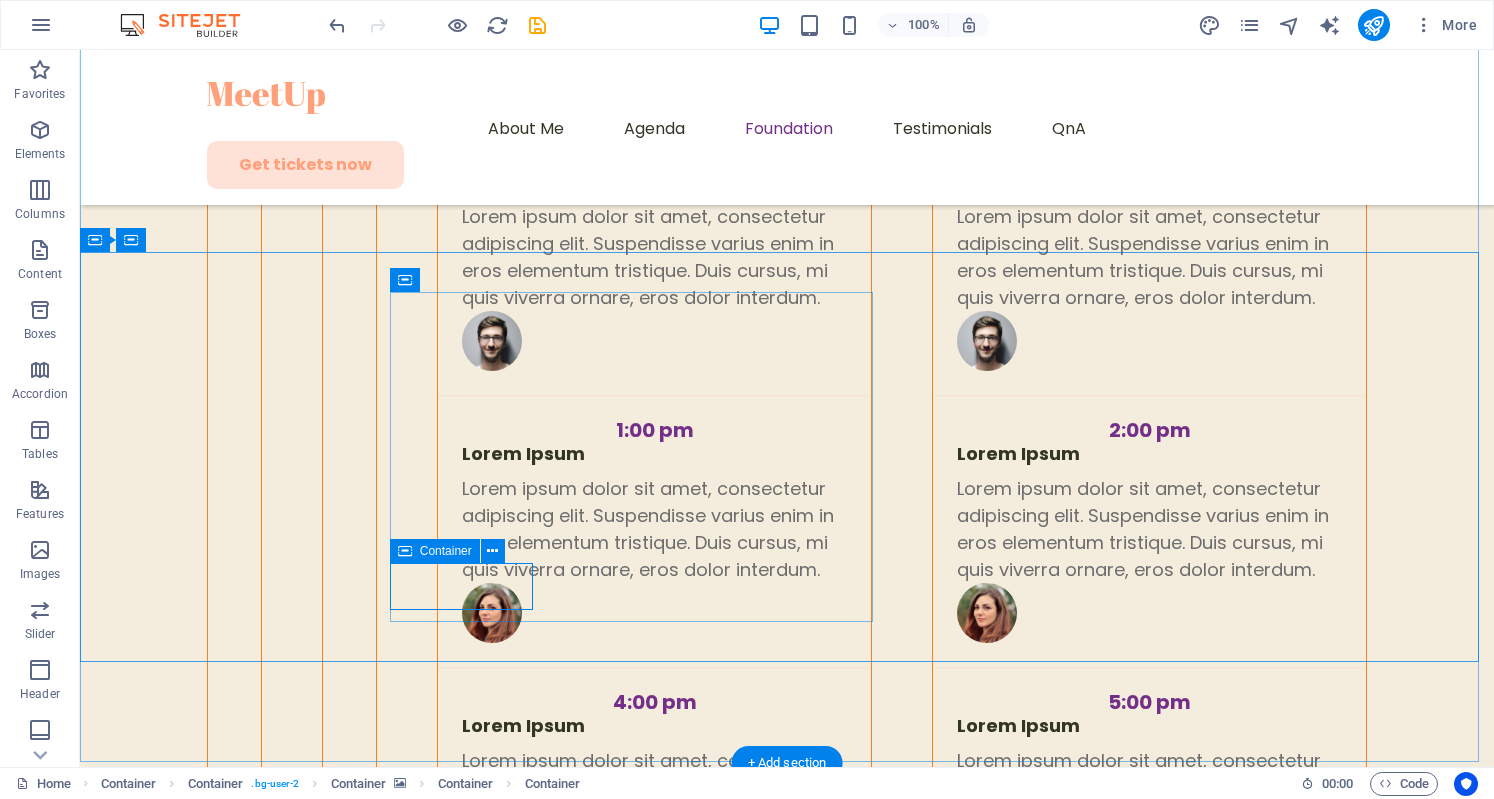 click on "Innovation" at bounding box center (633, 4246) 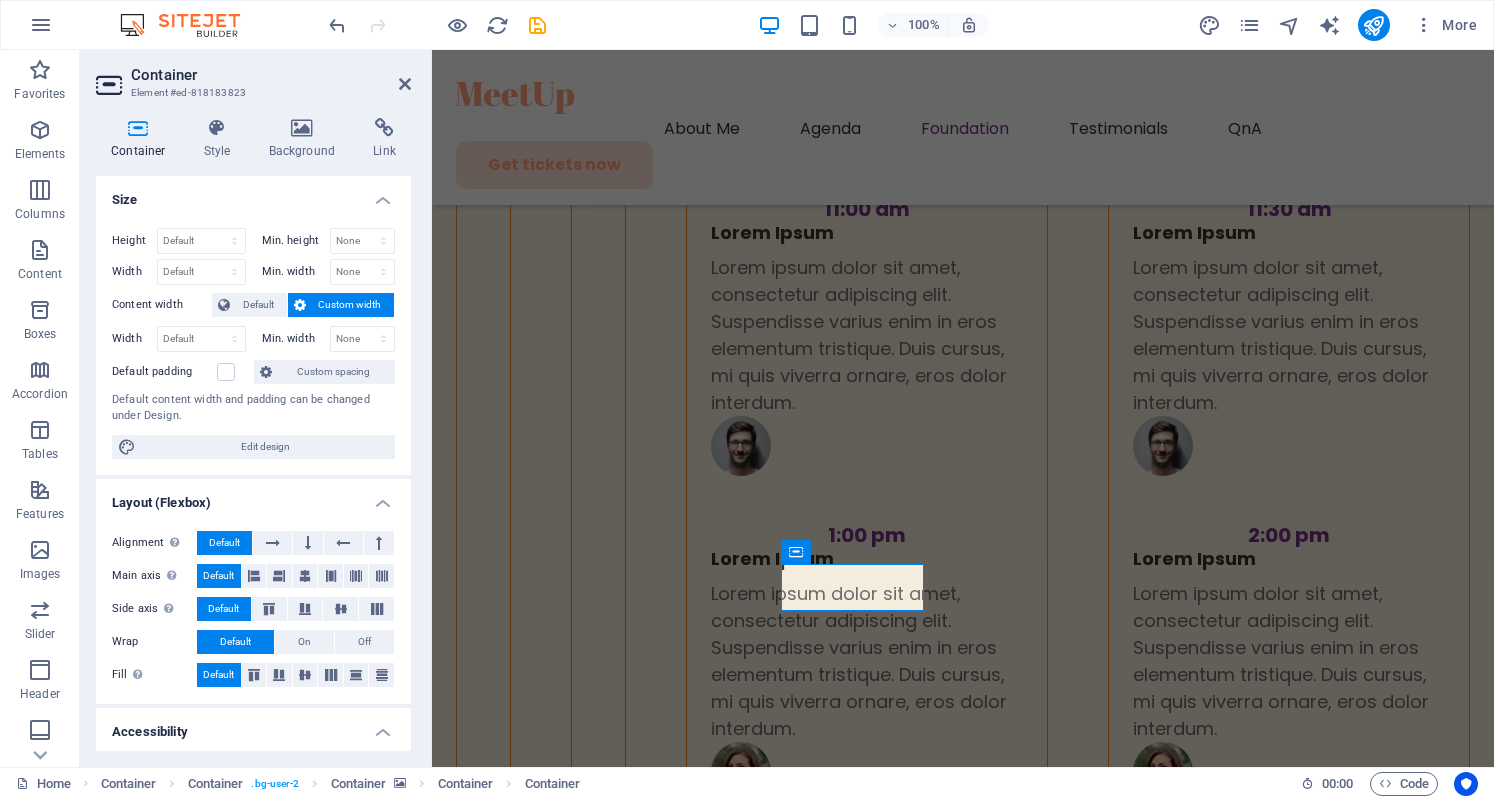 scroll, scrollTop: 6100, scrollLeft: 0, axis: vertical 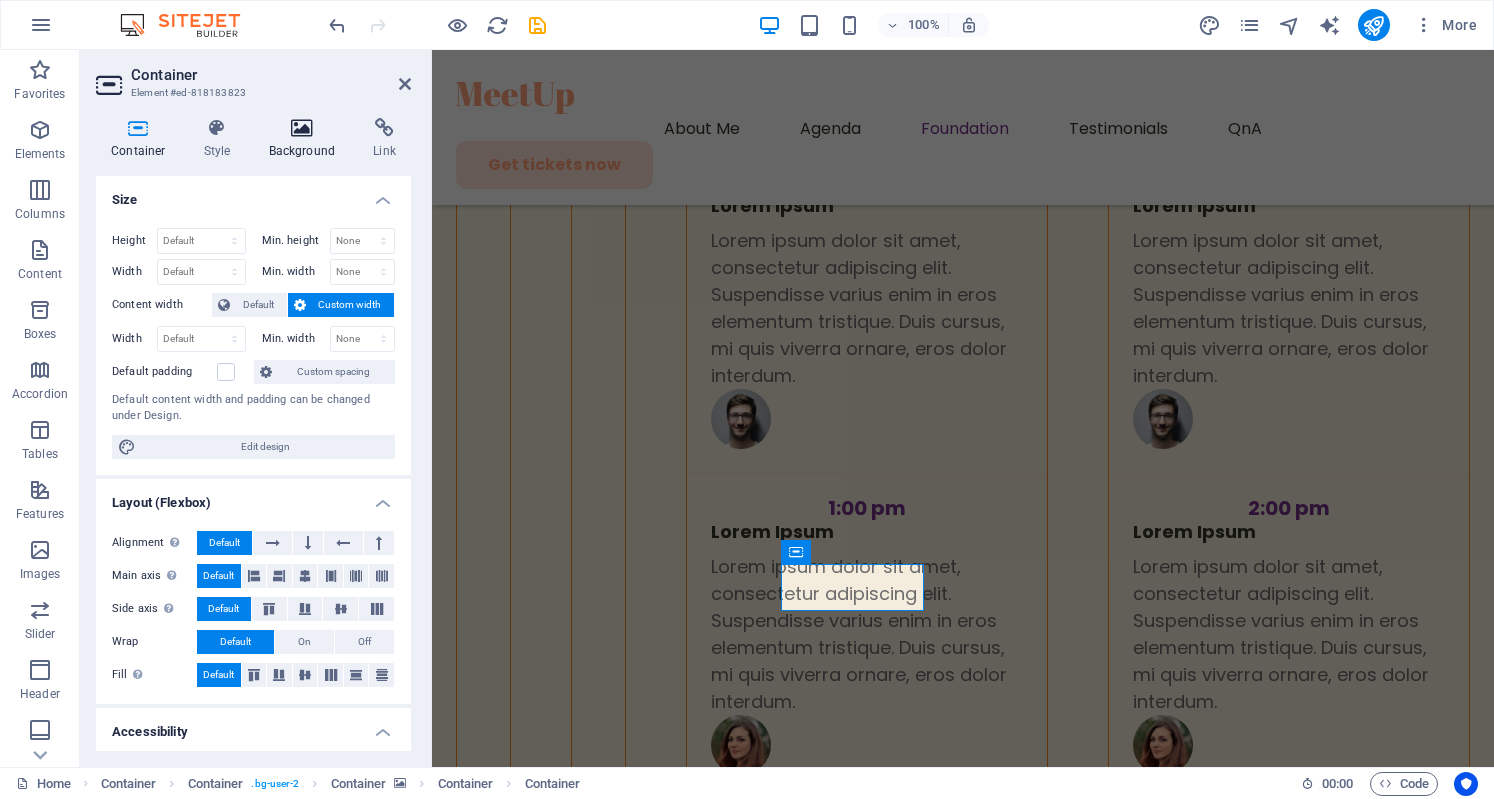 click at bounding box center (302, 128) 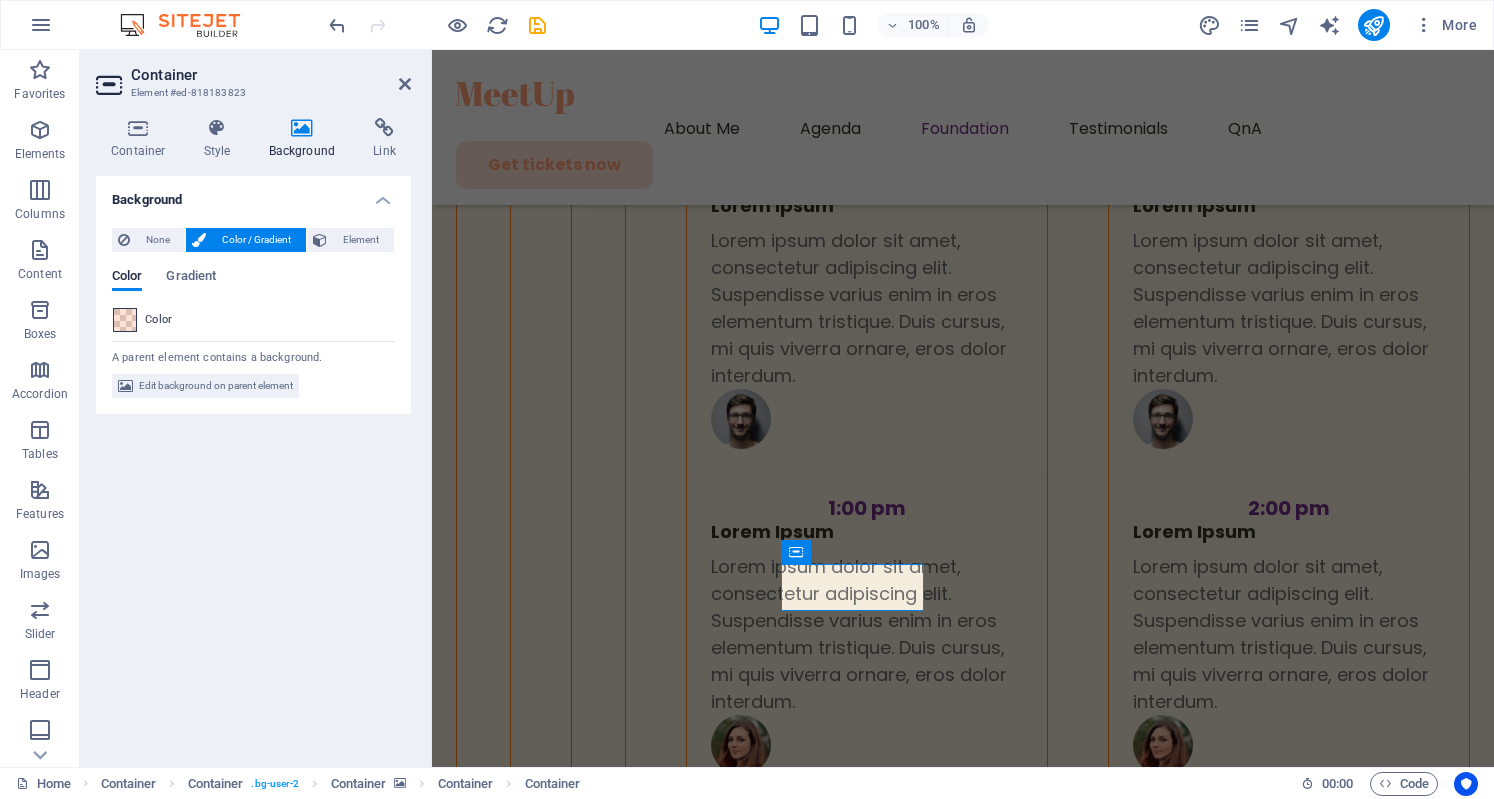 click at bounding box center (125, 320) 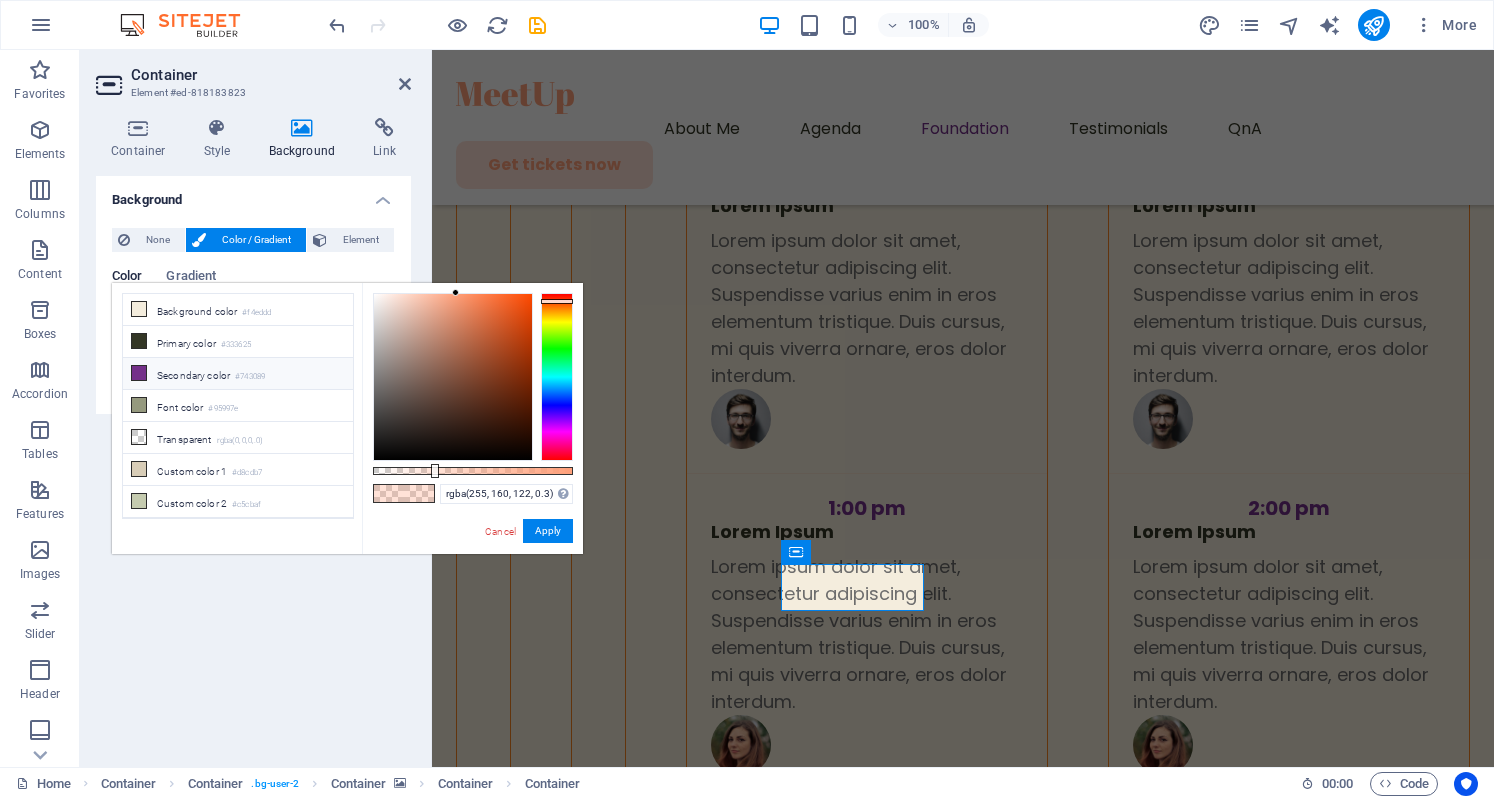 click on "Secondary color
#743089" at bounding box center [238, 374] 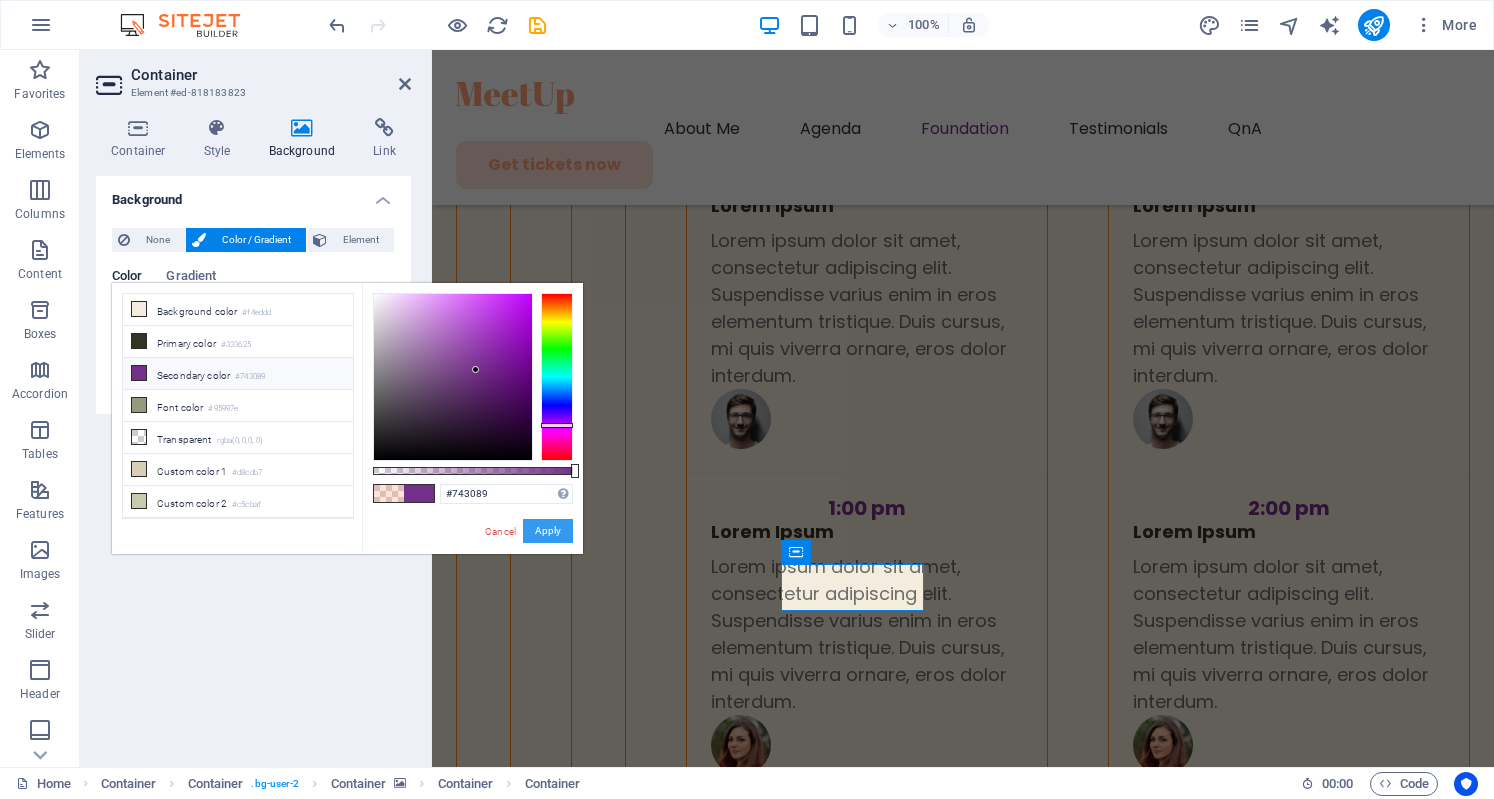 click on "Apply" at bounding box center (548, 531) 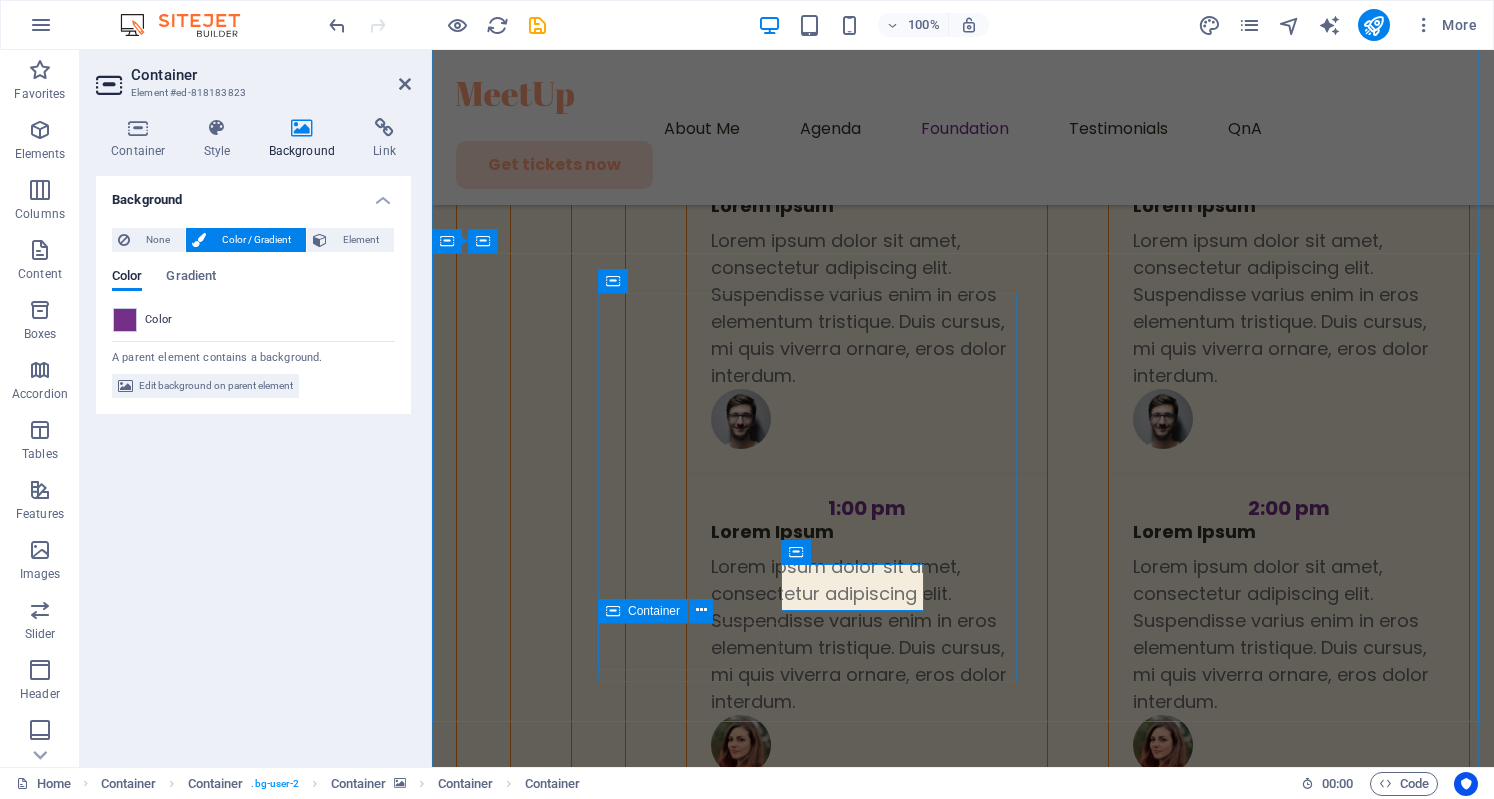 click on "Purpose Driven" at bounding box center [809, 4631] 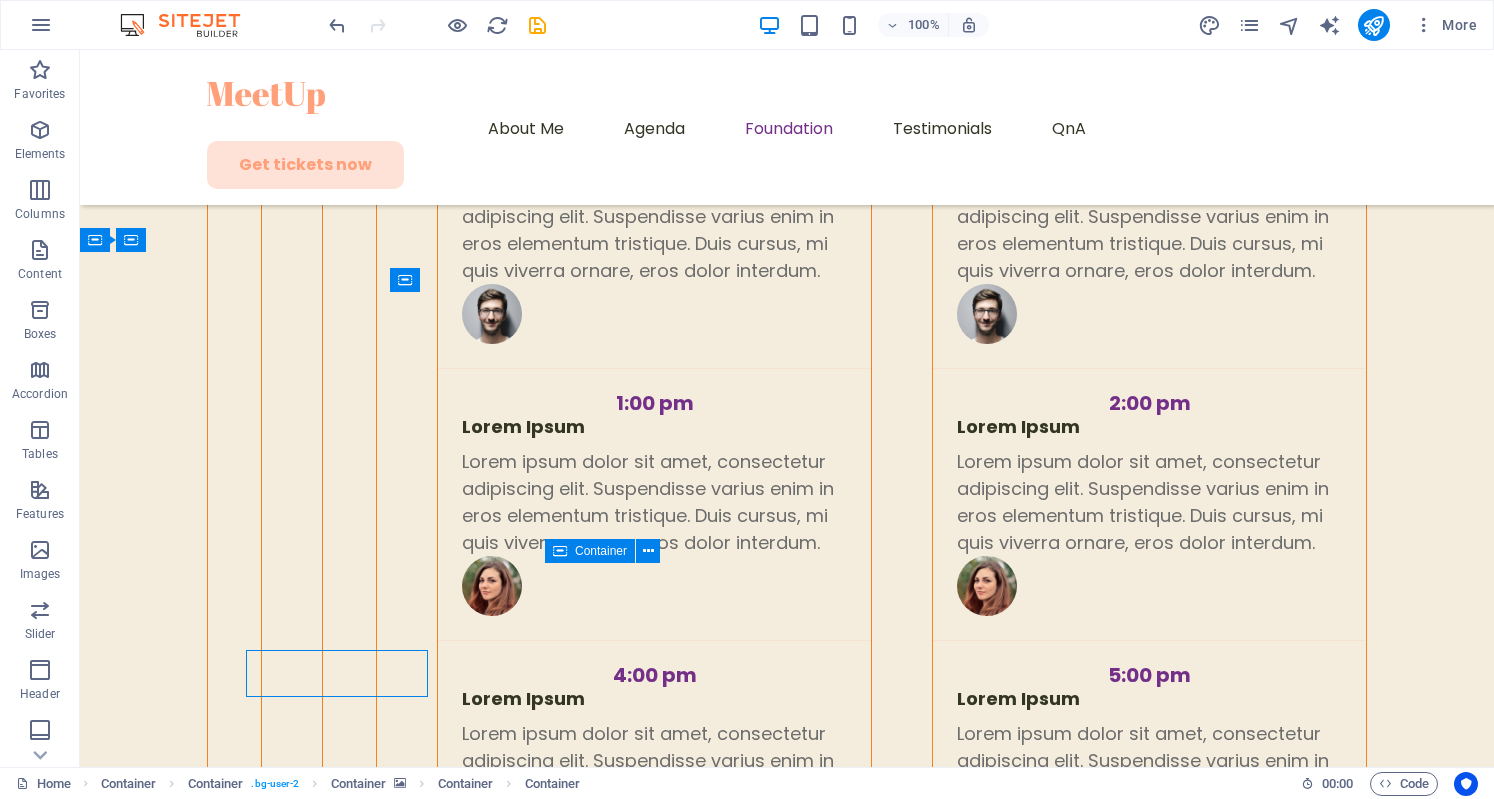 scroll, scrollTop: 6073, scrollLeft: 0, axis: vertical 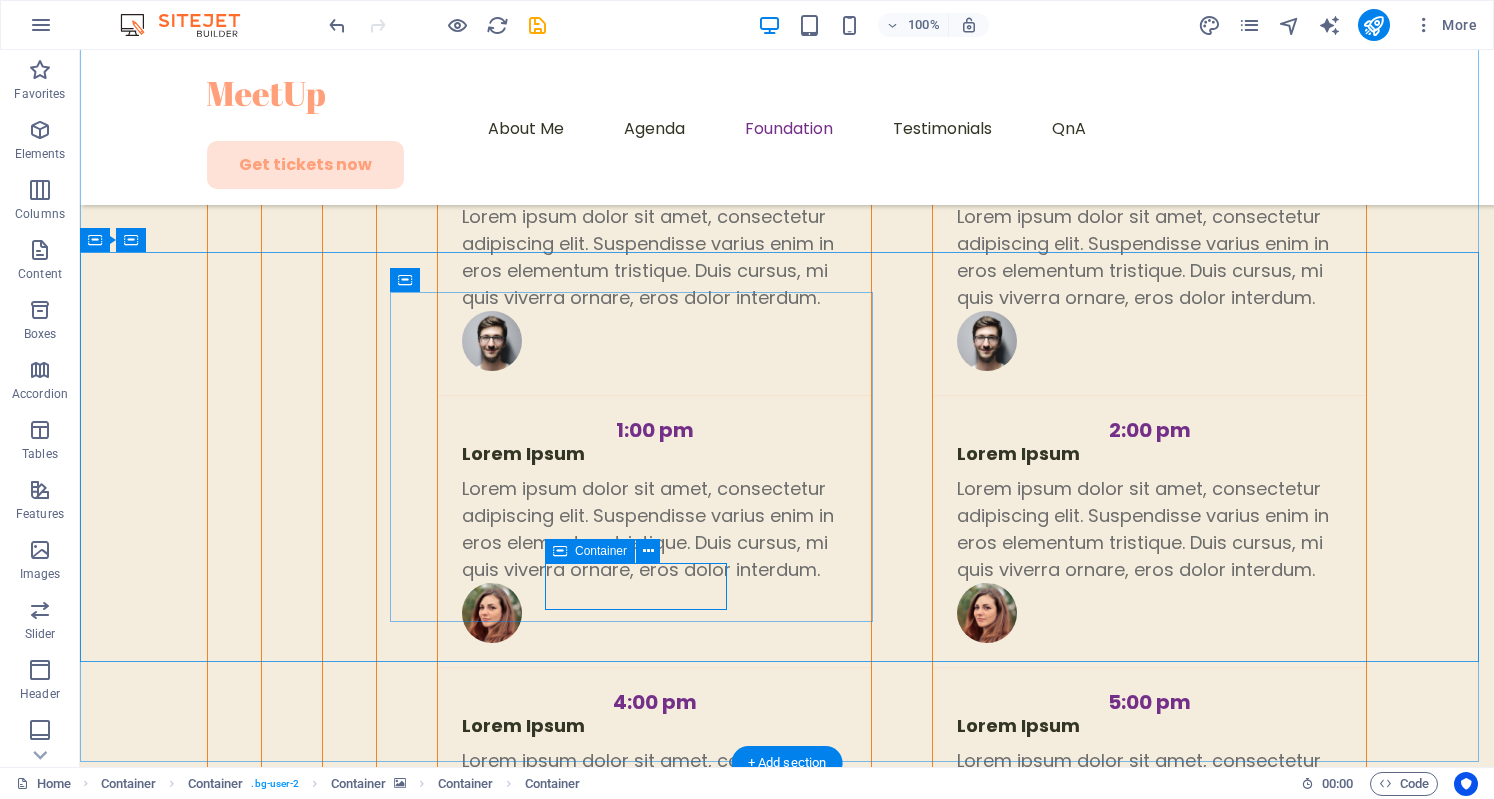 click on "Purpose Driven" at bounding box center (633, 4305) 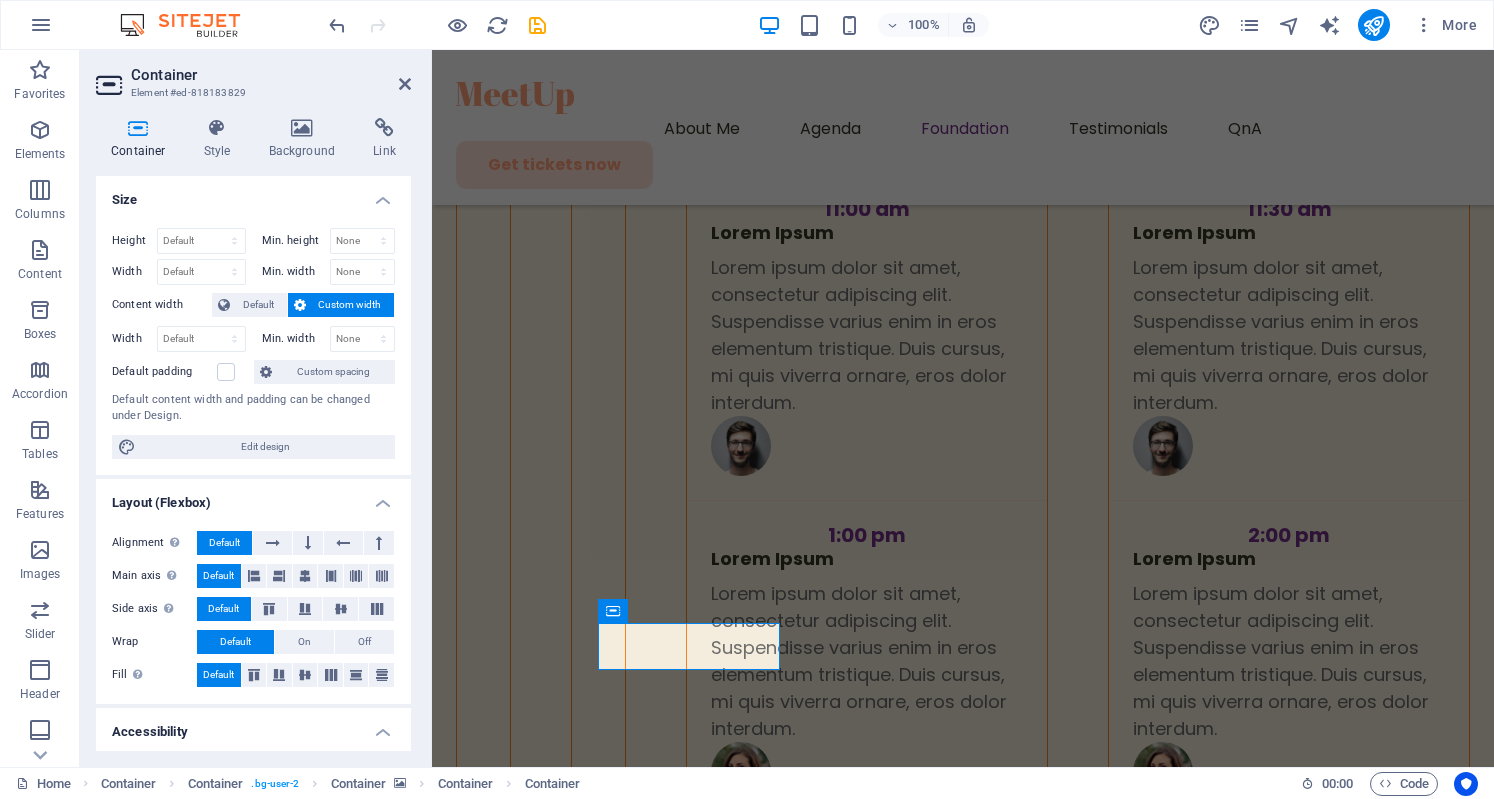 scroll, scrollTop: 6100, scrollLeft: 0, axis: vertical 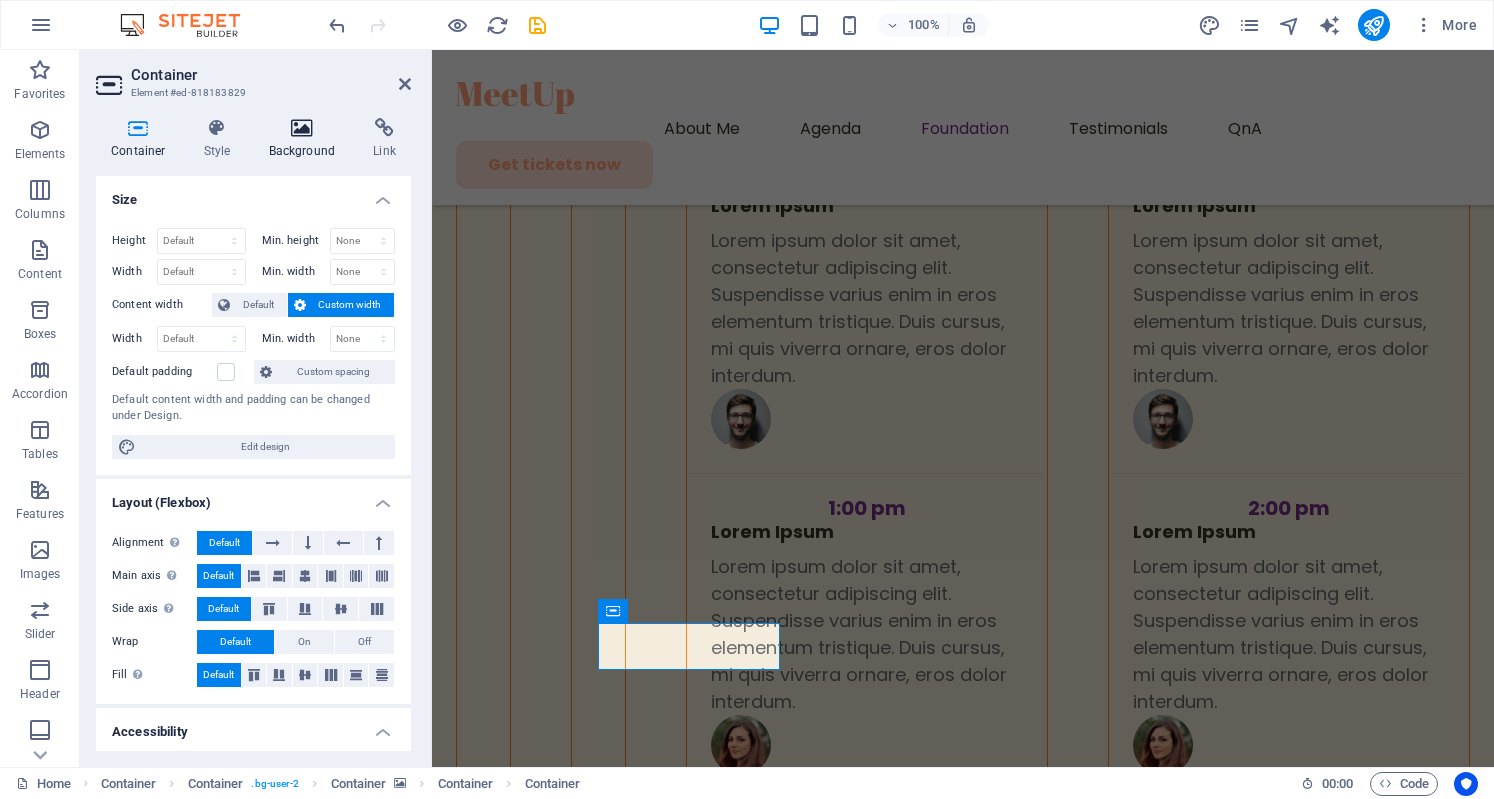 click at bounding box center [302, 128] 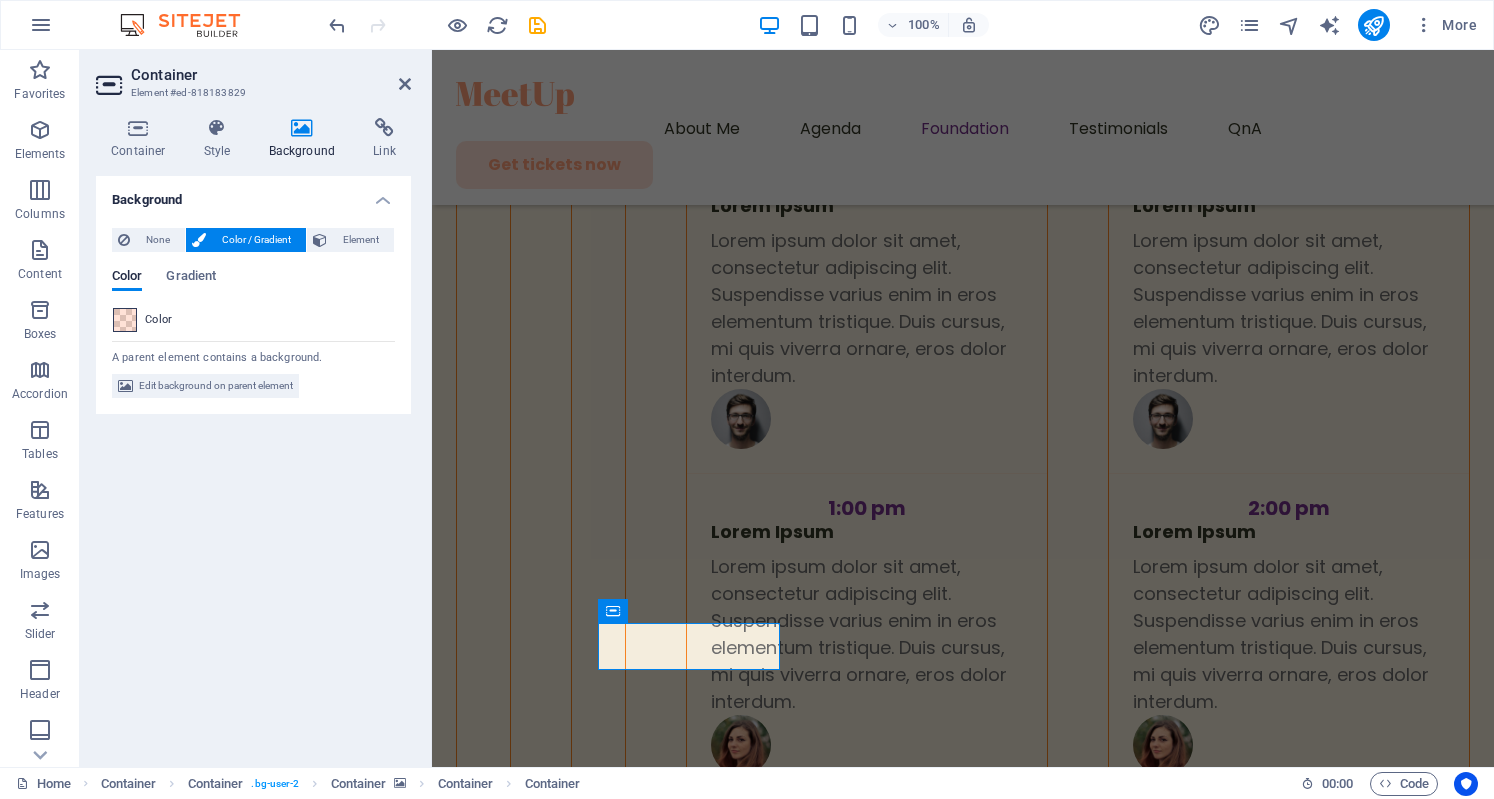 click at bounding box center (125, 320) 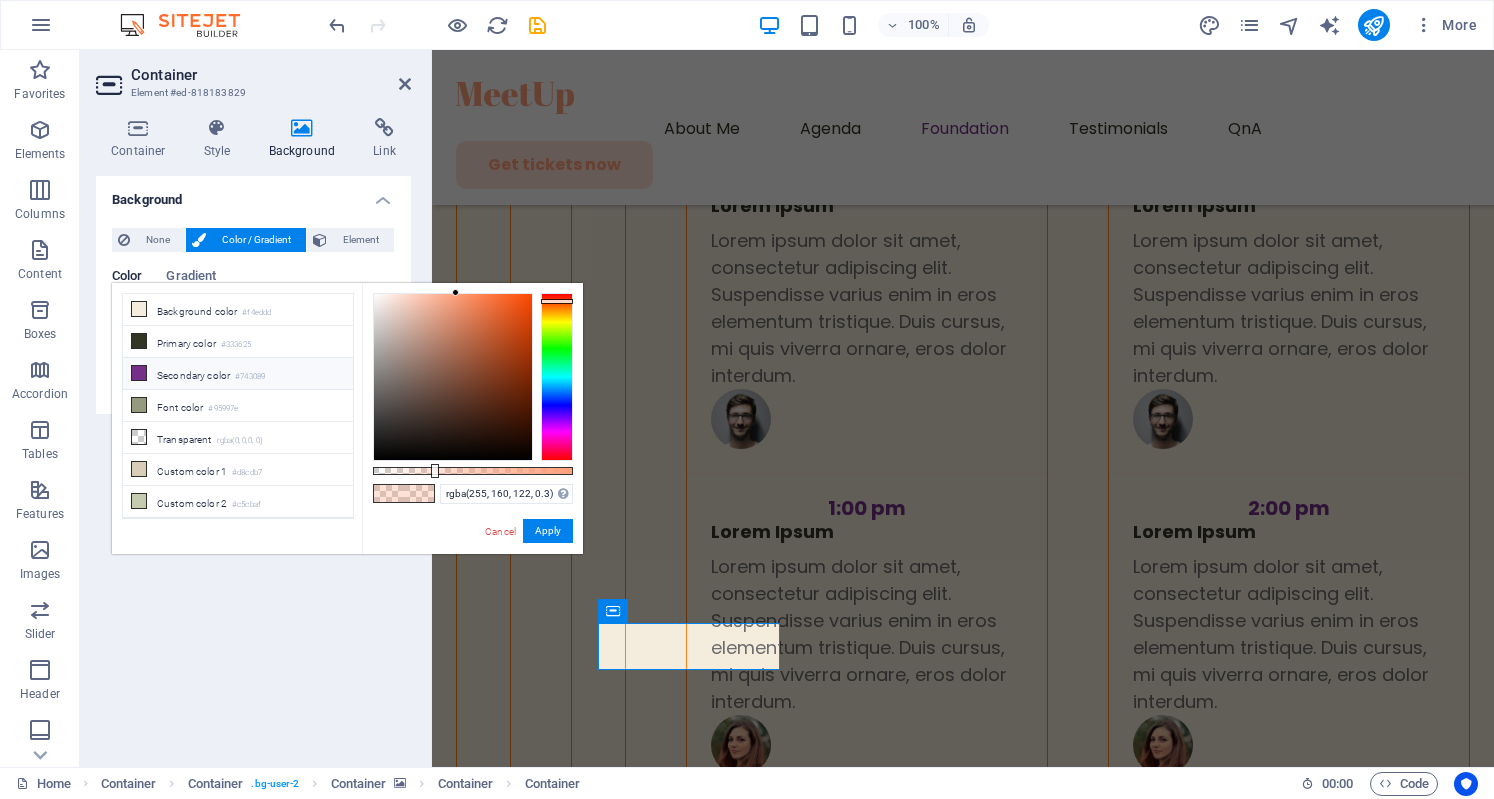 click on "Secondary color
#743089" at bounding box center [238, 374] 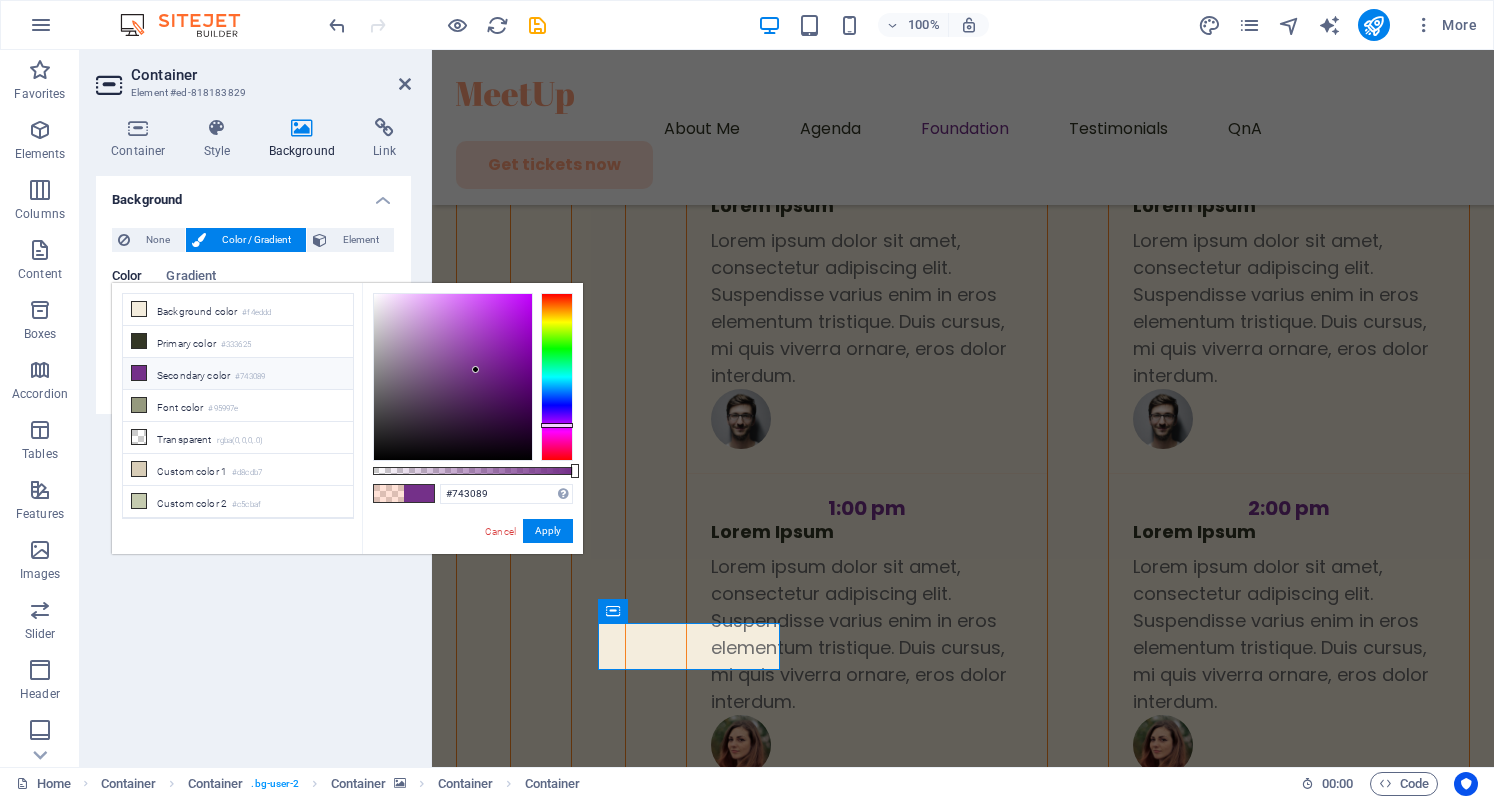 click on "Cancel Apply" at bounding box center (528, 531) 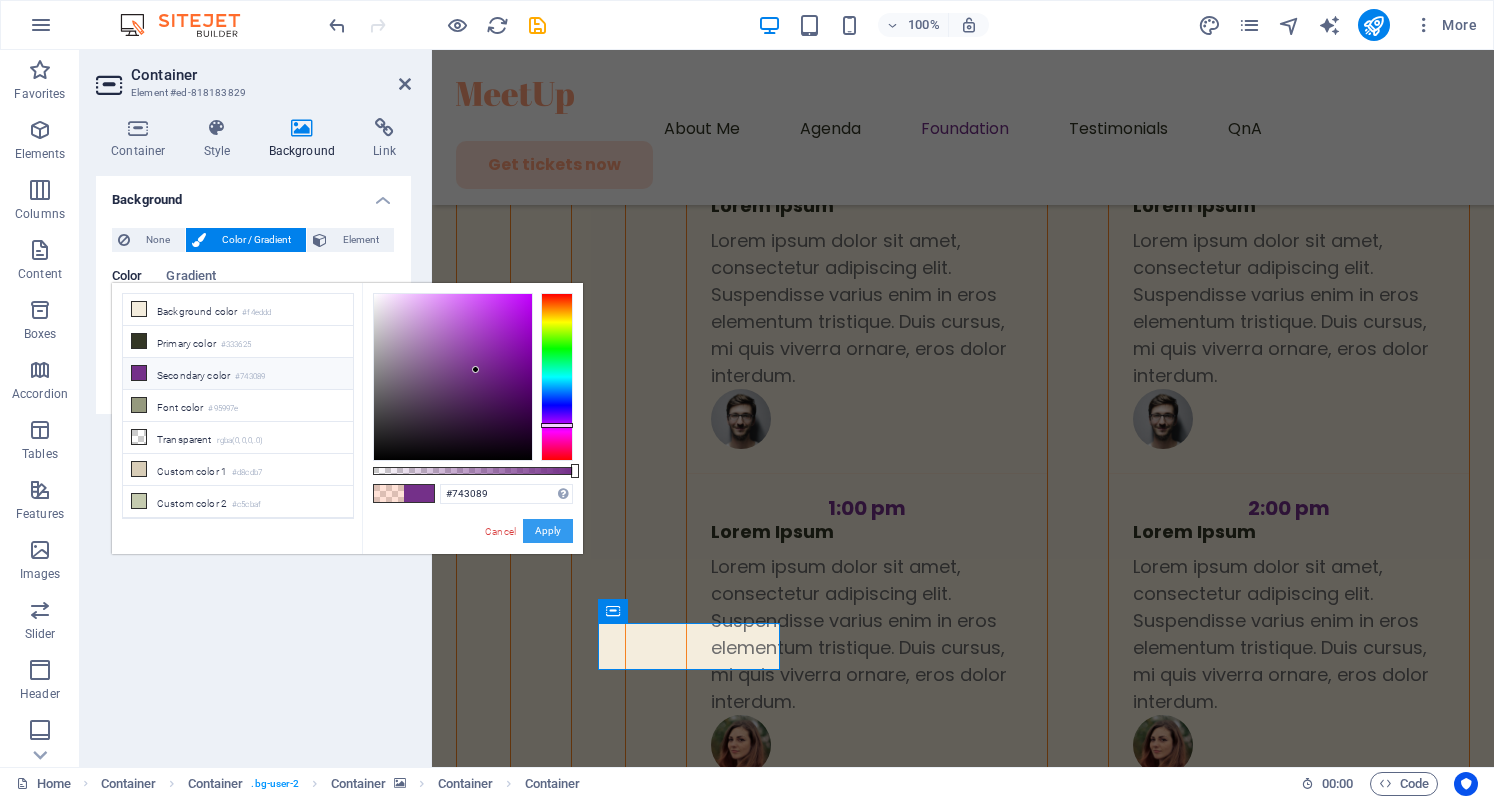 click on "Apply" at bounding box center (548, 531) 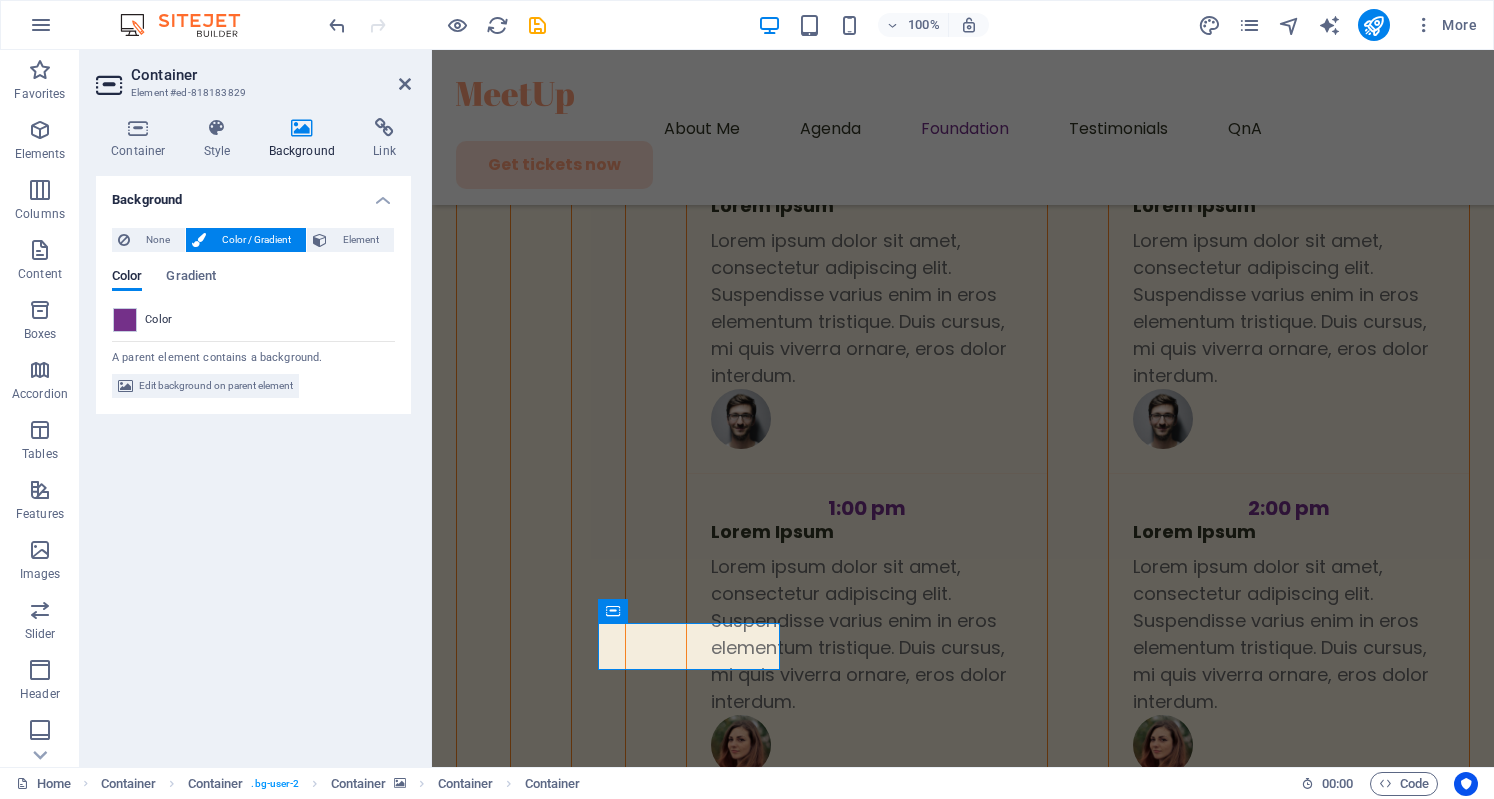 click at bounding box center (963, 3826) 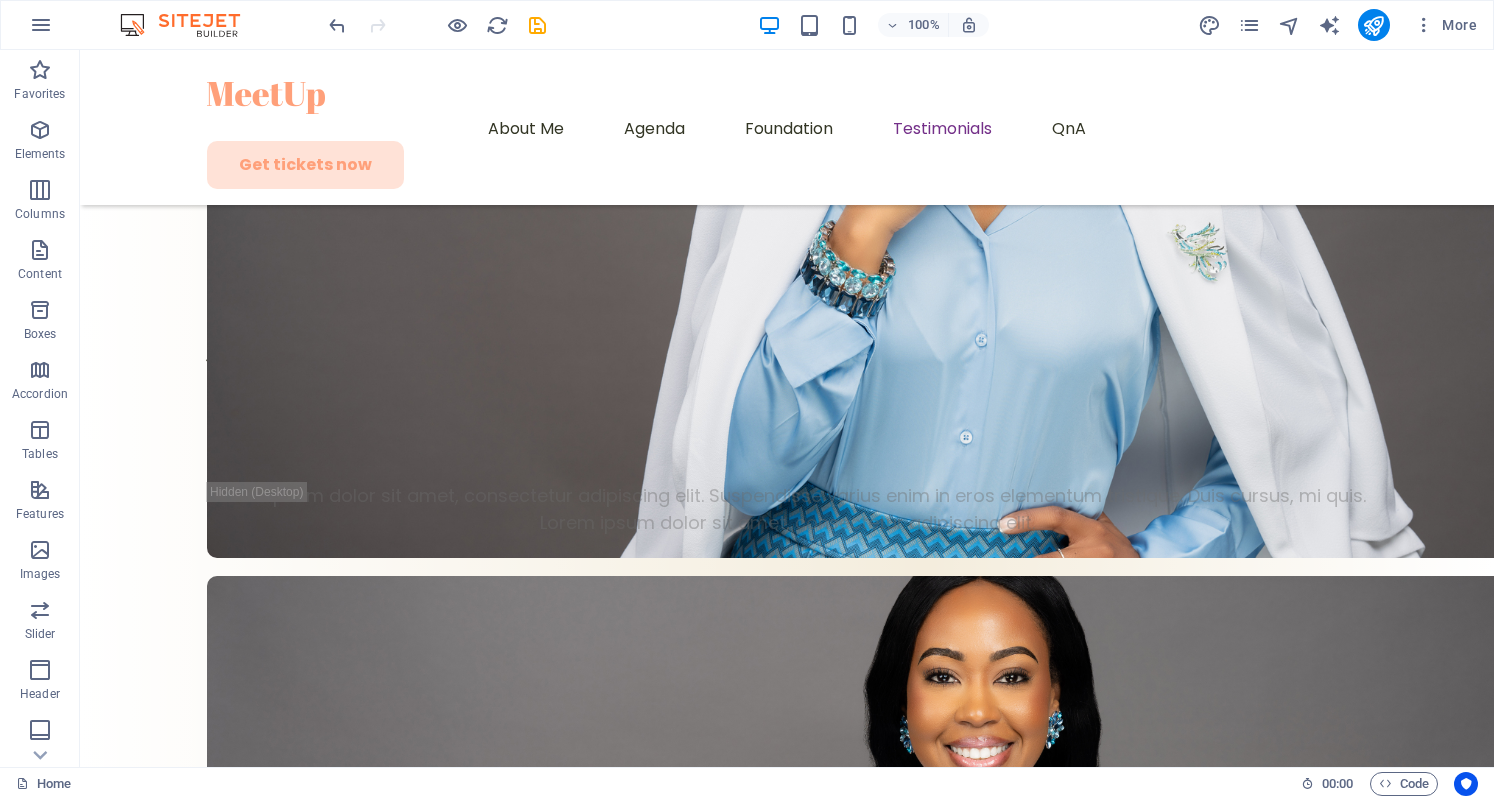 scroll, scrollTop: 7910, scrollLeft: 0, axis: vertical 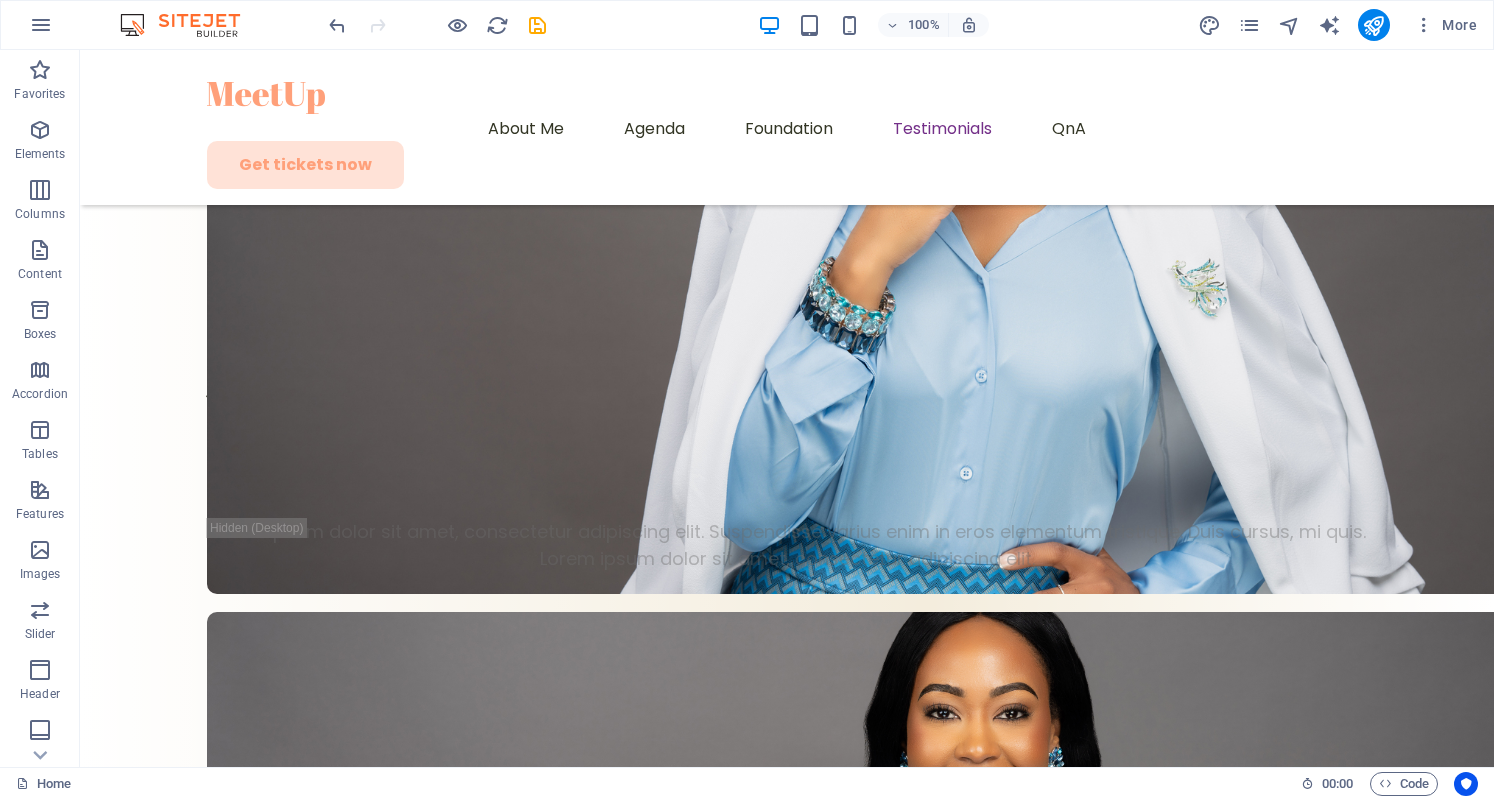 click on "$199   $229
$199   $229
Lorem ipsum dolor sit amet, consectetur adipiscing elit. Suspendisse varius enim in eros elementum tristique. All features of a standard ticket Priority seating in all sessions Access to VIP lounge and networking area Exclusive Q&A sessions with keynote speakers VIP dinner with industry experts Get ticket" at bounding box center (787, 4942) 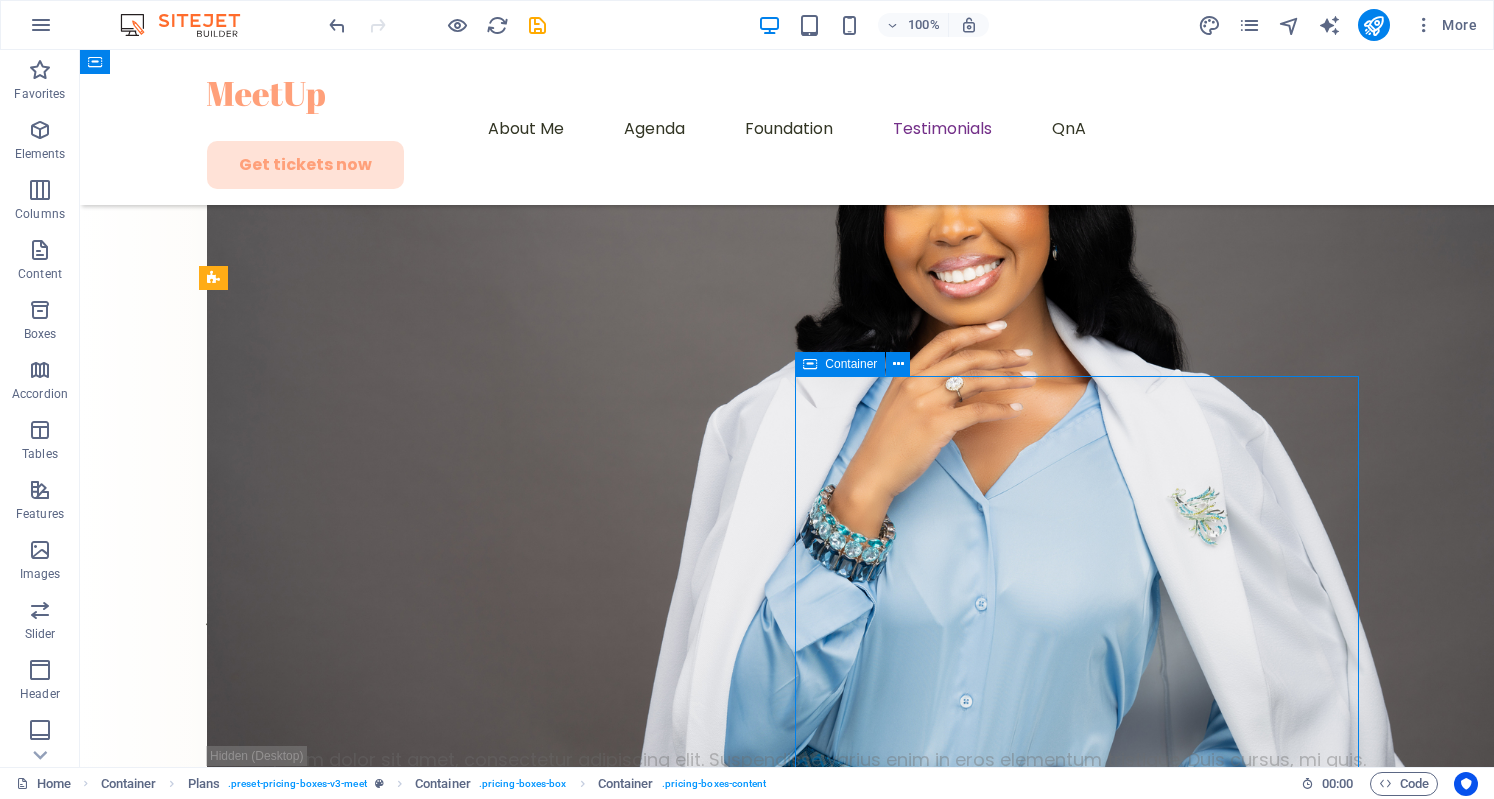 scroll, scrollTop: 7686, scrollLeft: 0, axis: vertical 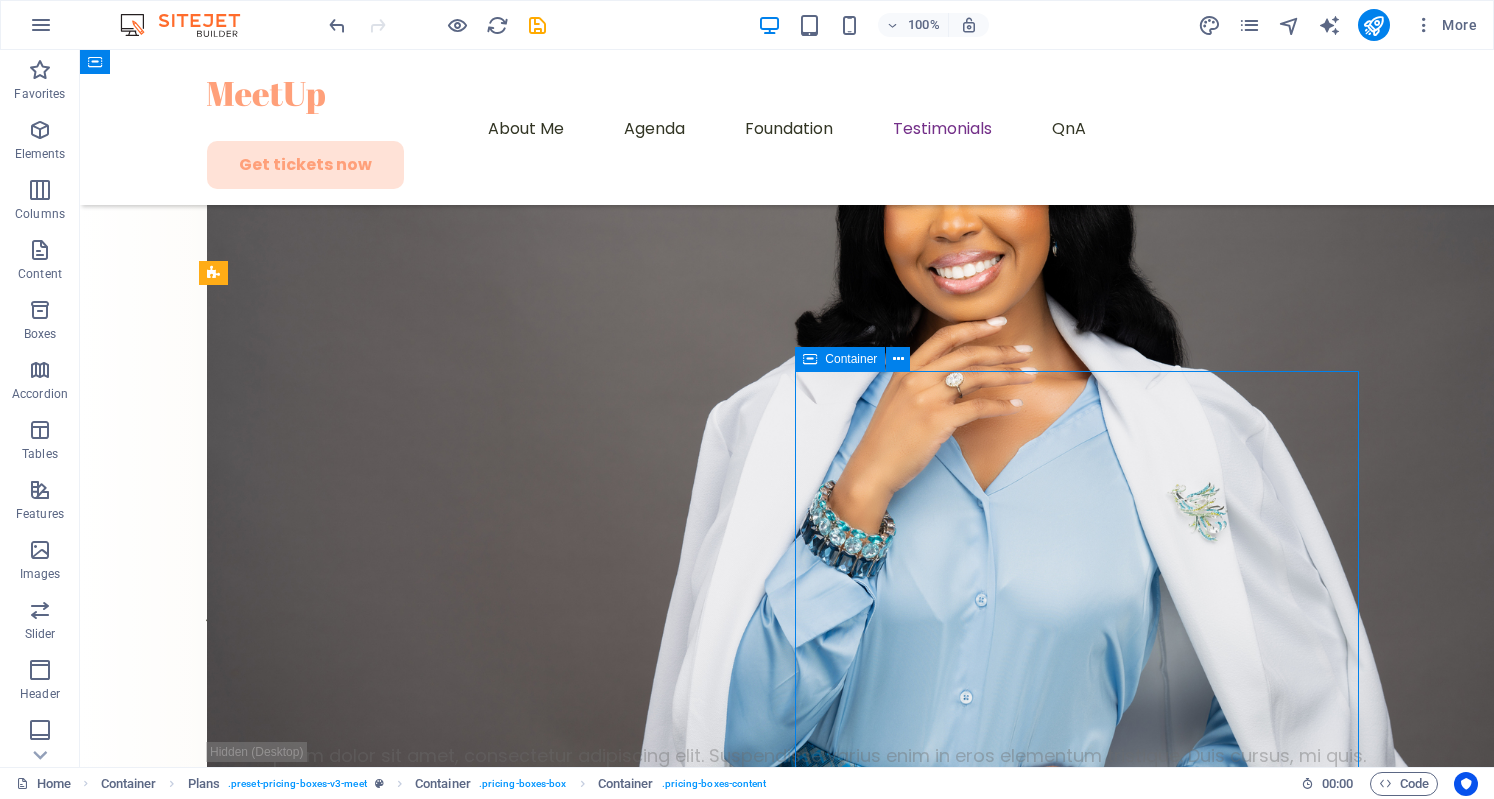 click on "$199   $229" at bounding box center (787, 4956) 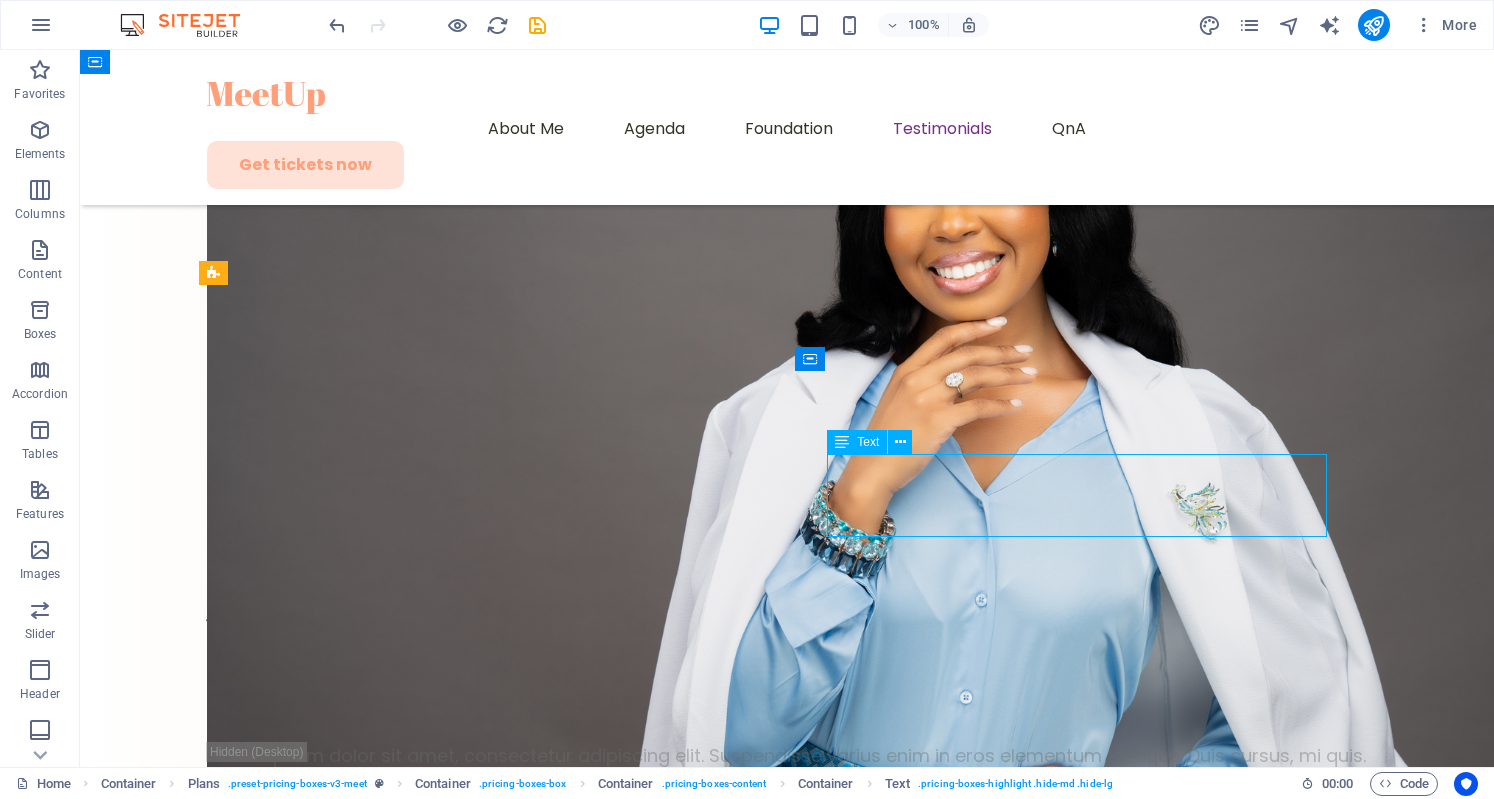 click on "$199   $229" at bounding box center (787, 4873) 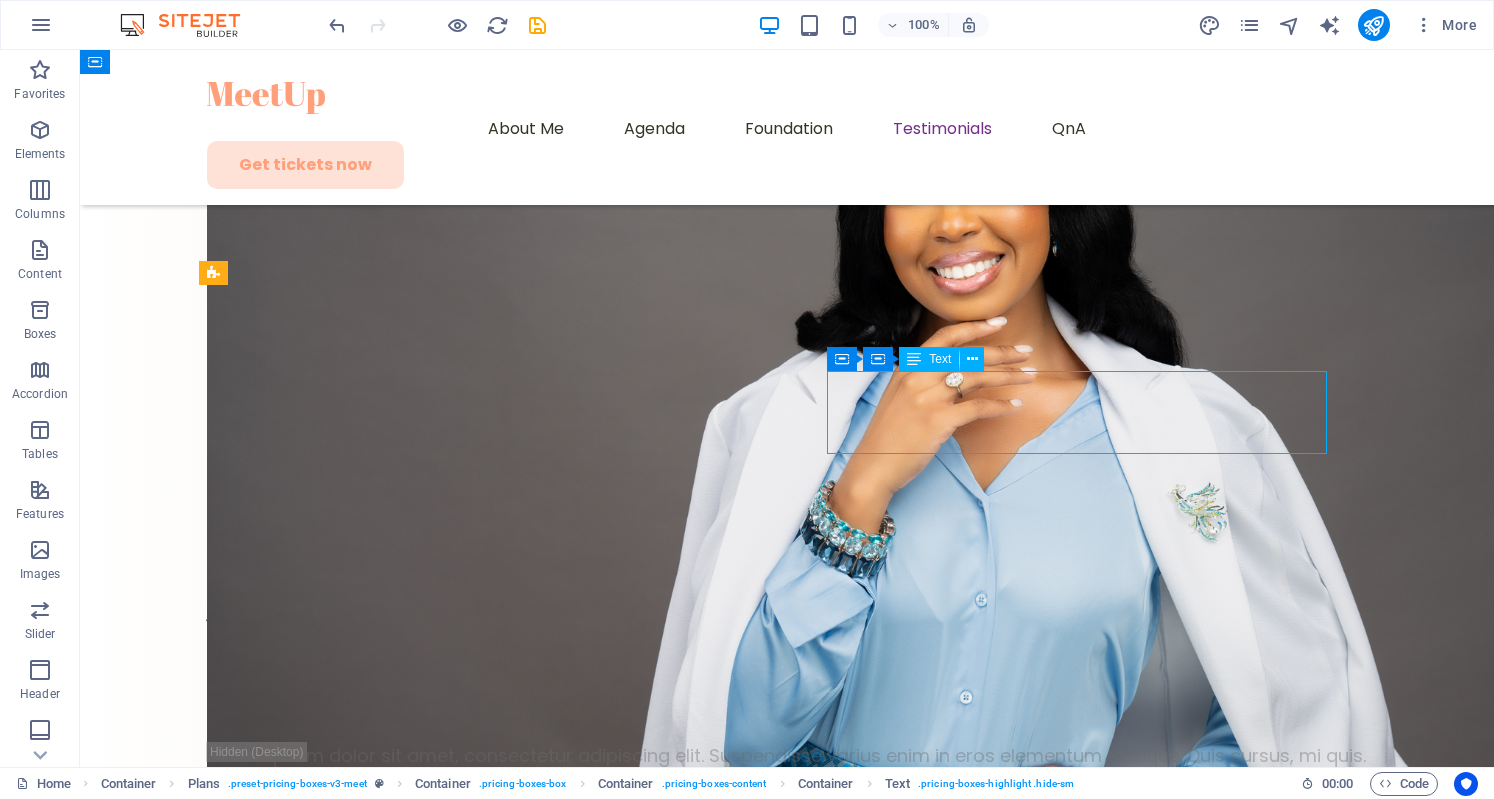 click on "Get Your Tickets Now! Lorem ipsum dolor sit amet, consectetur adipiscing elit. Suspendisse varius enim in eros elementum tristique. Duis cursus, mi quis. Regular Ticket Regular Ticket $99 $99 Lorem ipsum dolor sit amet, consectetur adipiscing elit. Suspendisse varius enim in eros elementum tristique. Access to all general sessions Access to breakout sessions Conference materials and program Lunch and refreshments Get ticket VIP Ticket VIP Ticket $199   $229
$199   $229
Lorem ipsum dolor sit amet, consectetur adipiscing elit. Suspendisse varius enim in eros elementum tristique. All features of a standard ticket Priority seating in all sessions Access to VIP lounge and networking area Exclusive Q&A sessions with keynote speakers VIP dinner with industry experts Get ticket Early Discount" at bounding box center [787, 4669] 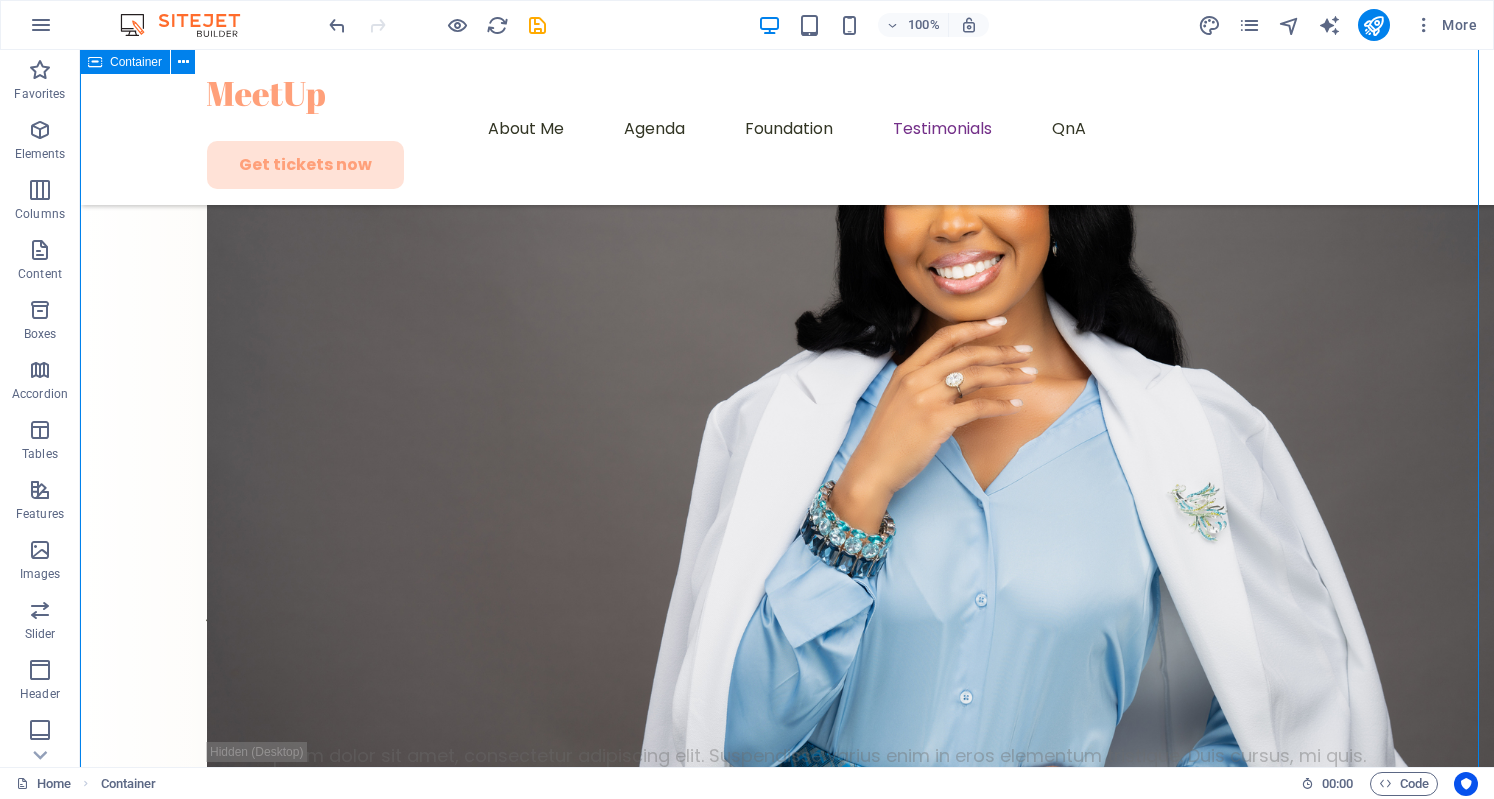 click on "Get Your Tickets Now! Lorem ipsum dolor sit amet, consectetur adipiscing elit. Suspendisse varius enim in eros elementum tristique. Duis cursus, mi quis. Regular Ticket Regular Ticket $99 $99 Lorem ipsum dolor sit amet, consectetur adipiscing elit. Suspendisse varius enim in eros elementum tristique. Access to all general sessions Access to breakout sessions Conference materials and program Lunch and refreshments Get ticket VIP Ticket VIP Ticket $199   $229
$199   $229
Lorem ipsum dolor sit amet, consectetur adipiscing elit. Suspendisse varius enim in eros elementum tristique. All features of a standard ticket Priority seating in all sessions Access to VIP lounge and networking area Exclusive Q&A sessions with keynote speakers VIP dinner with industry experts Get ticket Early Discount" at bounding box center [787, 4669] 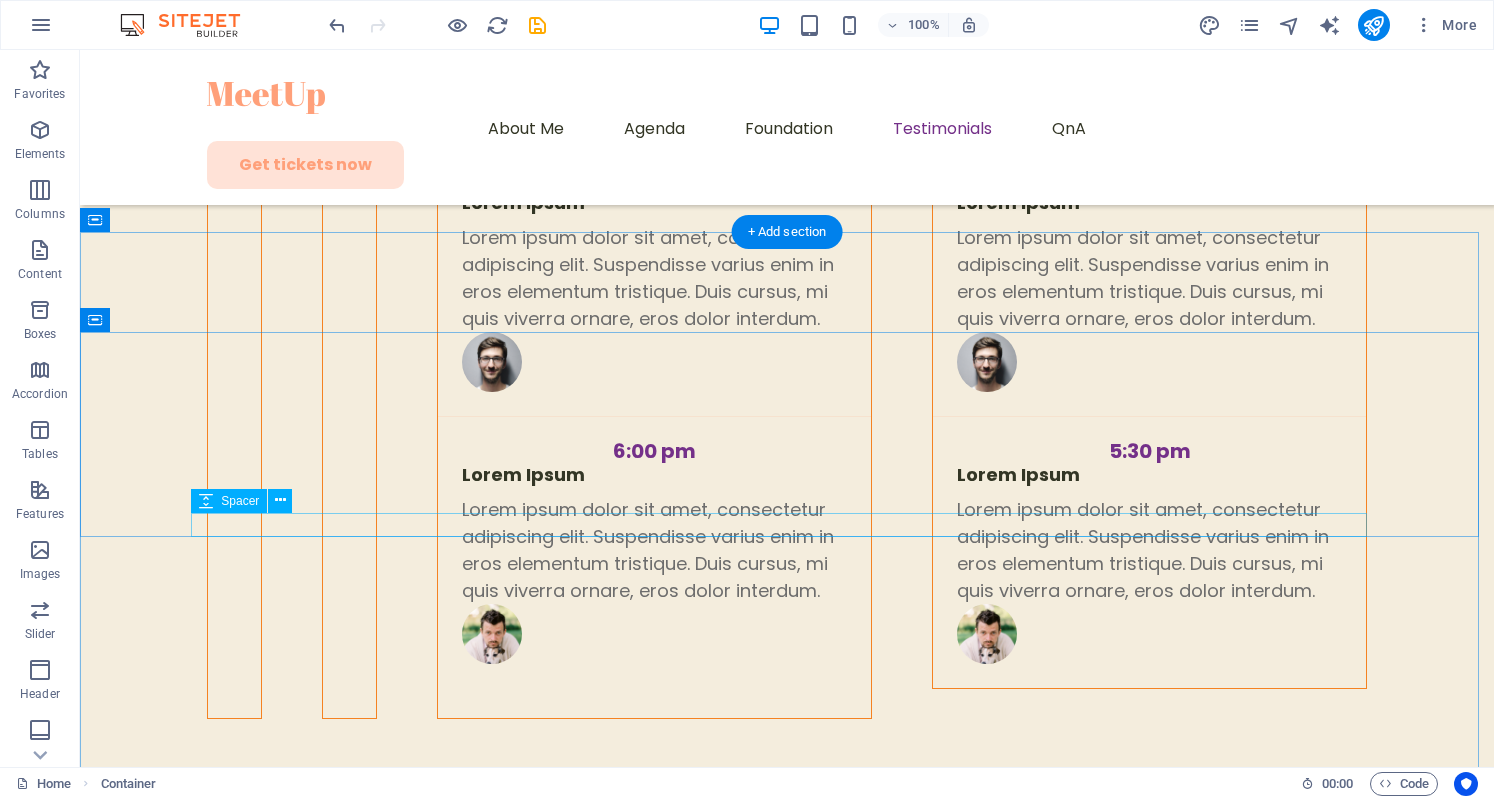 scroll, scrollTop: 6594, scrollLeft: 0, axis: vertical 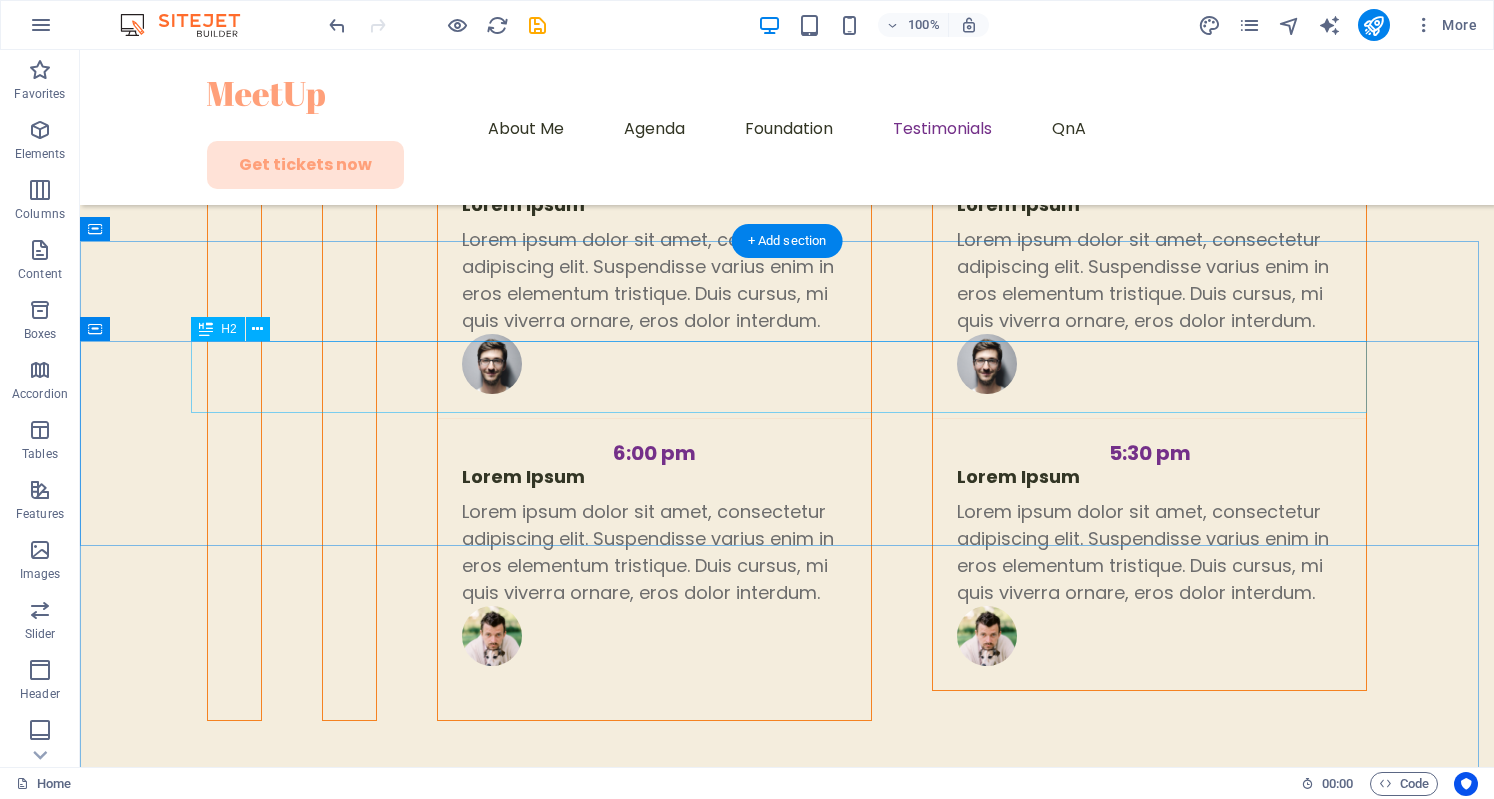 click on "What Our Guests Said" at bounding box center (787, 4096) 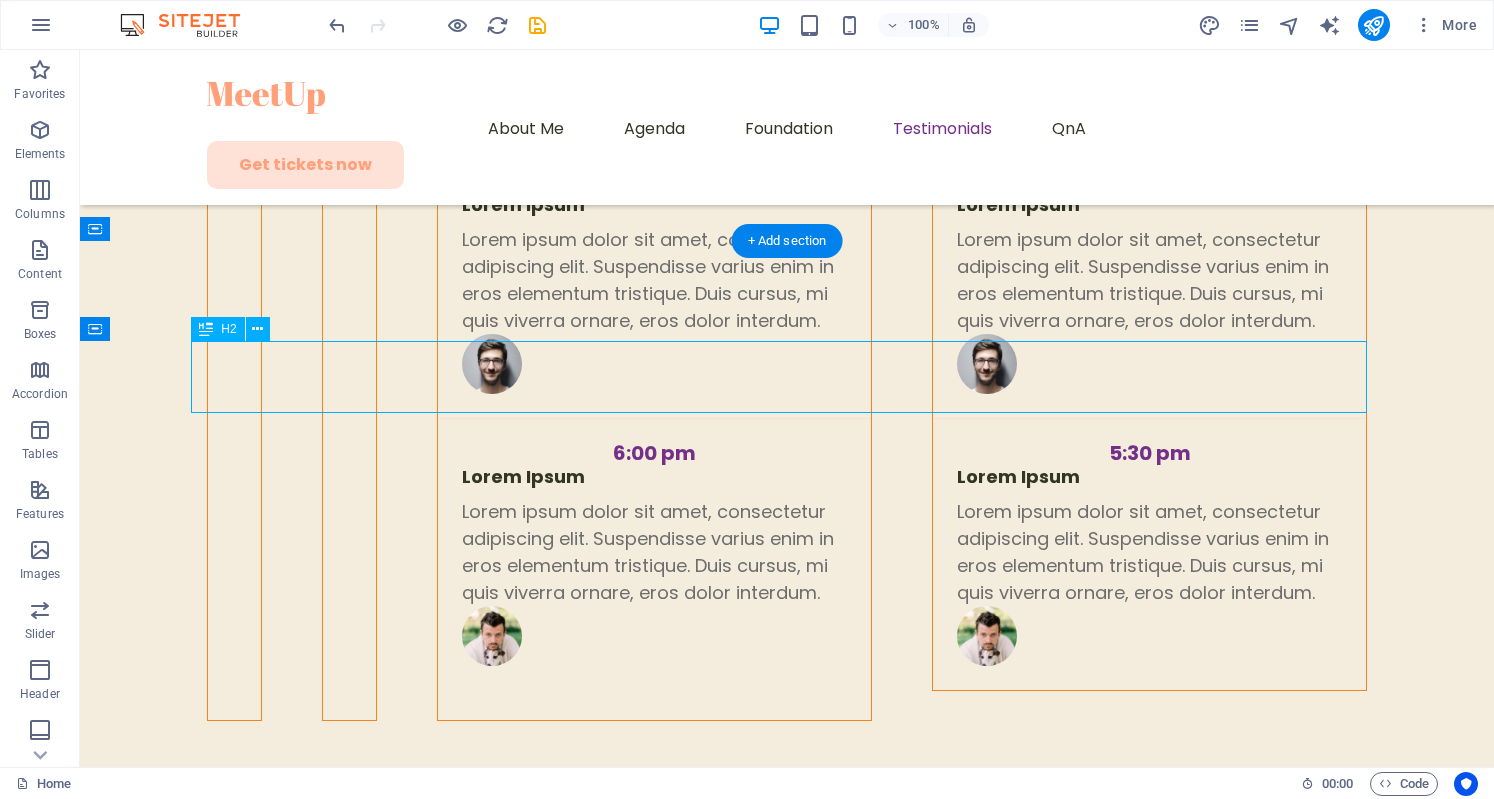 click on "What Our Guests Said" at bounding box center (787, 4096) 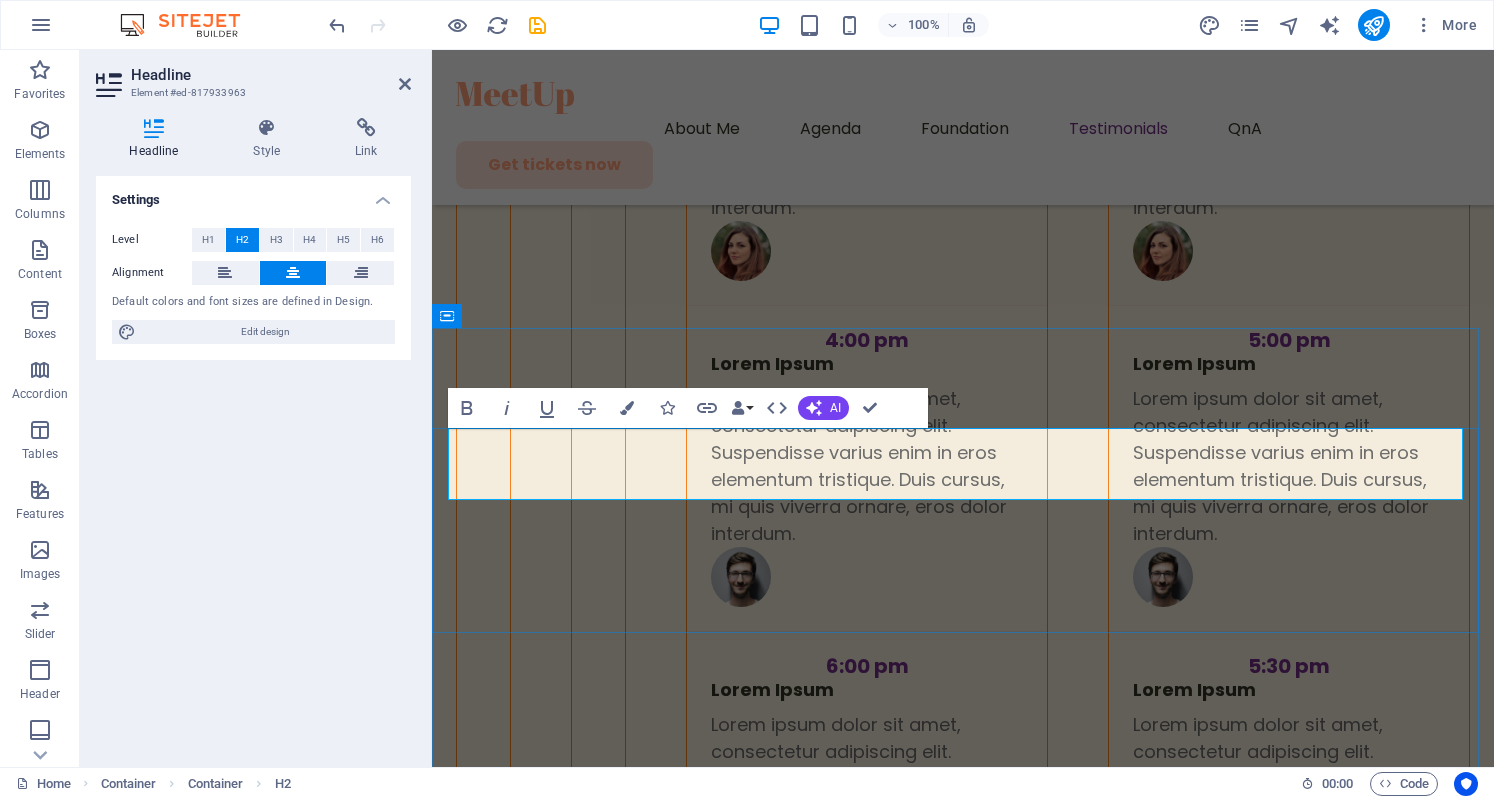 click on "What Our Guests Said" at bounding box center (963, 4390) 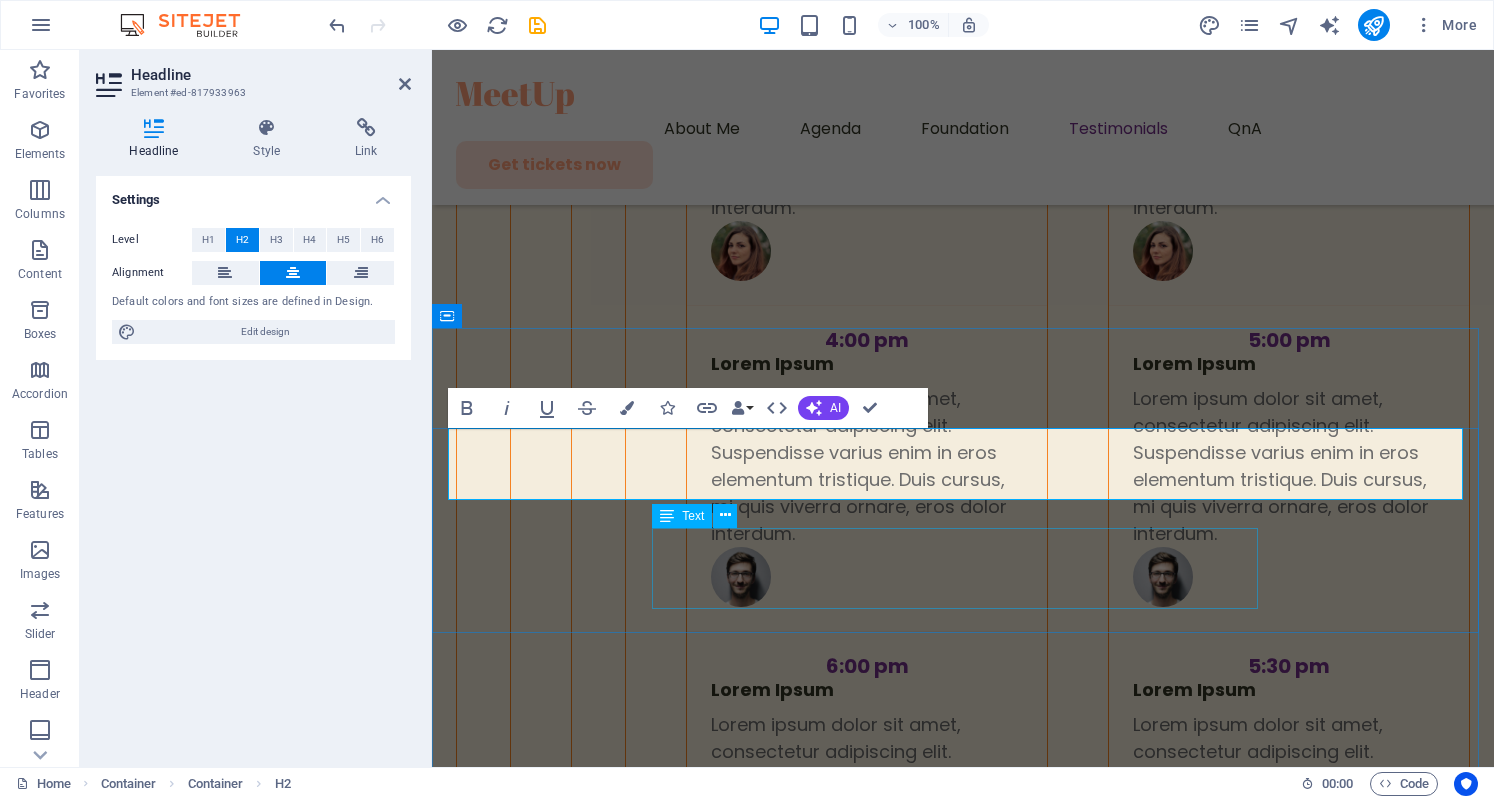 click on "Lorem ipsum dolor sit amet, consectetur adipiscing elit. Suspendisse varius enim in eros elementum tristique. Duis cursus, mi quis." at bounding box center (963, 4540) 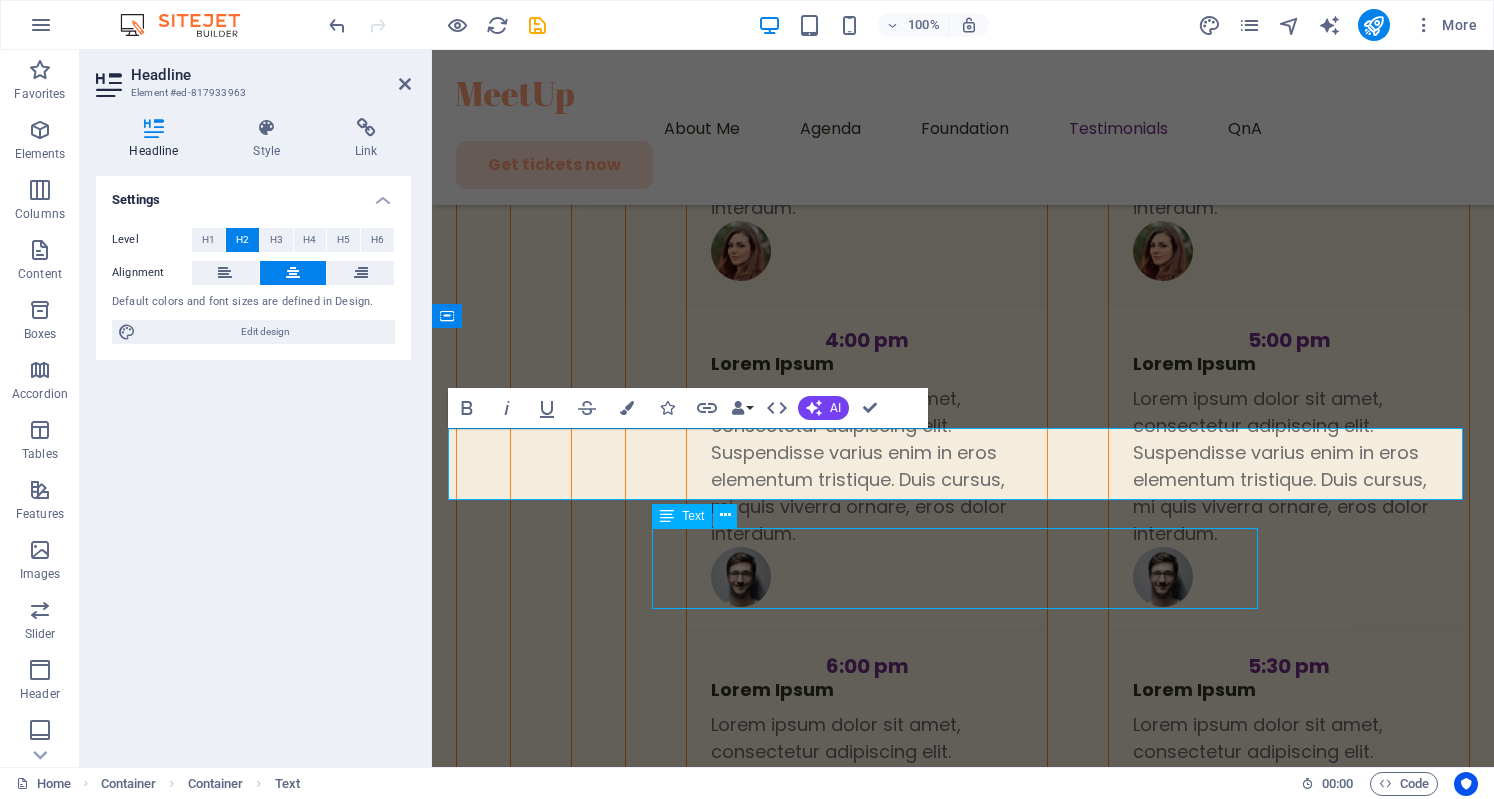 click on "Lorem ipsum dolor sit amet, consectetur adipiscing elit. Suspendisse varius enim in eros elementum tristique. Duis cursus, mi quis." at bounding box center [963, 4540] 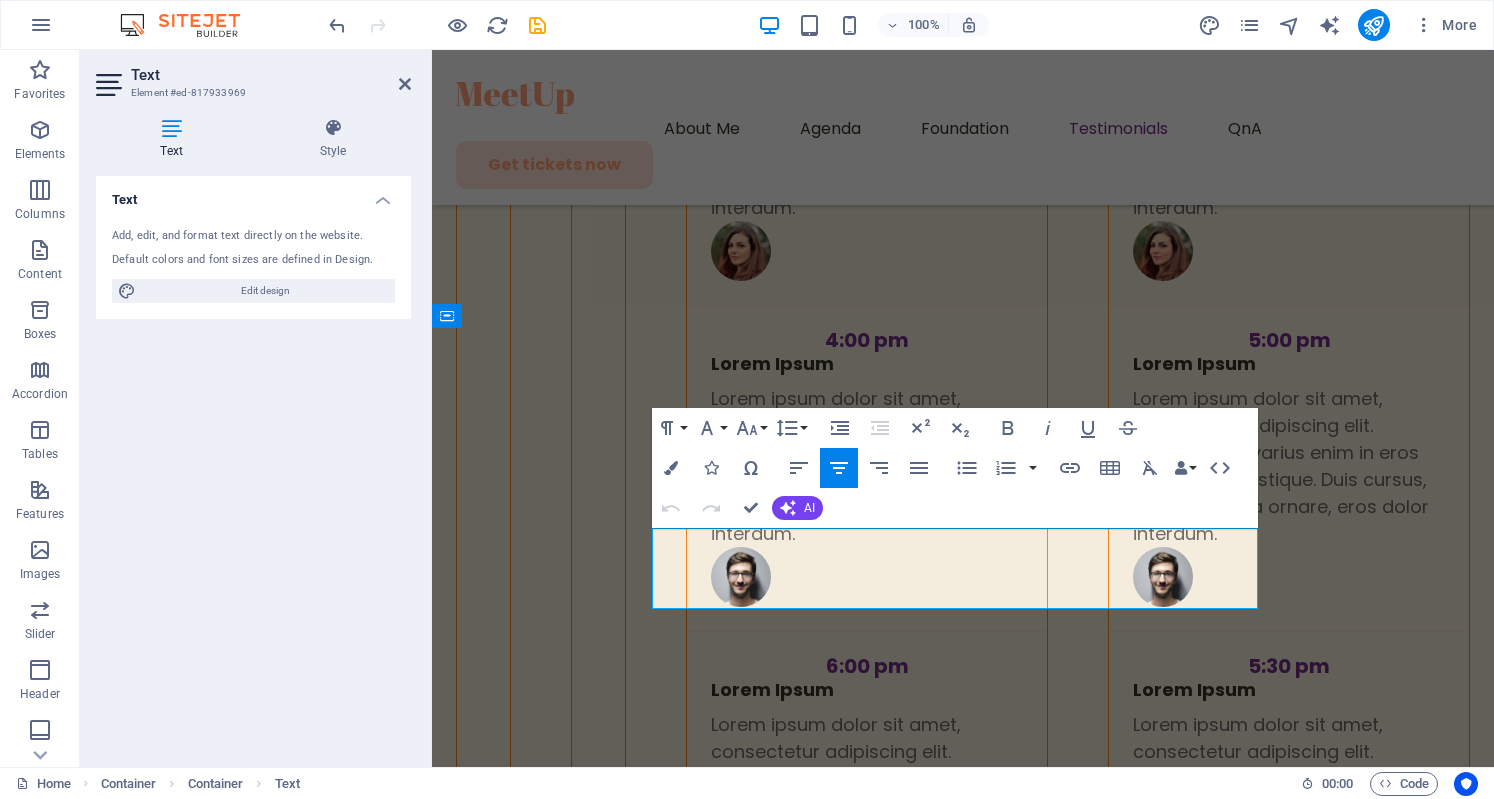 type 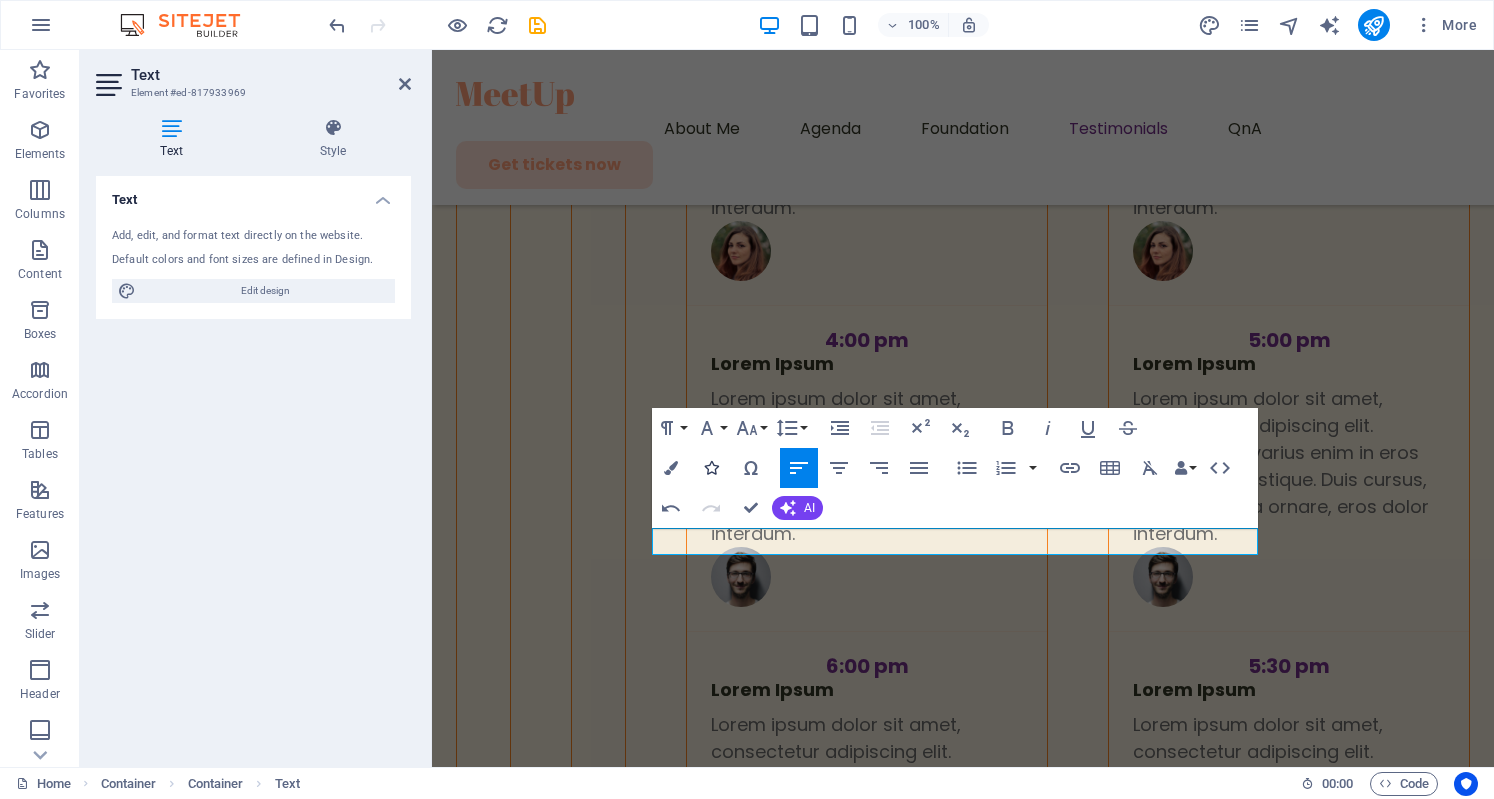 click at bounding box center (711, 468) 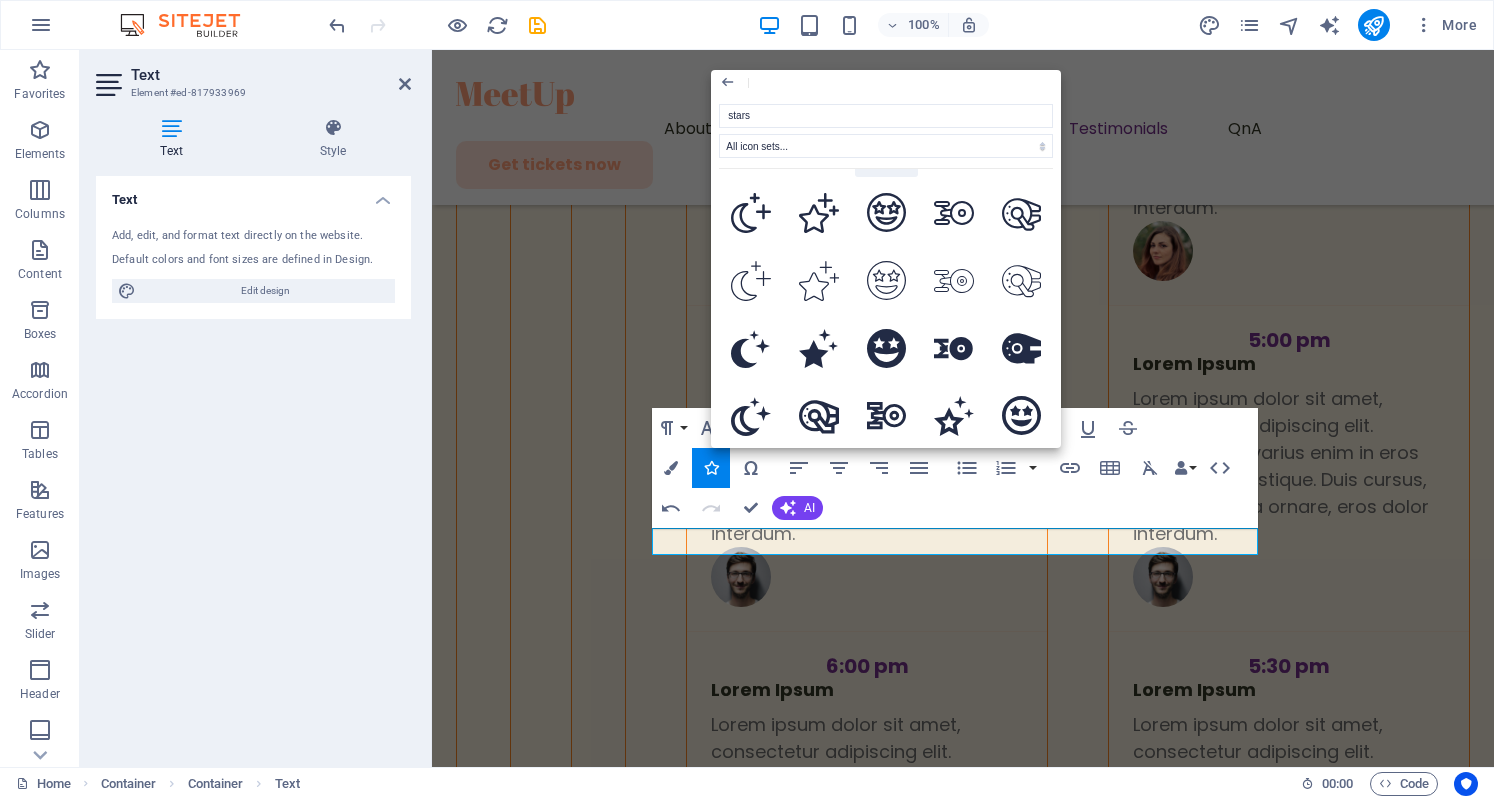 scroll, scrollTop: 336, scrollLeft: 0, axis: vertical 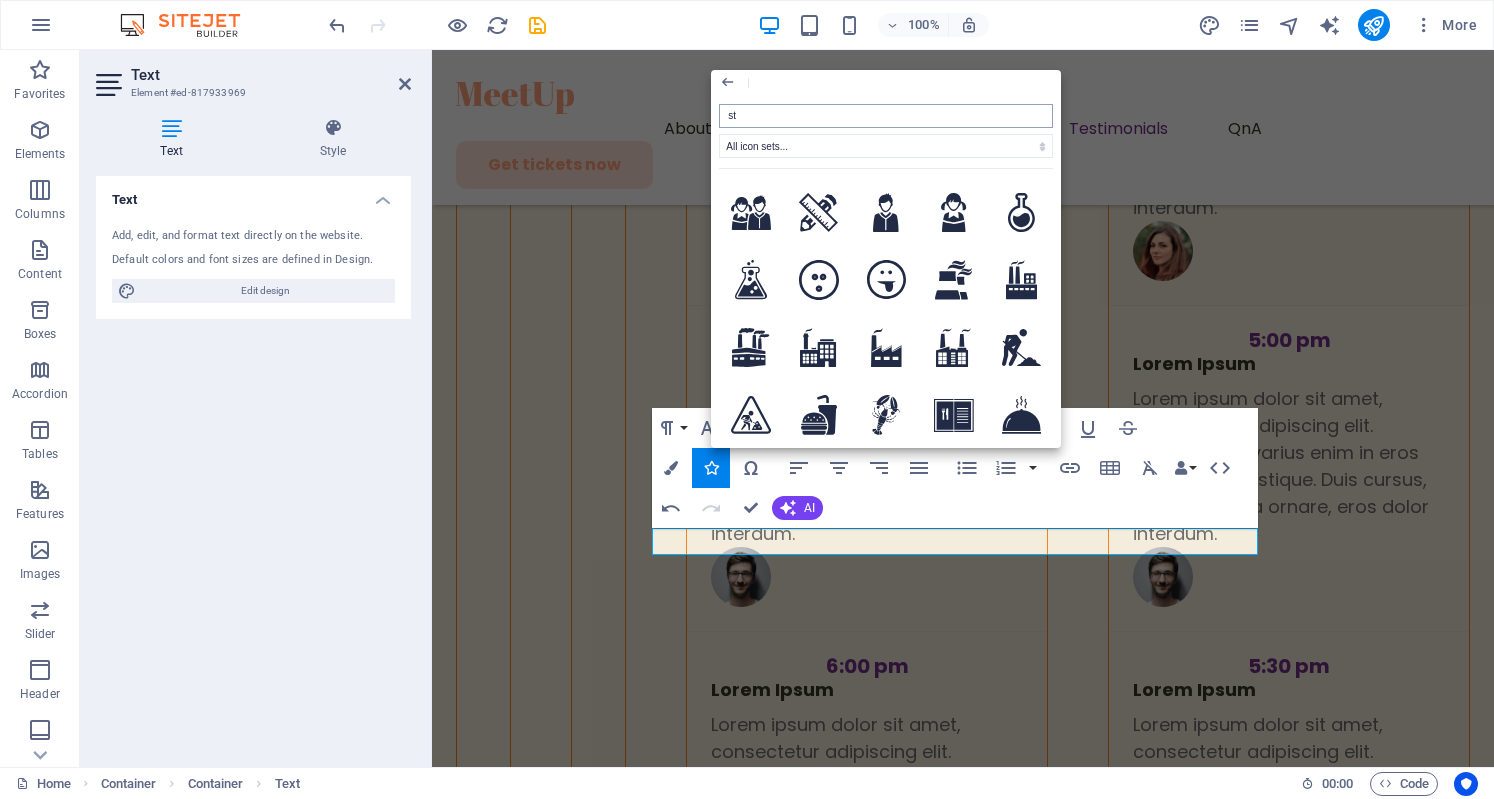 type on "s" 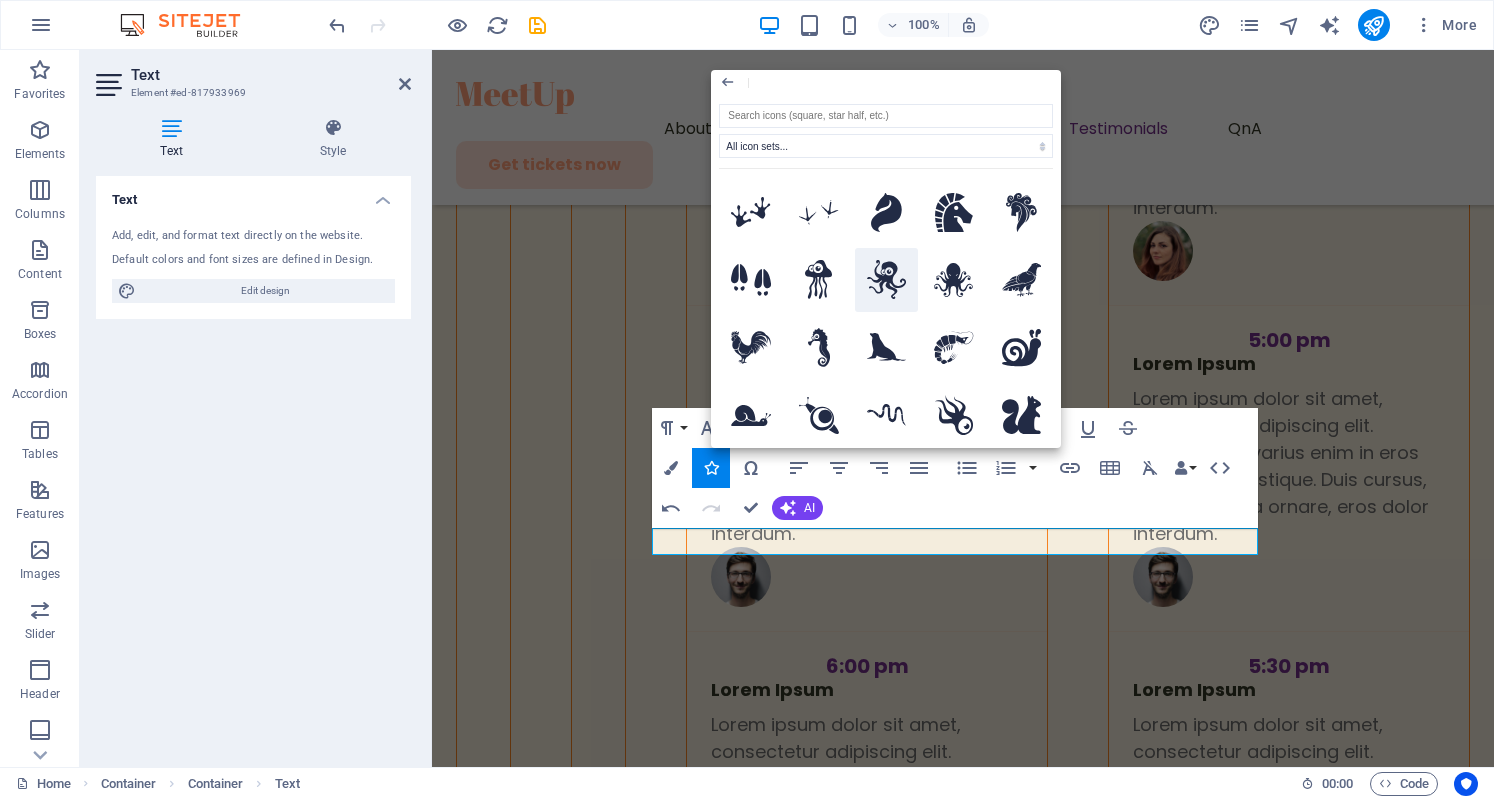 scroll, scrollTop: 0, scrollLeft: 0, axis: both 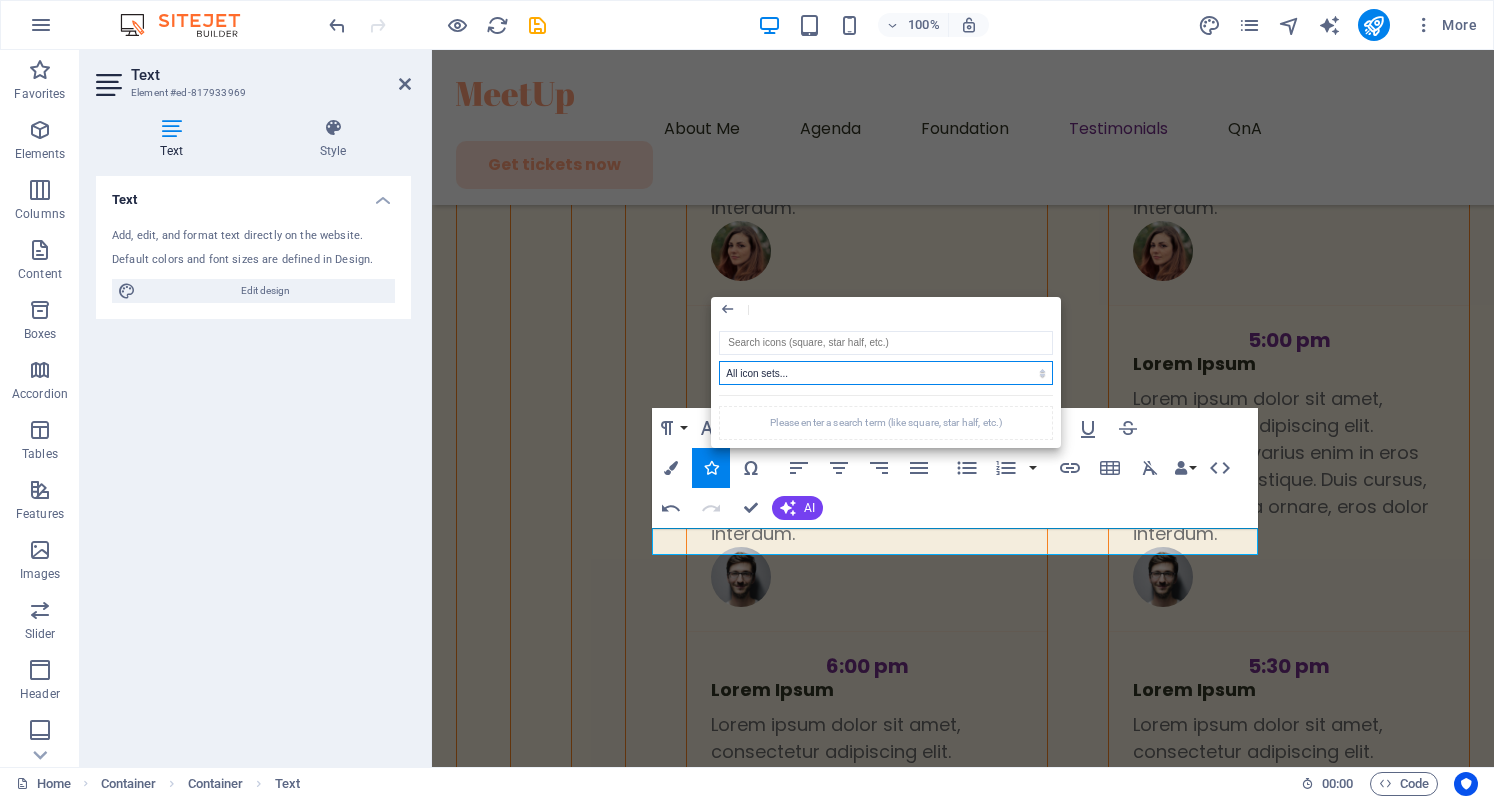 click on "All icon sets... IcoFont Ionicons FontAwesome Brands FontAwesome Duotone FontAwesome Solid FontAwesome Regular FontAwesome Light FontAwesome Thin FontAwesome Sharp Solid FontAwesome Sharp Regular FontAwesome Sharp Light FontAwesome Sharp Thin" at bounding box center (886, 373) 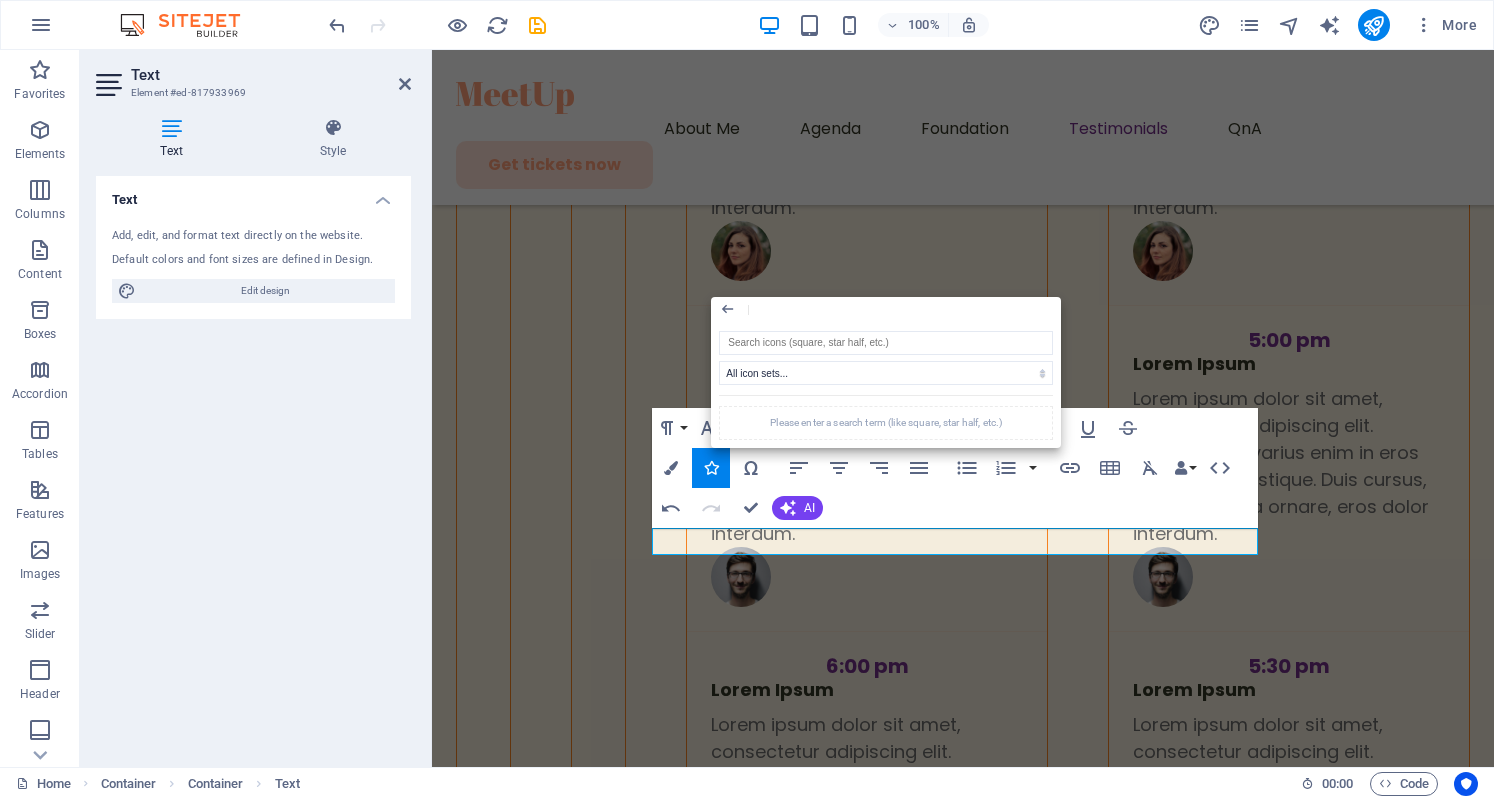 click on "Please enter a search term (like square, star half, etc.)" at bounding box center (886, 423) 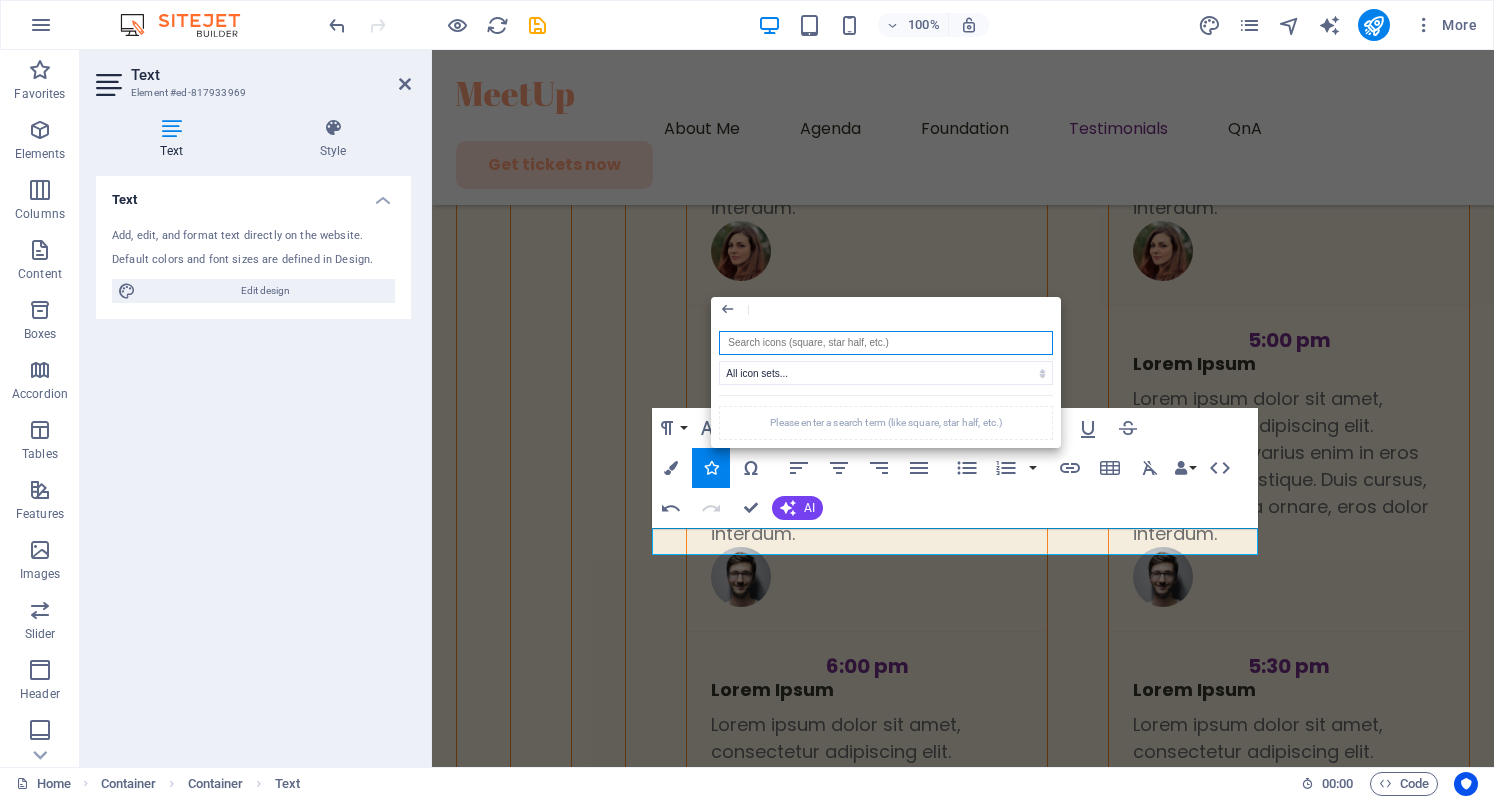 click at bounding box center (886, 343) 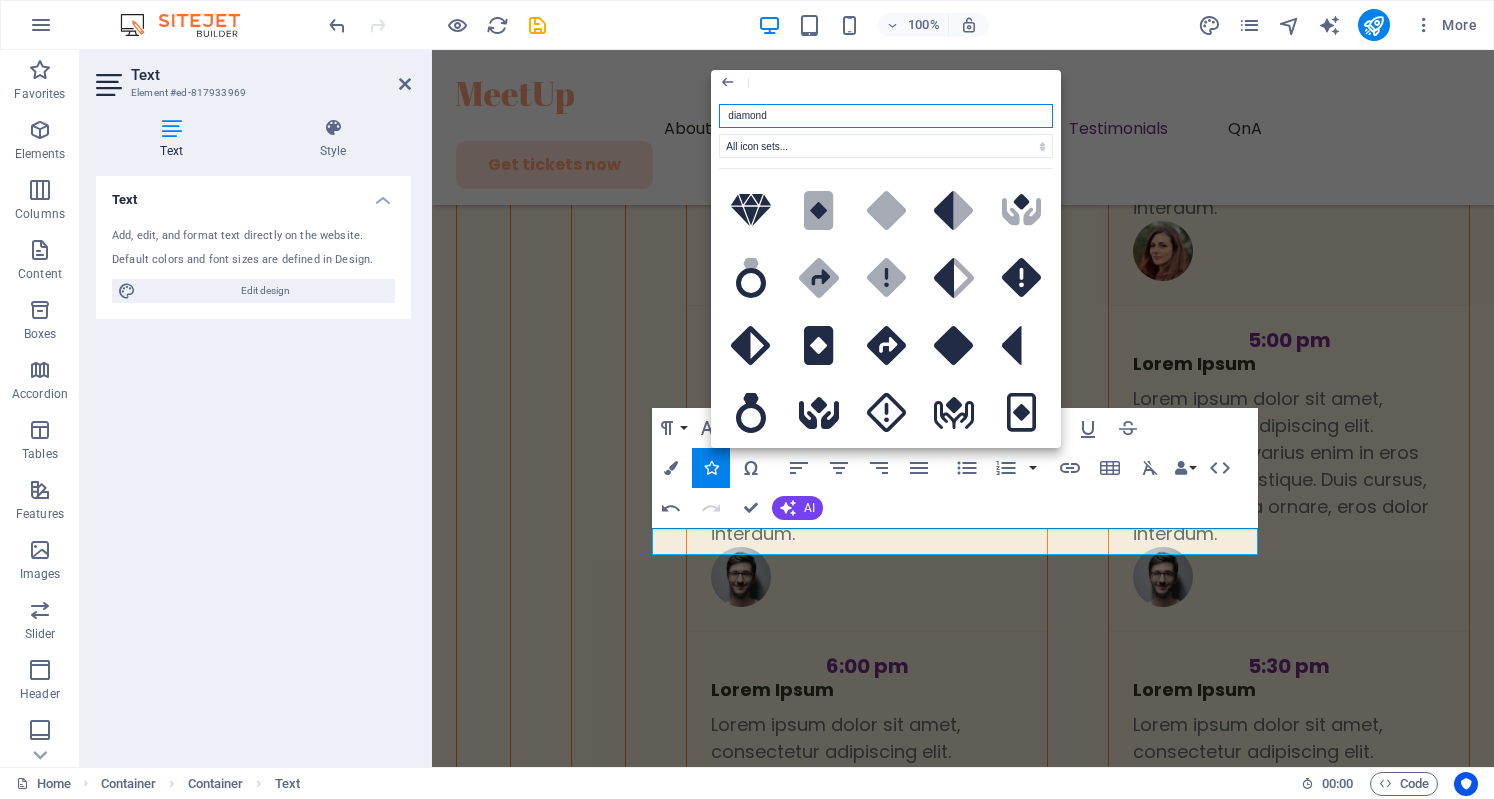 type on "diamond" 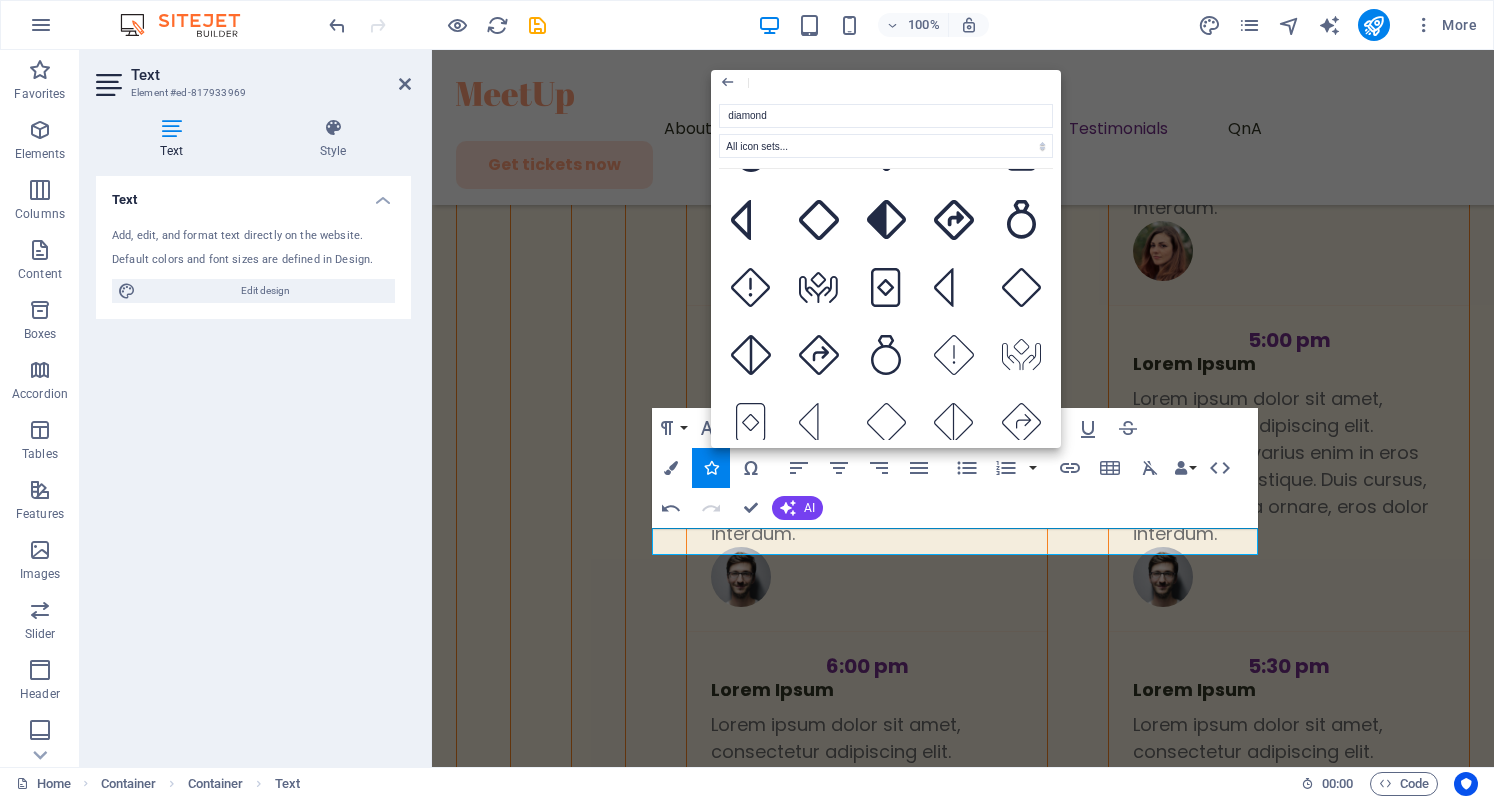 scroll, scrollTop: 271, scrollLeft: 0, axis: vertical 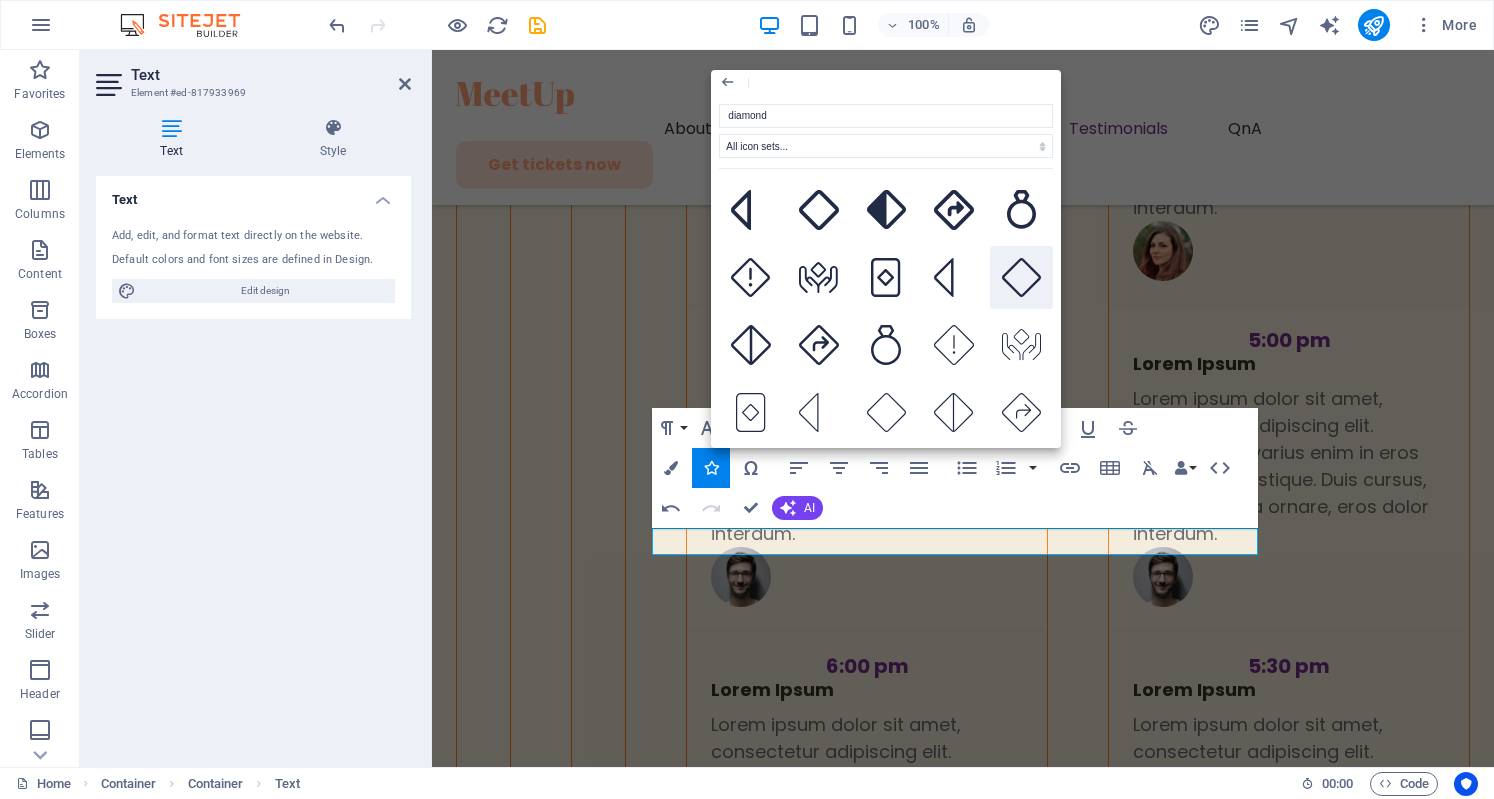 click at bounding box center (1022, 278) 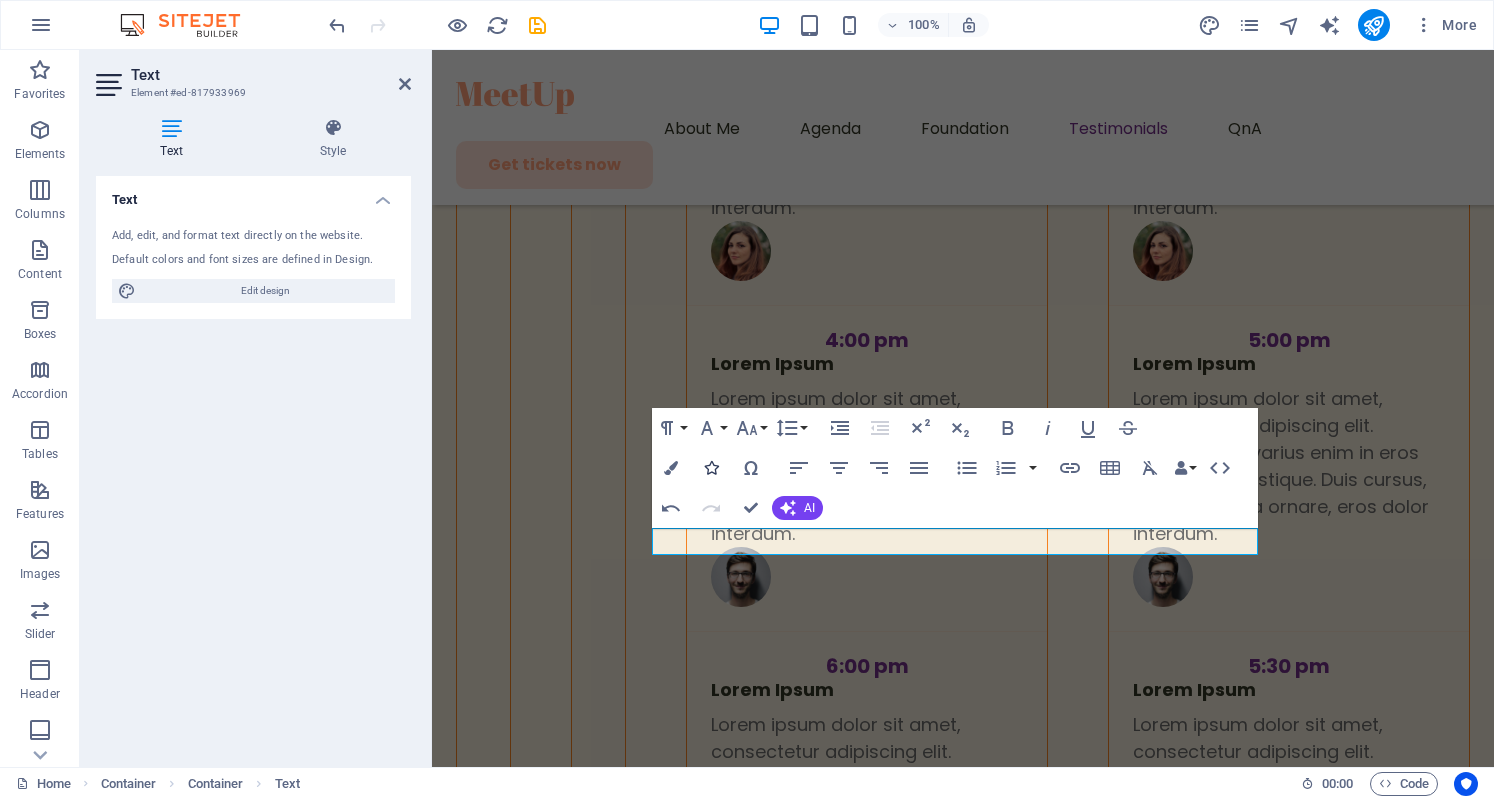click at bounding box center [711, 468] 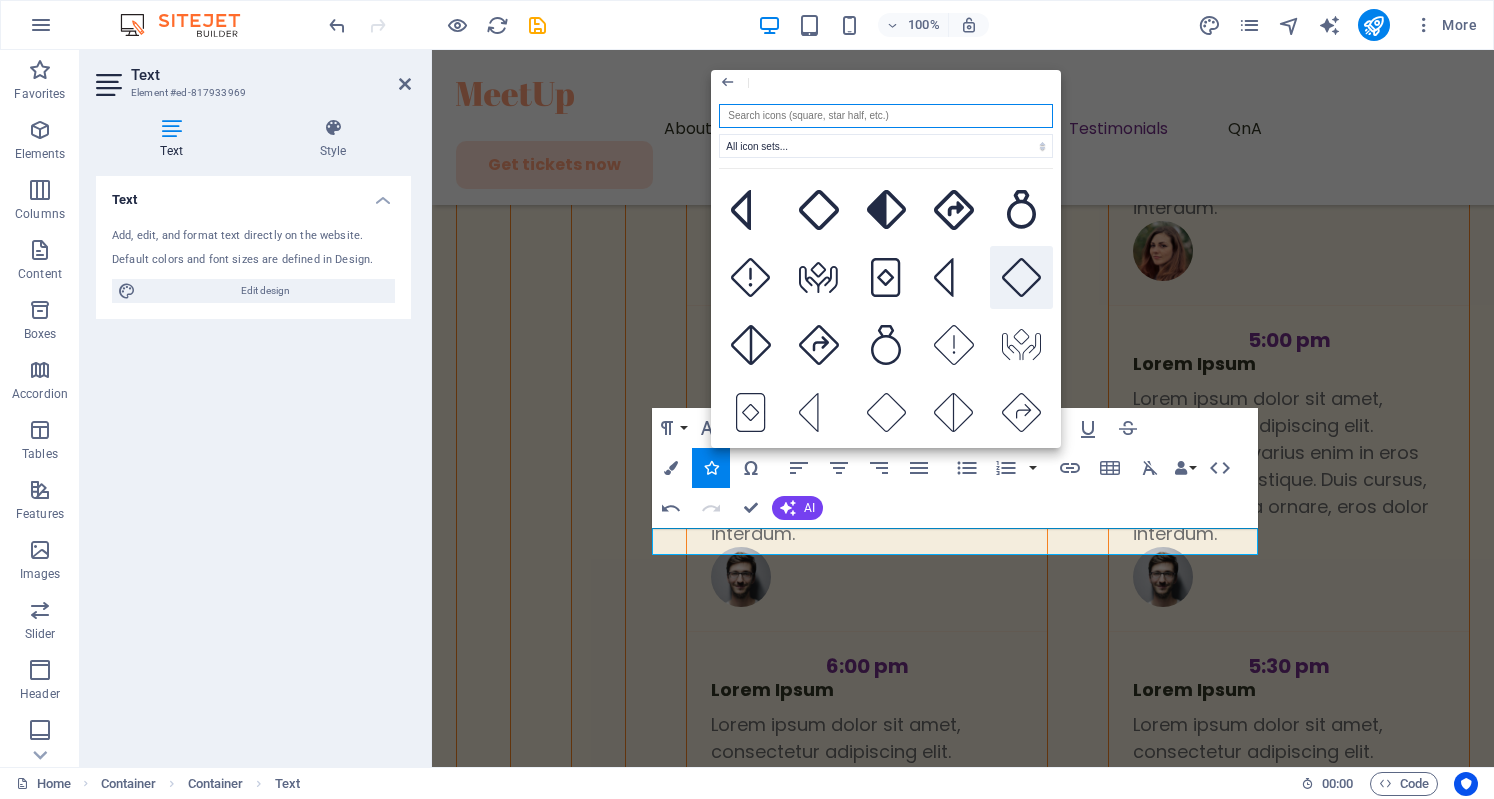 click 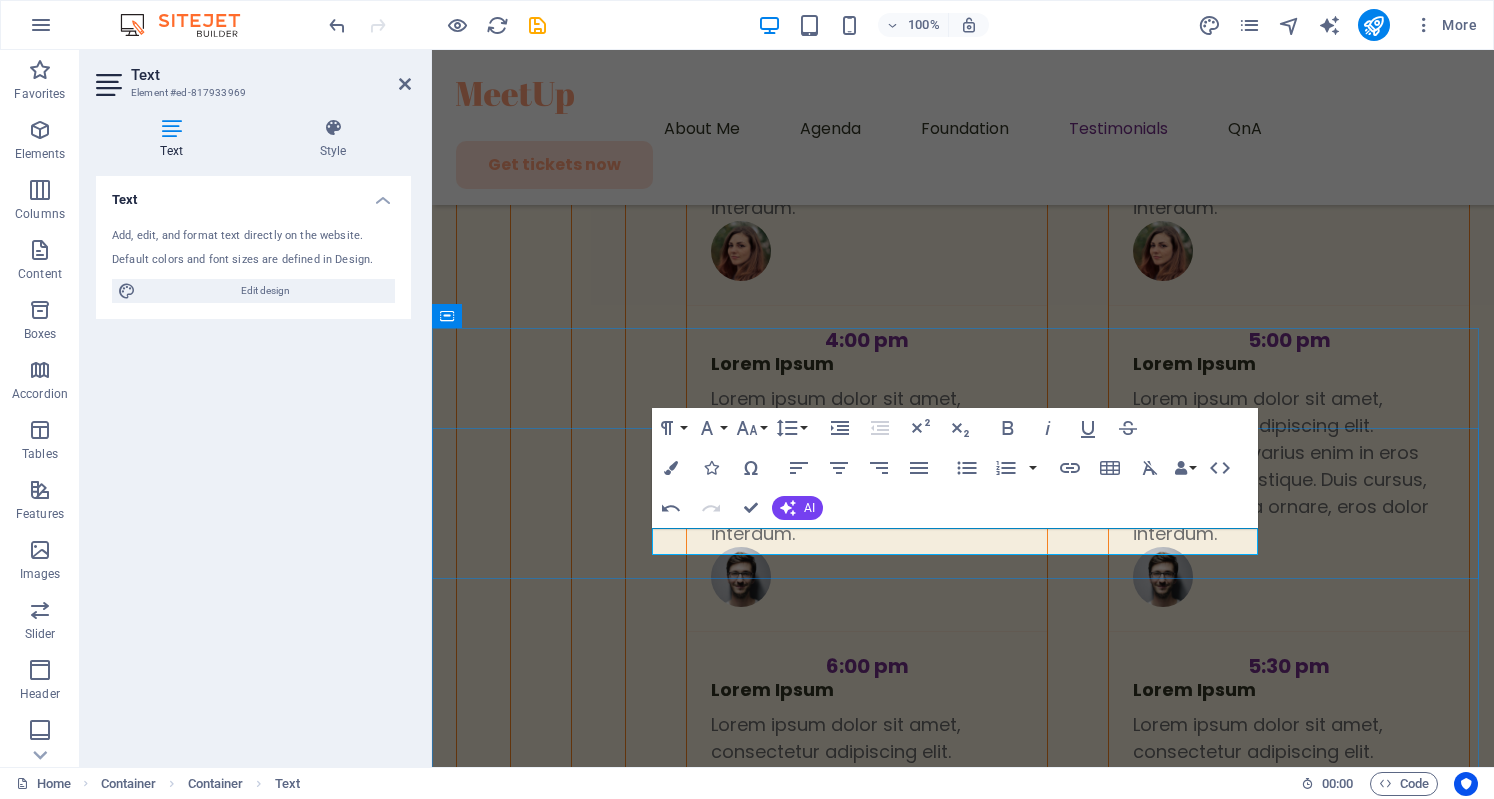 click on "​" at bounding box center [963, 5590] 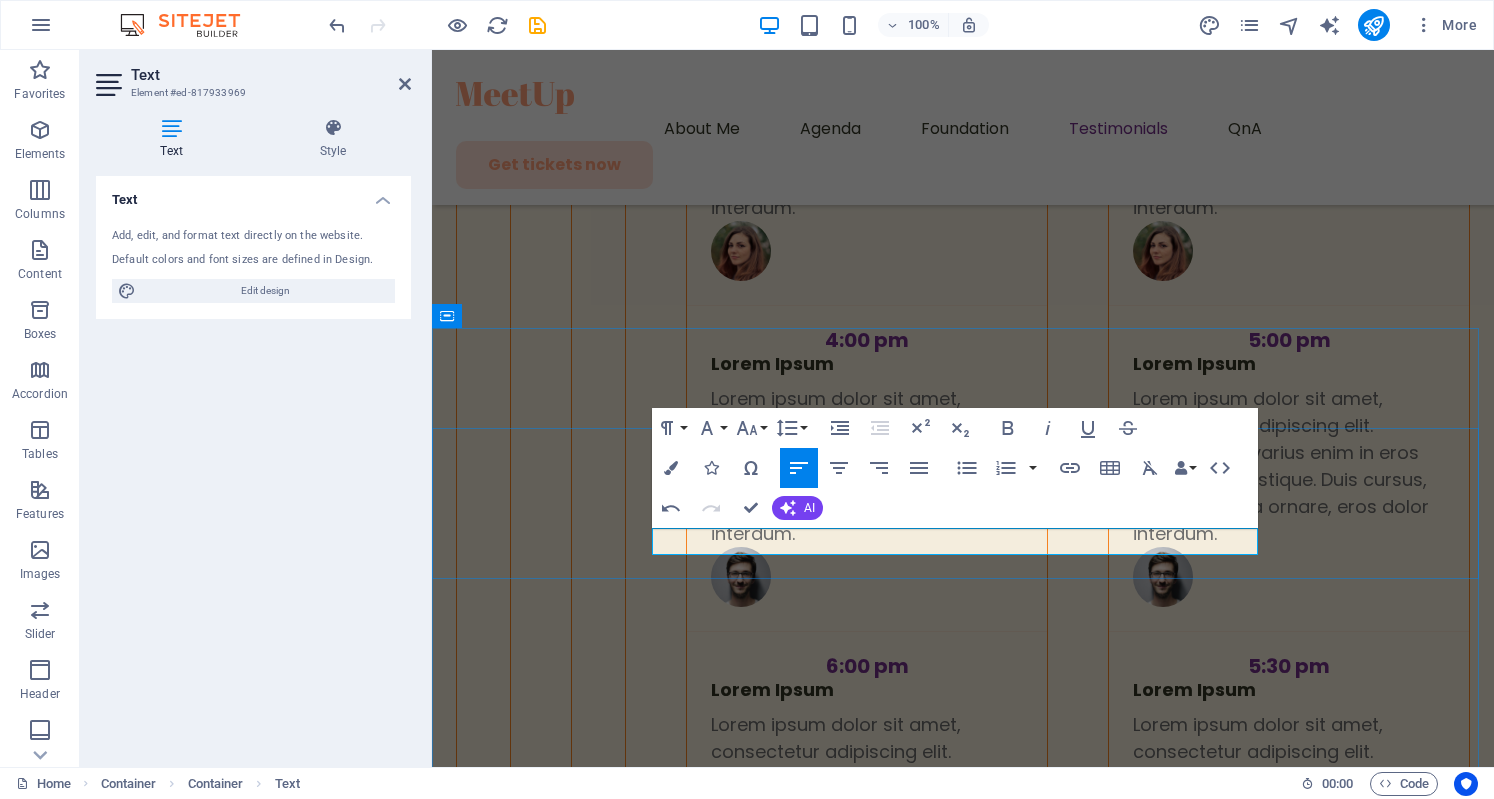 click on "​" at bounding box center (963, 5590) 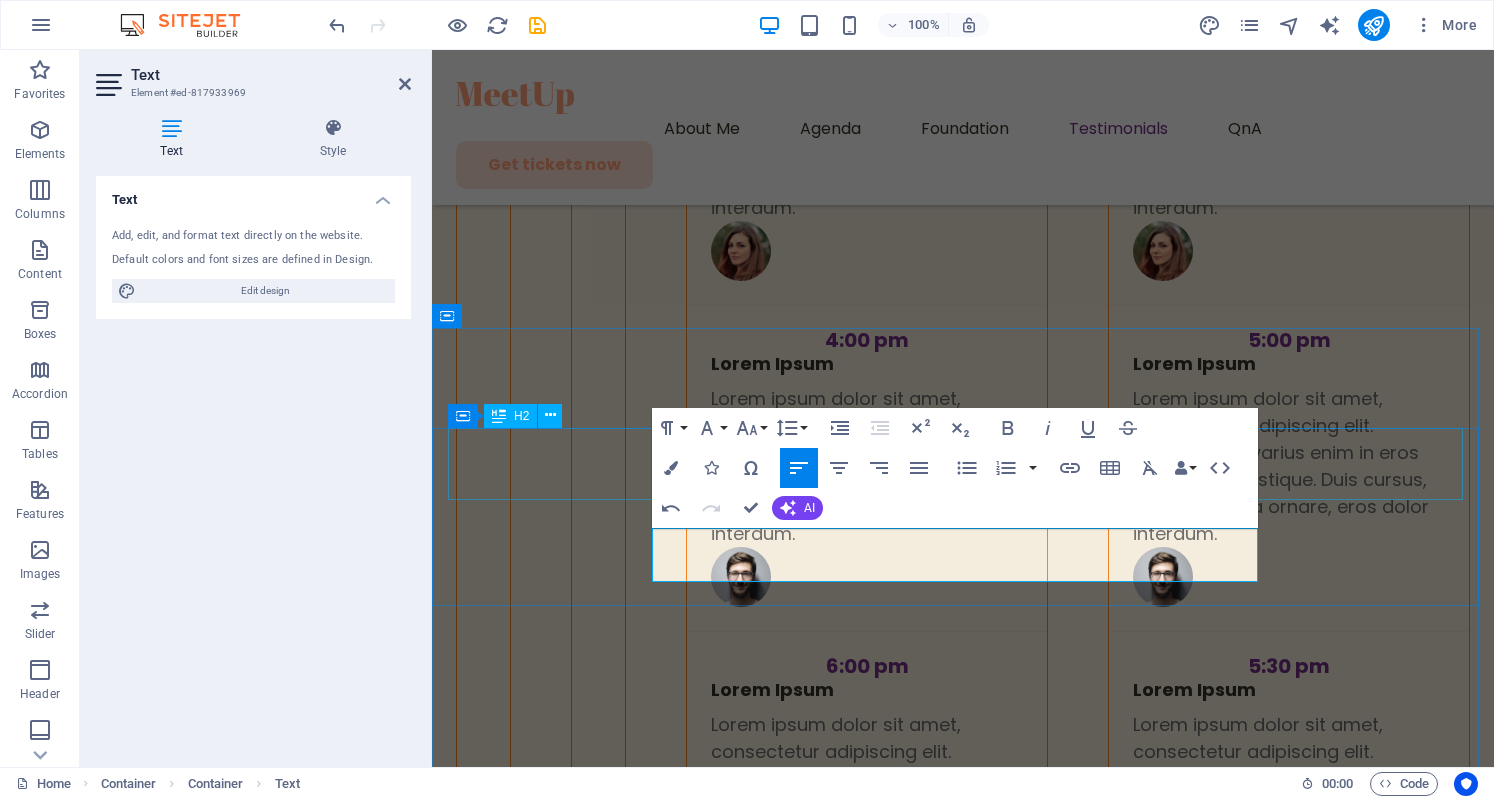 click on "What My Clients Said..." at bounding box center (963, 4449) 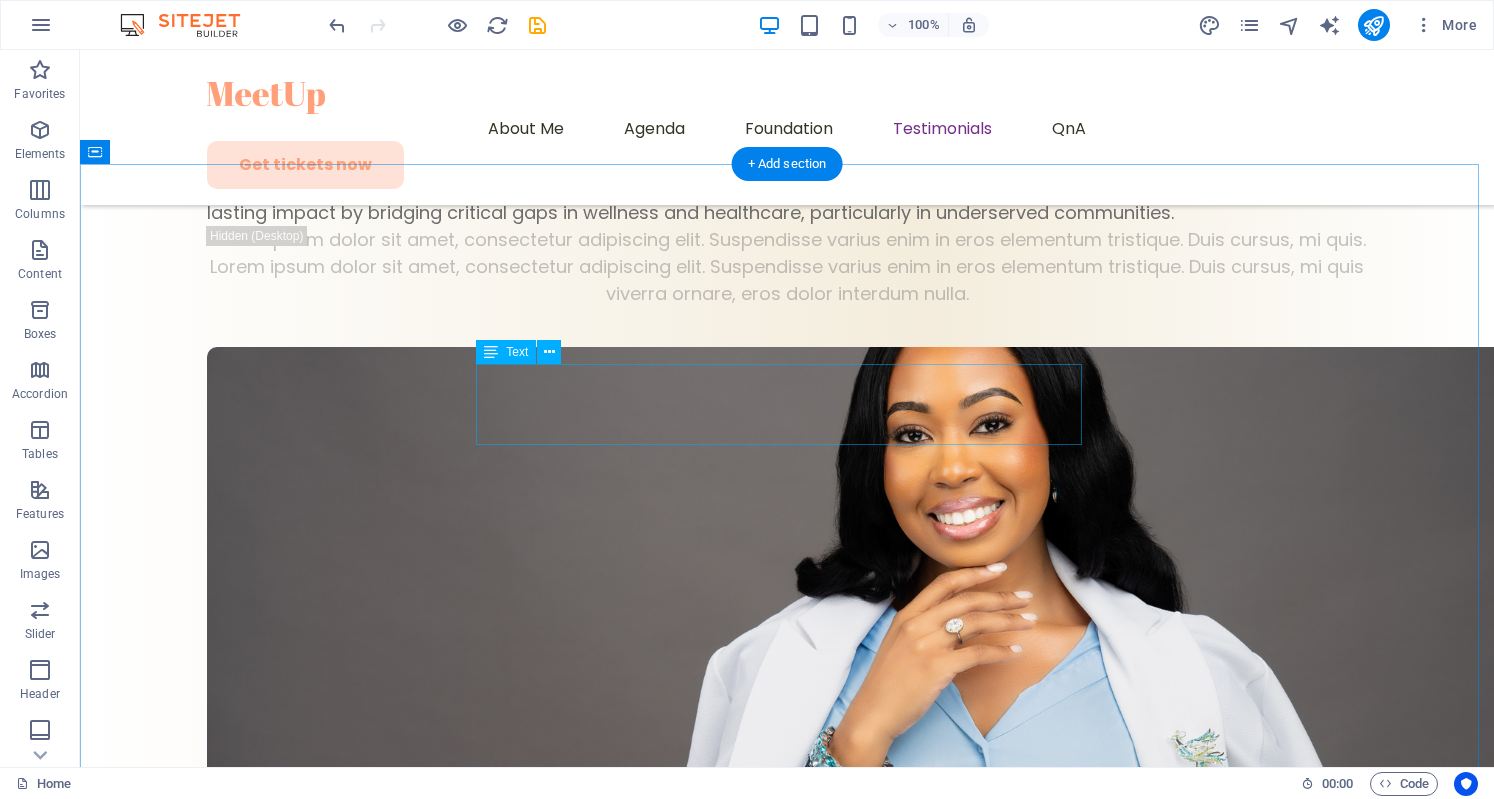 scroll, scrollTop: 7506, scrollLeft: 0, axis: vertical 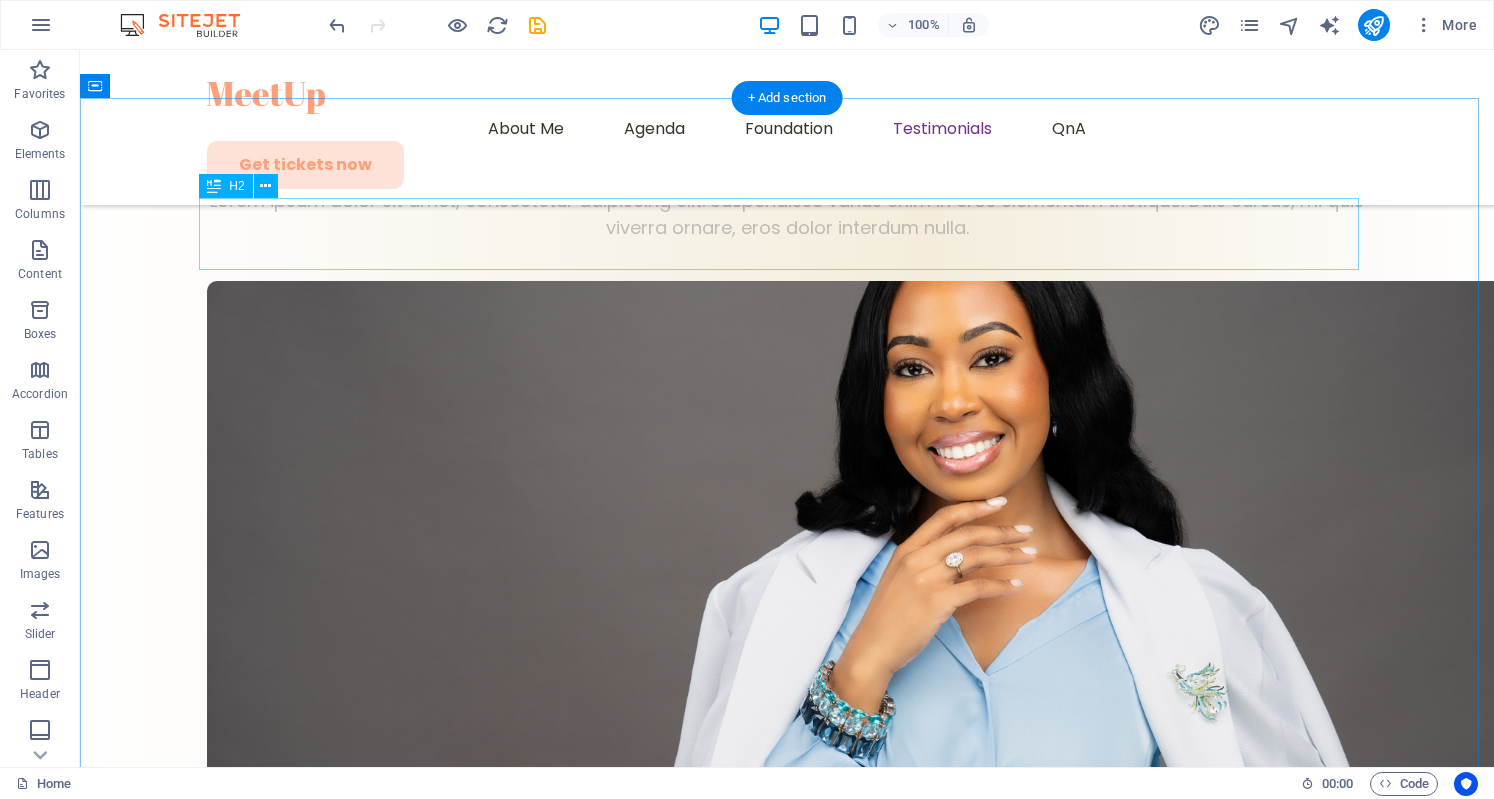 click on "Get Your Tickets Now!" at bounding box center [787, 52426] 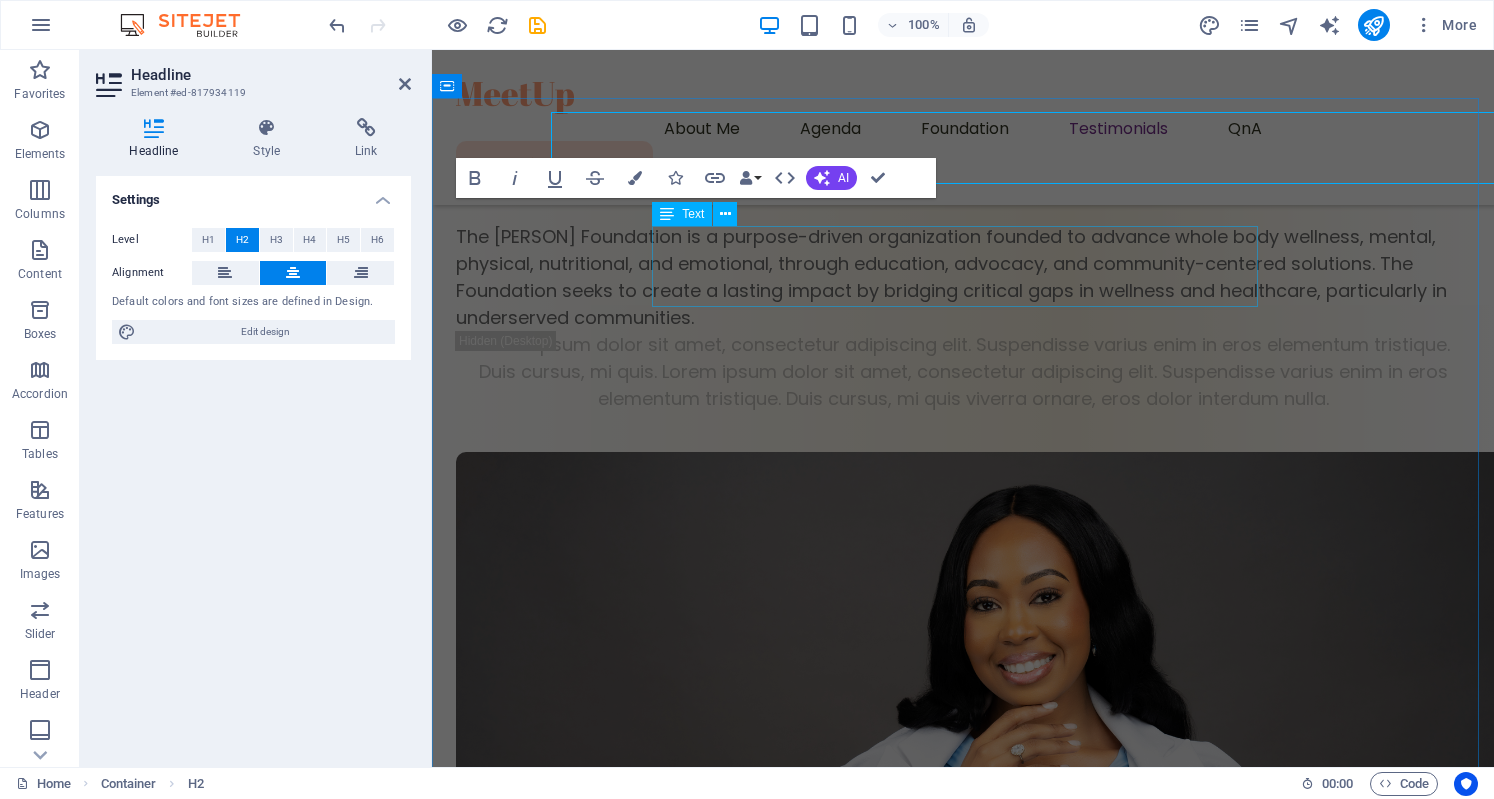 click on "Get Your Tickets Now! Lorem ipsum dolor sit amet, consectetur adipiscing elit. Suspendisse varius enim in eros elementum tristique. Duis cursus, mi quis. Regular Ticket Regular Ticket $99 $99 Lorem ipsum dolor sit amet, consectetur adipiscing elit. Suspendisse varius enim in eros elementum tristique. Access to all general sessions Access to breakout sessions Conference materials and program Lunch and refreshments Get ticket VIP Ticket VIP Ticket $199   $229
$199   $229
Lorem ipsum dolor sit amet, consectetur adipiscing elit. Suspendisse varius enim in eros elementum tristique. All features of a standard ticket Priority seating in all sessions Access to VIP lounge and networking area Exclusive Q&A sessions with keynote speakers VIP dinner with industry experts Get ticket Early Discount" at bounding box center (963, 47566) 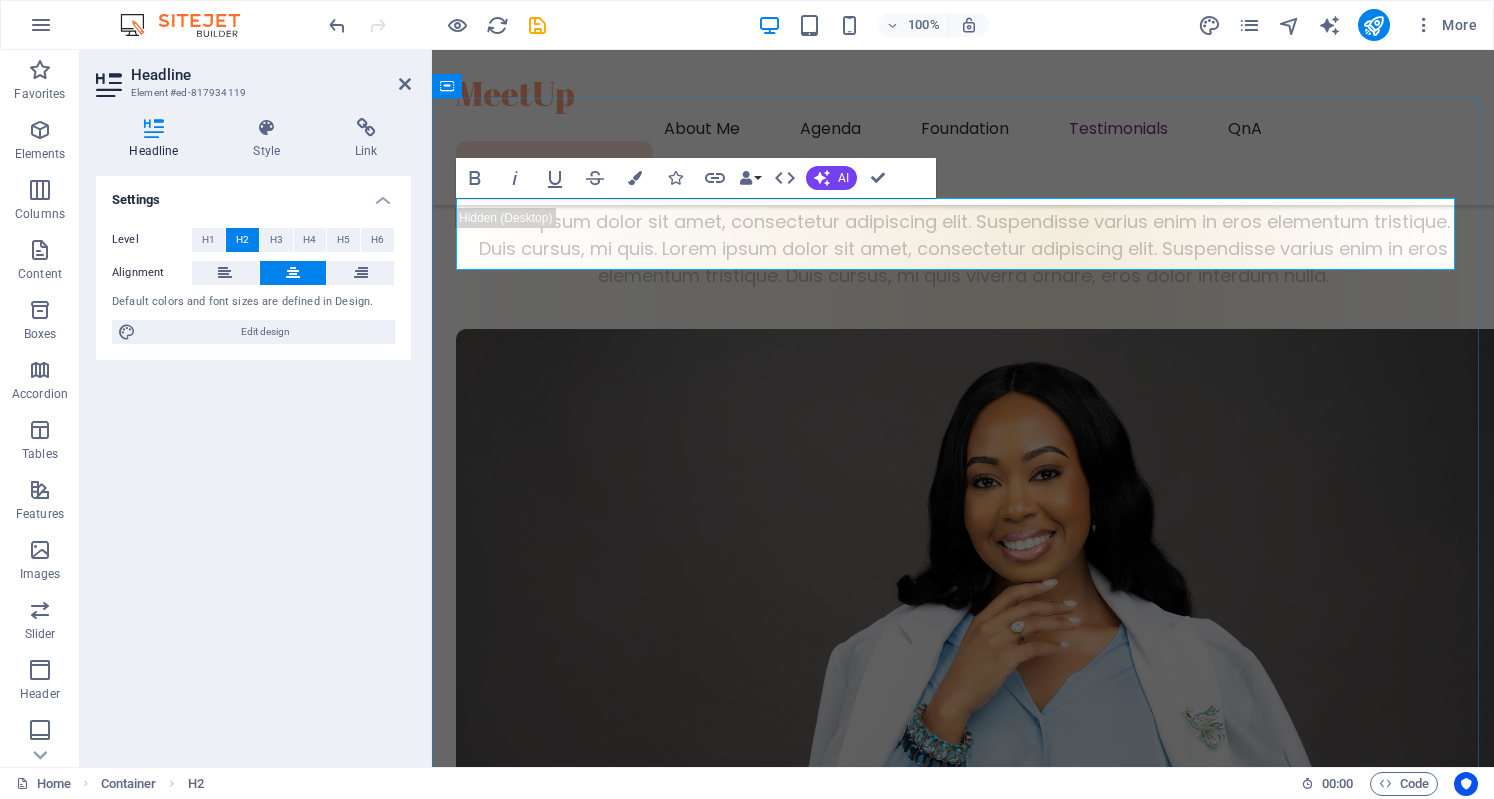 click on "Get Your Tickets Now!" at bounding box center (963, 46853) 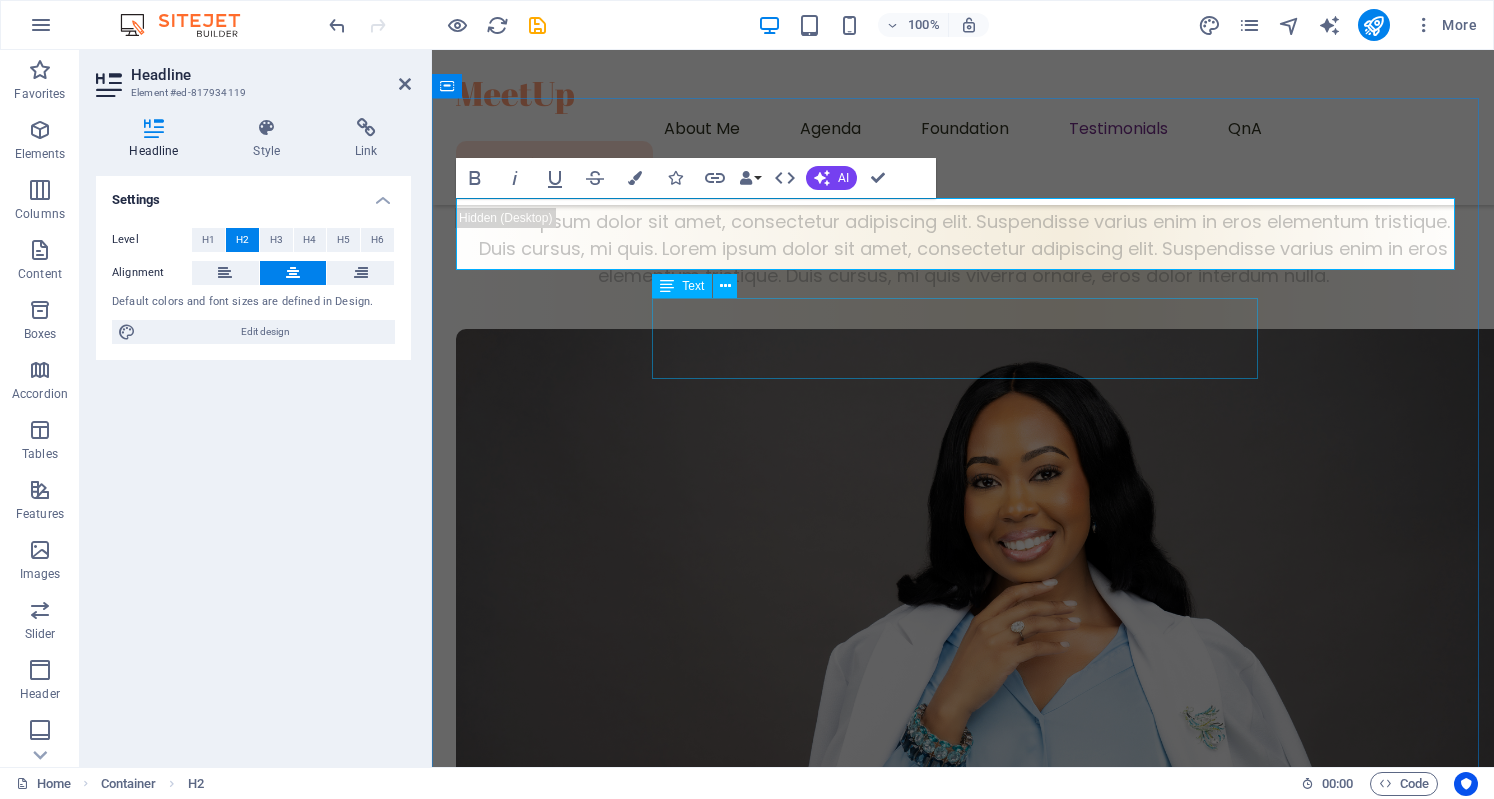 click on "Lorem ipsum dolor sit amet, consectetur adipiscing elit. Suspendisse varius enim in eros elementum tristique. Duis cursus, mi quis." at bounding box center (963, 46944) 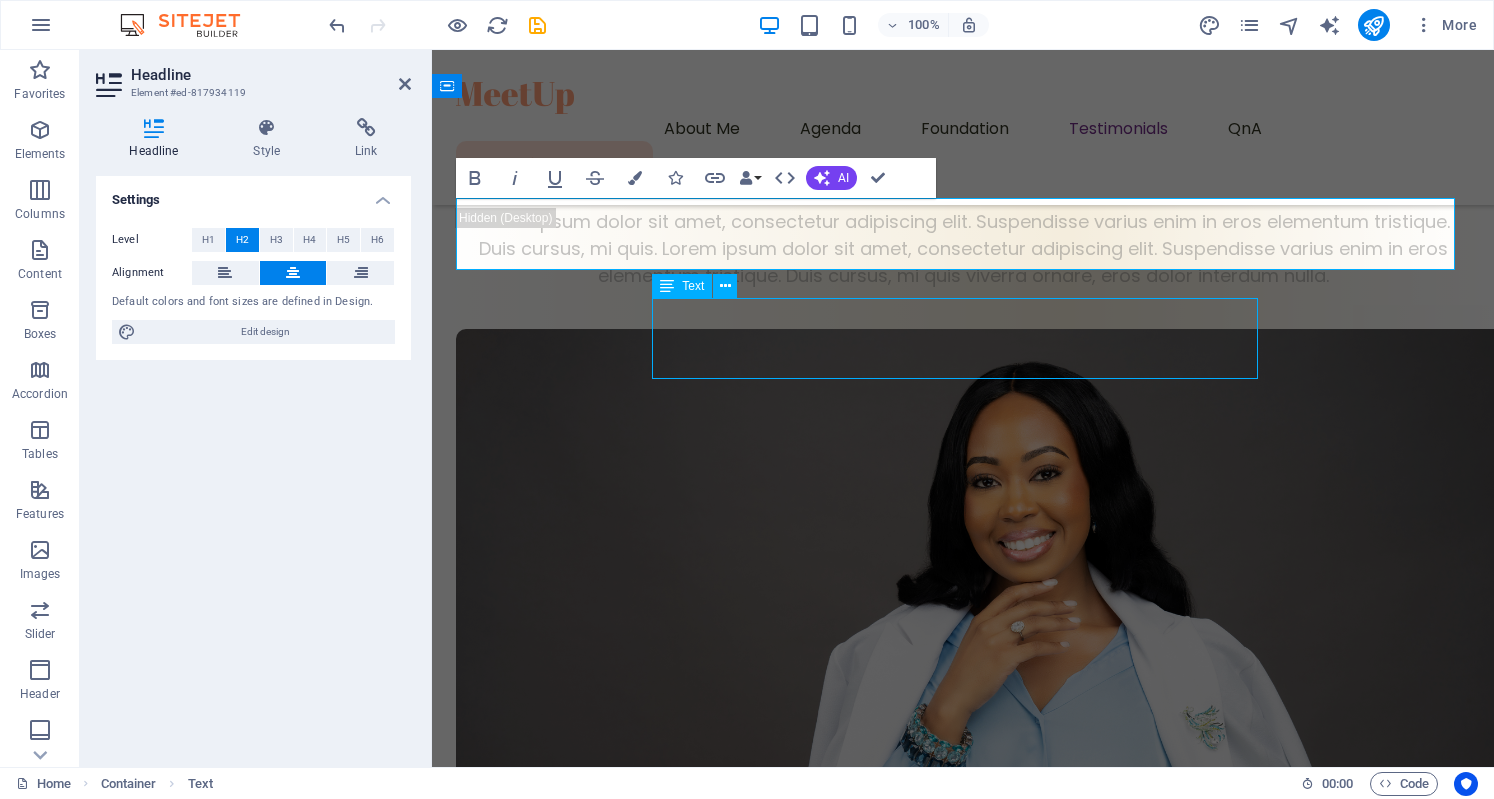 click on "Lorem ipsum dolor sit amet, consectetur adipiscing elit. Suspendisse varius enim in eros elementum tristique. Duis cursus, mi quis." at bounding box center [963, 46944] 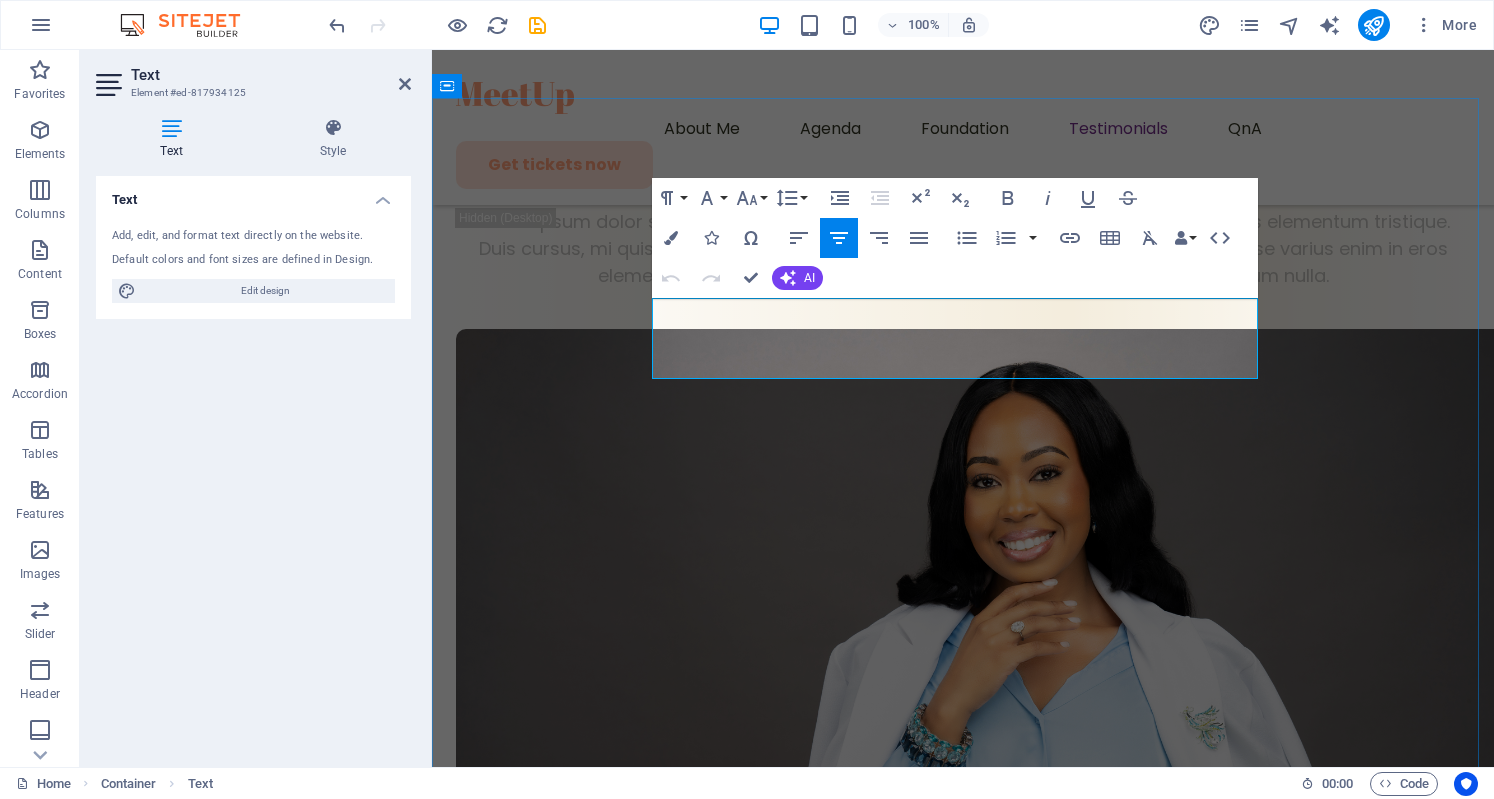 click on "Lorem ipsum dolor sit amet, consectetur adipiscing elit. Suspendisse varius enim in eros elementum tristique. Duis cursus, mi quis." at bounding box center [963, 46885] 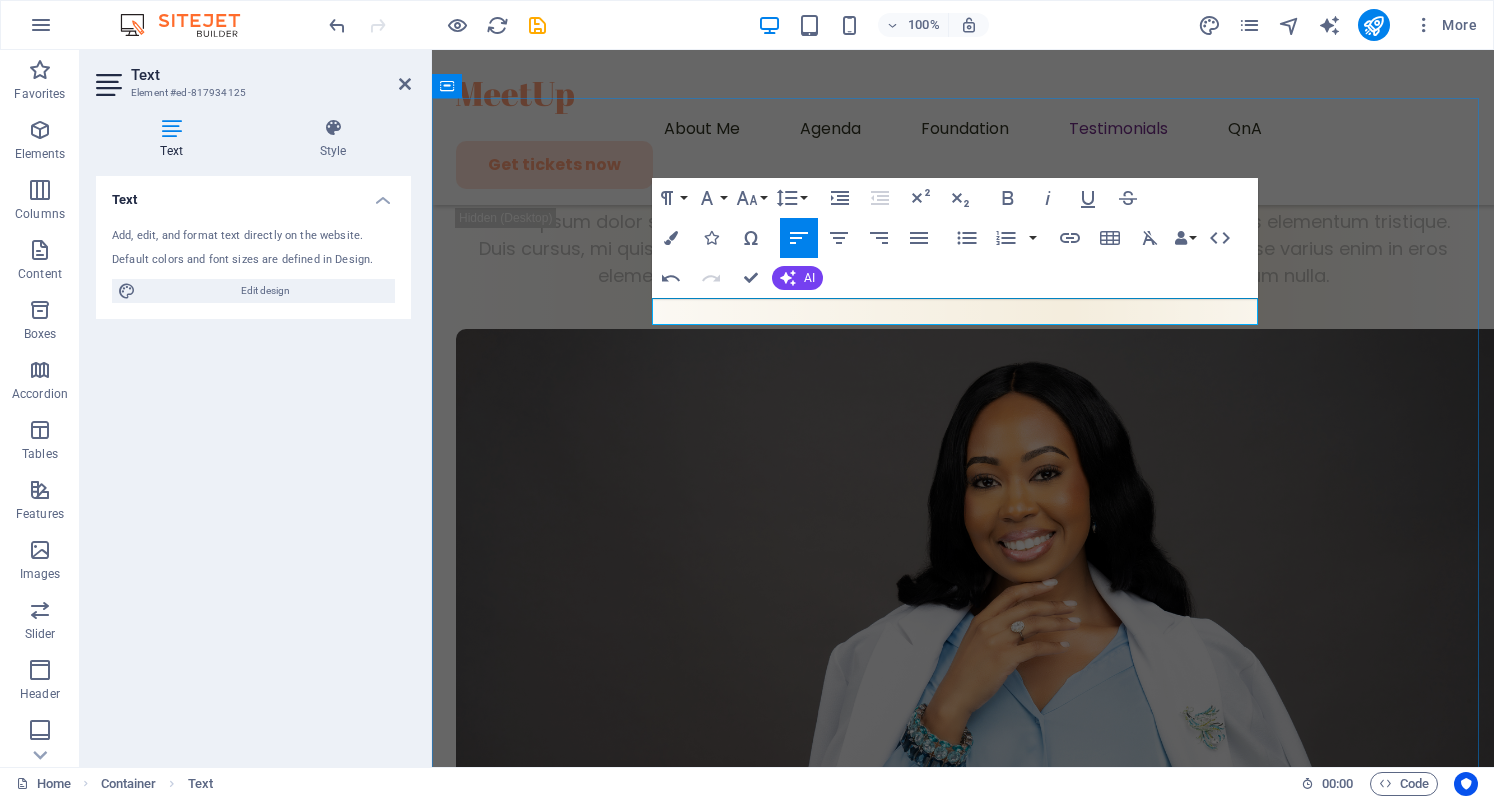 click on "Gain insight on how to "Think, Act and  Be  Bold!"" at bounding box center (963, 46930) 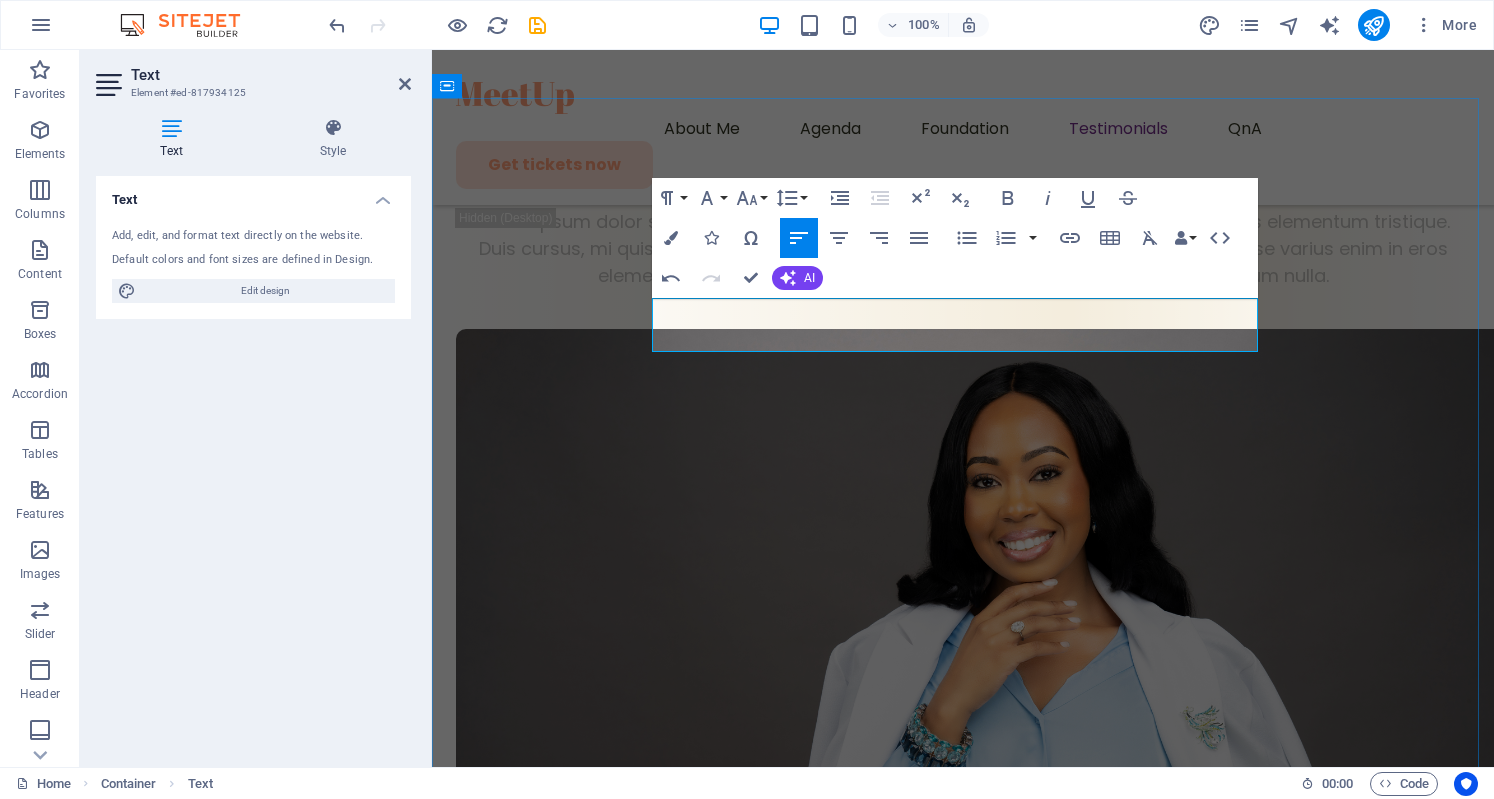 click on "Gain insight from [PERSON]'s book  on how to "Think, Act and  Be  Bold!"" at bounding box center [963, 46930] 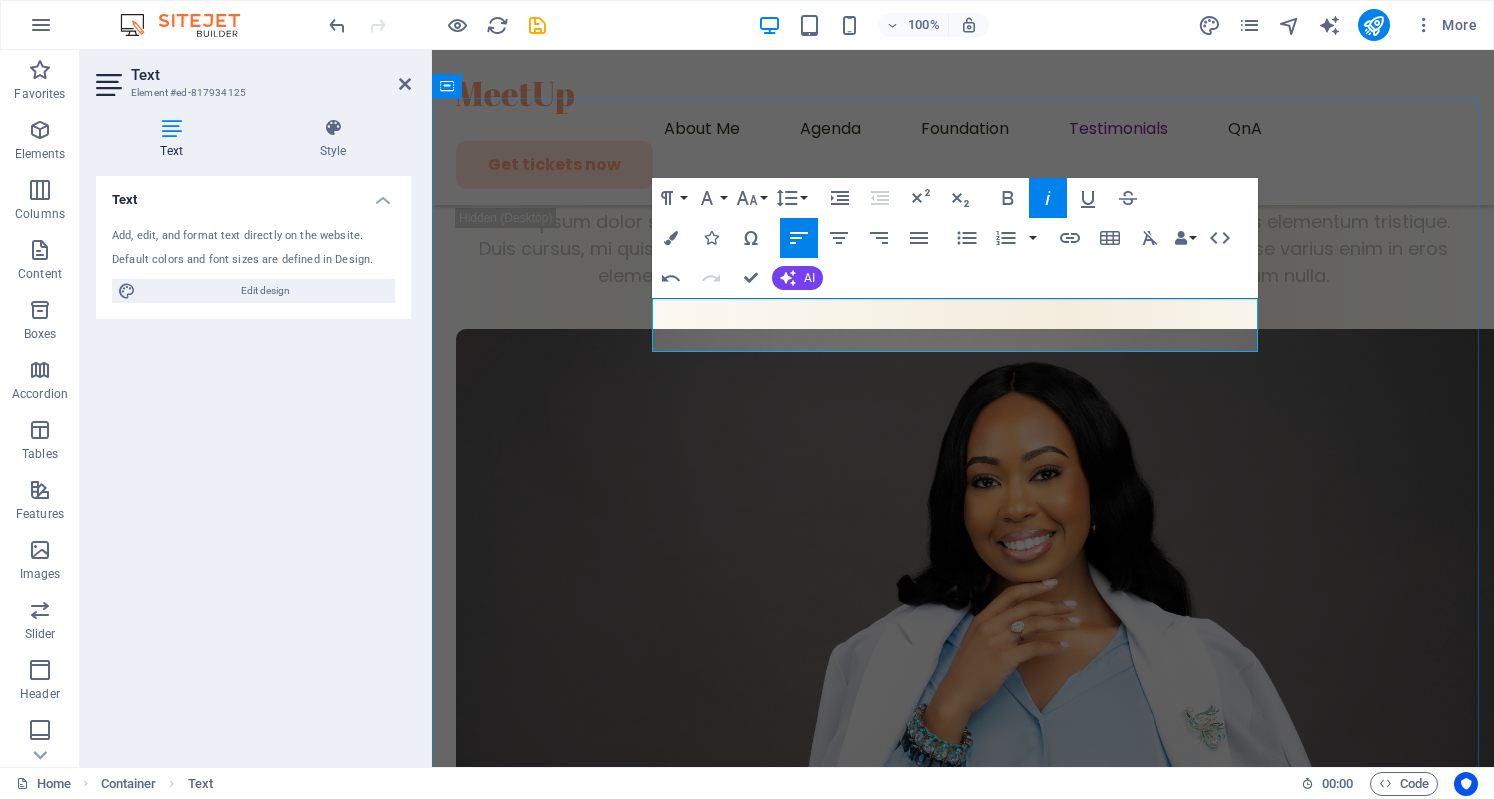 click on "Gain insight from [PERSON]'s book on how to "Think, Act and Be Bold" and  master a woman's journey to whole body wellness !" at bounding box center (963, 46944) 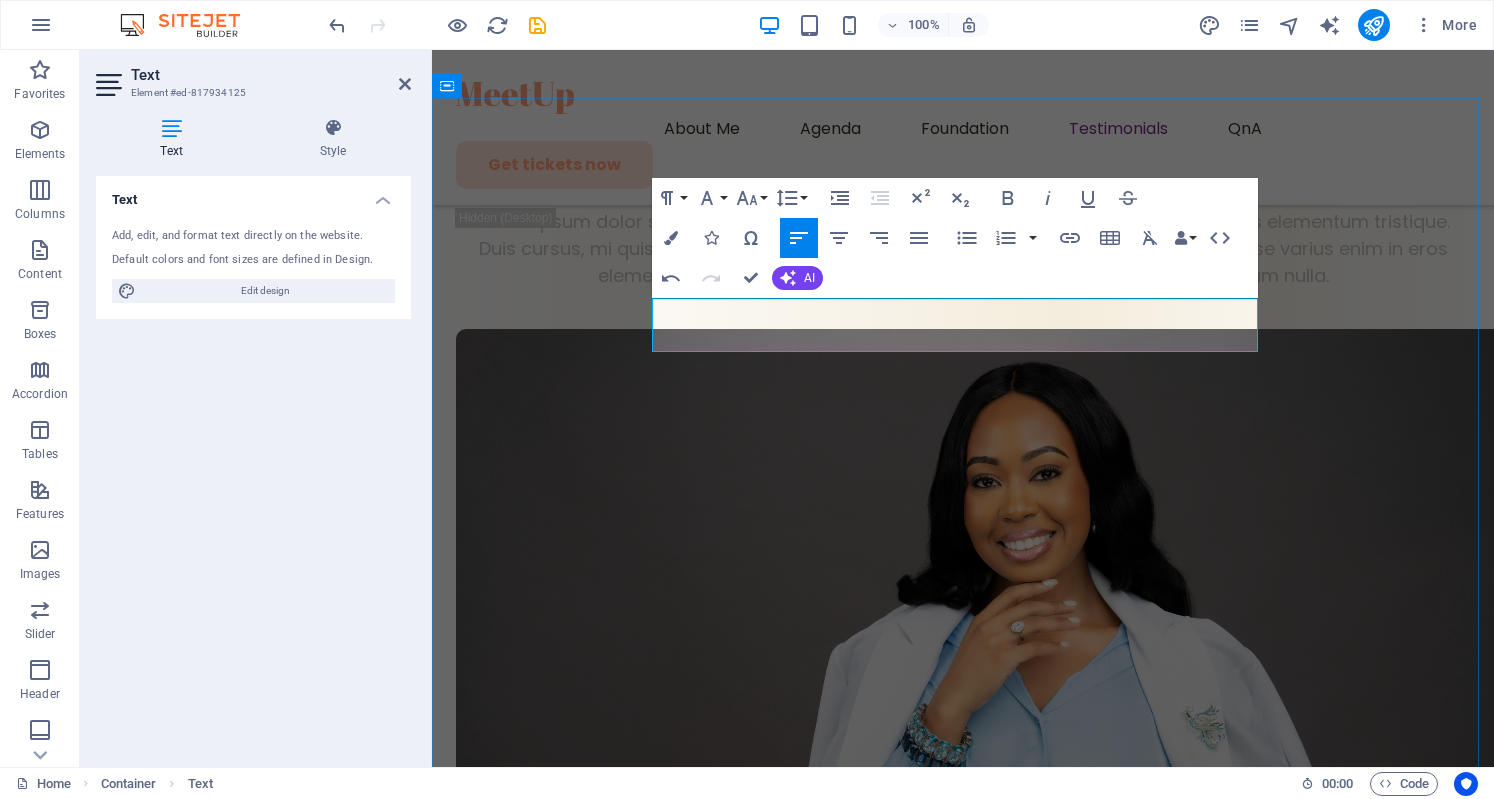 click on "Gain insight from [PERSON]'s book on how to "Think, Act and Be Bold" and  master a woman's journey to whole body wellness !" at bounding box center [963, 46944] 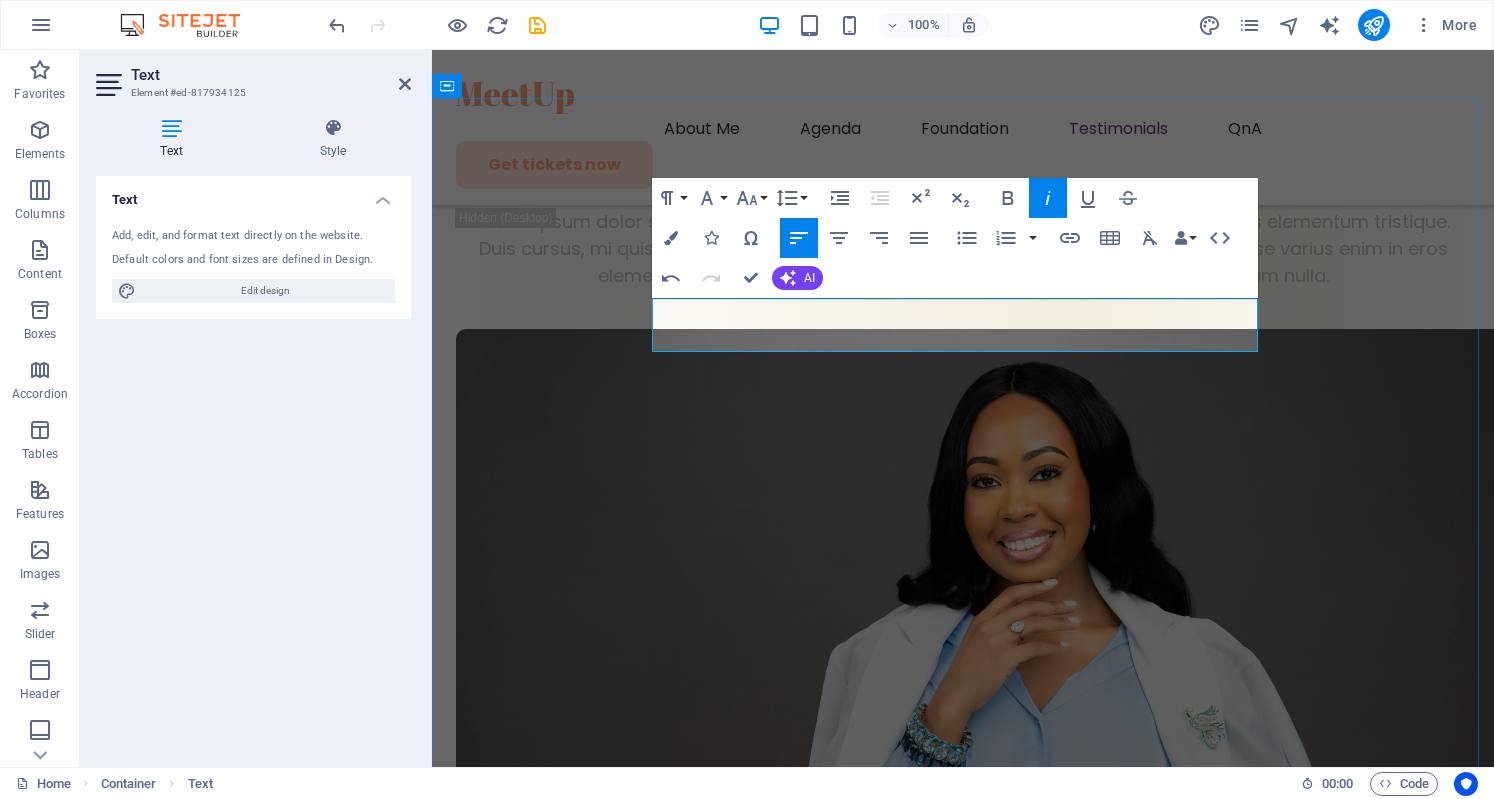 click on "master a woman's journey to whole body wellness" at bounding box center (940, 46944) 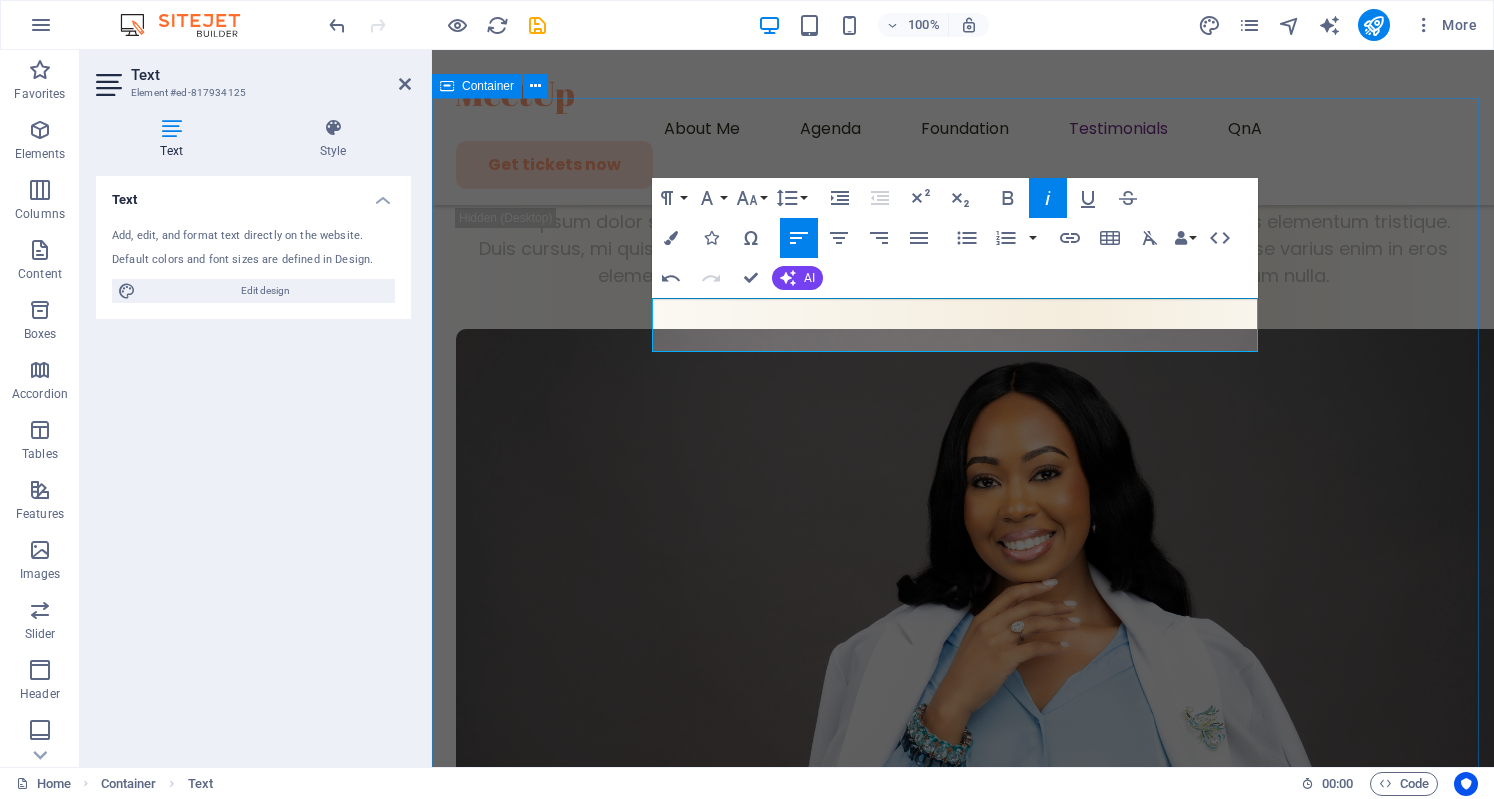click on "Buy My Book Now! Gain insight from [FIRST]'s book on how to  "Think, Act and Be Bold"  and  master a woman's journey to whole body wellness ! Regular Ticket Regular Ticket $99 $99 Lorem ipsum dolor sit amet, consectetur adipiscing elit. Suspendisse varius enim in eros elementum tristique. Access to all general sessions Access to breakout sessions Conference materials and program Lunch and refreshments Get ticket VIP Ticket VIP Ticket $199   $229
$199   $229
Lorem ipsum dolor sit amet, consectetur adipiscing elit. Suspendisse varius enim in eros elementum tristique. All features of a standard ticket Priority seating in all sessions Access to VIP lounge and networking area Exclusive Q&A sessions with keynote speakers VIP dinner with industry experts Get ticket Early Discount" at bounding box center [963, 47662] 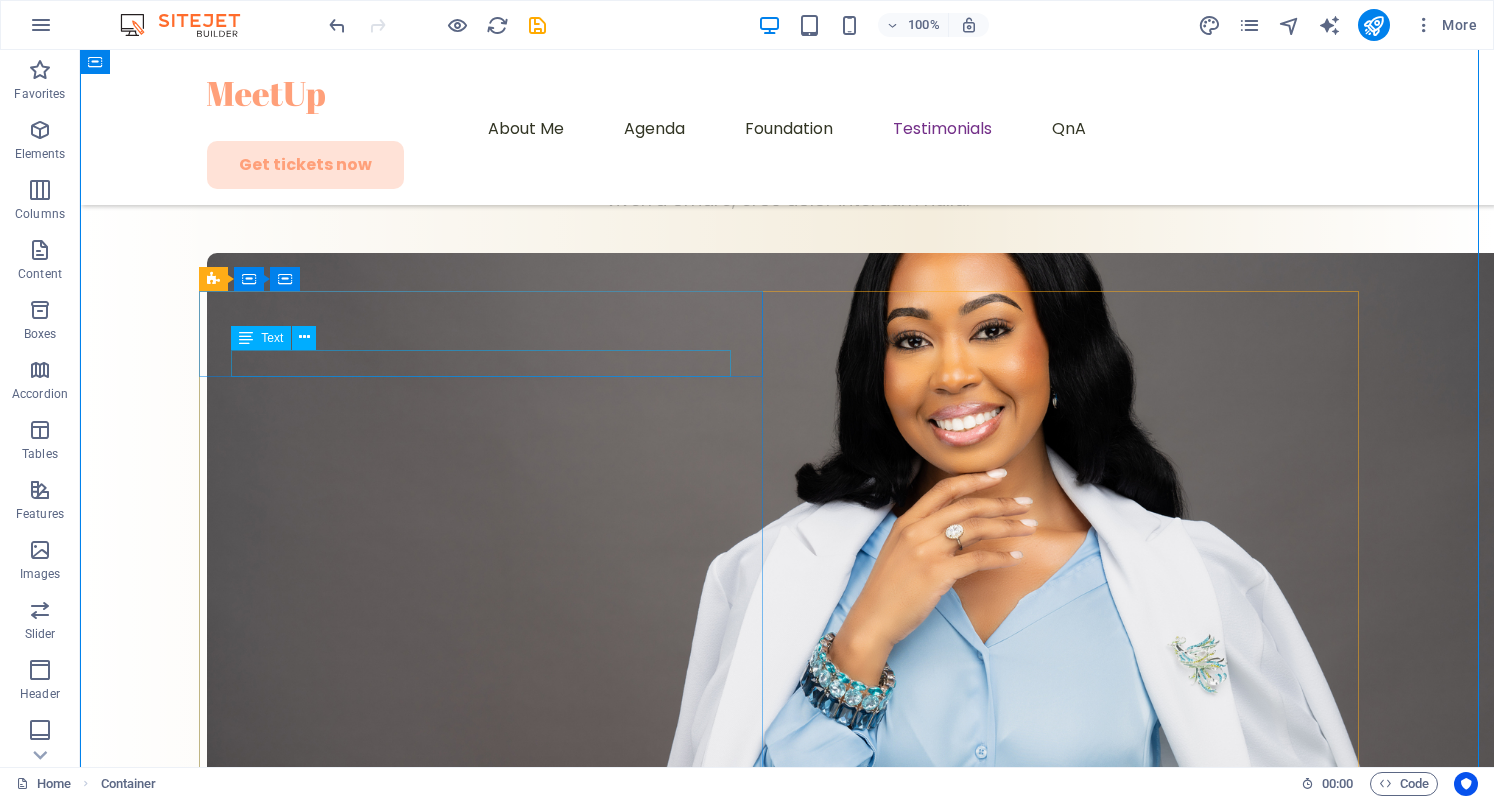 scroll, scrollTop: 7521, scrollLeft: 0, axis: vertical 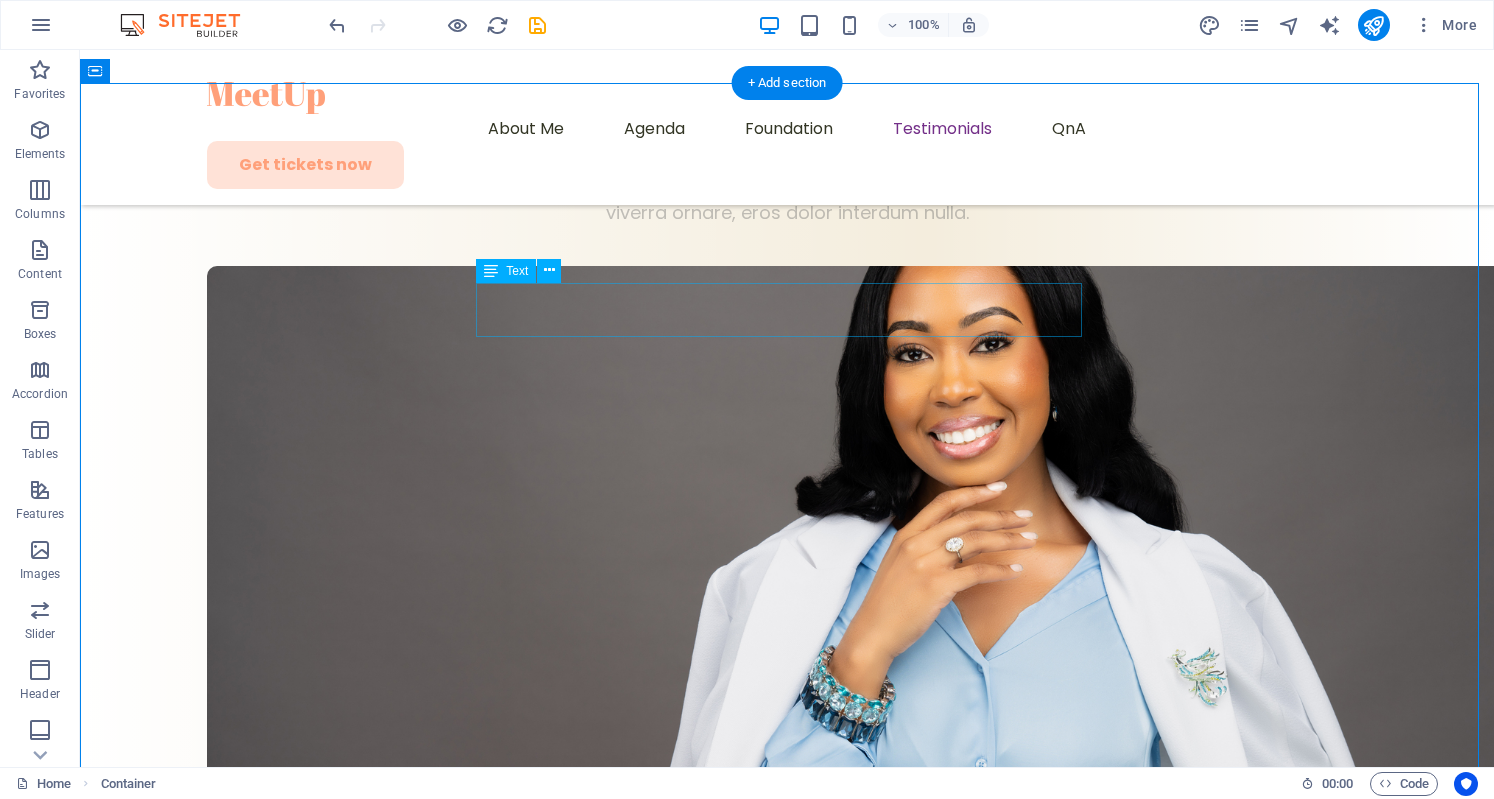 click on "Gain insight from [PERSON]'s book on how to "Think, Act and Be Bold" and master a woman's journey to whole body wellness !" at bounding box center [787, 52488] 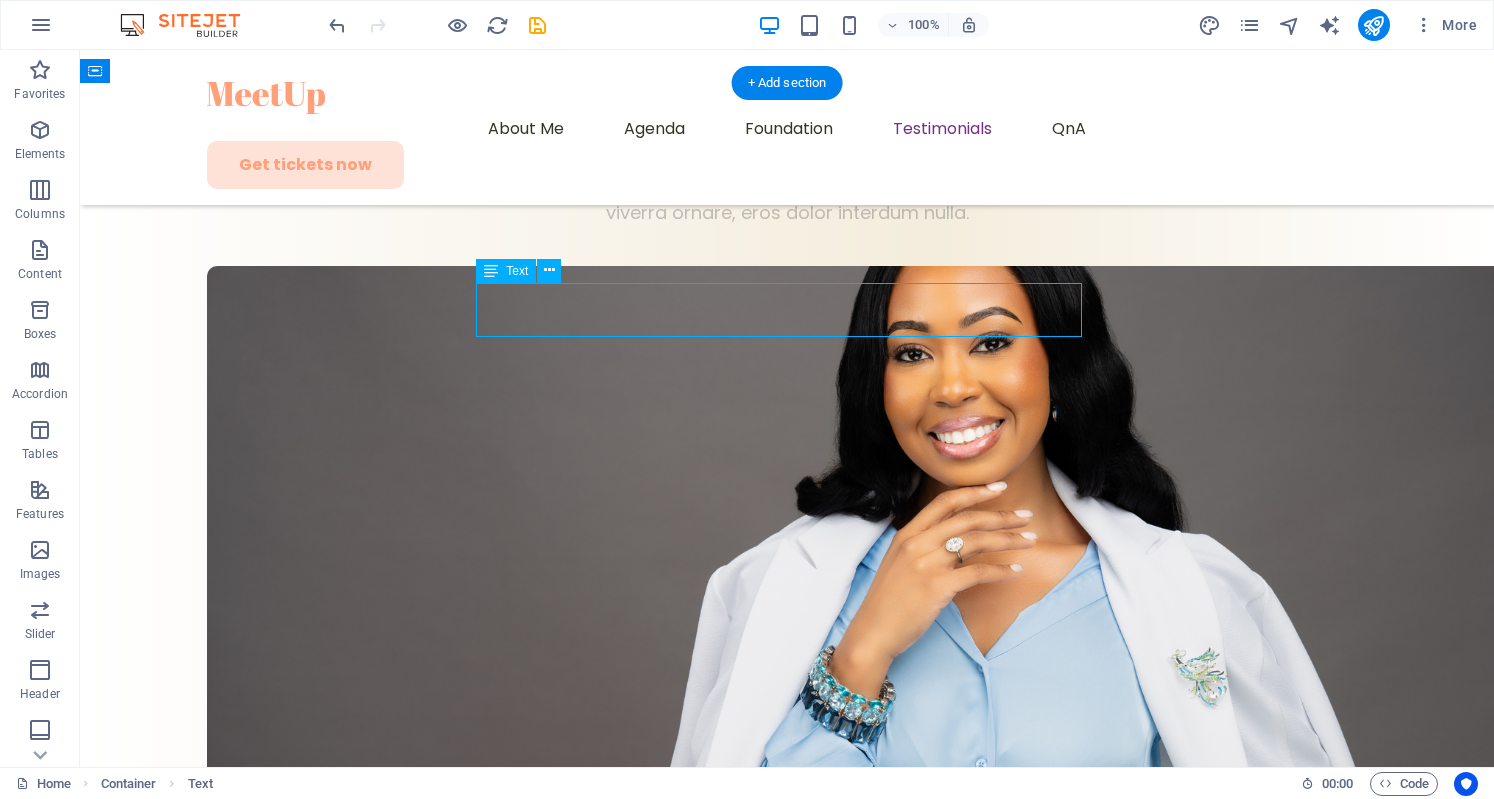 click on "Gain insight from [PERSON]'s book on how to "Think, Act and Be Bold" and master a woman's journey to whole body wellness !" at bounding box center (787, 52488) 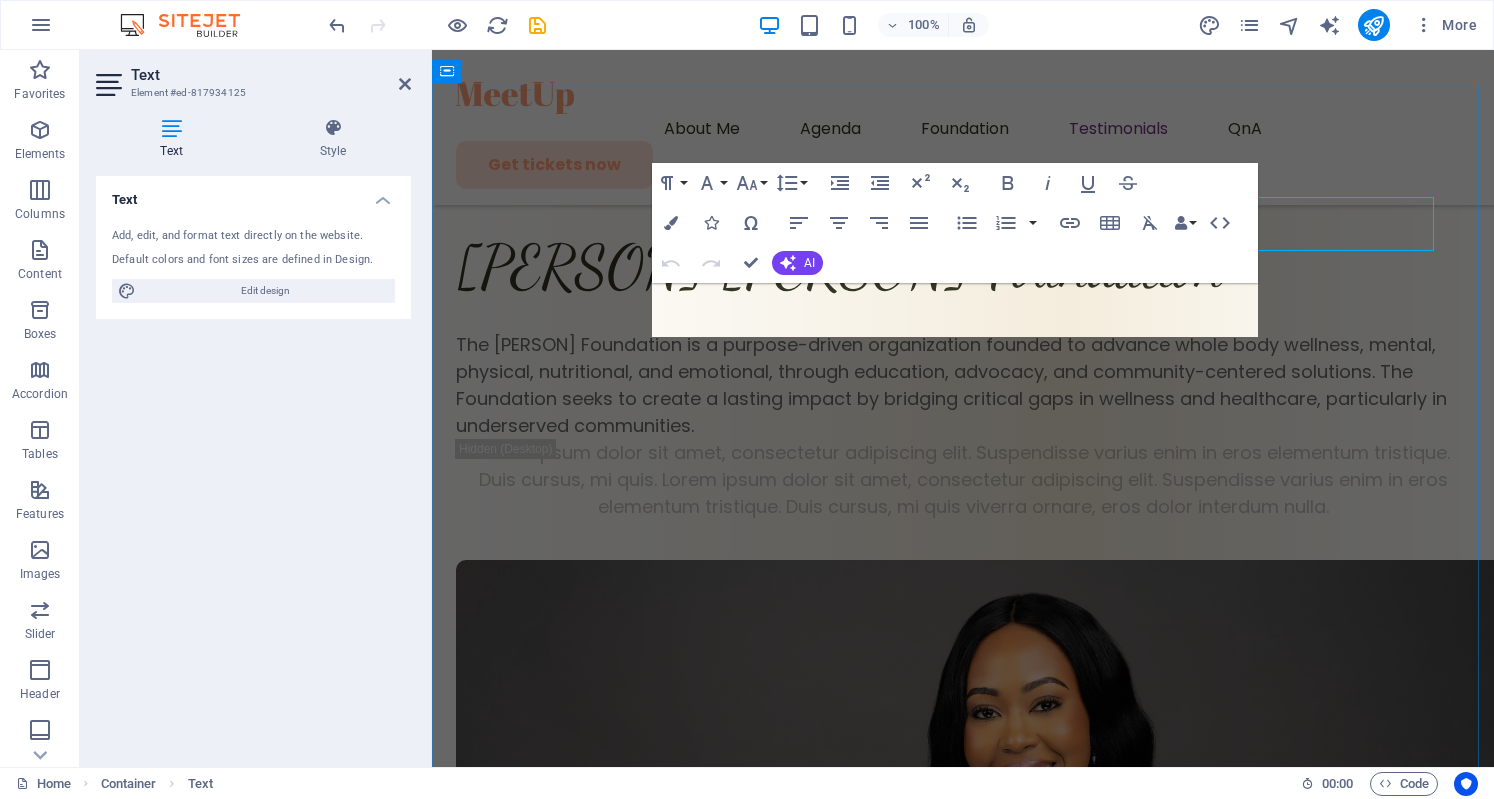 scroll, scrollTop: 7767, scrollLeft: 0, axis: vertical 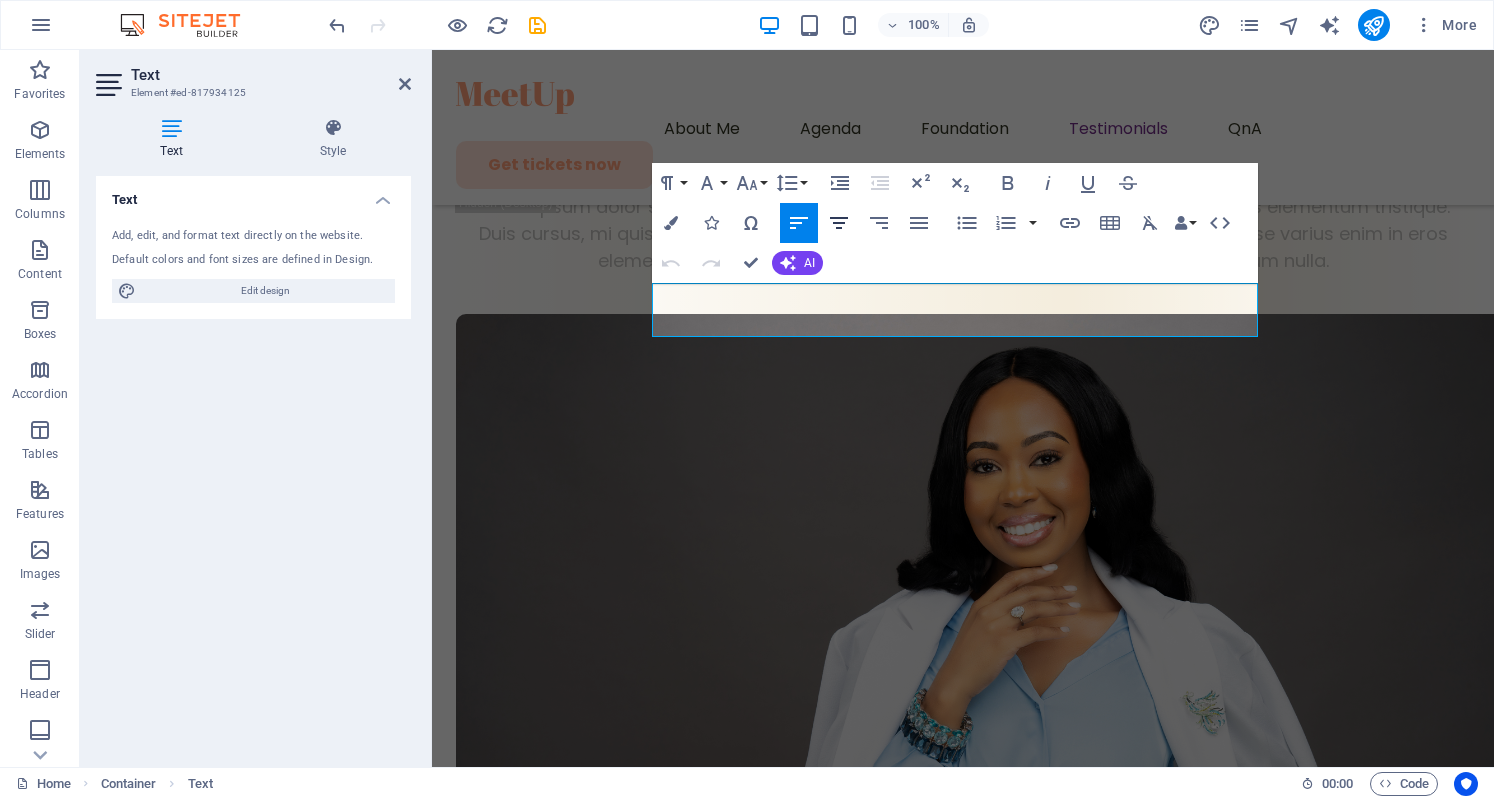 click 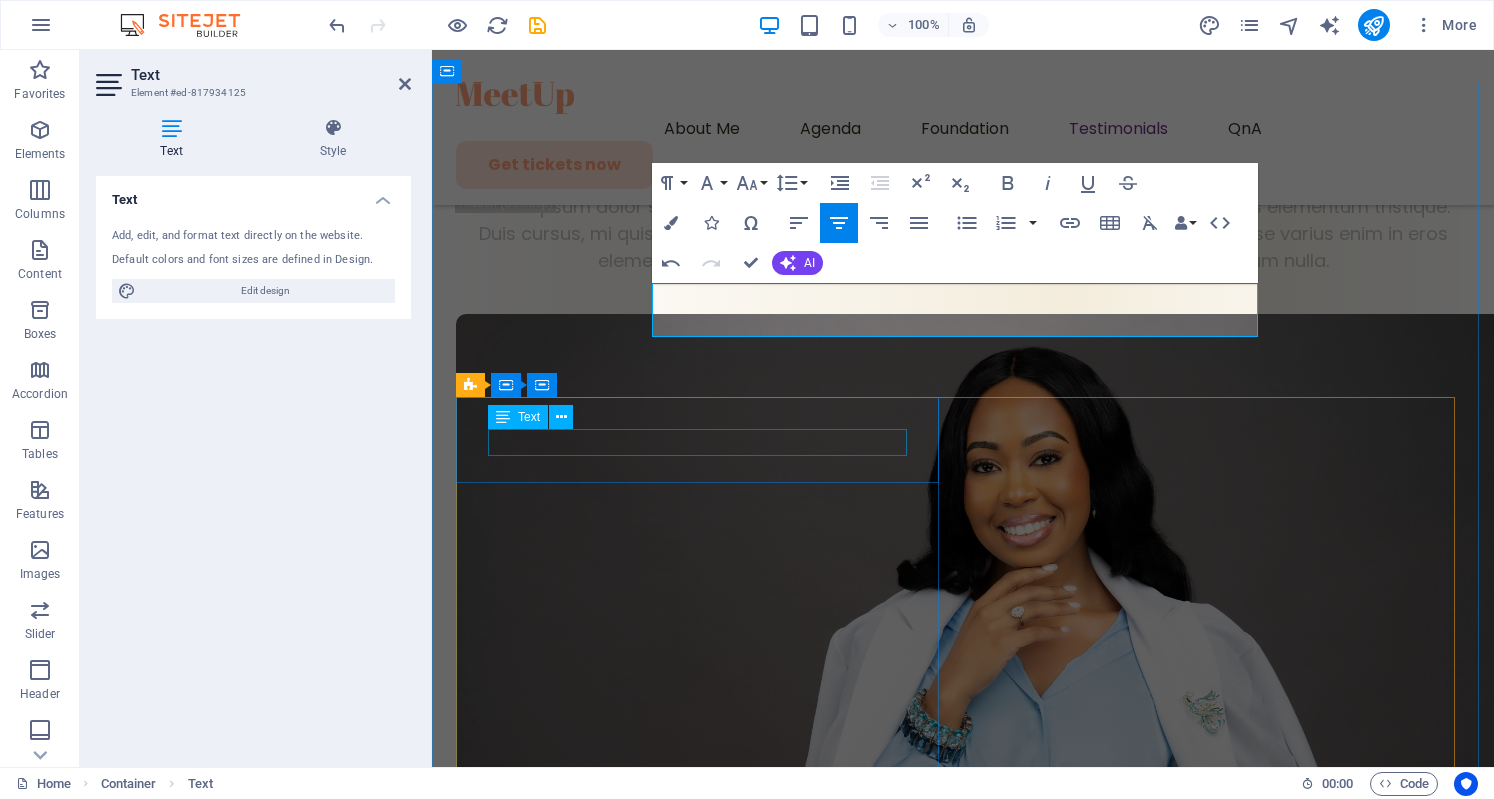 click on "Regular Ticket" at bounding box center [963, 47069] 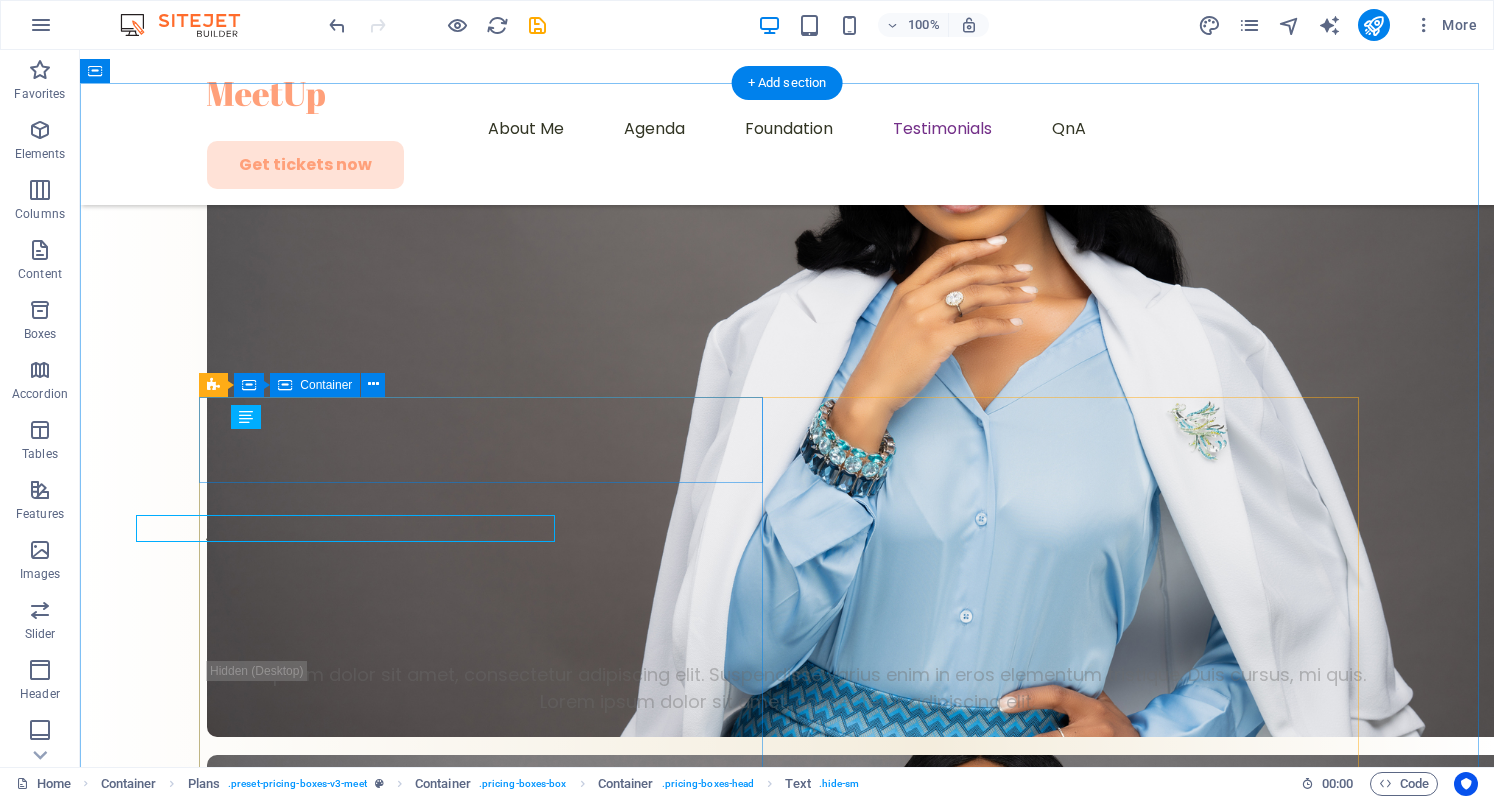 scroll, scrollTop: 7681, scrollLeft: 0, axis: vertical 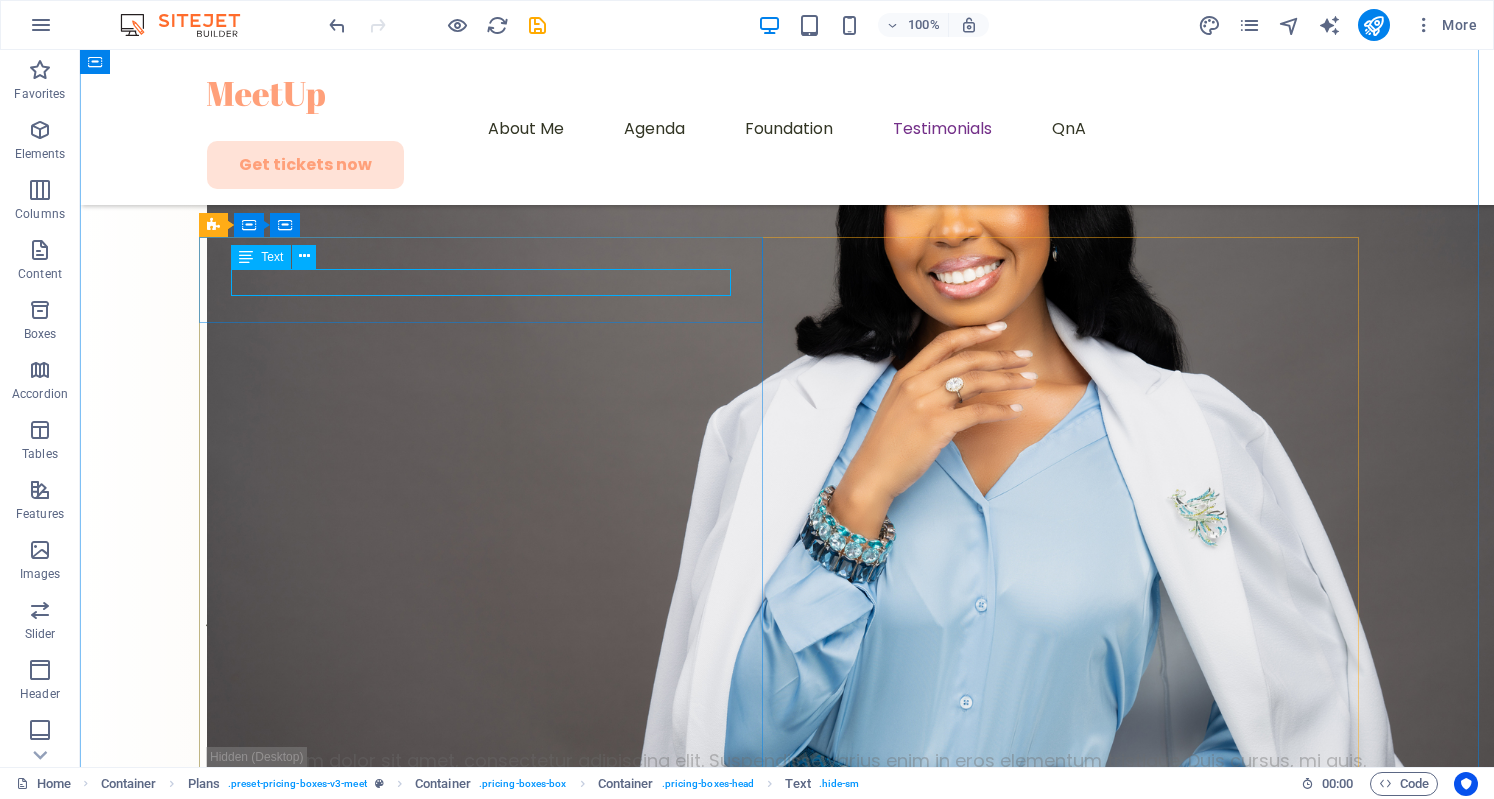 click on "Regular Ticket" at bounding box center (787, 52455) 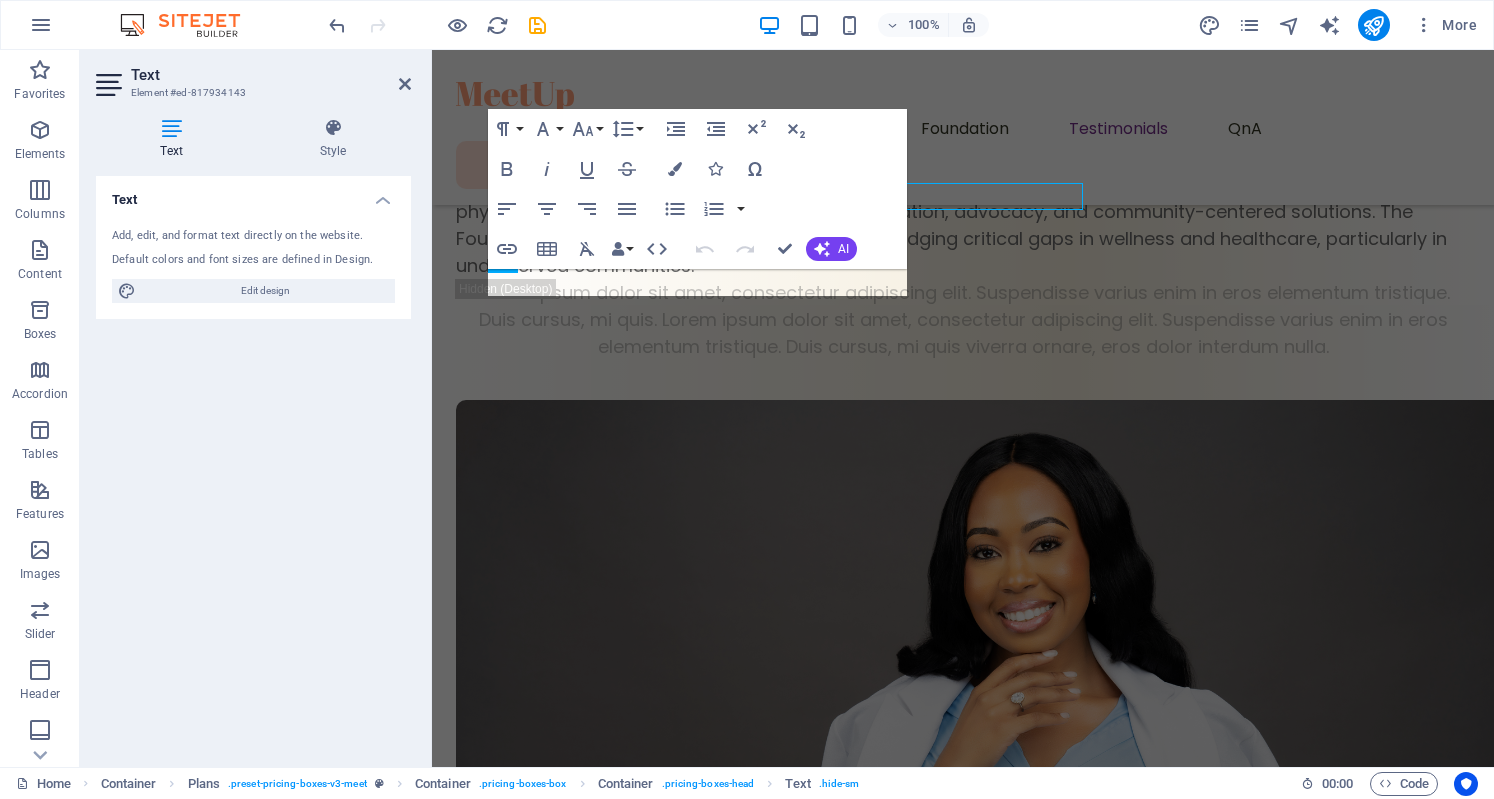 scroll, scrollTop: 7927, scrollLeft: 0, axis: vertical 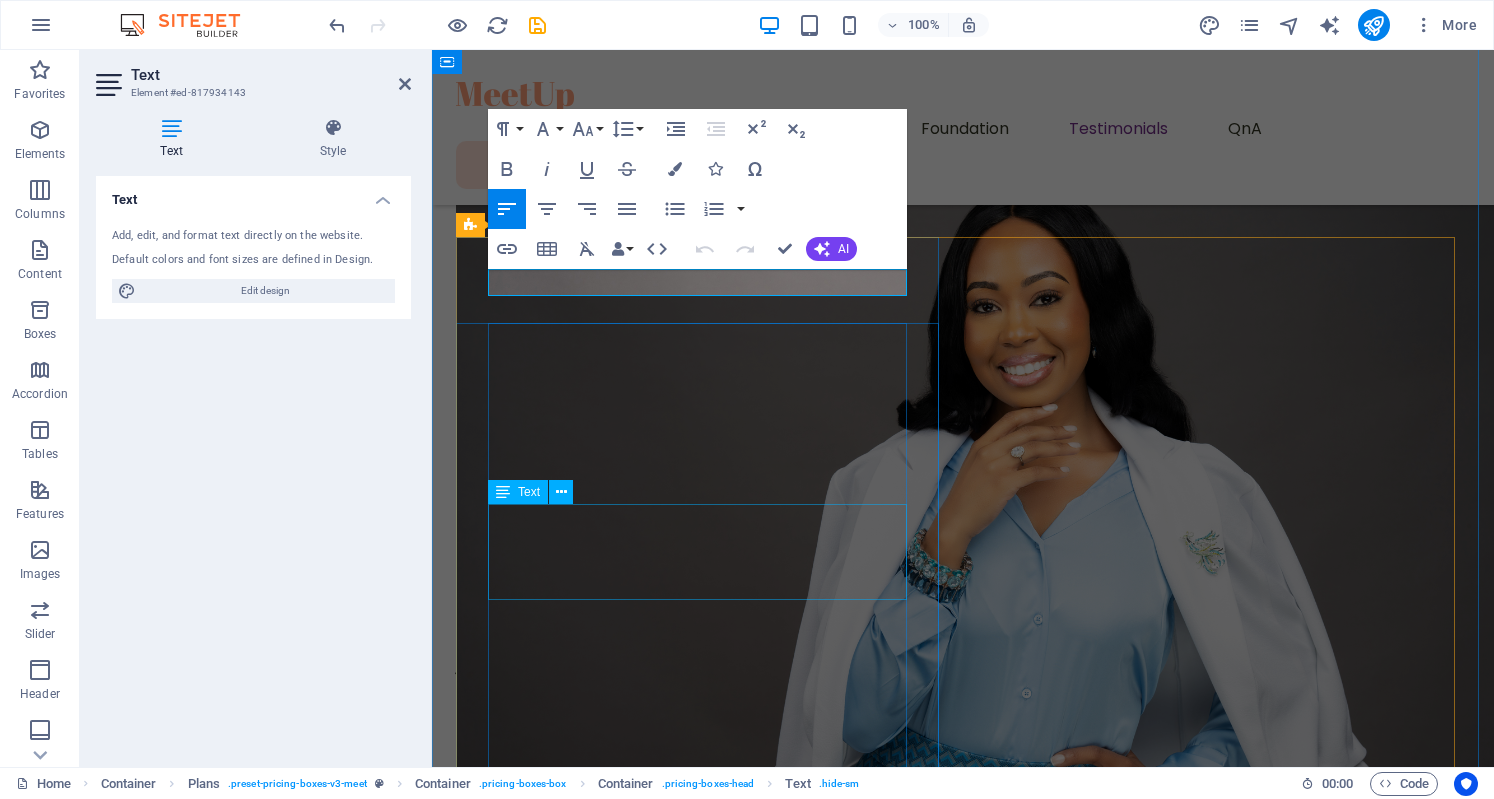 click on "Lorem ipsum dolor sit amet, consectetur adipiscing elit. Suspendisse varius enim in eros elementum tristique." at bounding box center [963, 47156] 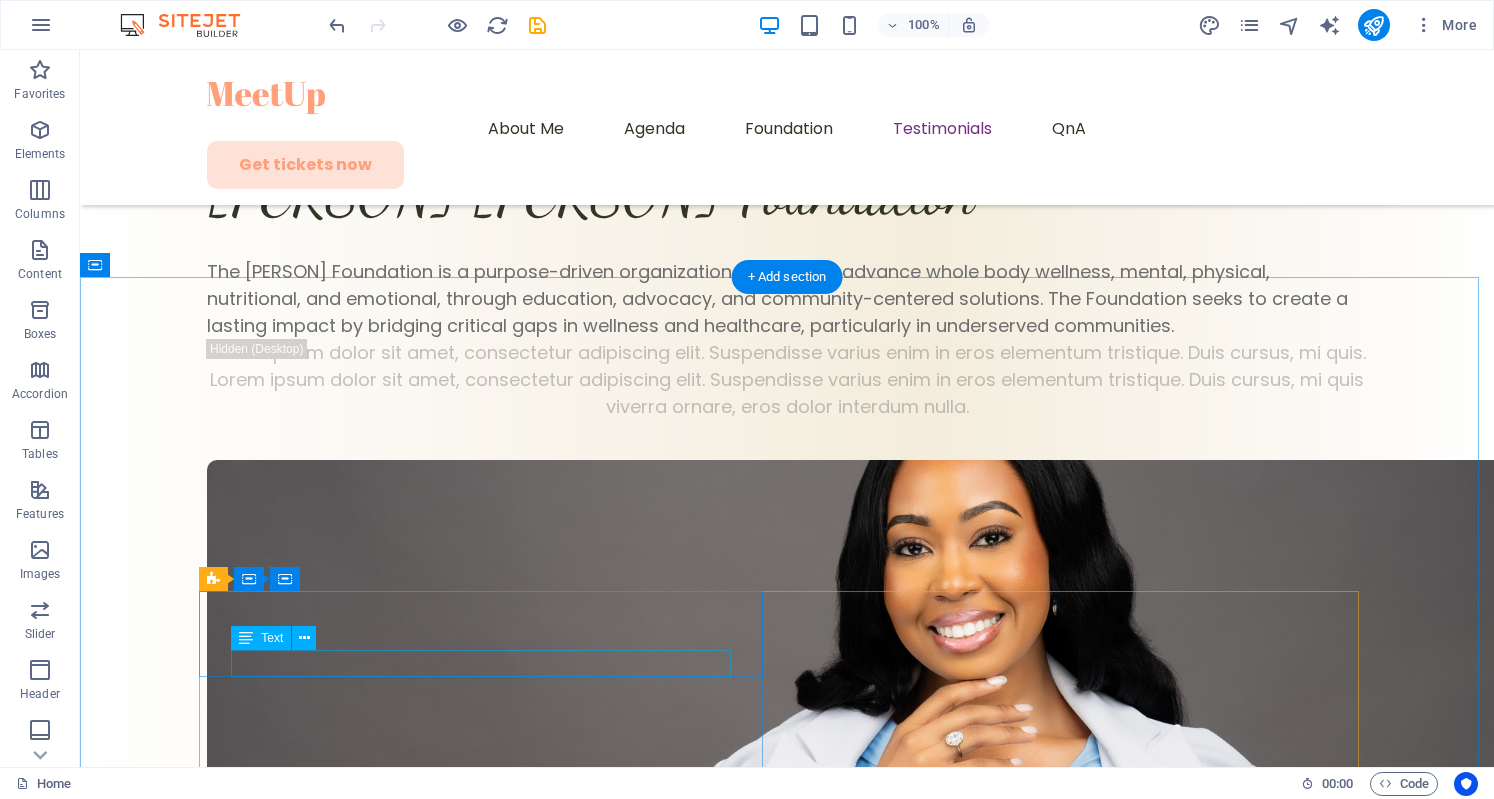 scroll, scrollTop: 7323, scrollLeft: 0, axis: vertical 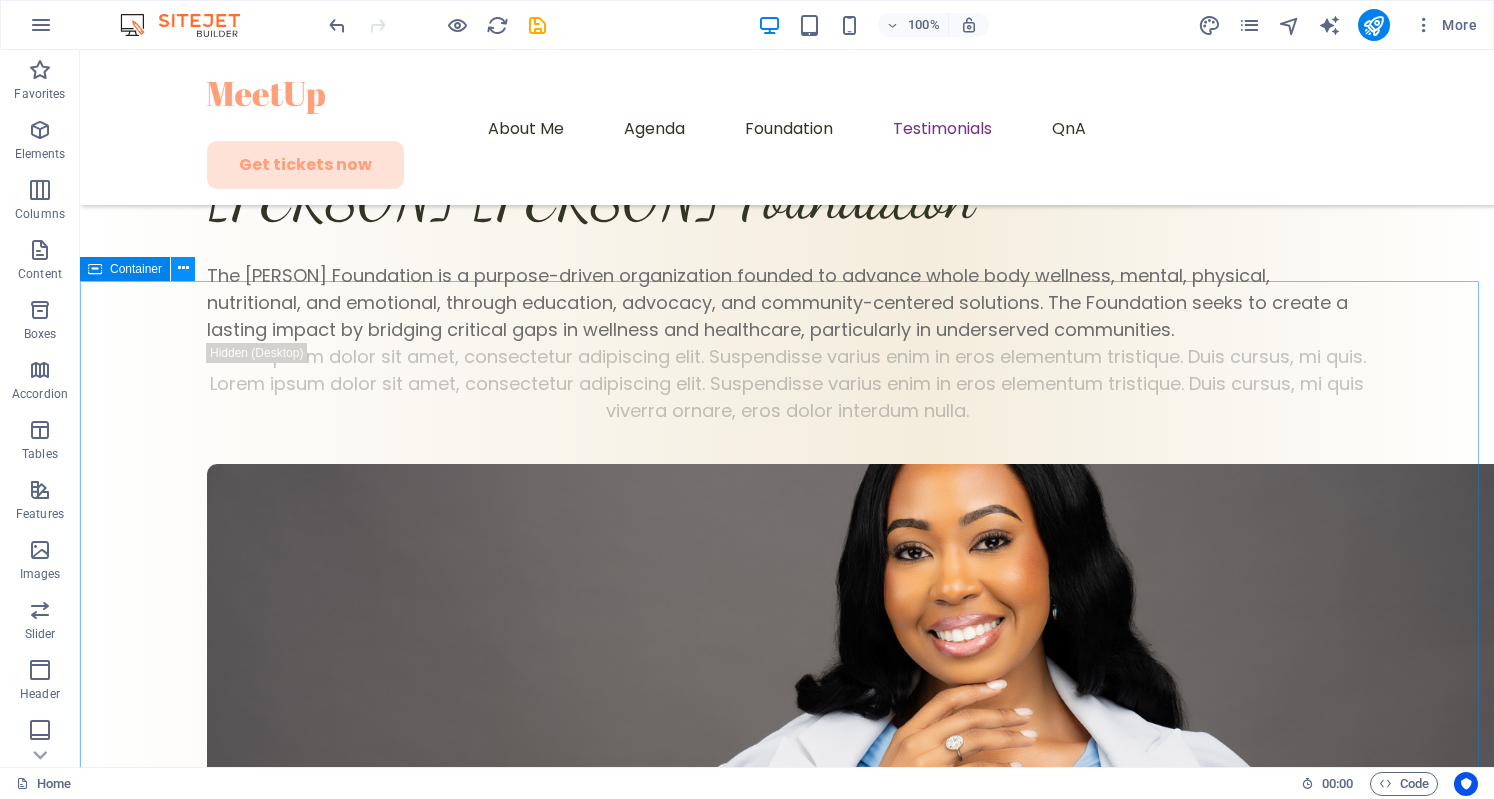 click at bounding box center [183, 268] 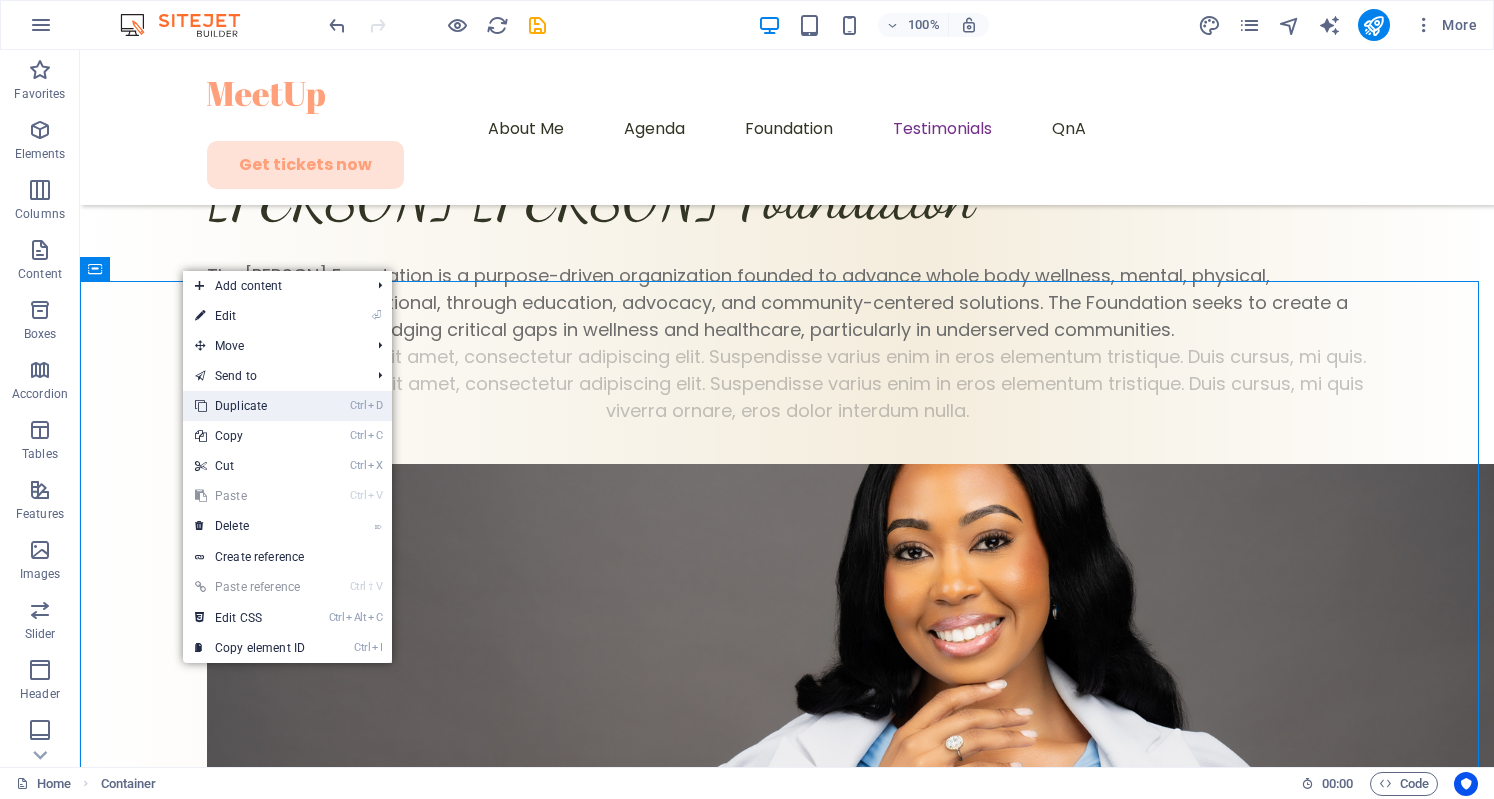 click on "Ctrl D  Duplicate" at bounding box center [250, 406] 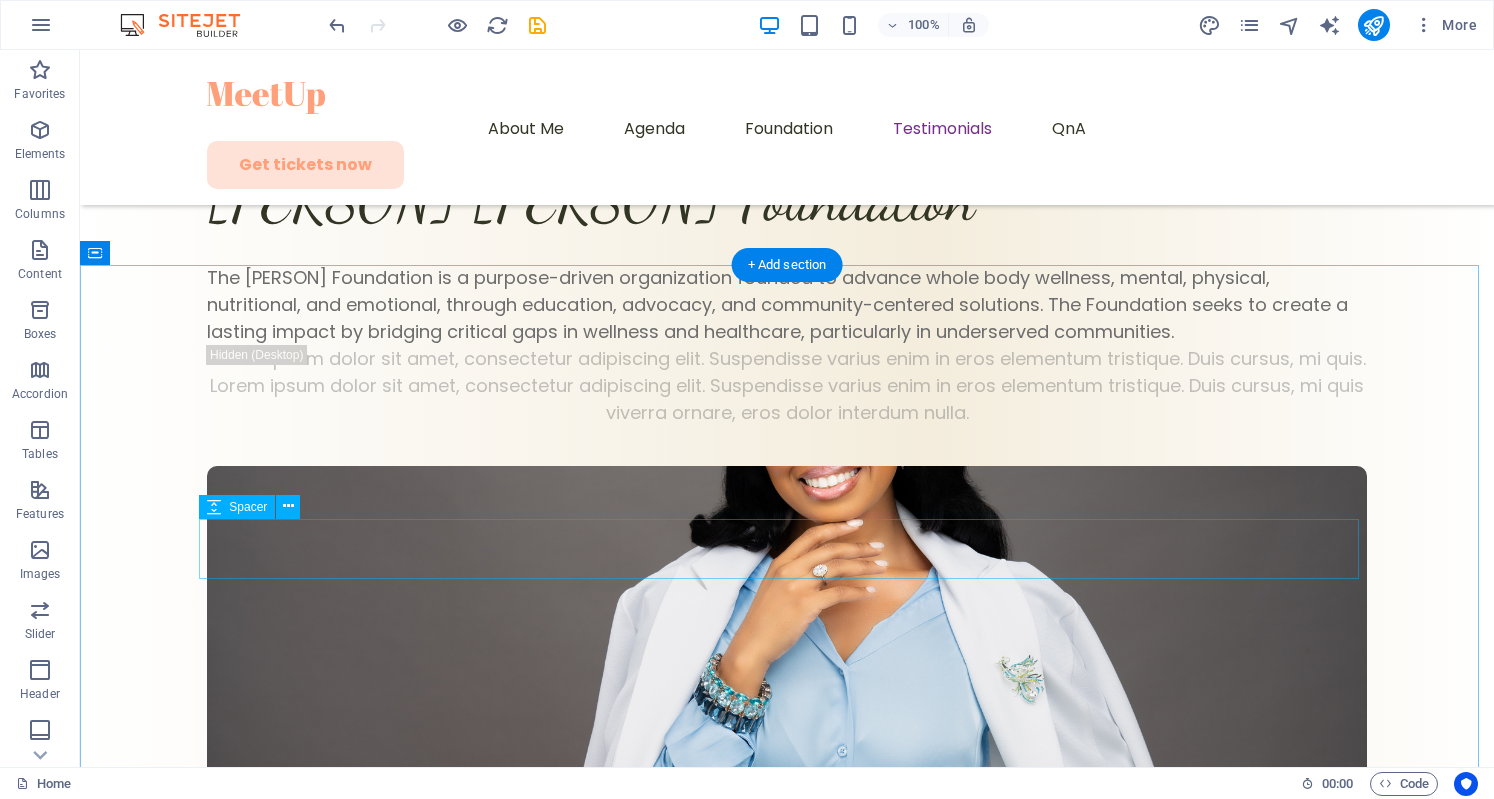 scroll, scrollTop: 7302, scrollLeft: 0, axis: vertical 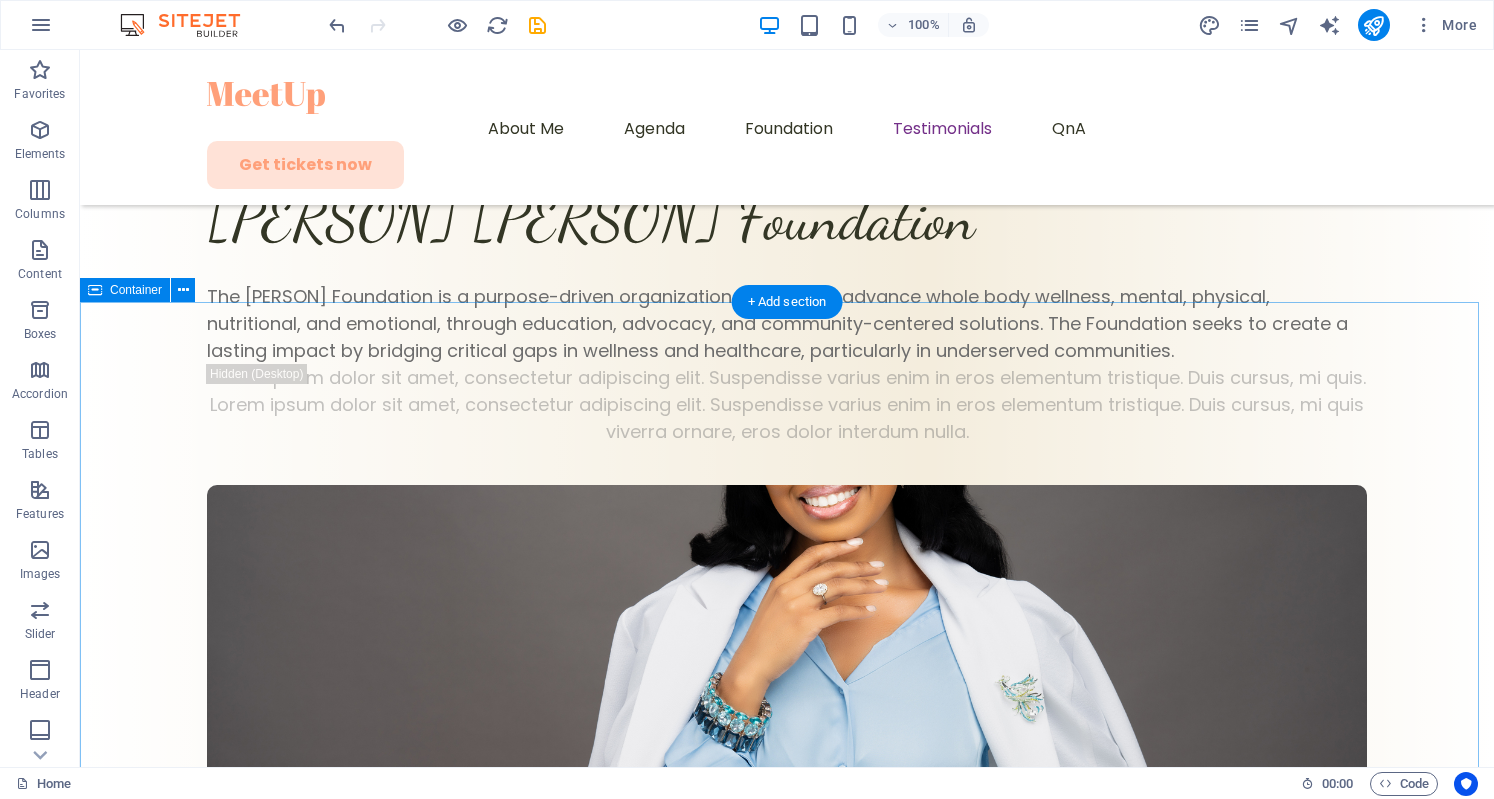 click on "Buy My Book Now! Gain insight from [FIRST]'s book on how to  "Think, Act and Be Bold"  and  master a woman's journey to whole body wellness ! Regular Ticket Regular Ticket $99 $99 Lorem ipsum dolor sit amet, consectetur adipiscing elit. Suspendisse varius enim in eros elementum tristique. Access to all general sessions Access to breakout sessions Conference materials and program Lunch and refreshments Get ticket VIP Ticket VIP Ticket $199   $229
$199   $229
Lorem ipsum dolor sit amet, consectetur adipiscing elit. Suspendisse varius enim in eros elementum tristique. All features of a standard ticket Priority seating in all sessions Access to VIP lounge and networking area Exclusive Q&A sessions with keynote speakers VIP dinner with industry experts Get ticket Early Discount" at bounding box center [787, 53426] 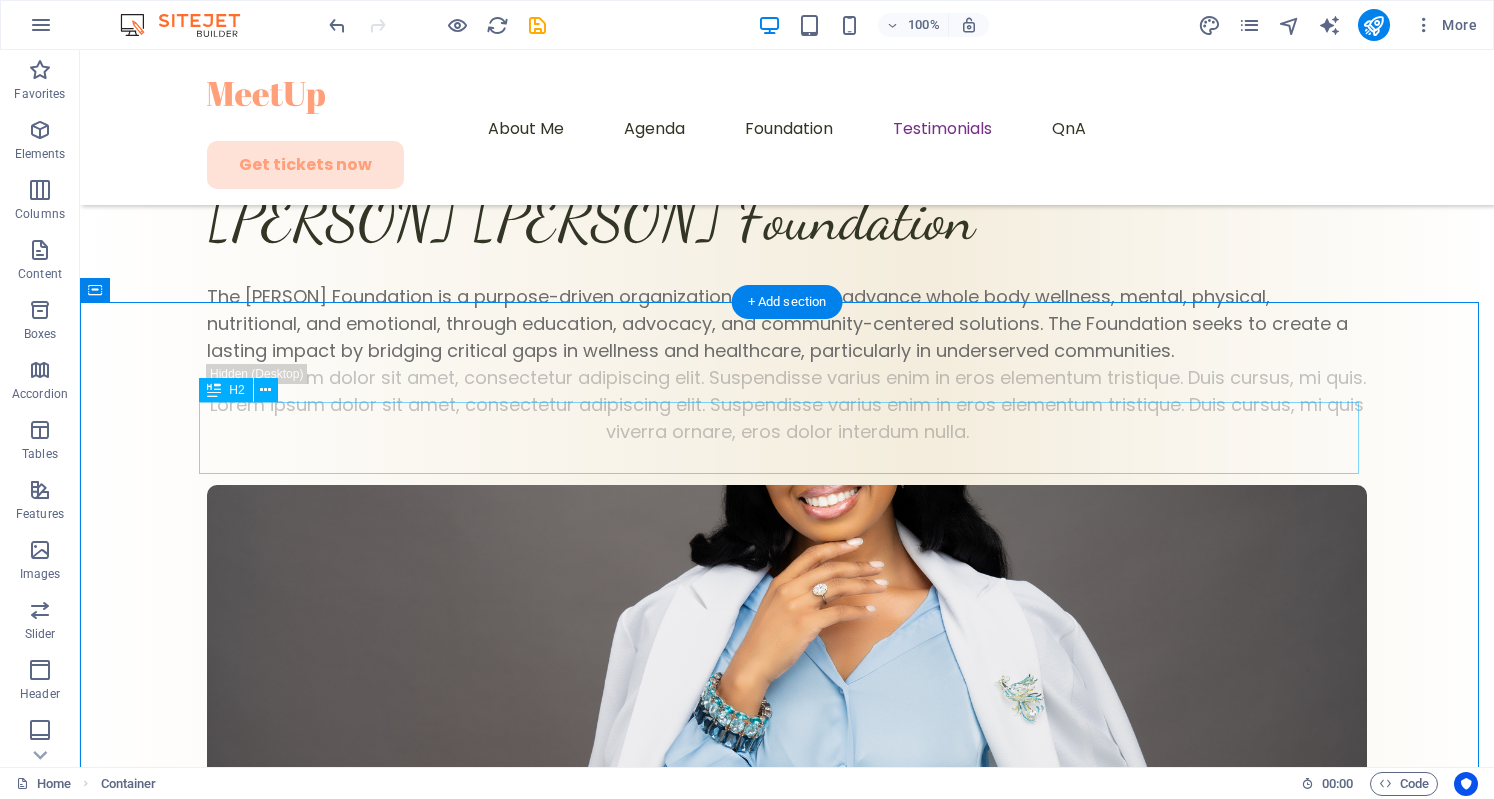 click on "Buy My Book Now!" at bounding box center [787, 52630] 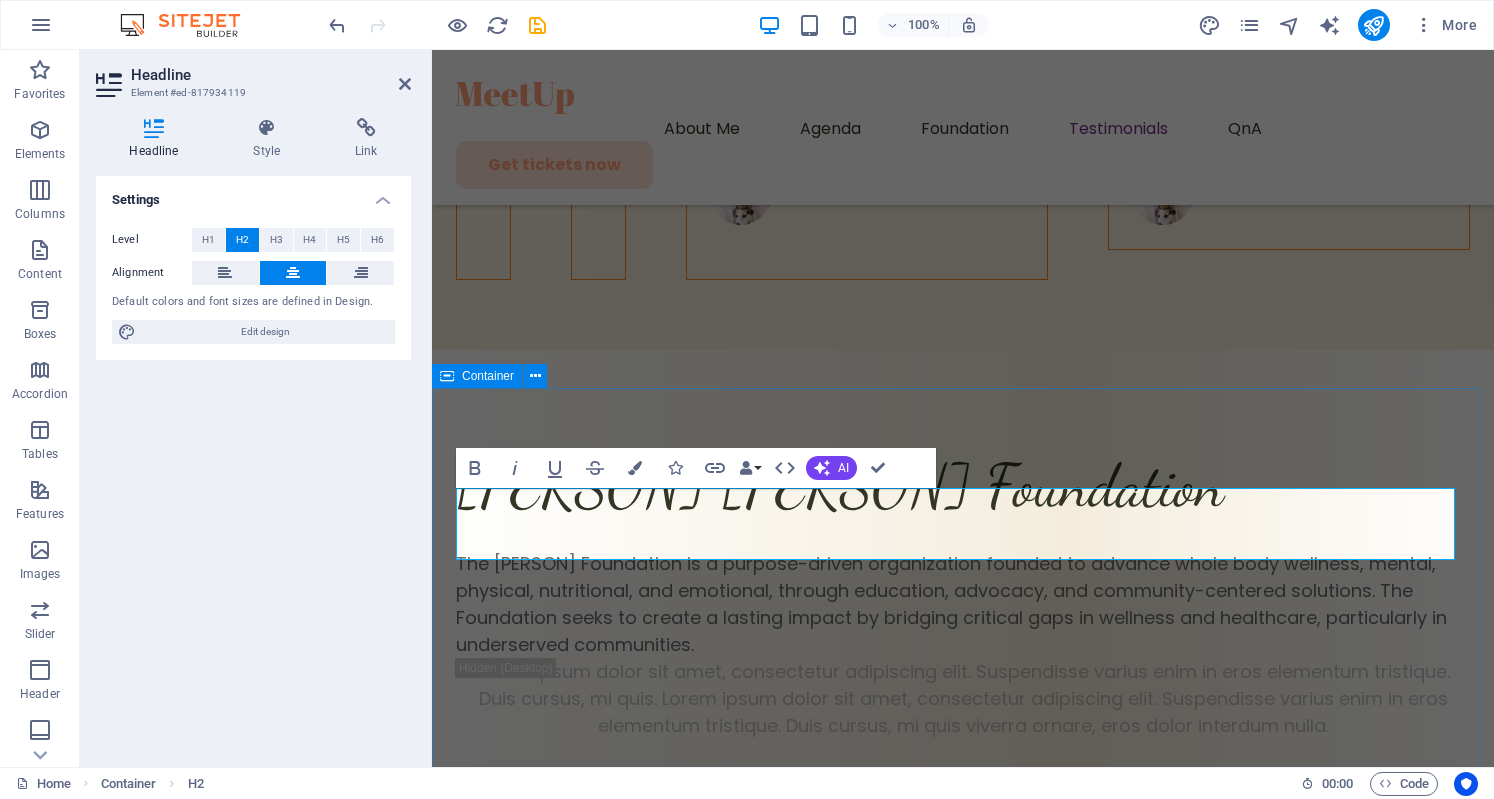 scroll, scrollTop: 7462, scrollLeft: 0, axis: vertical 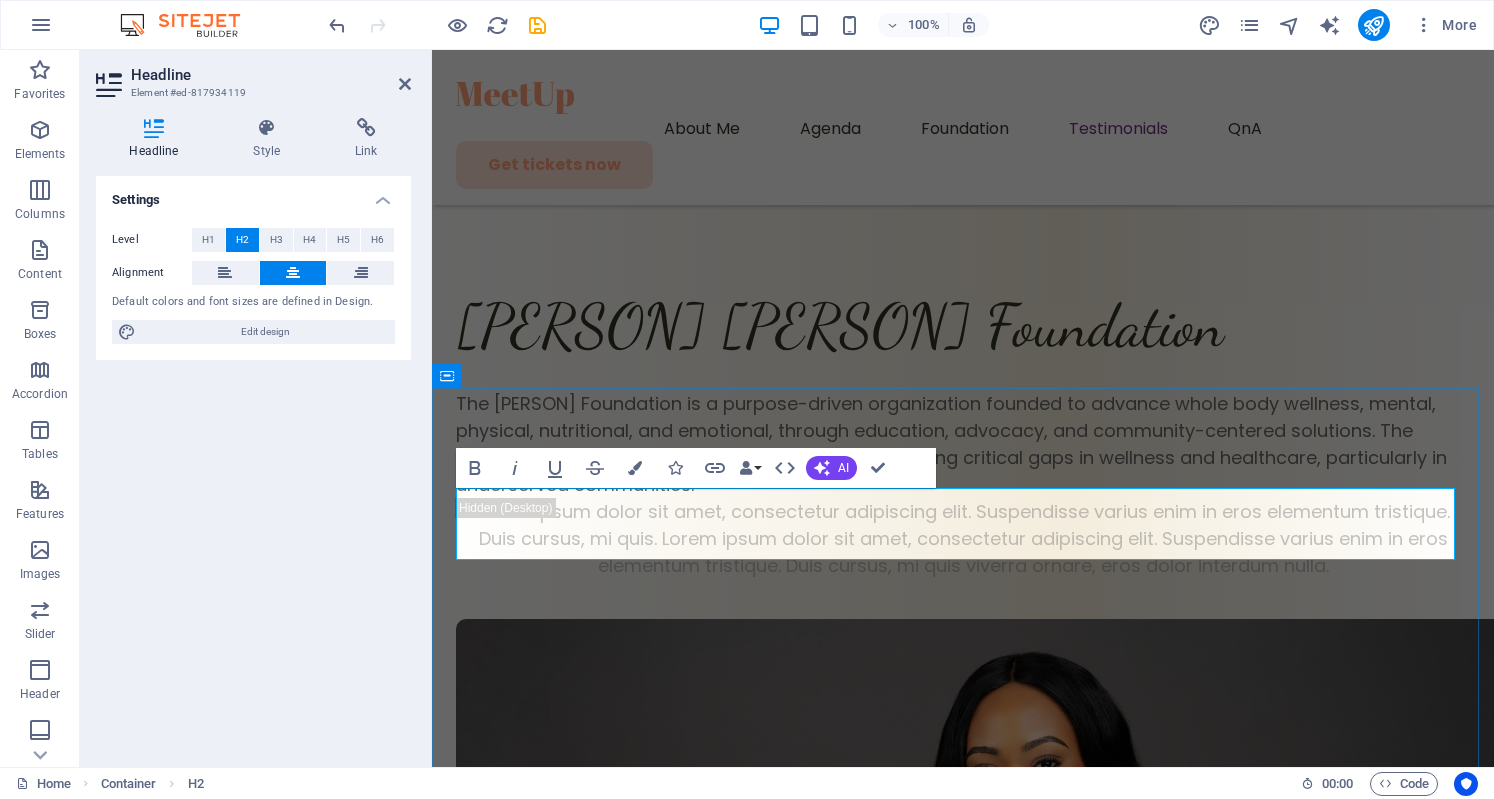 type 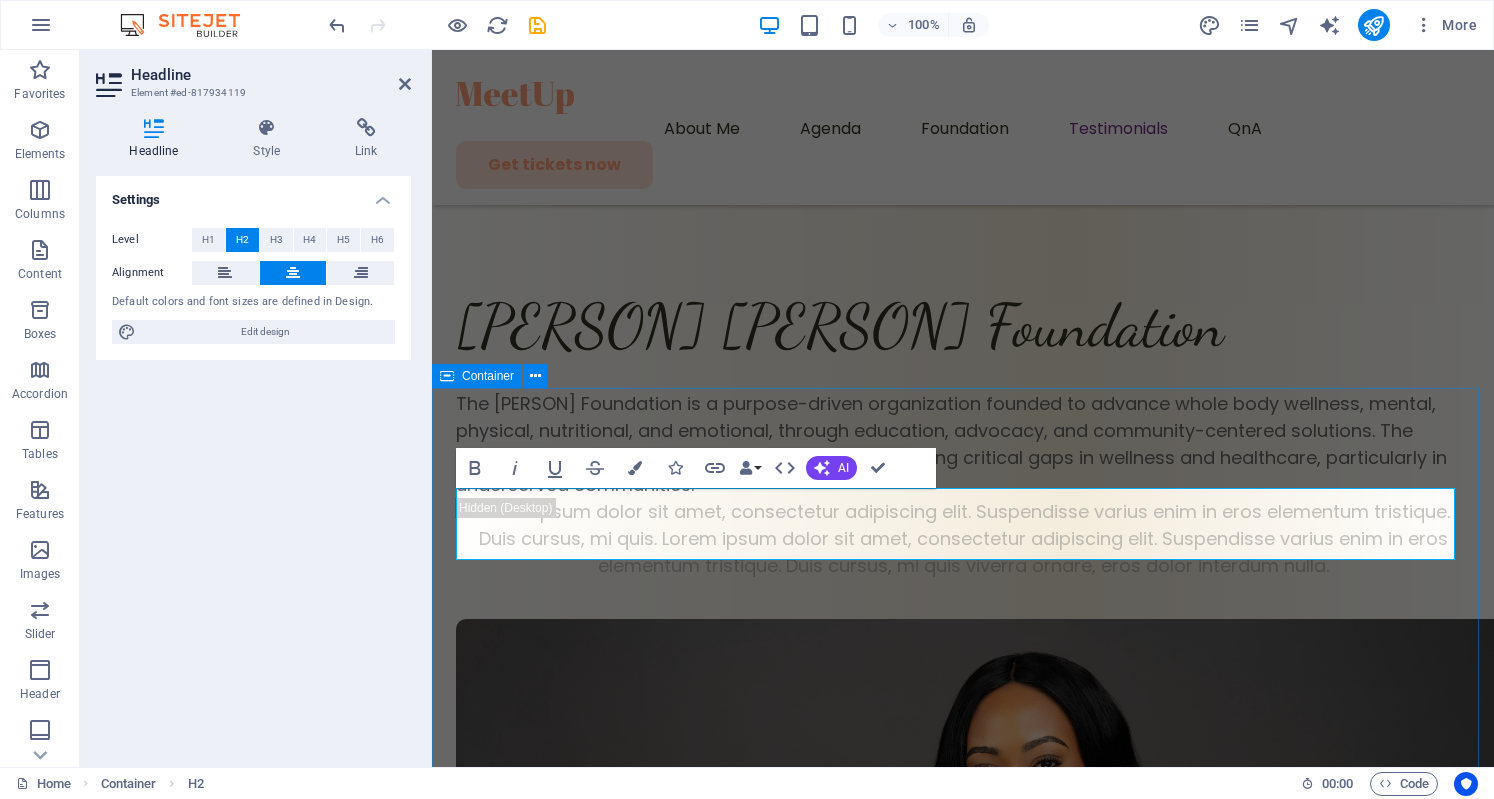 click on "What We Do Gain insight from [NAME]'s book on how to  "Think, Act and Be Bold"  and  master a woman's journey to whole body wellness ! Regular Ticket Regular Ticket $99 $99 Lorem ipsum dolor sit amet, consectetur adipiscing elit. Suspendisse varius enim in eros elementum tristique. Access to all general sessions Access to breakout sessions Conference materials and program Lunch and refreshments Get ticket VIP Ticket VIP Ticket $199   $229
$199   $229
Lorem ipsum dolor sit amet, consectetur adipiscing elit. Suspendisse varius enim in eros elementum tristique. All features of a standard ticket Priority seating in all sessions Access to VIP lounge and networking area Exclusive Q&A sessions with keynote speakers VIP dinner with industry experts Get ticket Early Discount" at bounding box center (963, 47952) 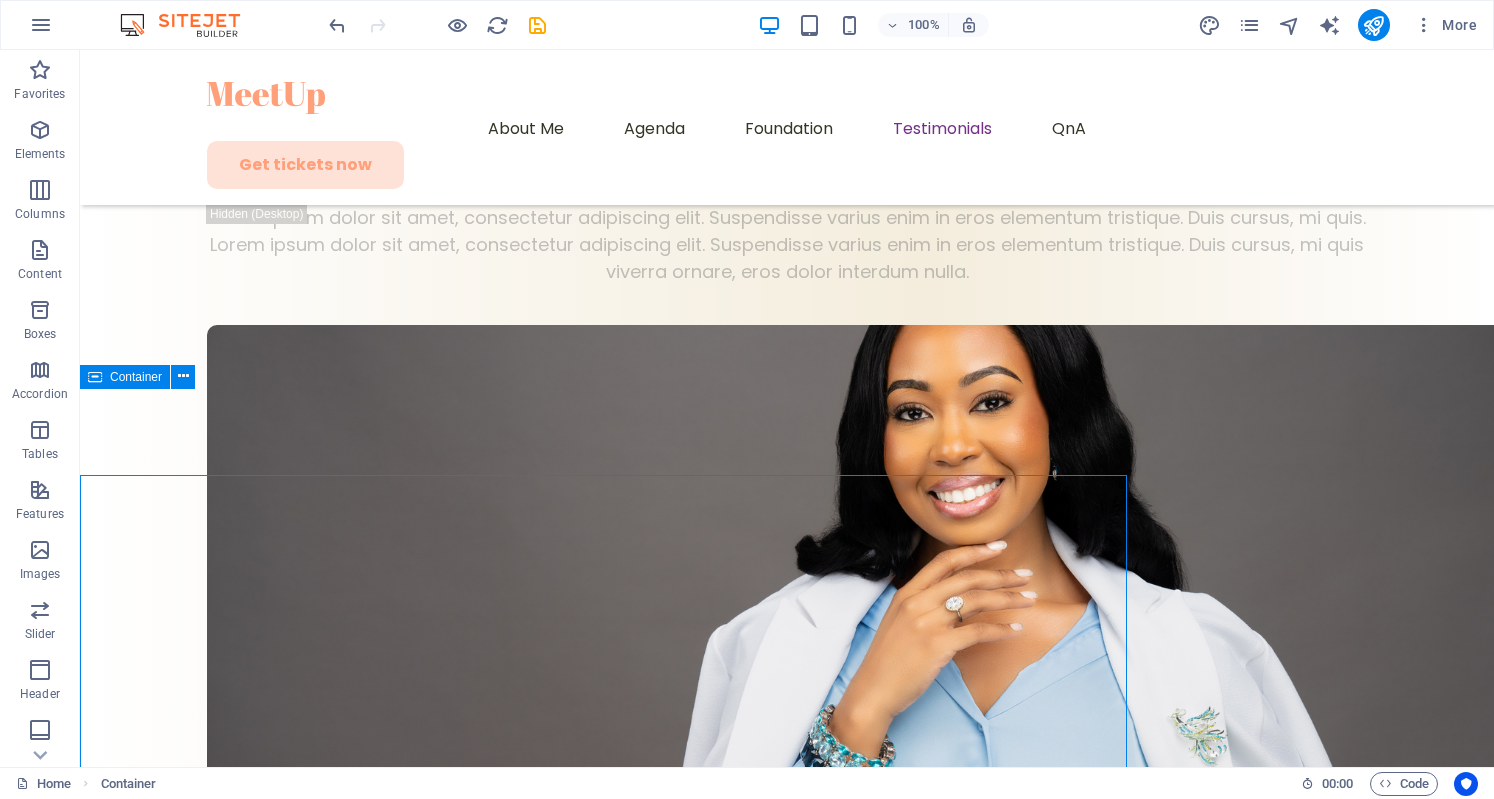 scroll, scrollTop: 7375, scrollLeft: 0, axis: vertical 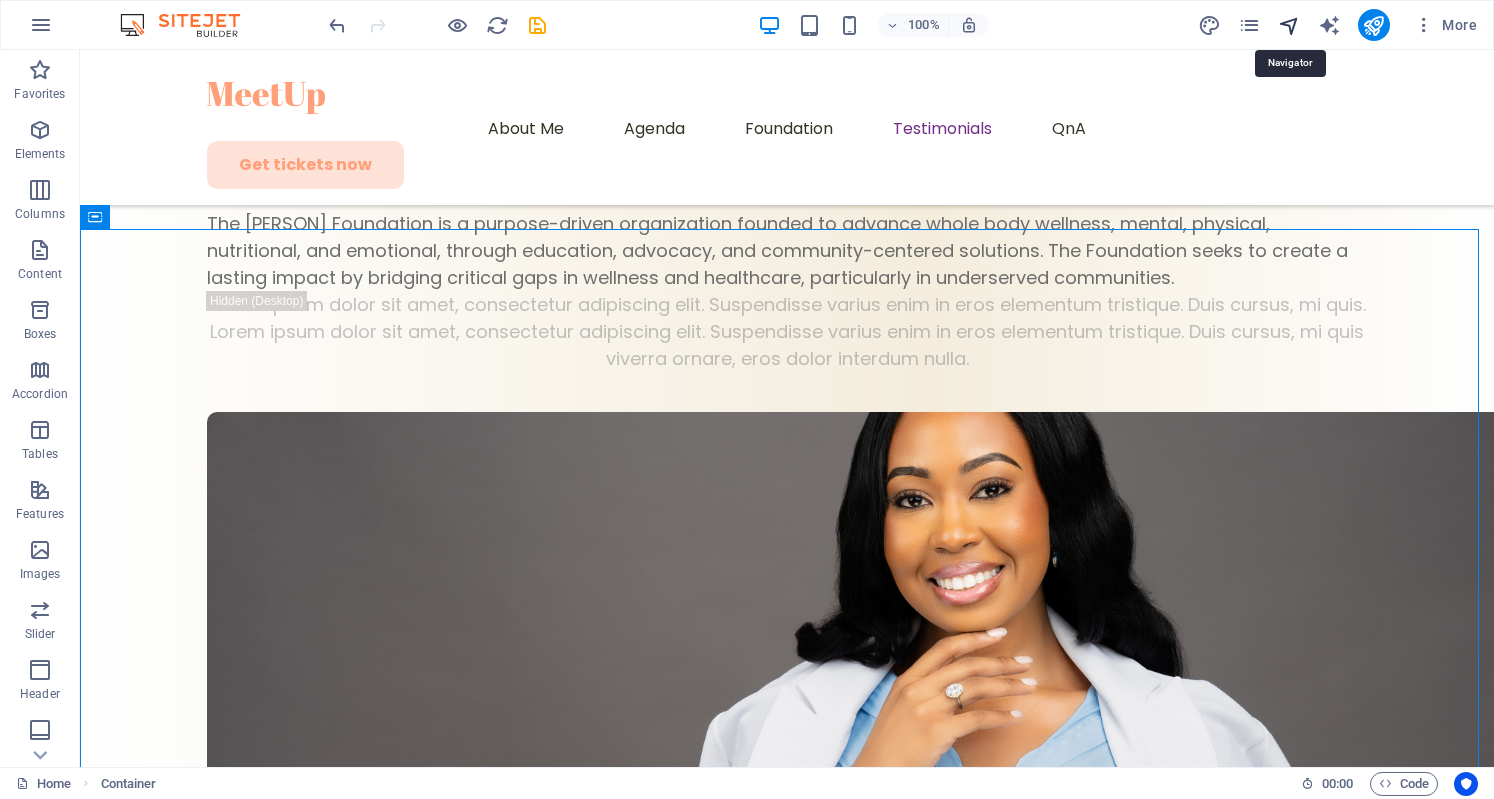 click at bounding box center [1289, 25] 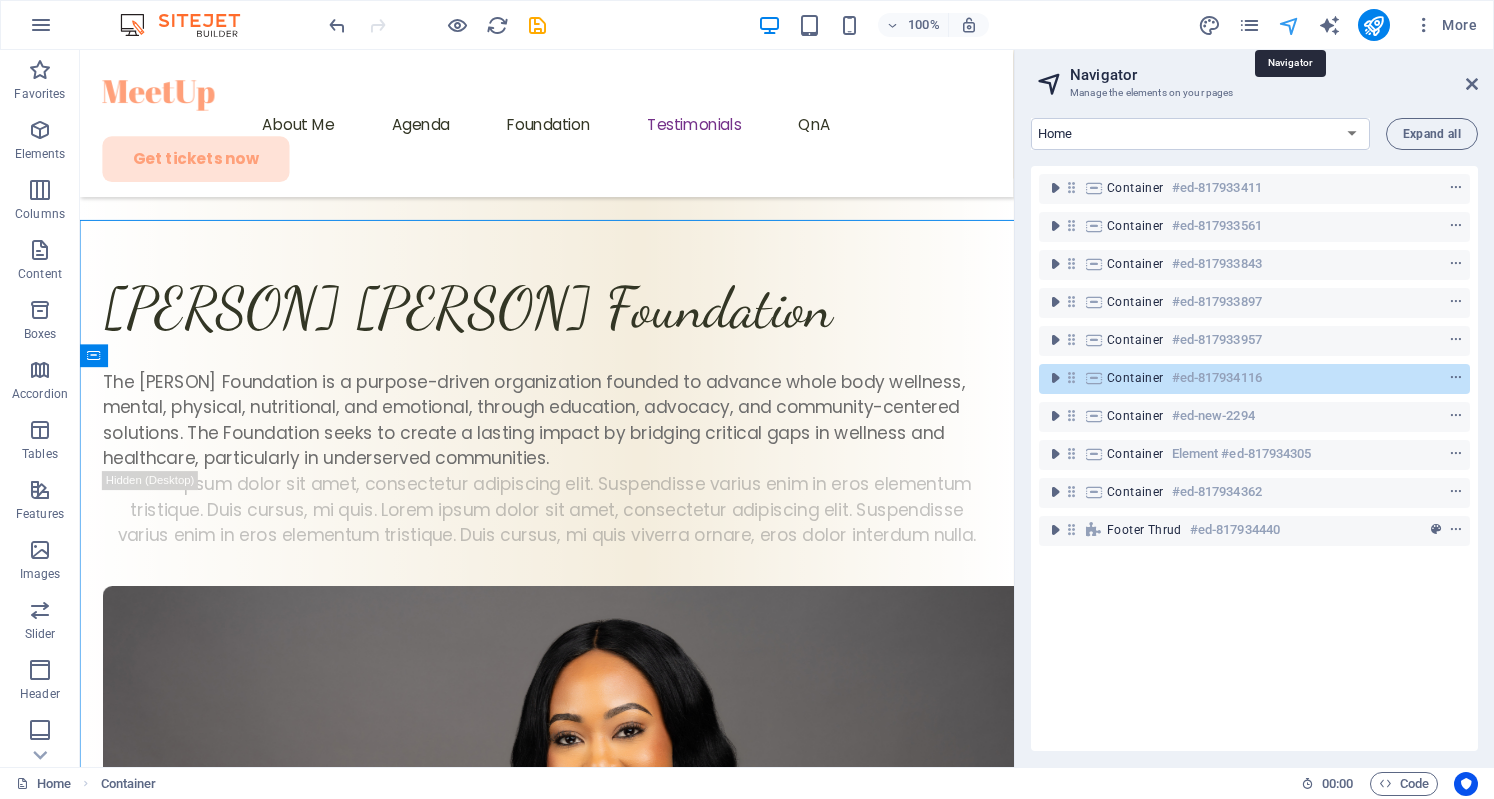scroll, scrollTop: 7496, scrollLeft: 0, axis: vertical 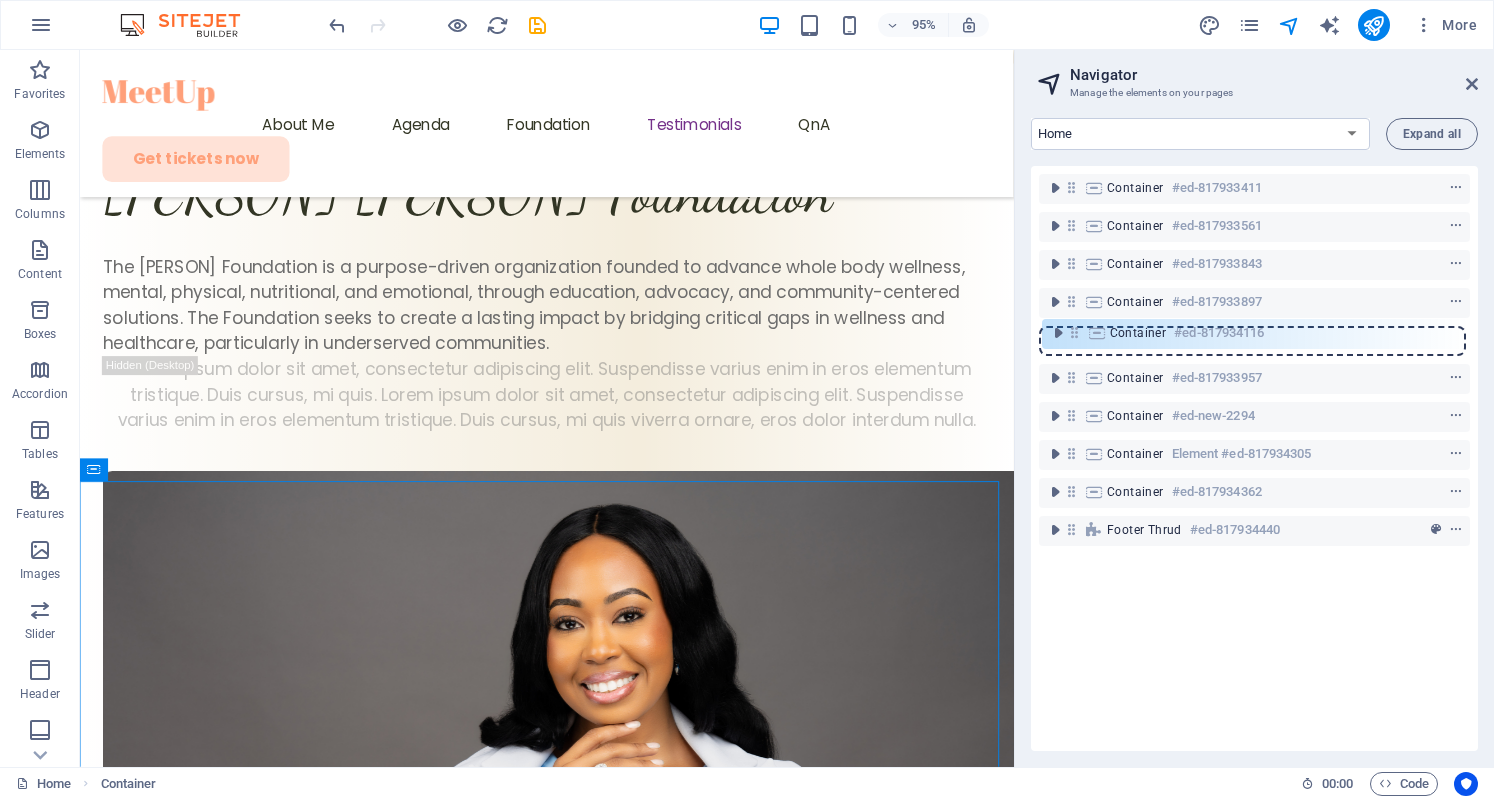 drag, startPoint x: 1072, startPoint y: 379, endPoint x: 1076, endPoint y: 328, distance: 51.156624 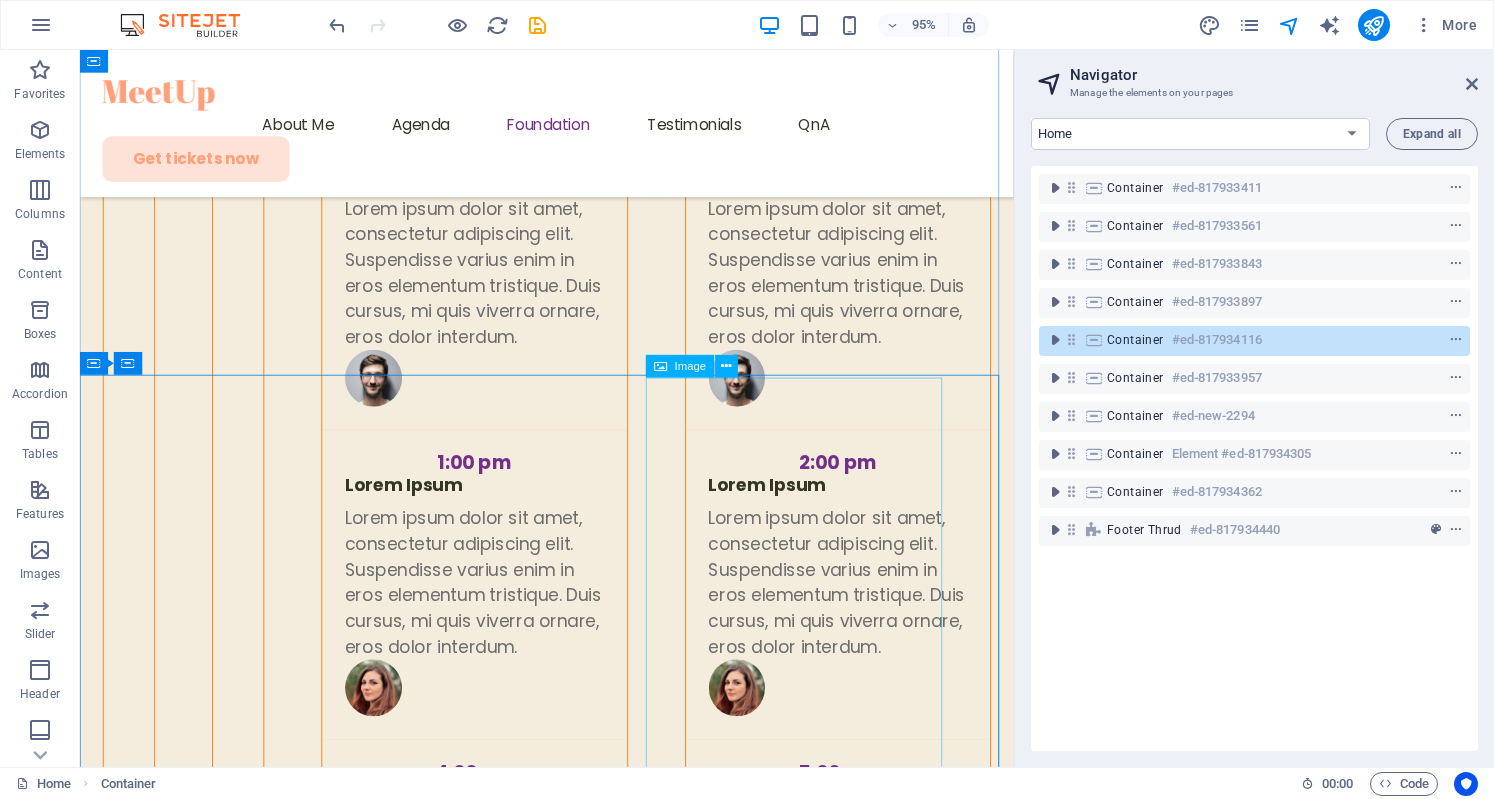 scroll, scrollTop: 6032, scrollLeft: 0, axis: vertical 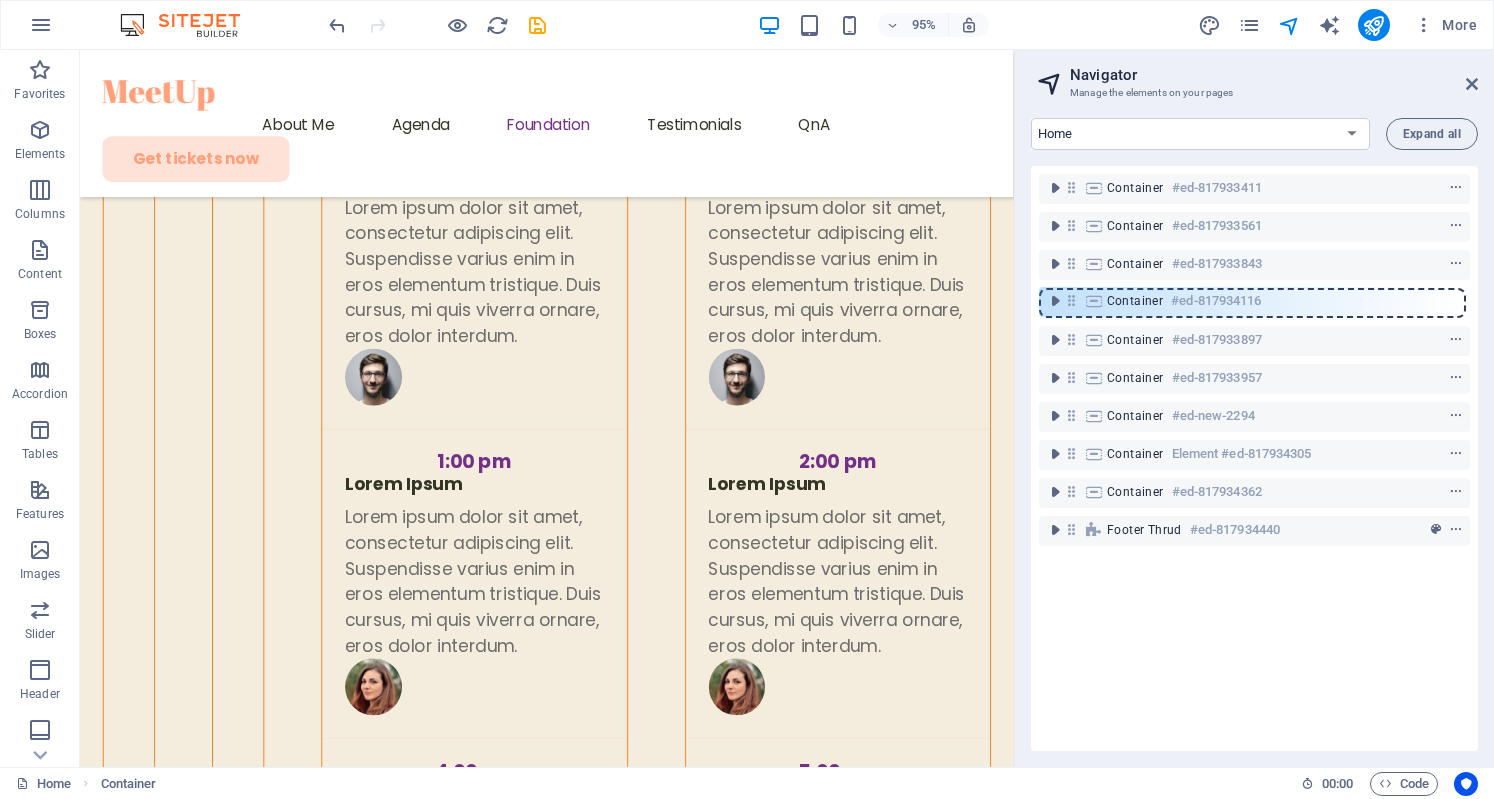 drag, startPoint x: 1070, startPoint y: 337, endPoint x: 1070, endPoint y: 291, distance: 46 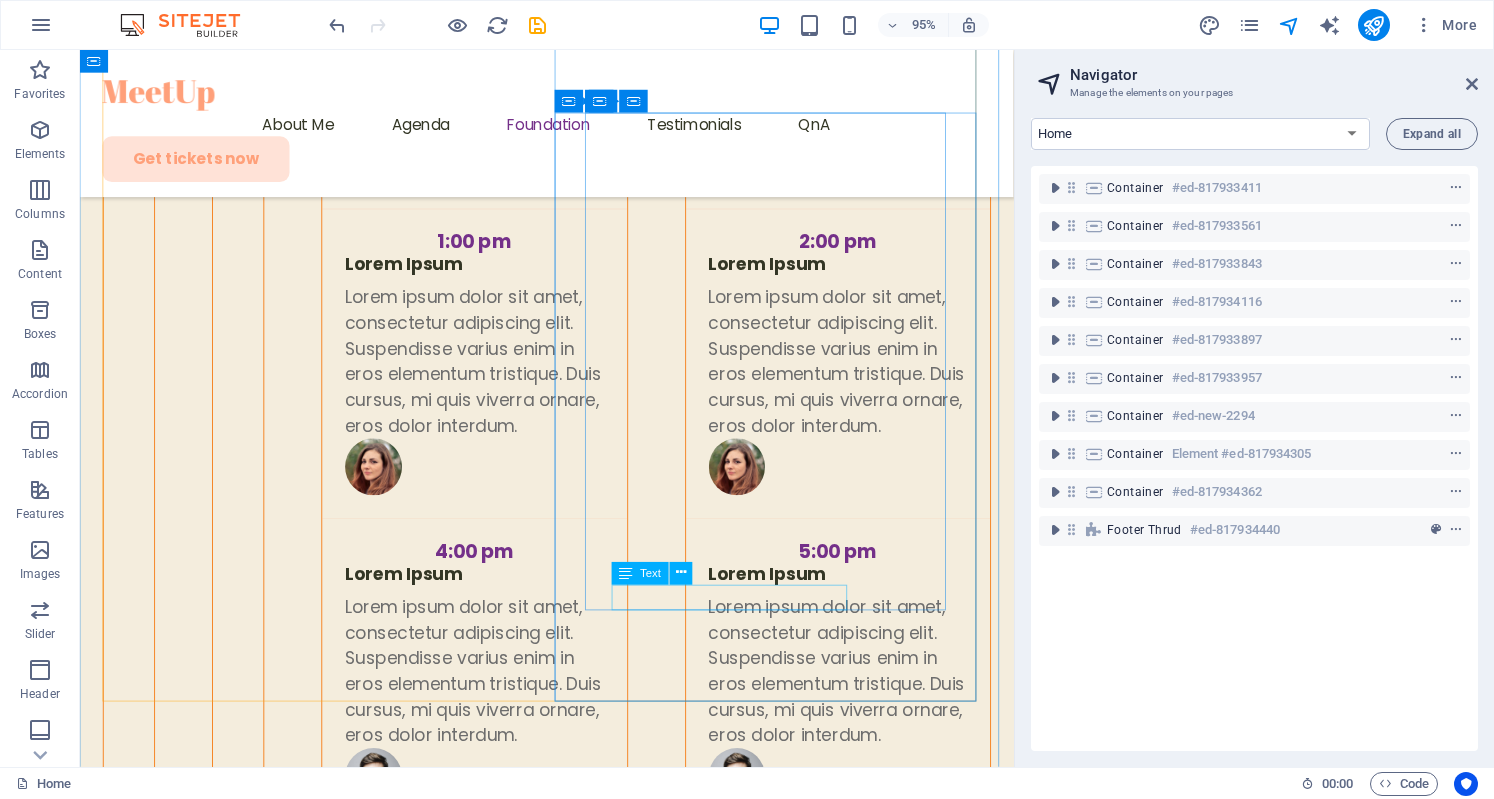 scroll, scrollTop: 6239, scrollLeft: 0, axis: vertical 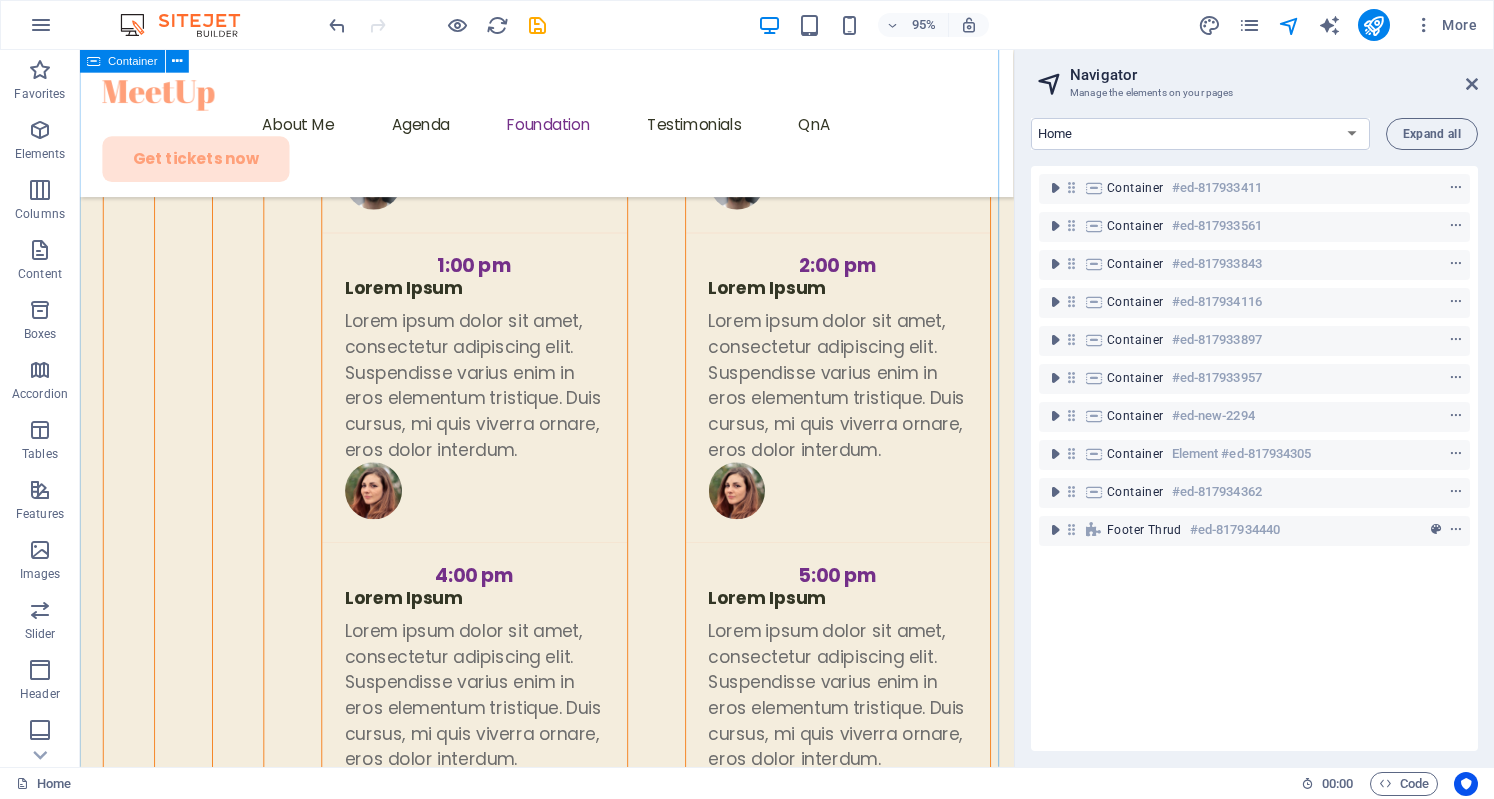 click on "What We Do Gain insight from [NAME]'s book on how to  "Think, Act and Be Bold"  and  master a woman's journey to whole body wellness ! Regular Ticket Regular Ticket $99 $99 Lorem ipsum dolor sit amet, consectetur adipiscing elit. Suspendisse varius enim in eros elementum tristique. Access to all general sessions Access to breakout sessions Conference materials and program Lunch and refreshments Get ticket VIP Ticket VIP Ticket $199   $229
$199   $229
Lorem ipsum dolor sit amet, consectetur adipiscing elit. Suspendisse varius enim in eros elementum tristique. All features of a standard ticket Priority seating in all sessions Access to VIP lounge and networking area Exclusive Q&A sessions with keynote speakers VIP dinner with industry experts Get ticket Early Discount" at bounding box center (571, 3870) 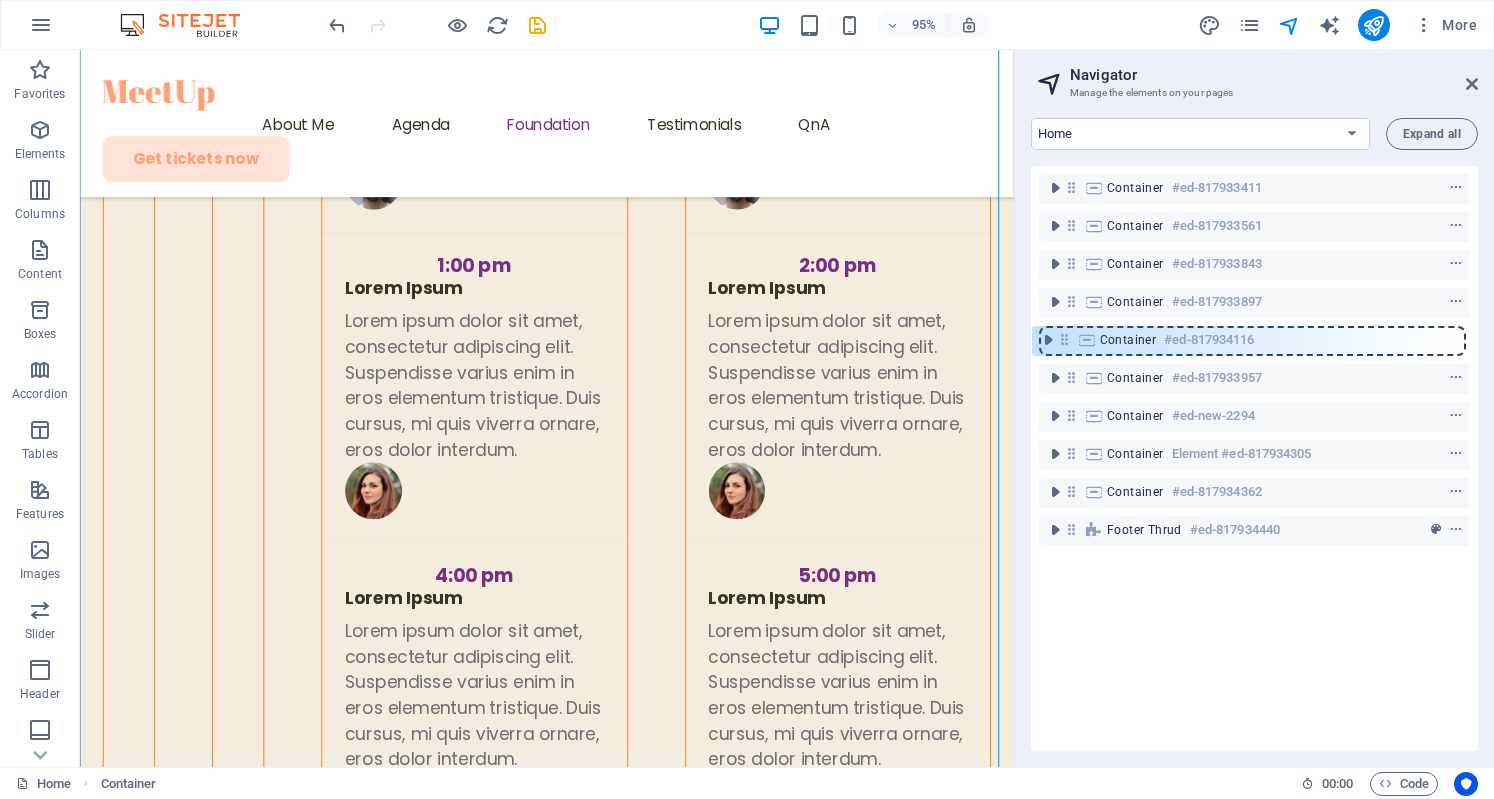 drag, startPoint x: 1073, startPoint y: 297, endPoint x: 1065, endPoint y: 342, distance: 45.705578 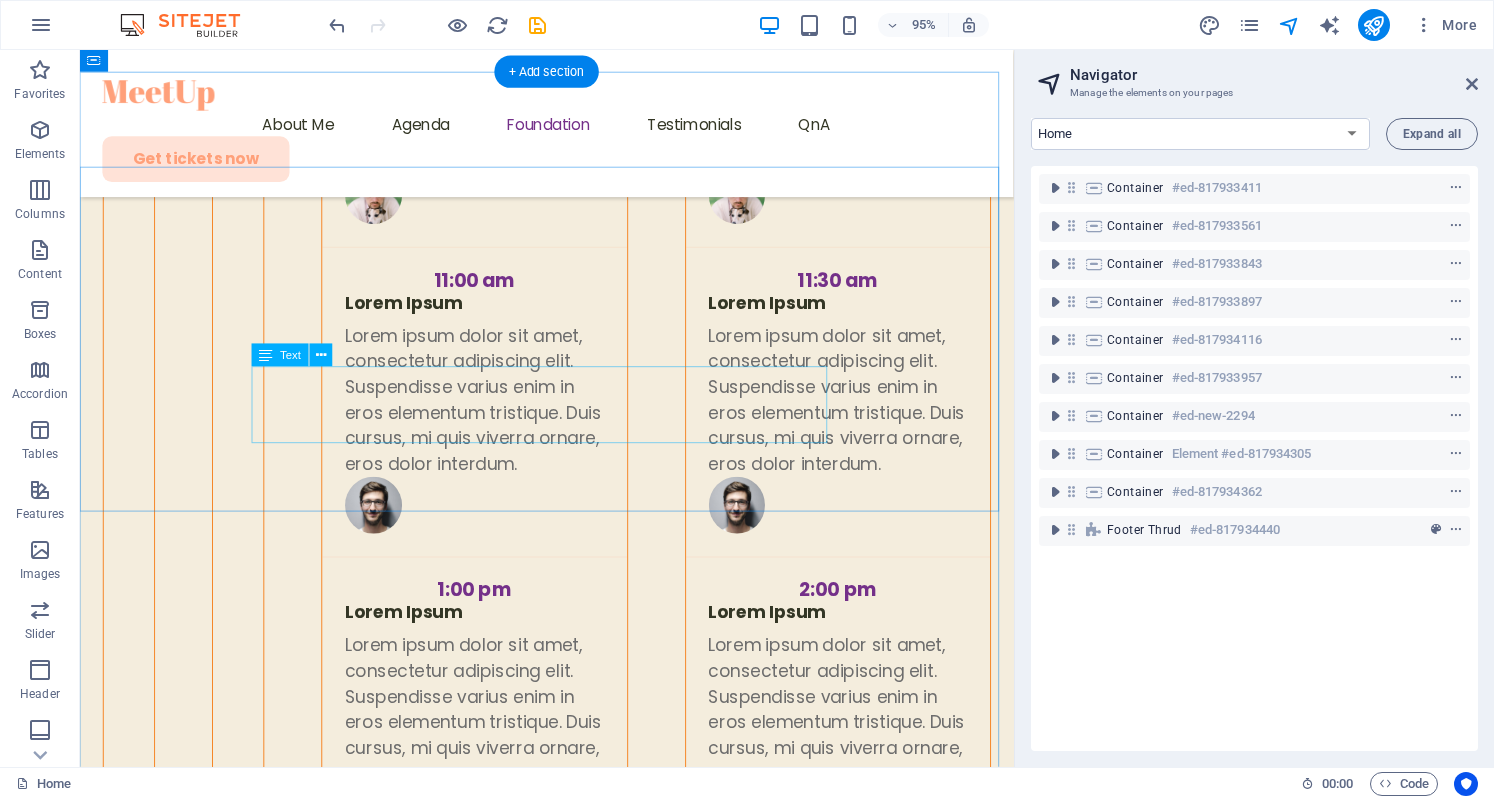 scroll, scrollTop: 5899, scrollLeft: 0, axis: vertical 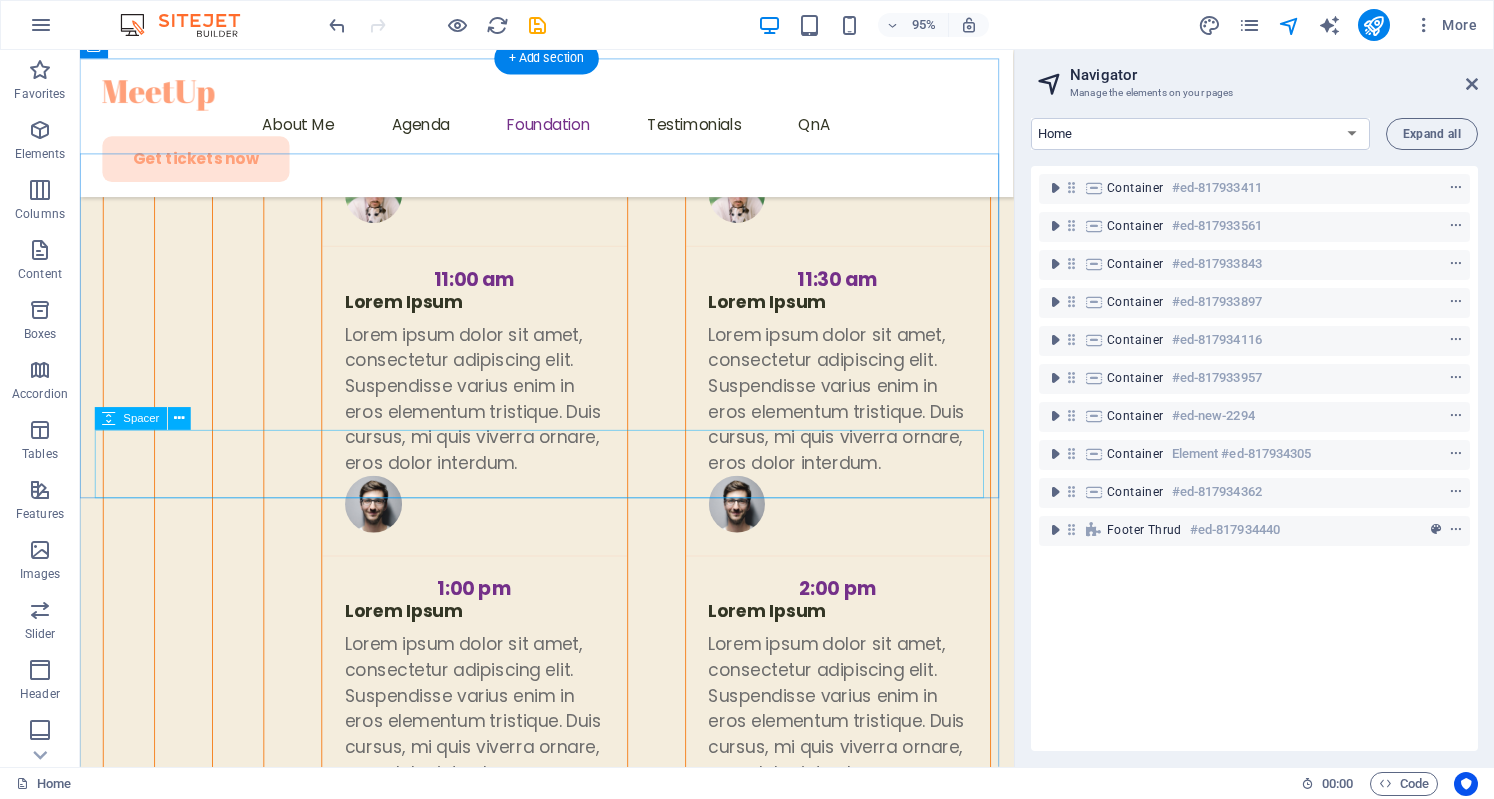 click at bounding box center (571, 3665) 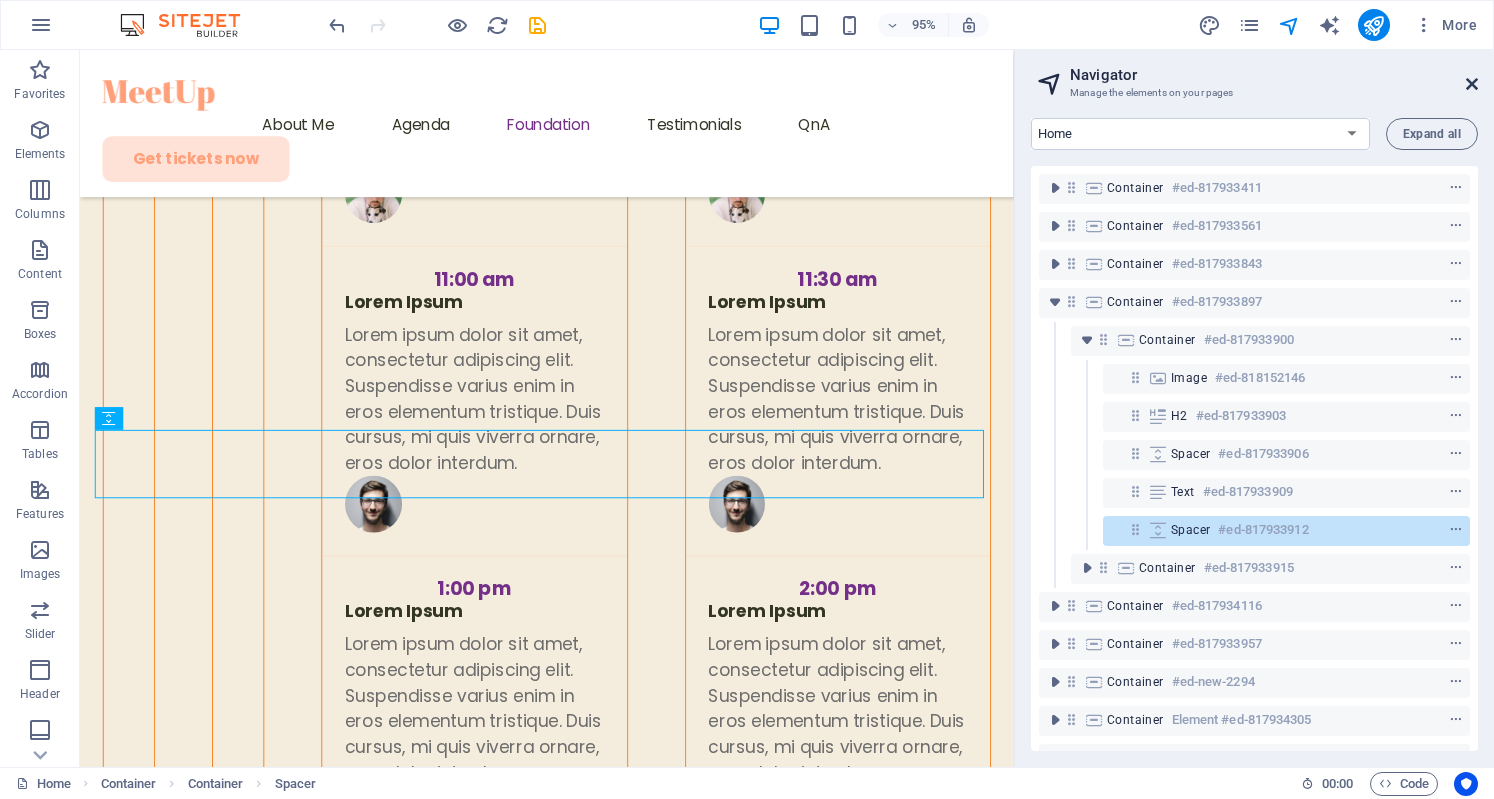 click at bounding box center [1472, 84] 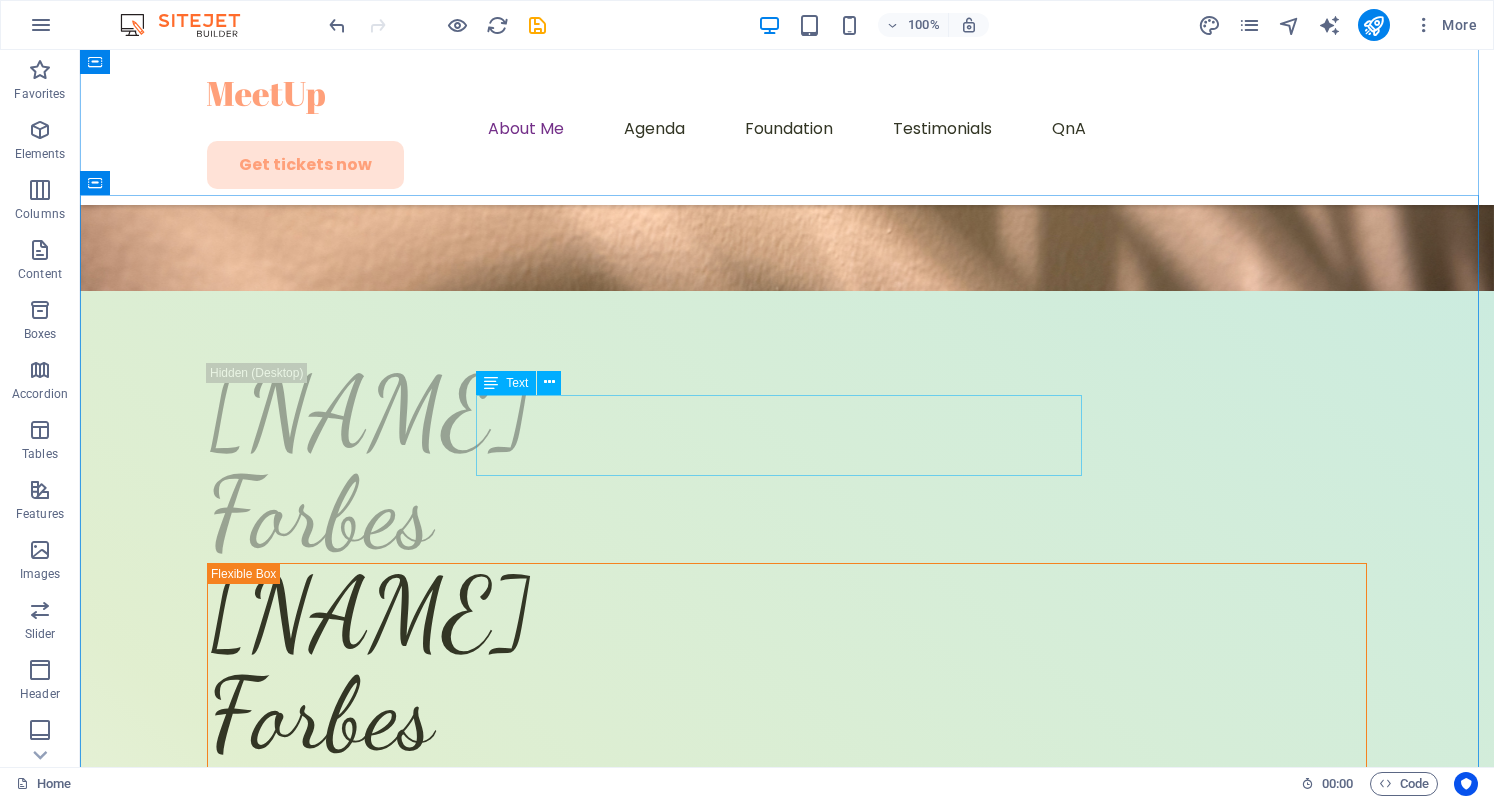 scroll, scrollTop: 886, scrollLeft: 0, axis: vertical 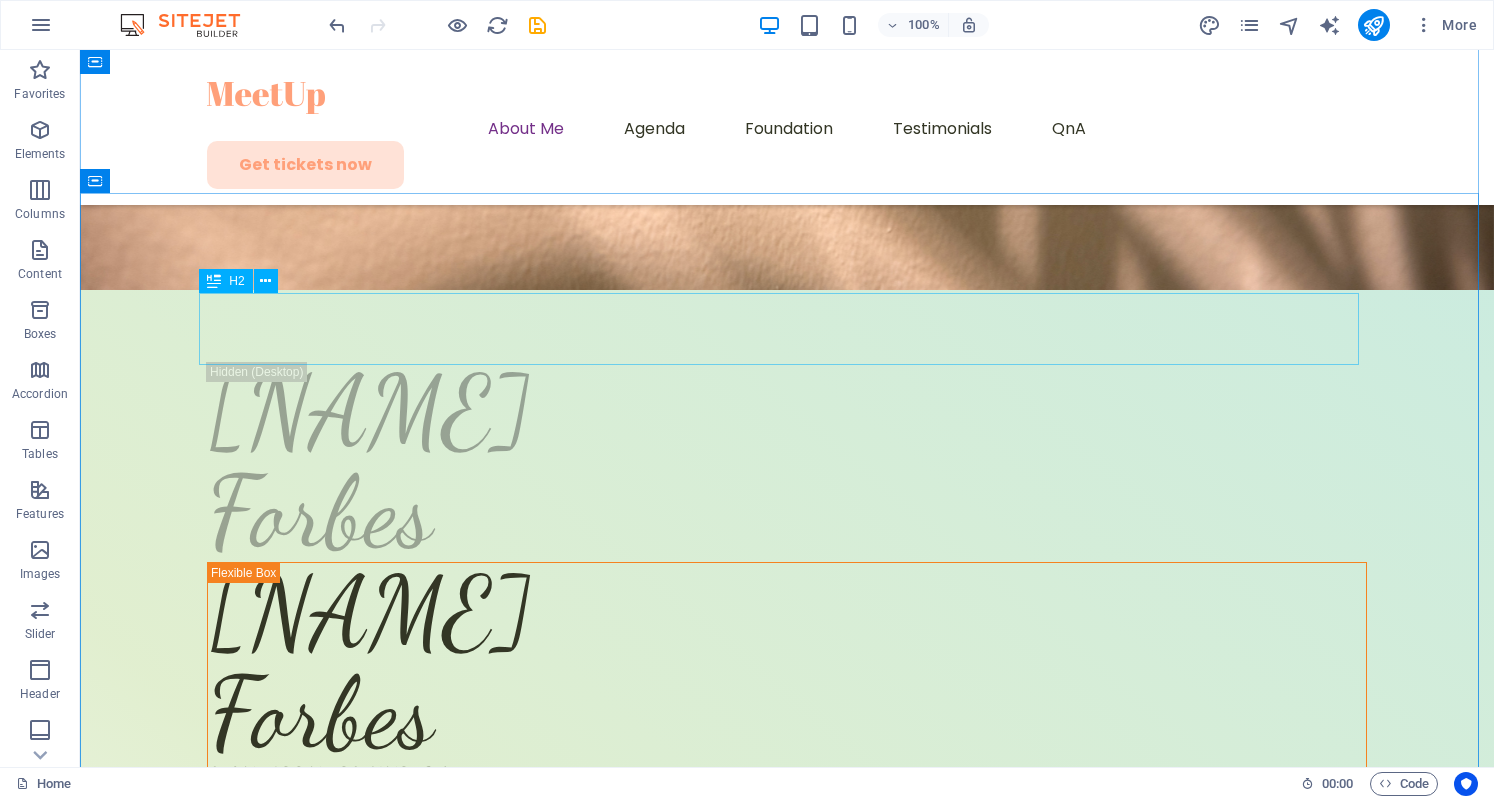 click on "Meet The Speakers" at bounding box center (787, 1932) 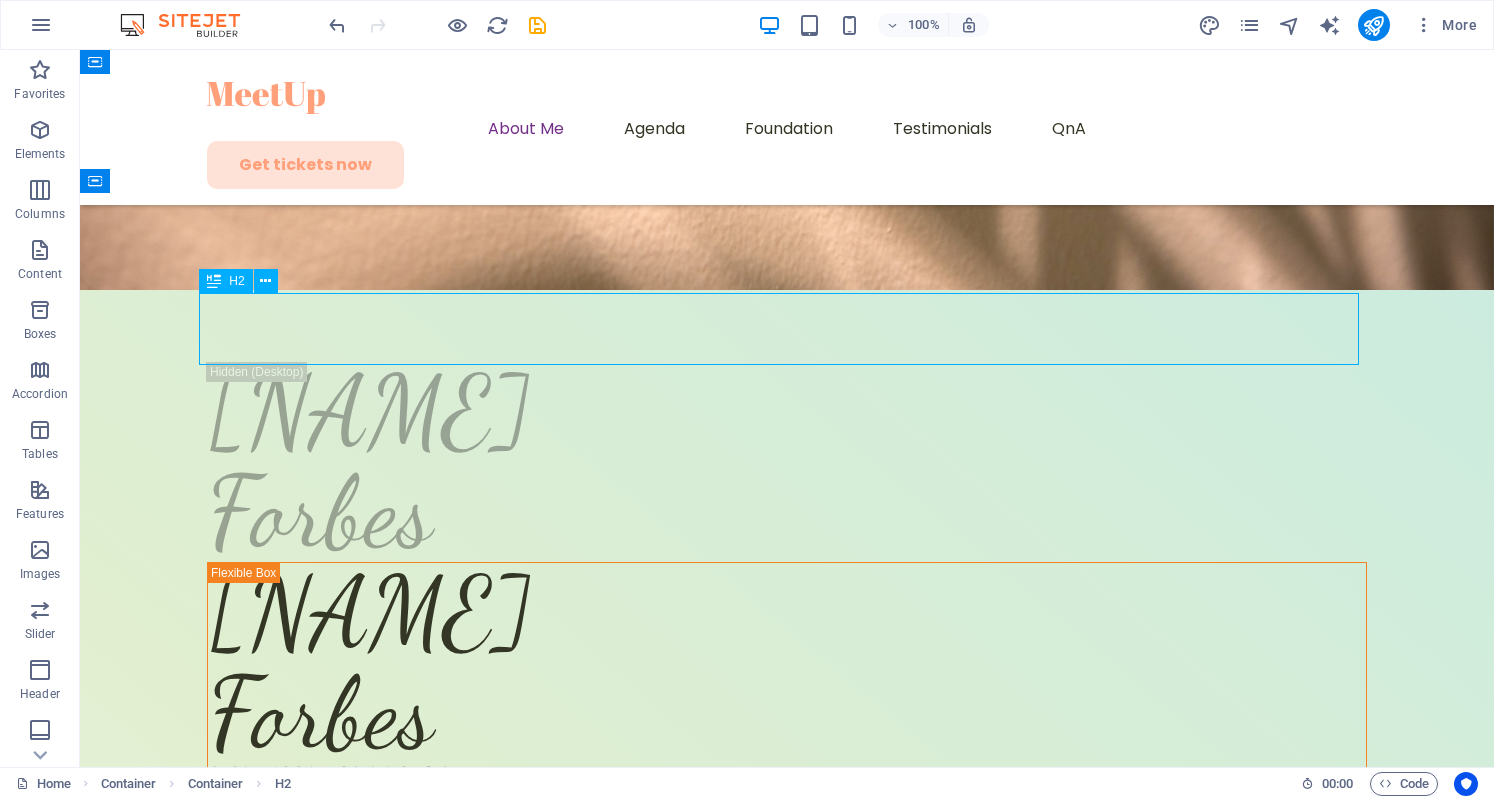 click on "Meet The Speakers" at bounding box center (787, 1932) 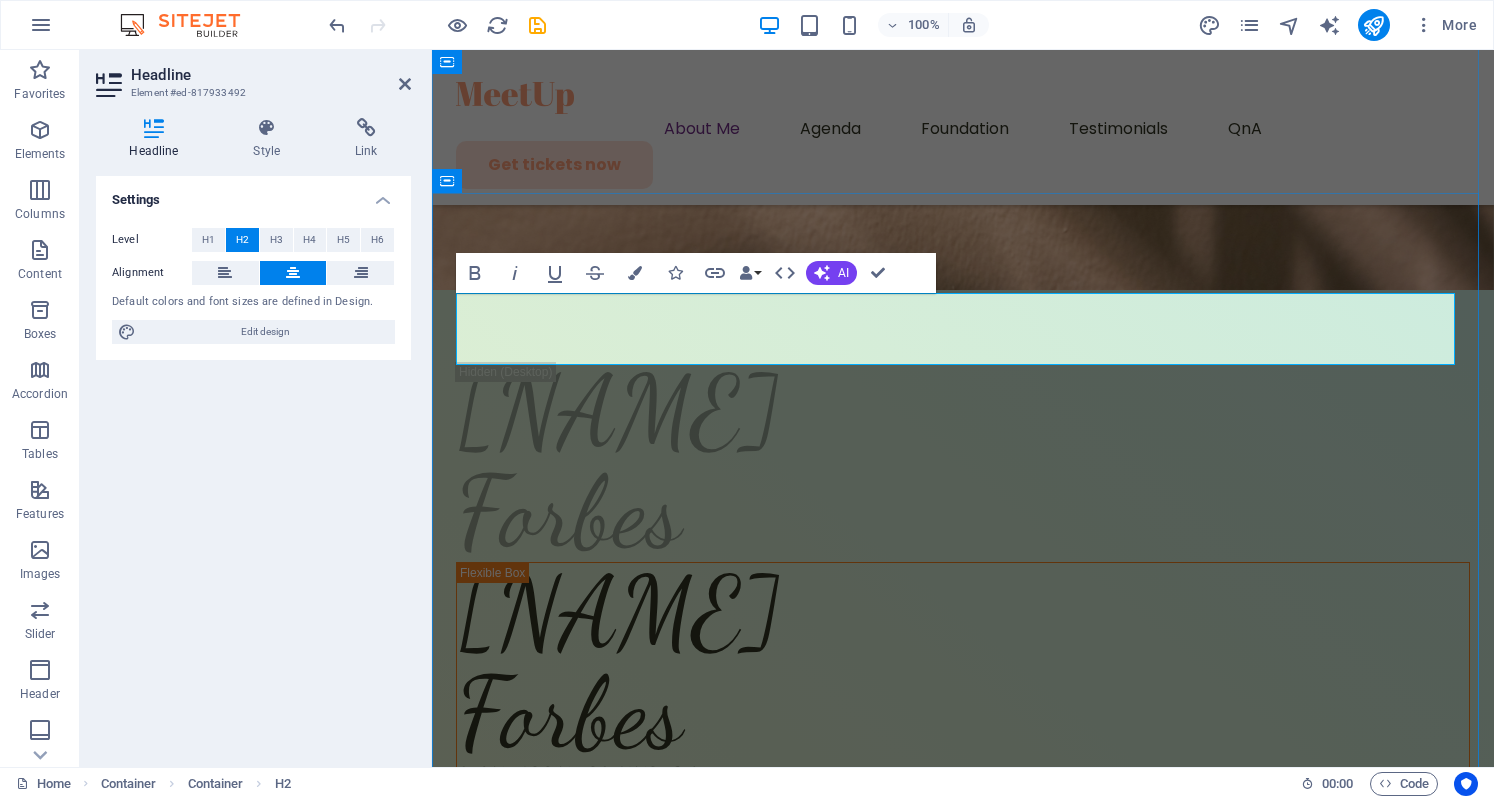 type 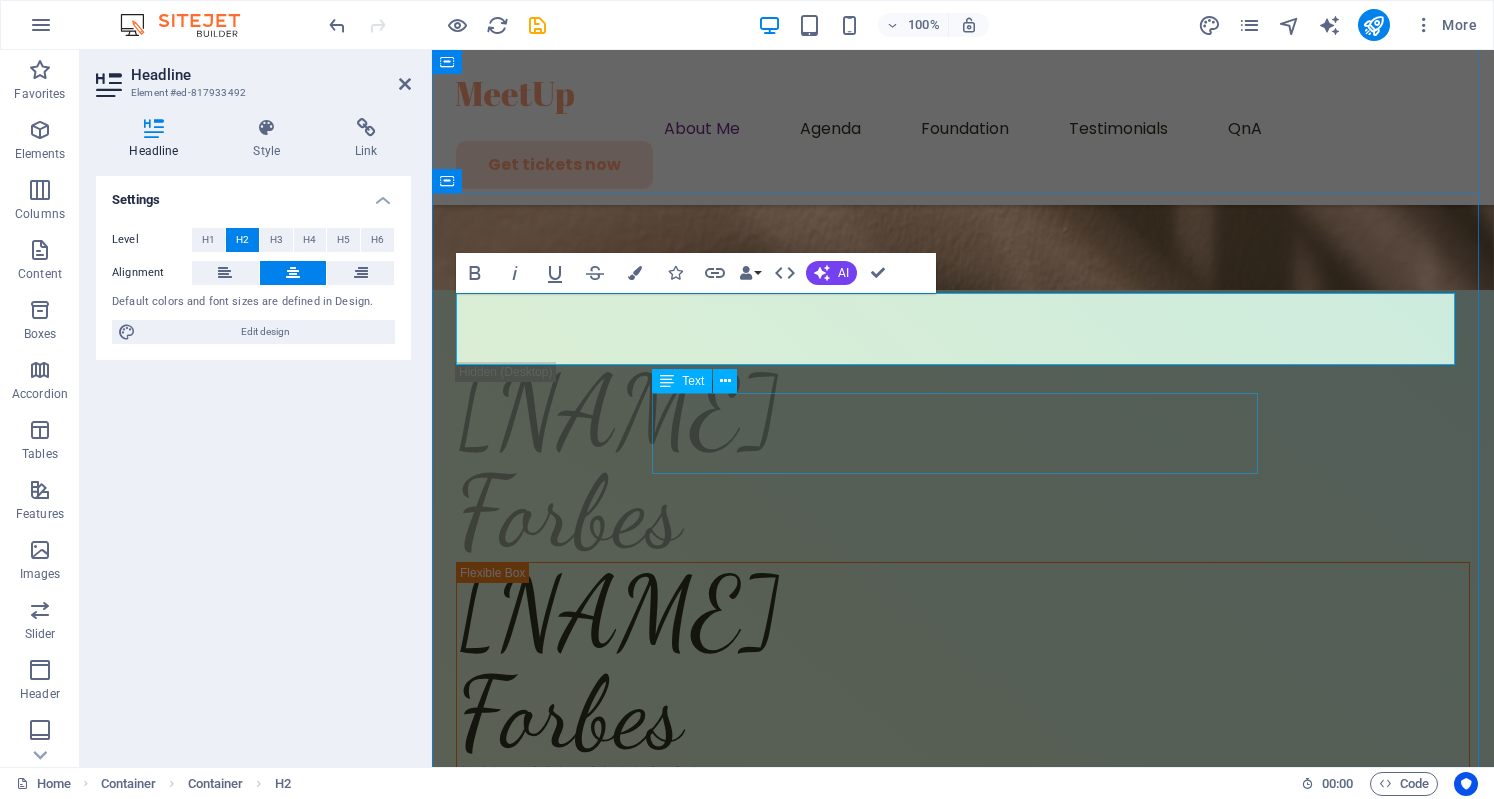click on "Lorem ipsum dolor sit amet, consectetur adipiscing elit. Suspendisse varius enim in eros elementum tristique. Duis cursus, mi quis." at bounding box center (963, 2023) 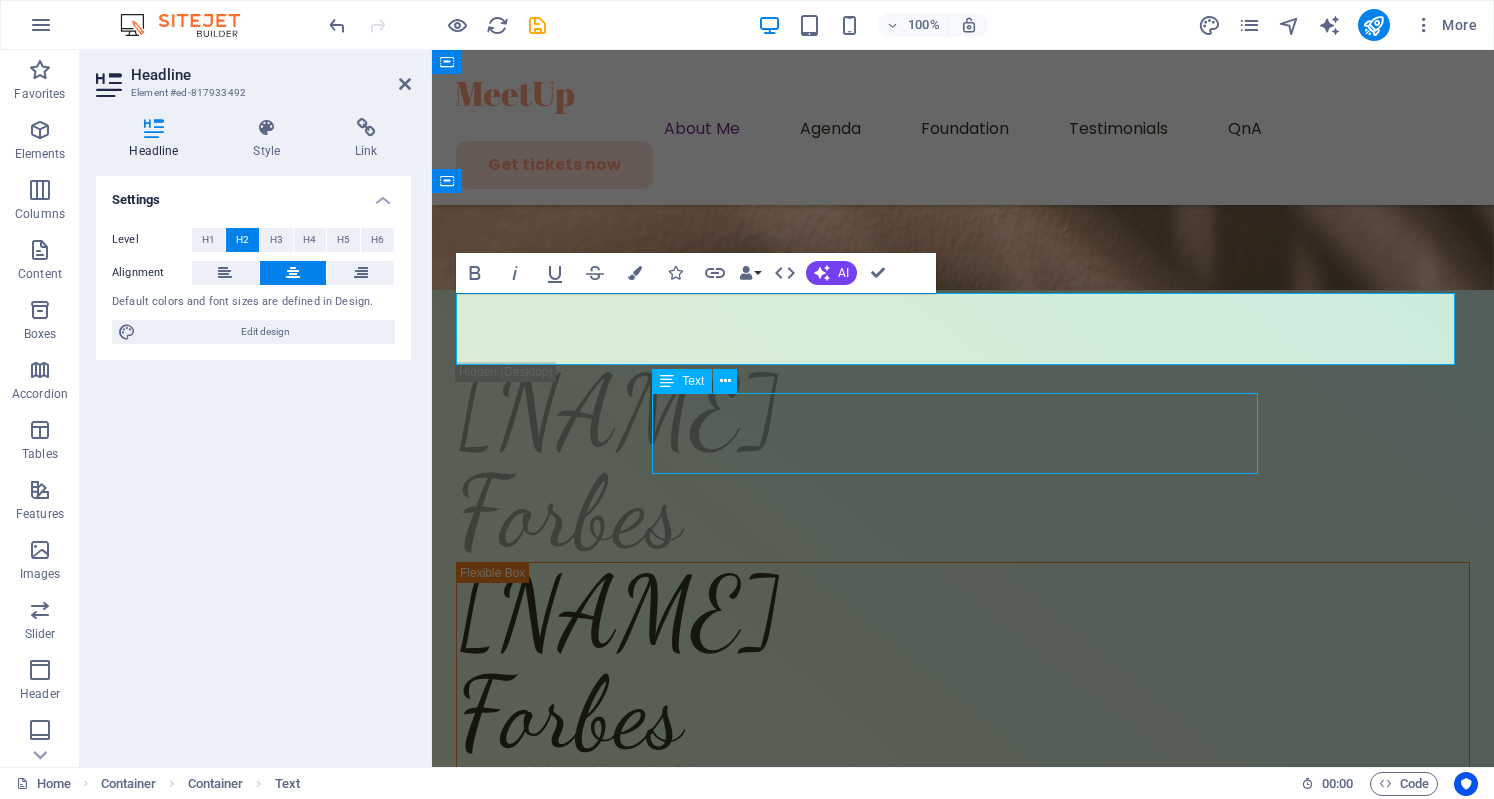 click on "Lorem ipsum dolor sit amet, consectetur adipiscing elit. Suspendisse varius enim in eros elementum tristique. Duis cursus, mi quis." at bounding box center [963, 2023] 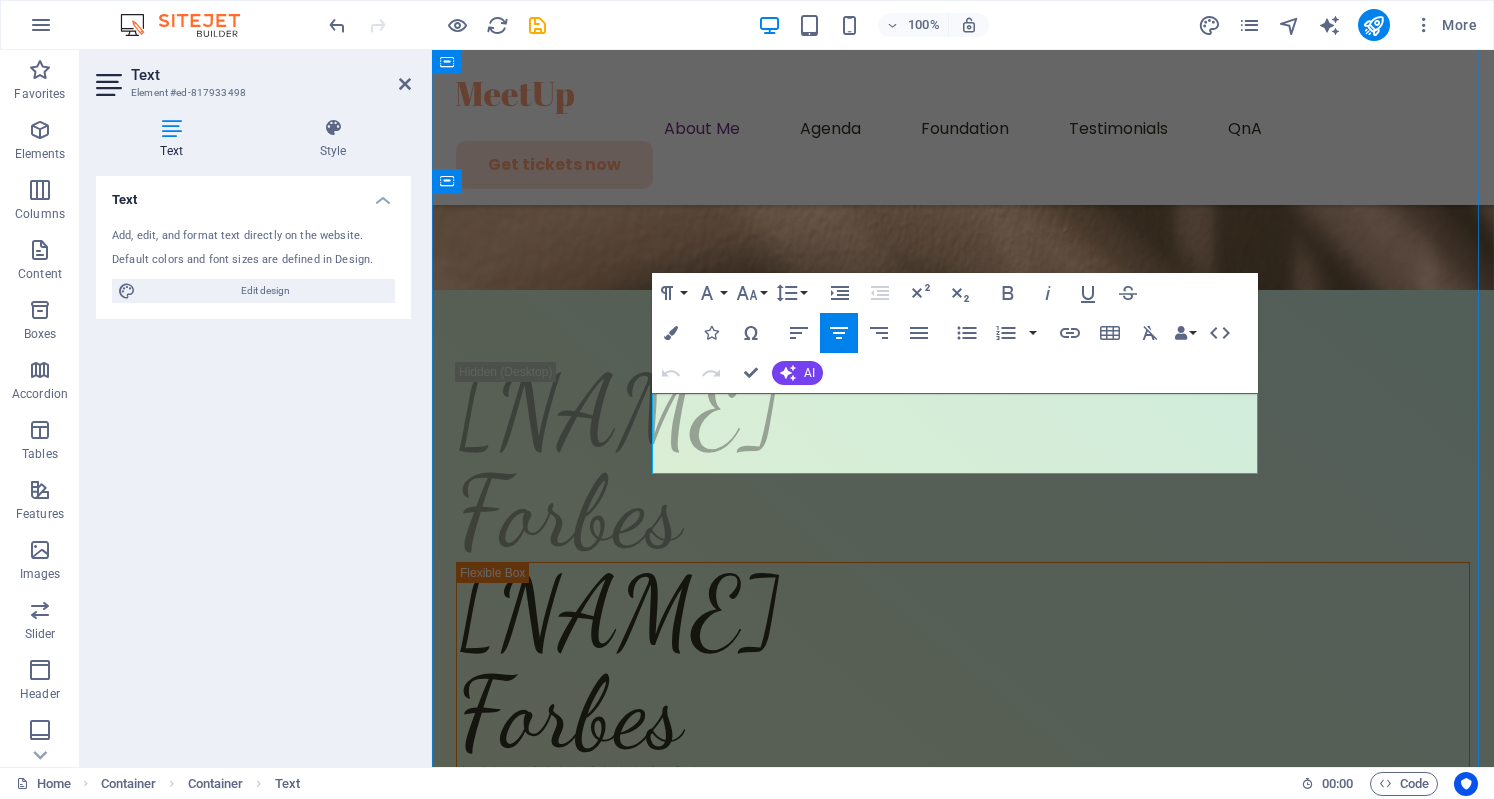 type 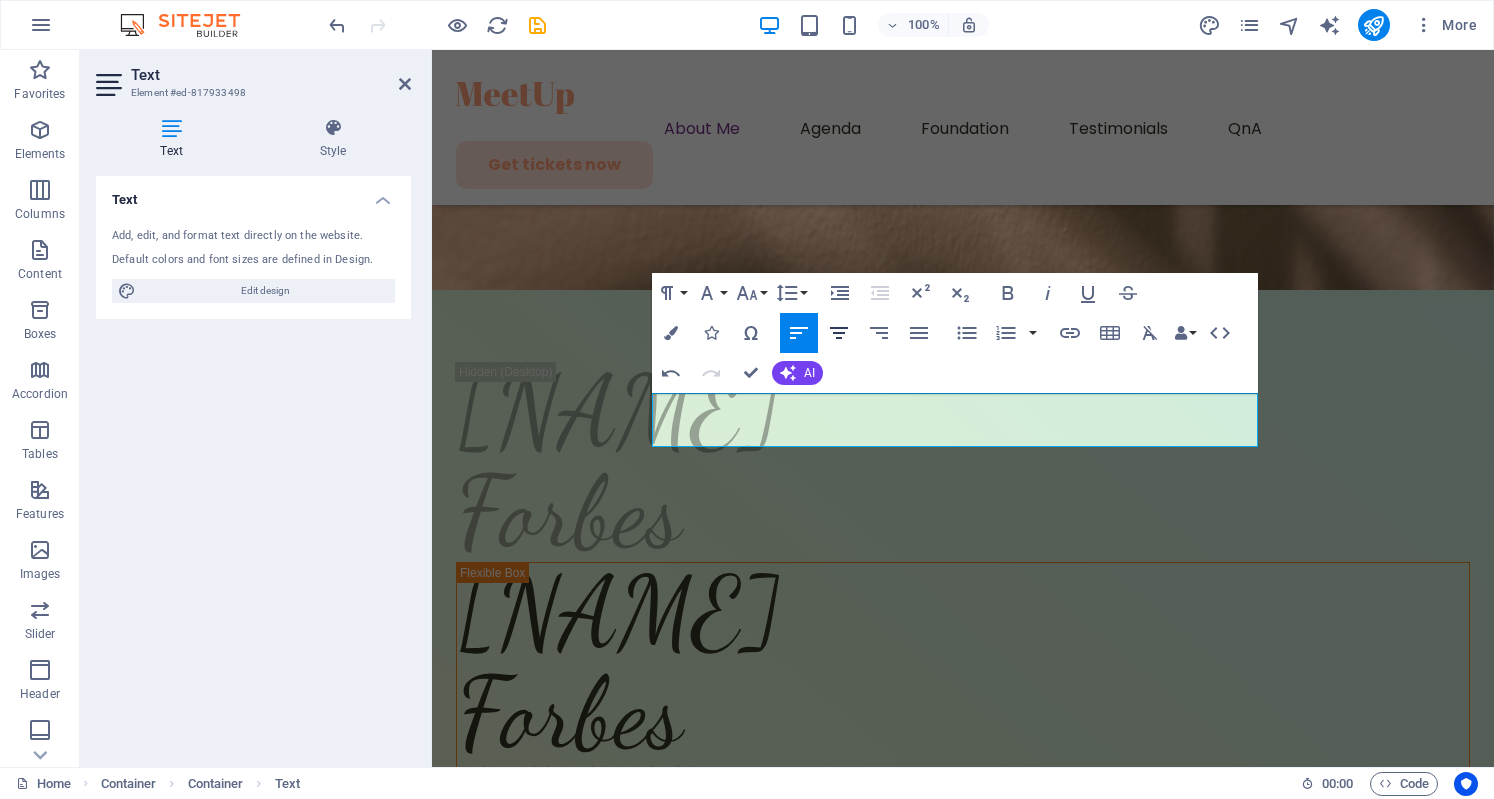 click 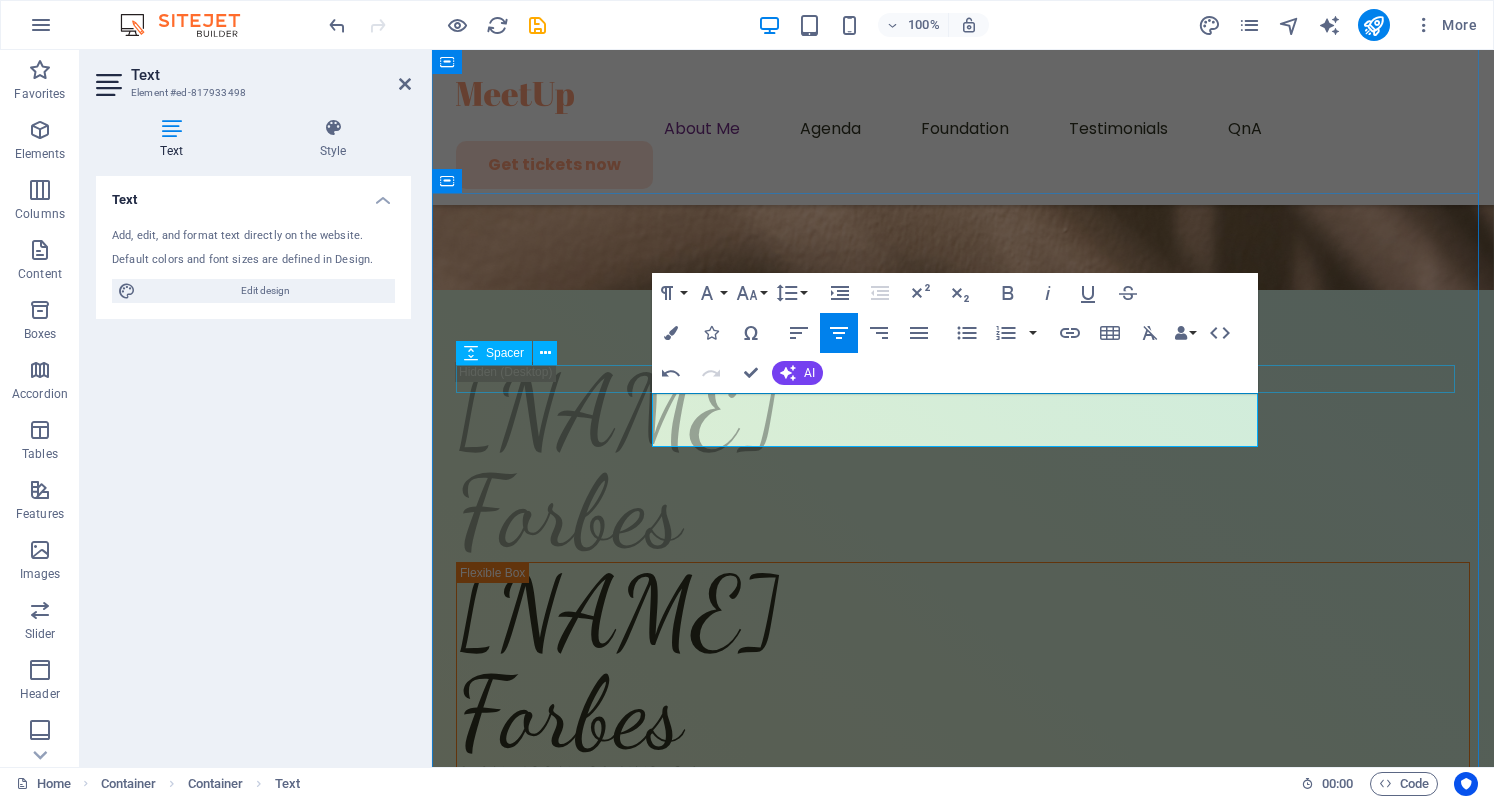click at bounding box center (963, 1982) 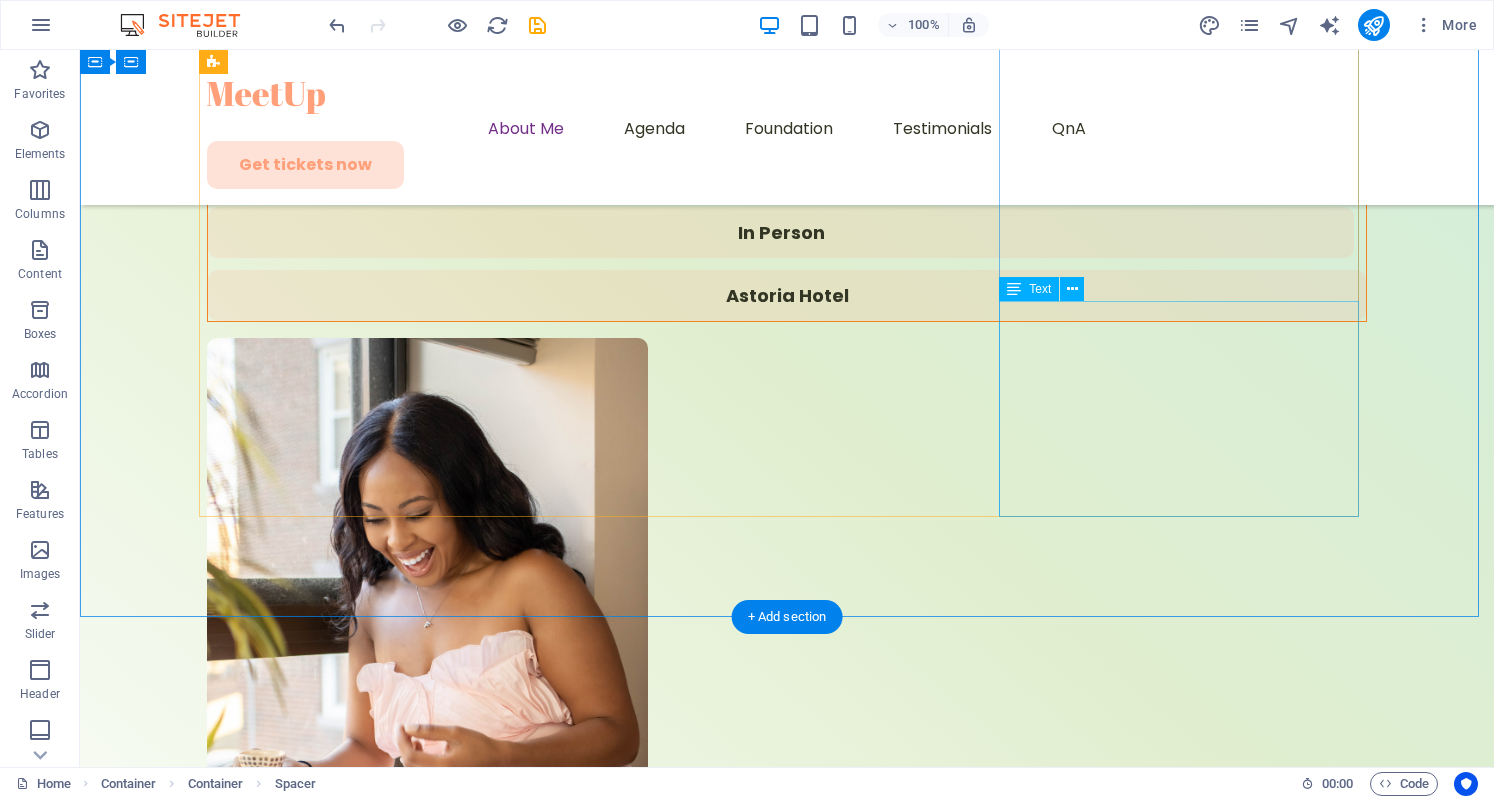 scroll, scrollTop: 1683, scrollLeft: 0, axis: vertical 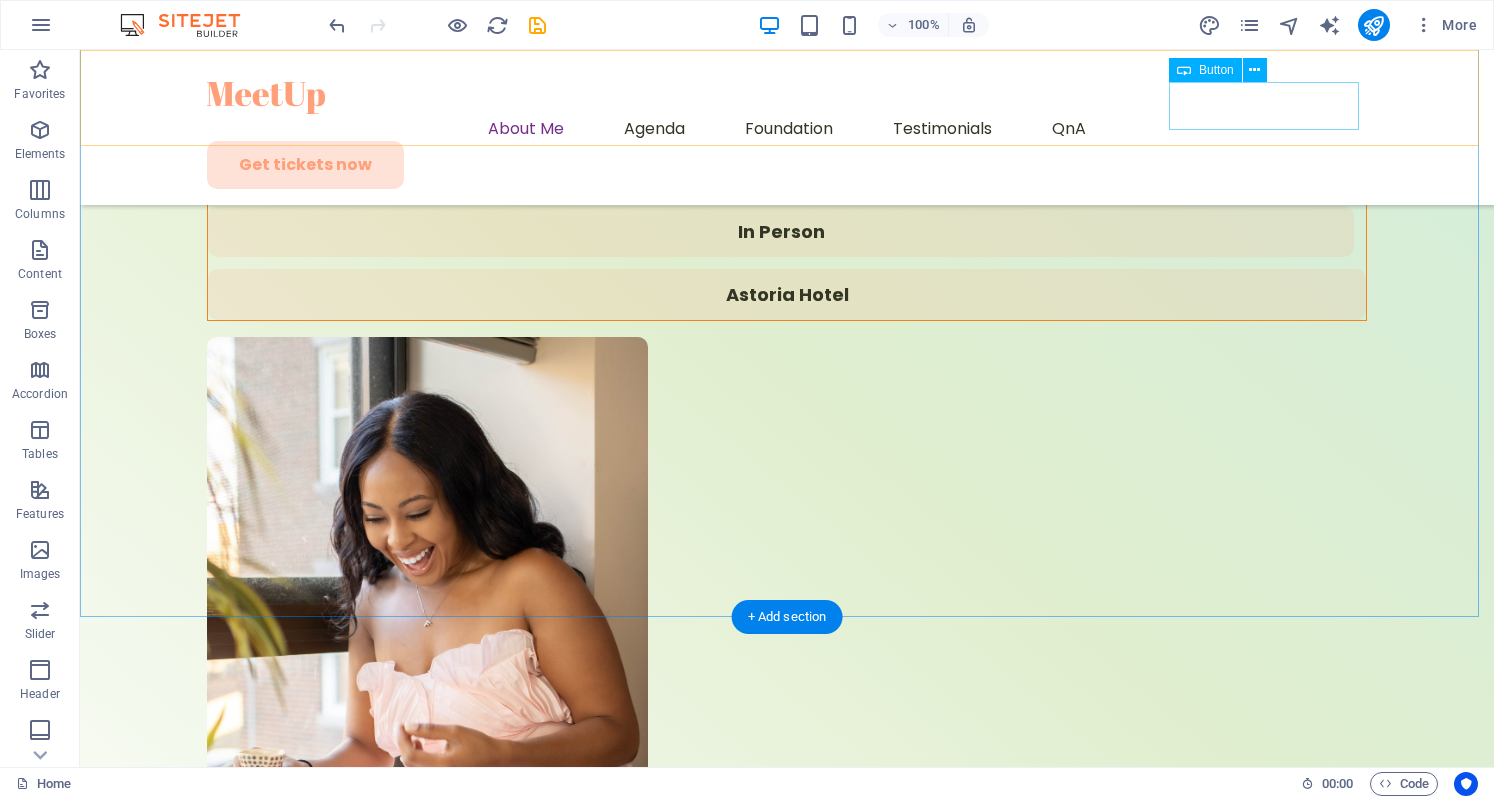 click on "Get tickets now" at bounding box center (787, 165) 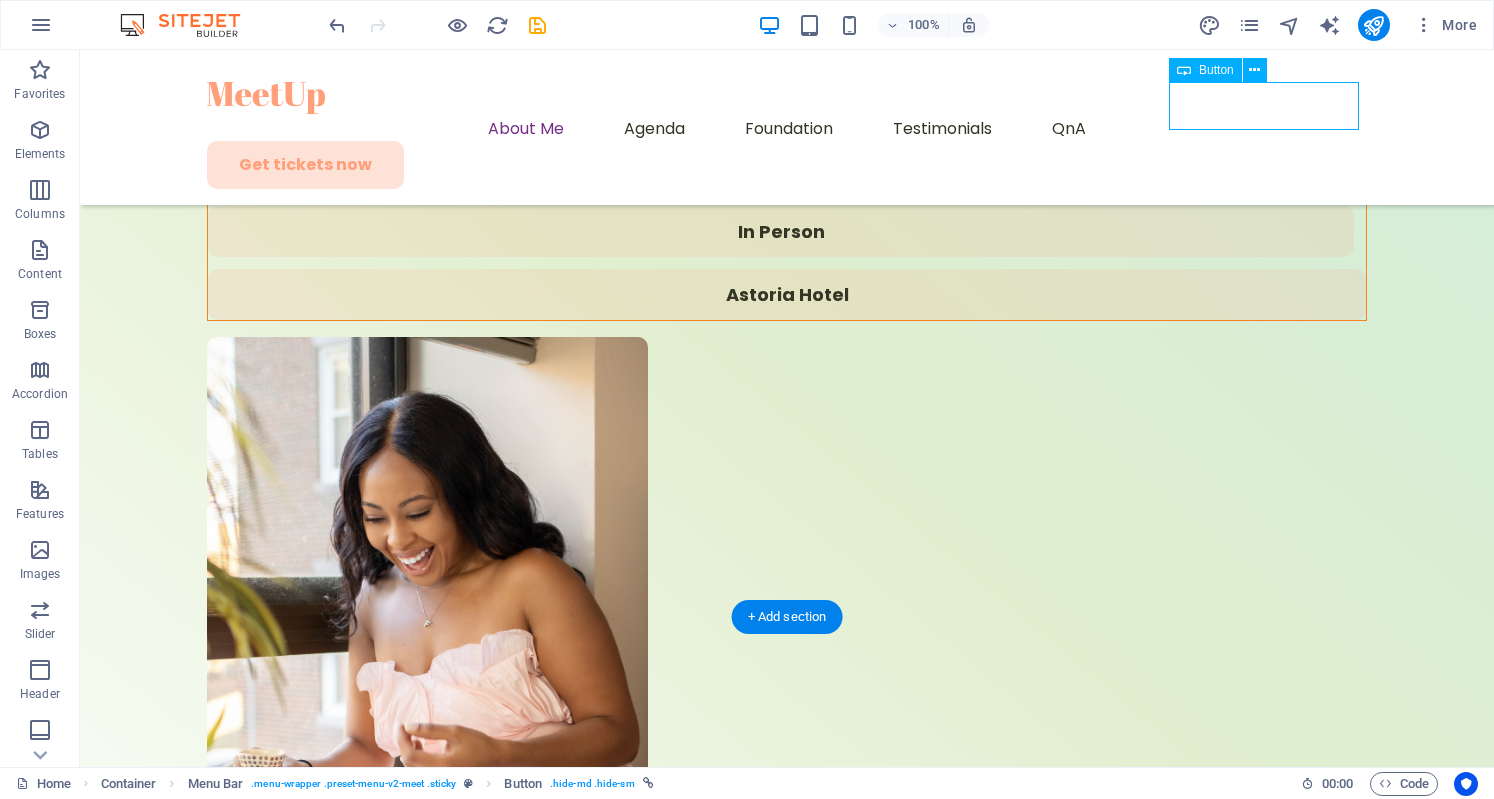 click on "Get tickets now" at bounding box center [787, 165] 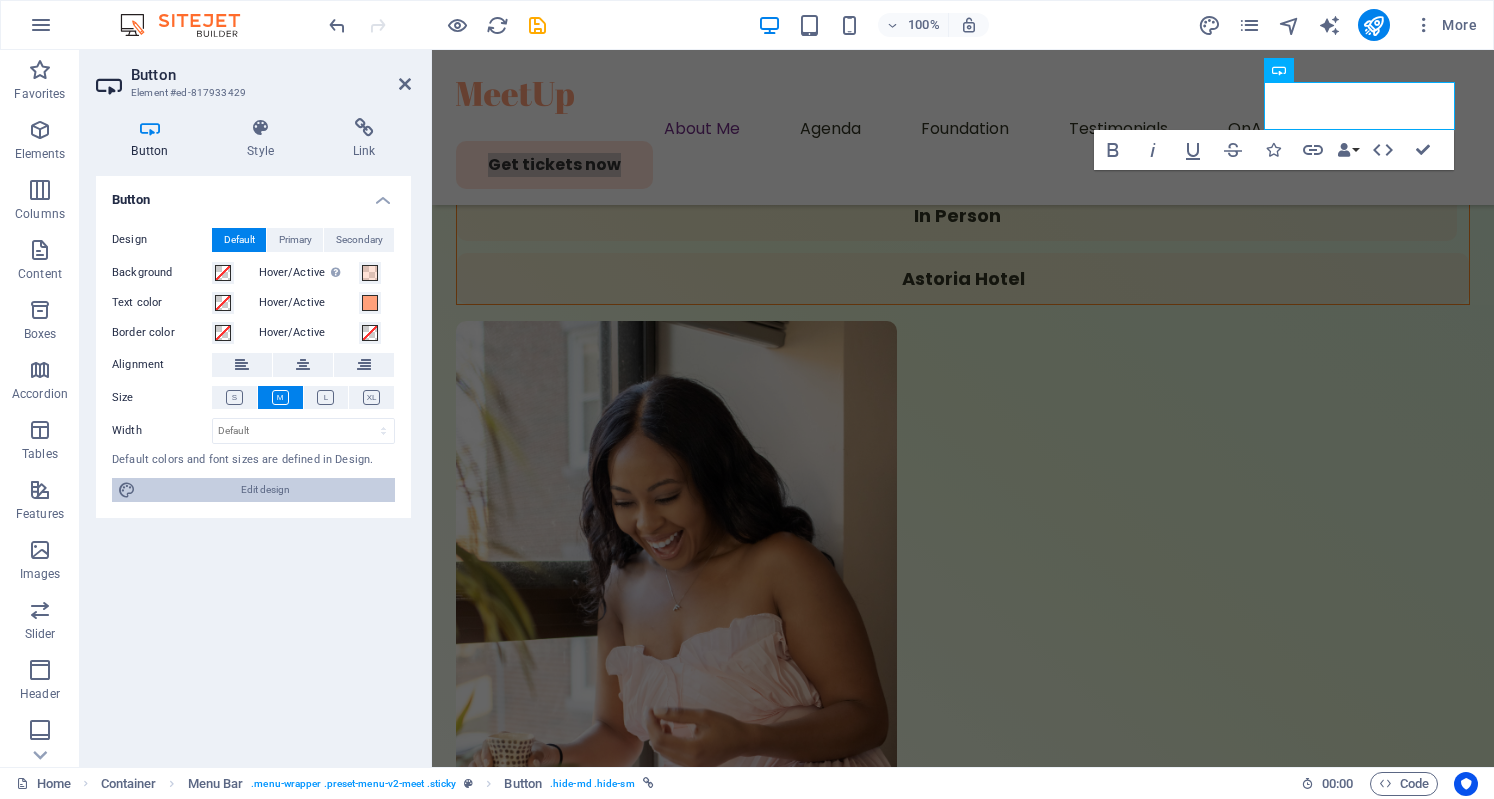 drag, startPoint x: 315, startPoint y: 487, endPoint x: 968, endPoint y: 781, distance: 716.13196 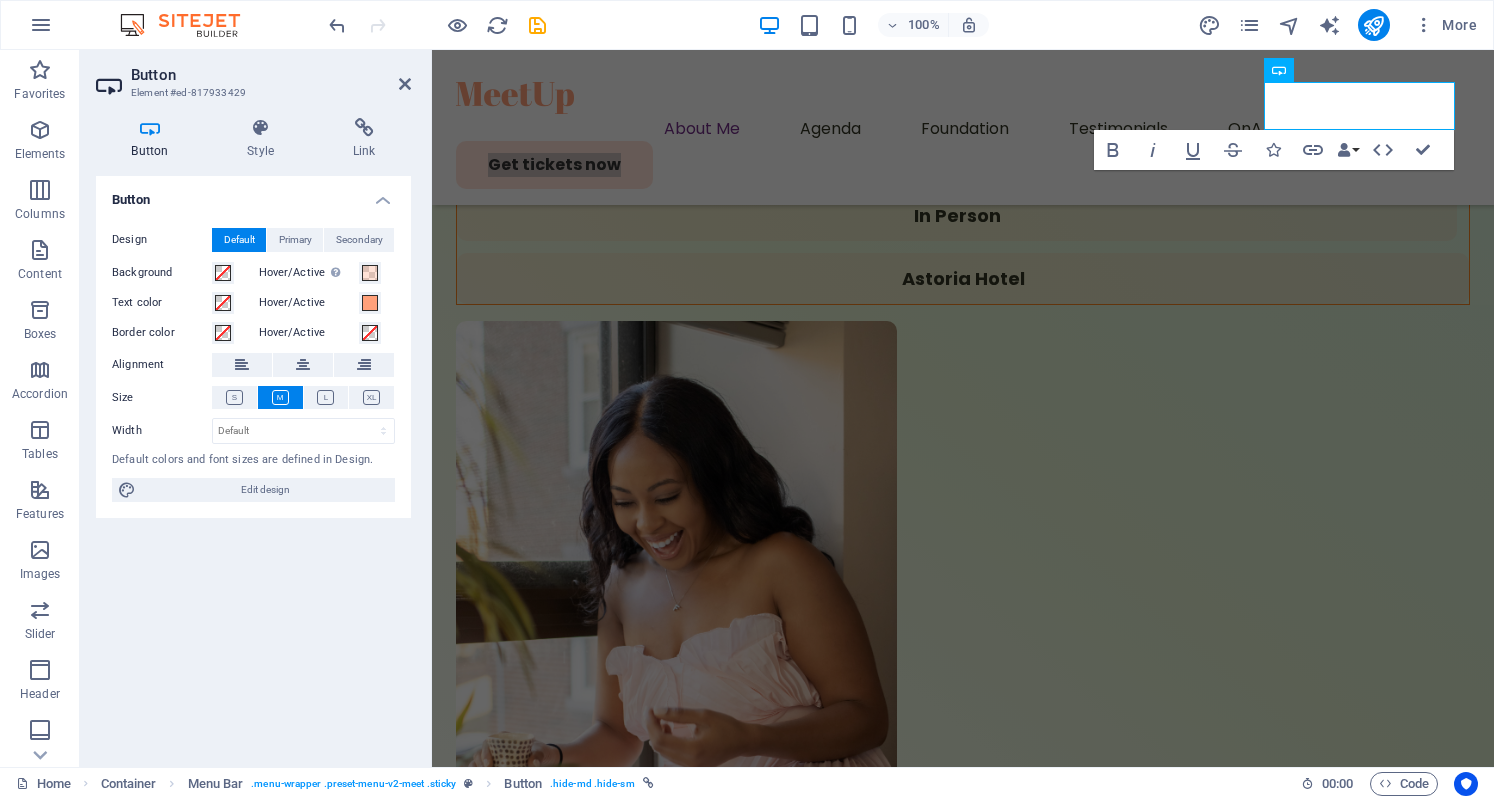 select on "px" 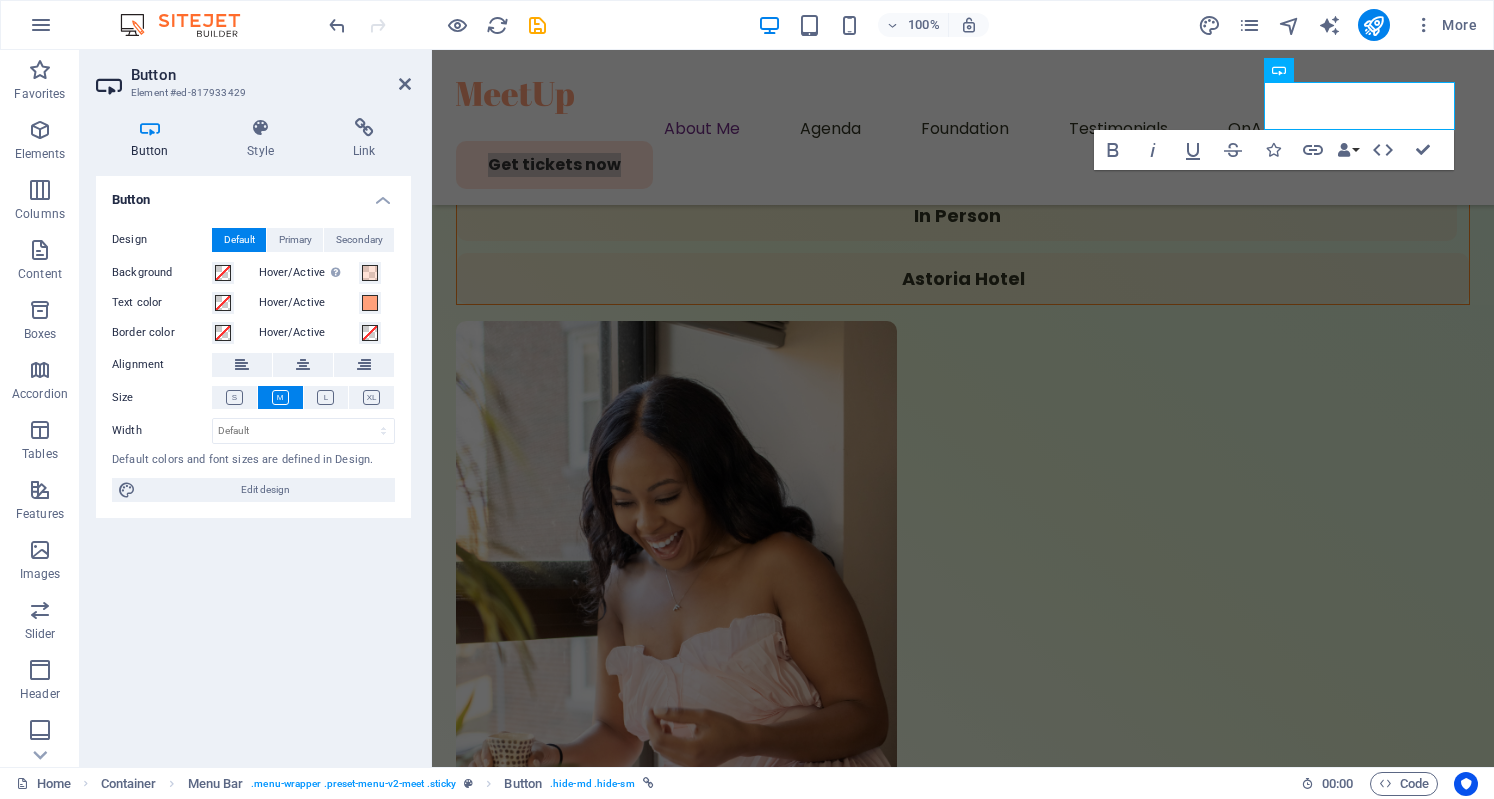 select on "400" 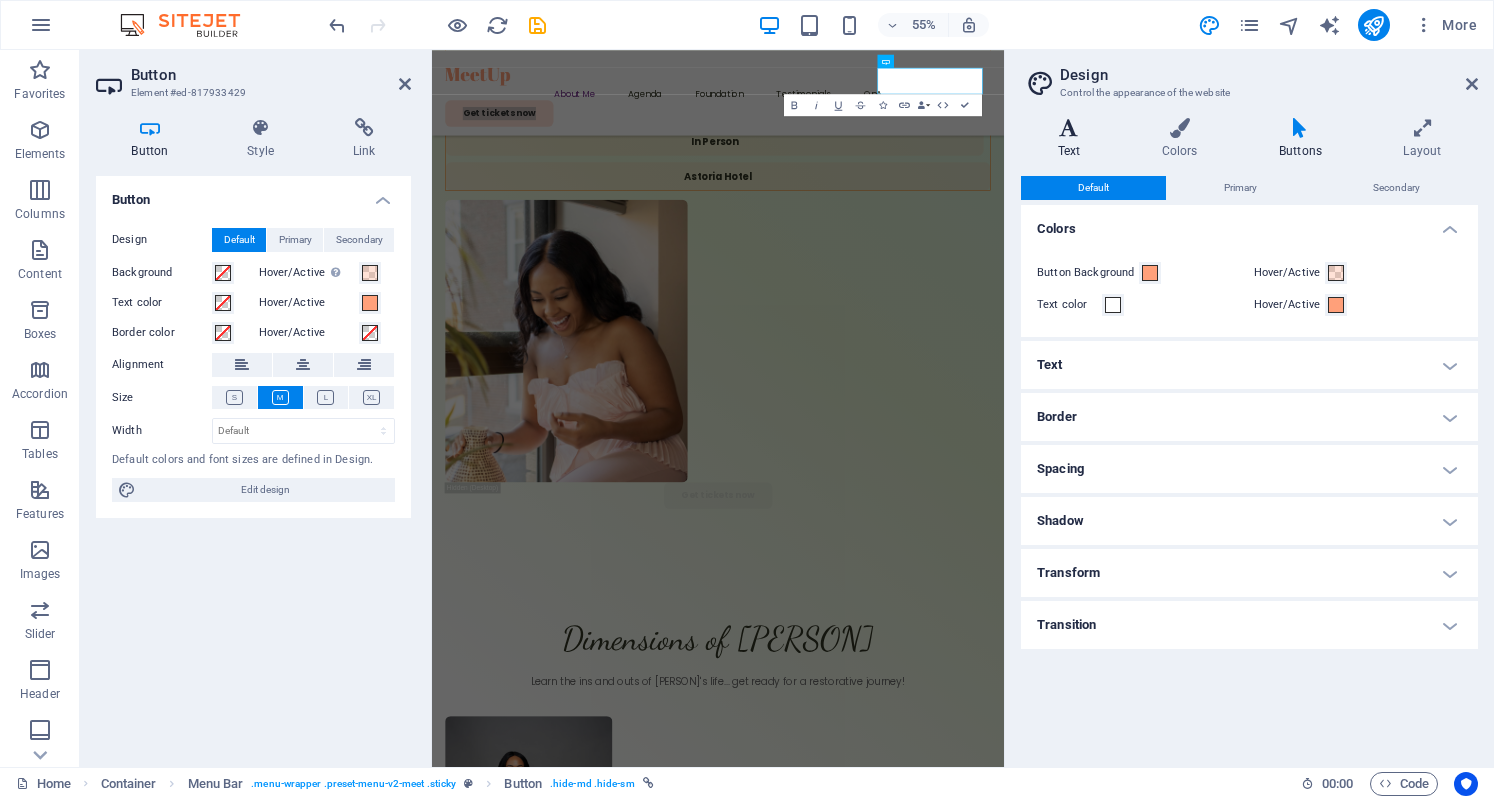 click on "Text" at bounding box center [1073, 139] 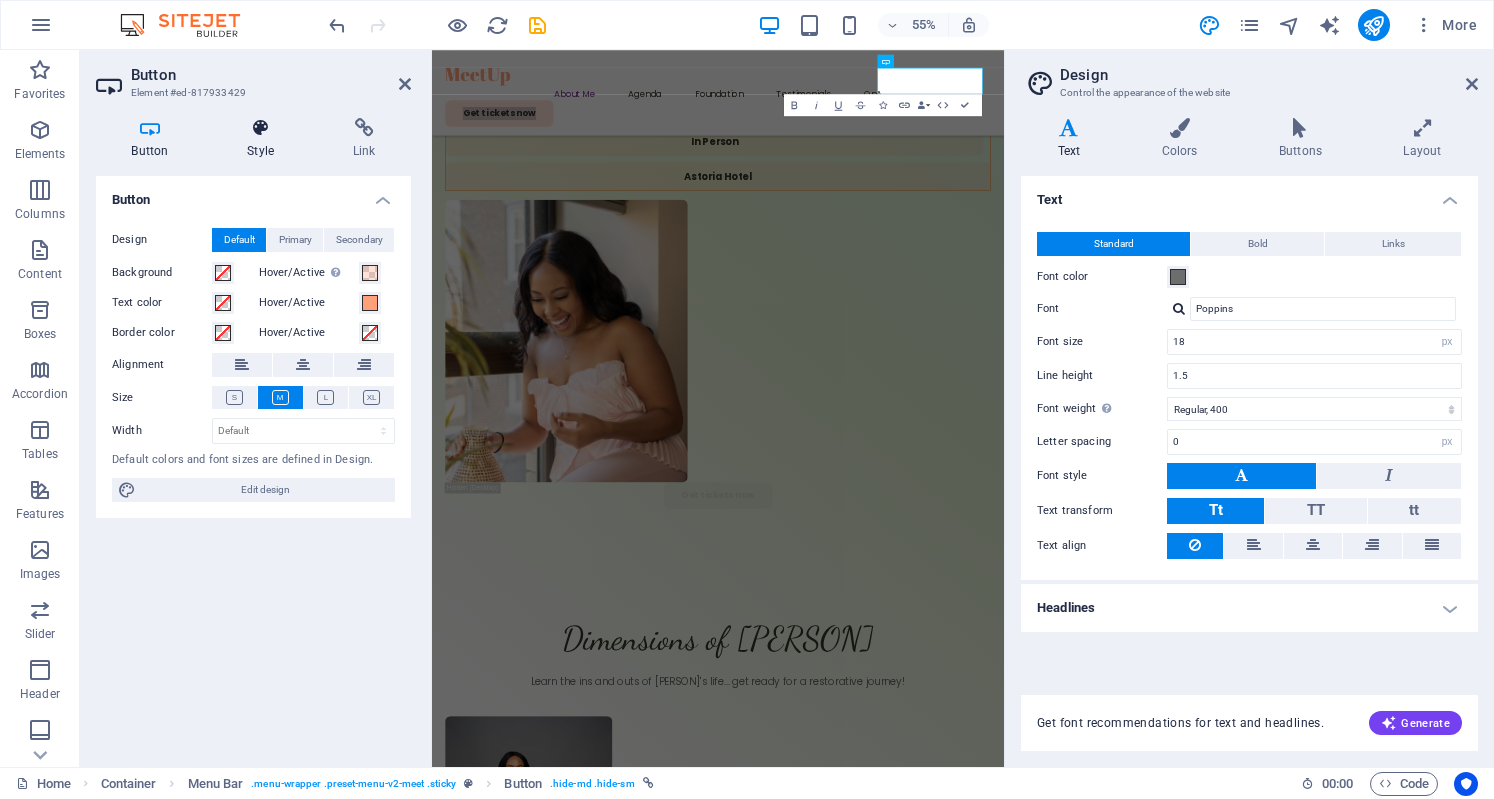 click on "Style" at bounding box center (265, 139) 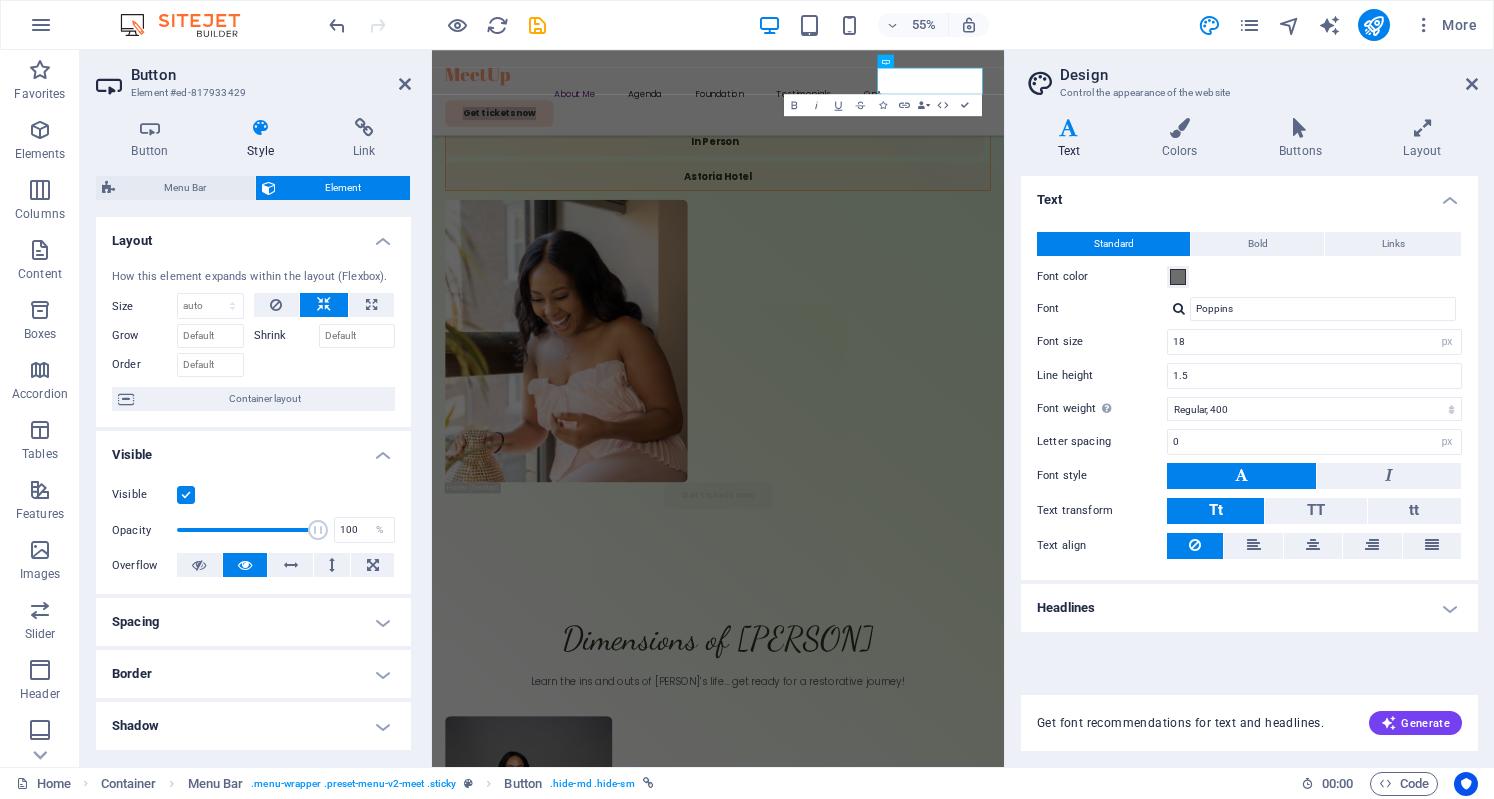 scroll, scrollTop: 310, scrollLeft: 0, axis: vertical 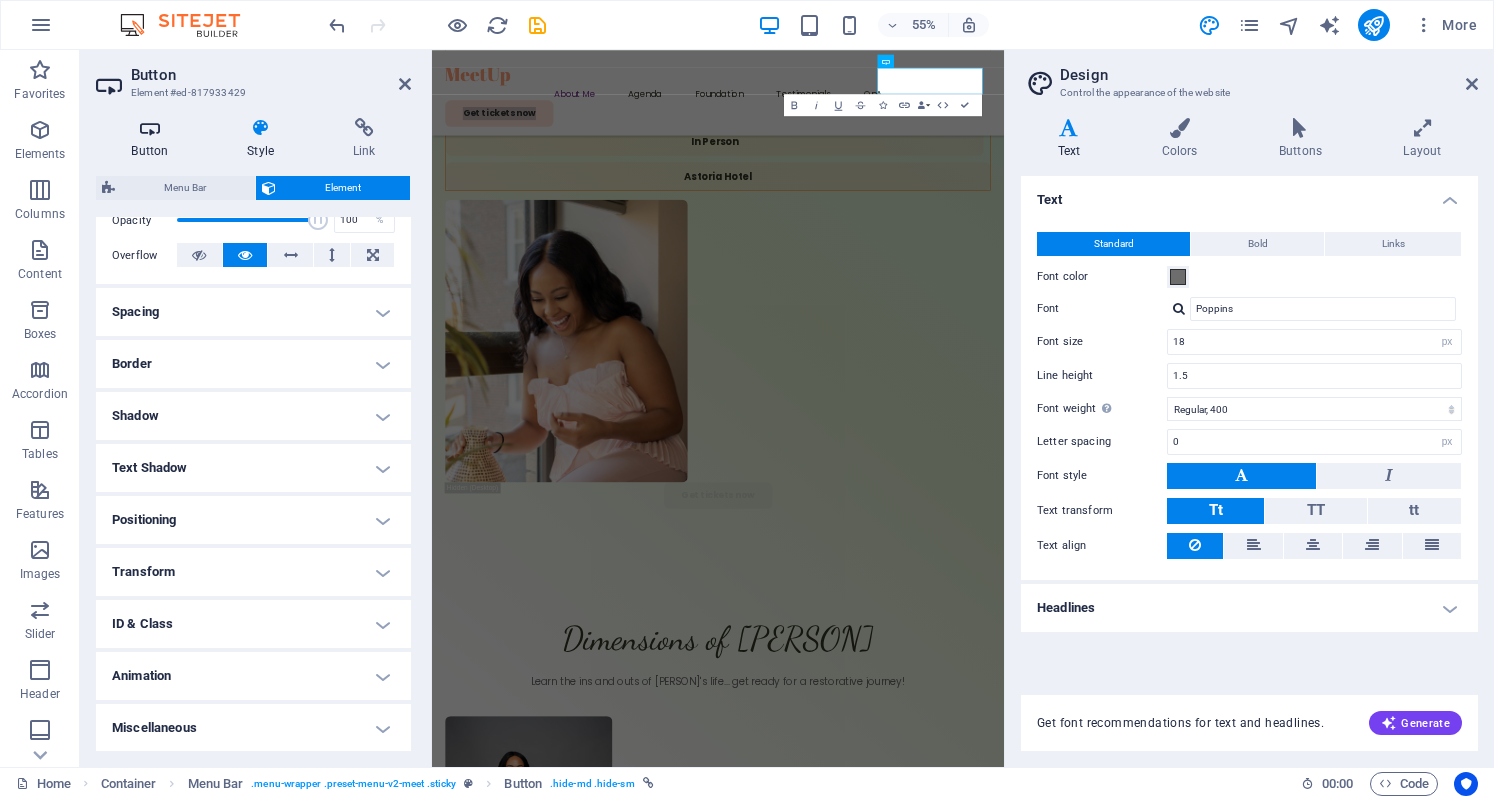 click on "Button" at bounding box center [154, 139] 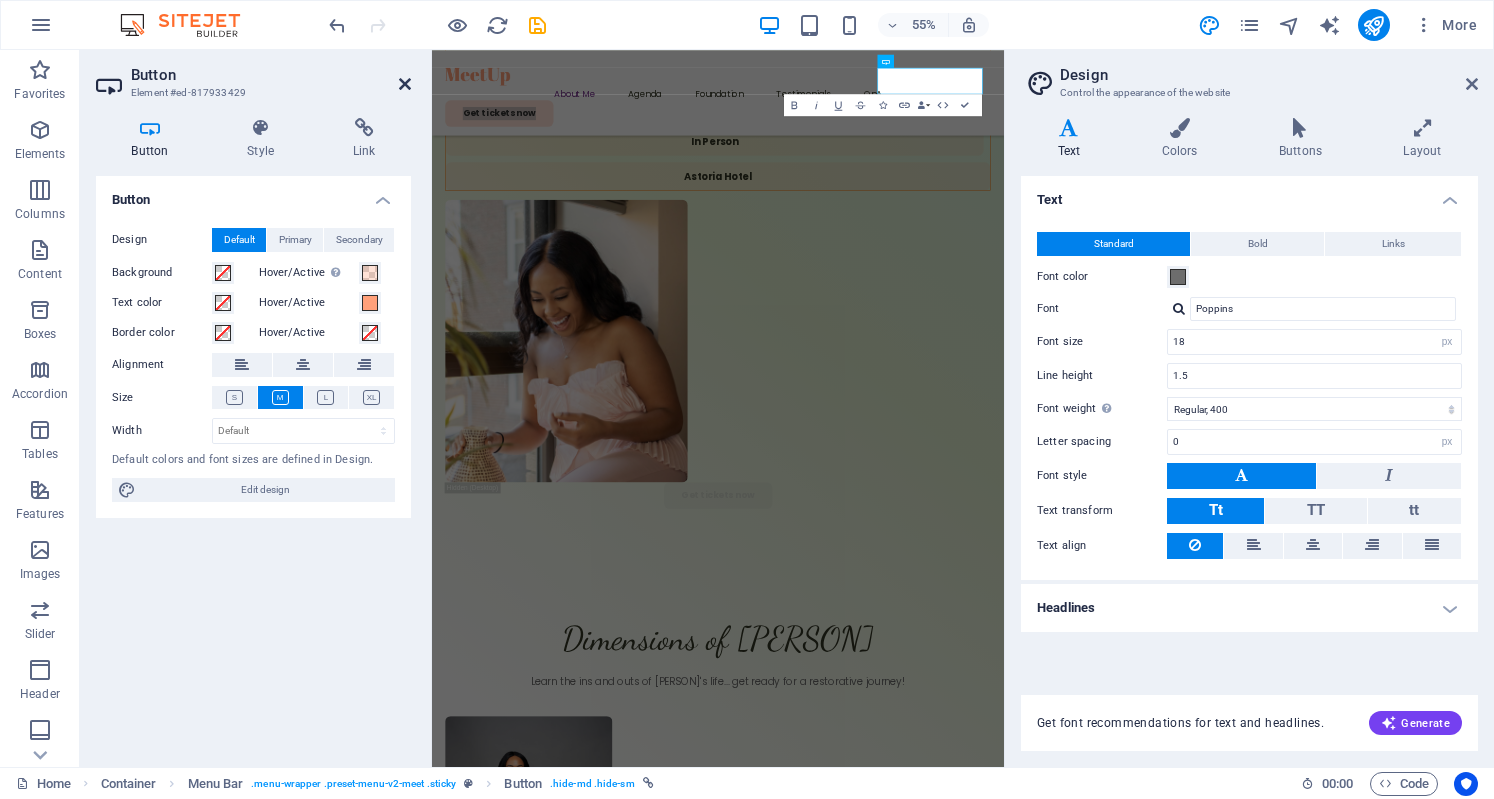 drag, startPoint x: 401, startPoint y: 82, endPoint x: 468, endPoint y: 4, distance: 102.825096 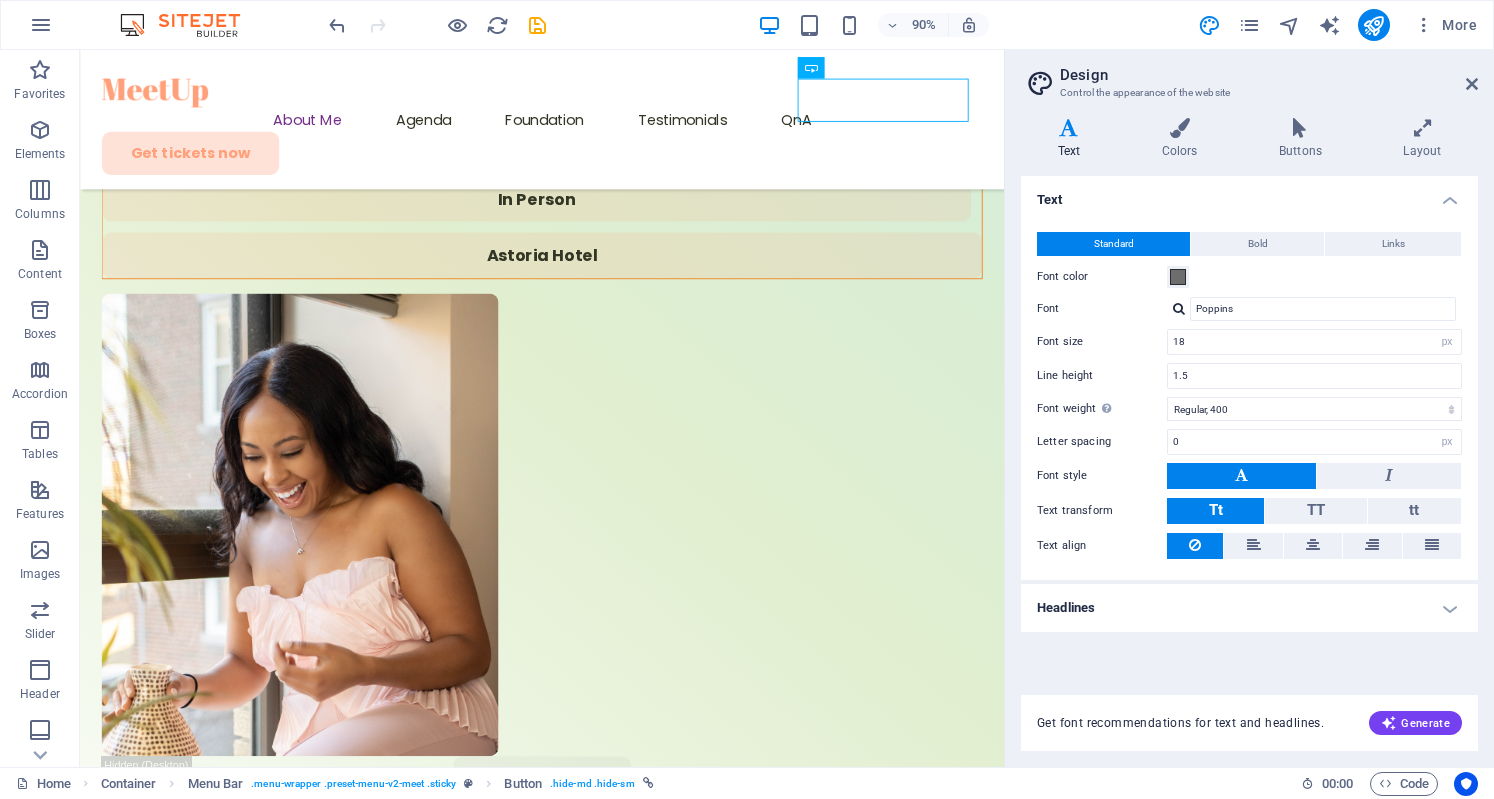 click on "Design" at bounding box center [1269, 75] 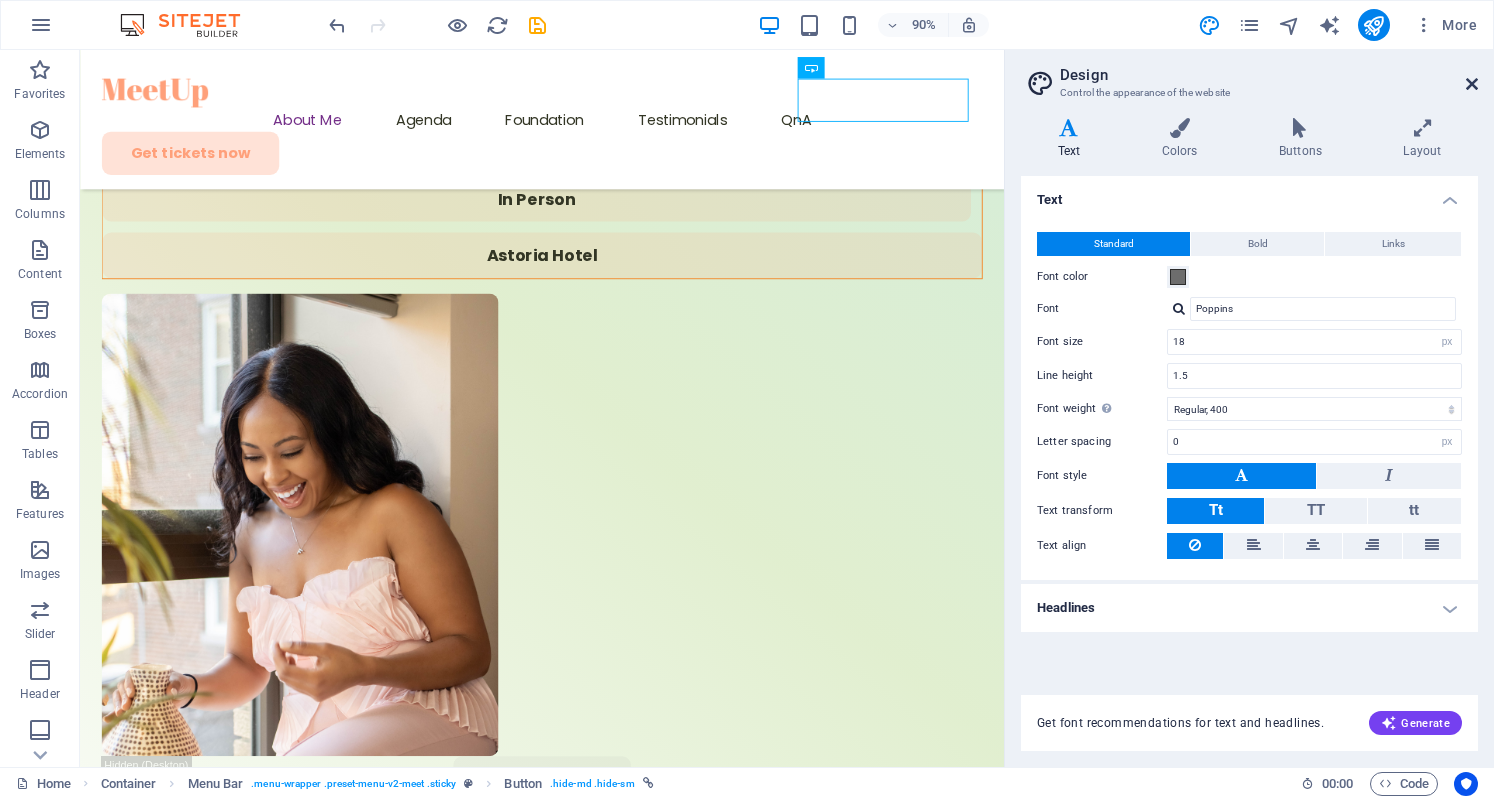 click at bounding box center (1472, 84) 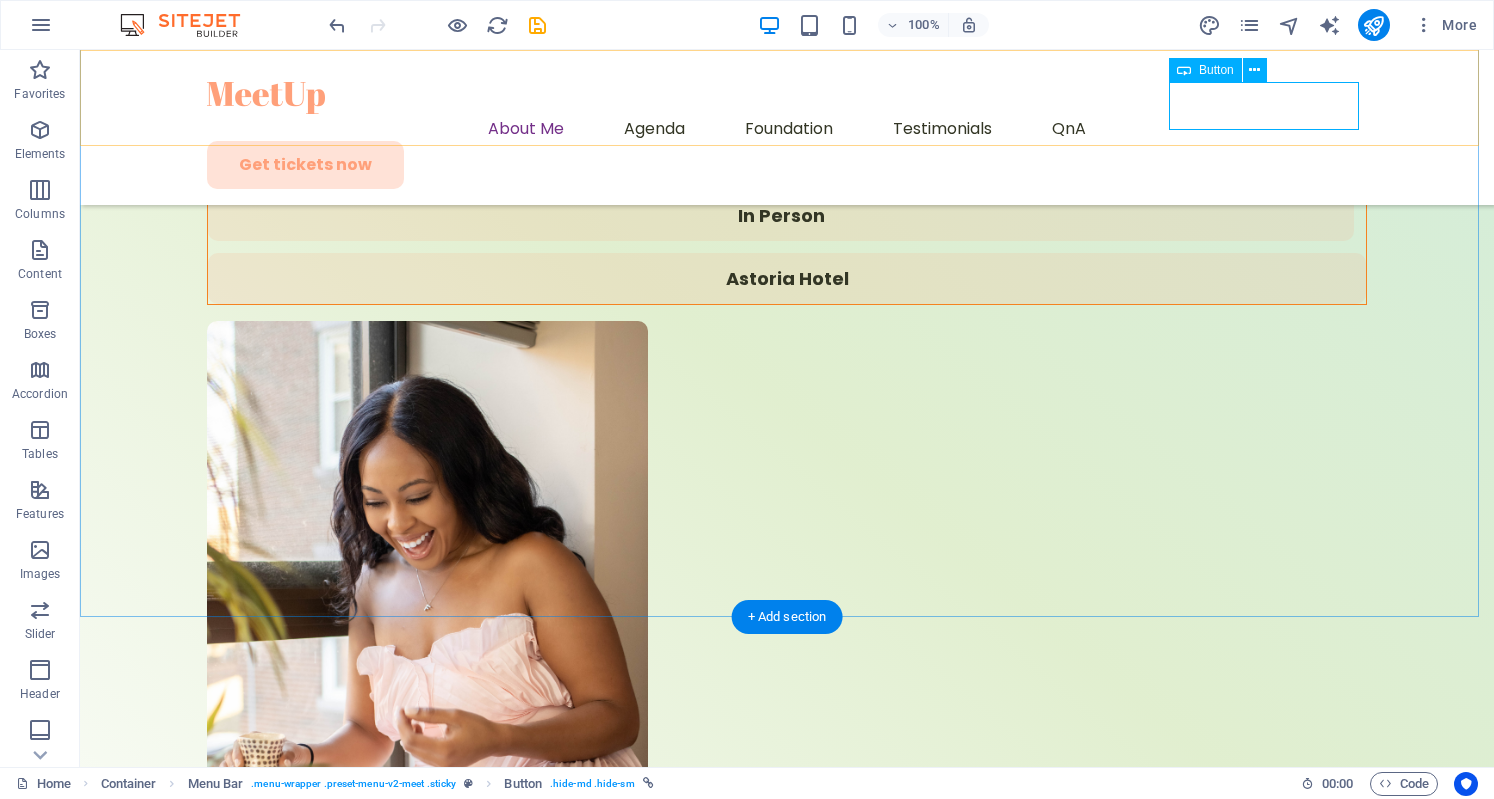 click on "Get tickets now" at bounding box center [787, 165] 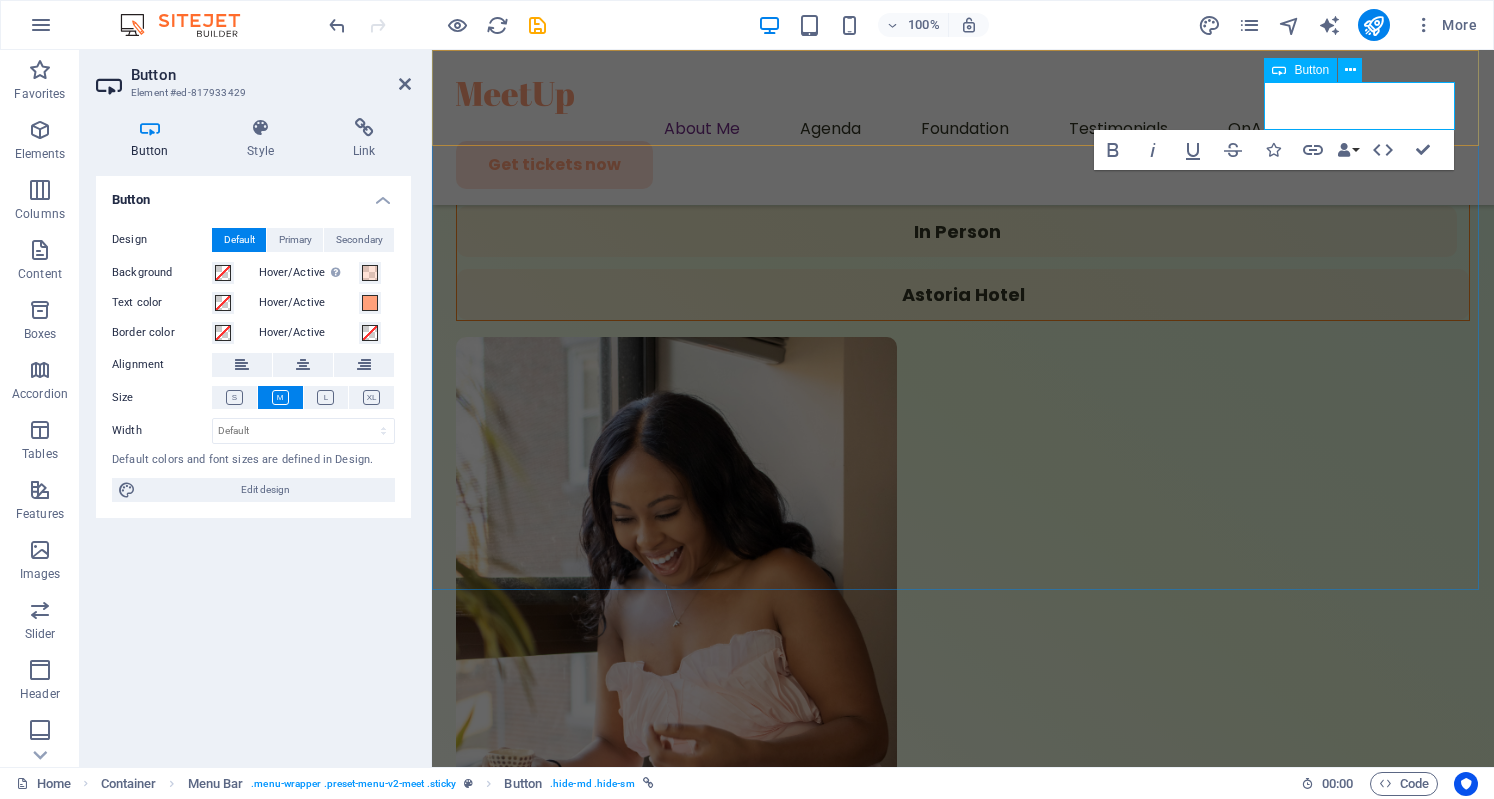type 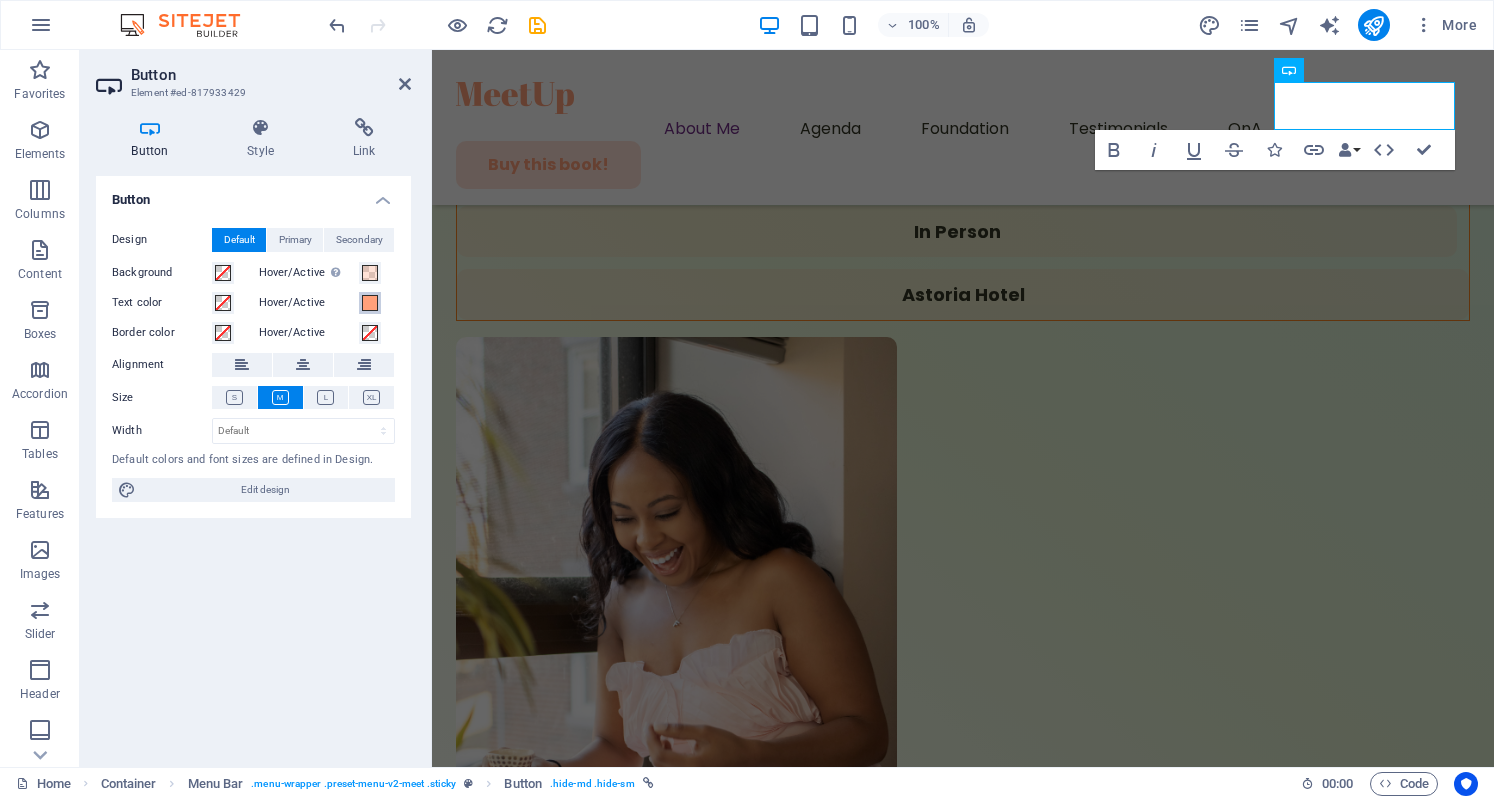 click at bounding box center (370, 303) 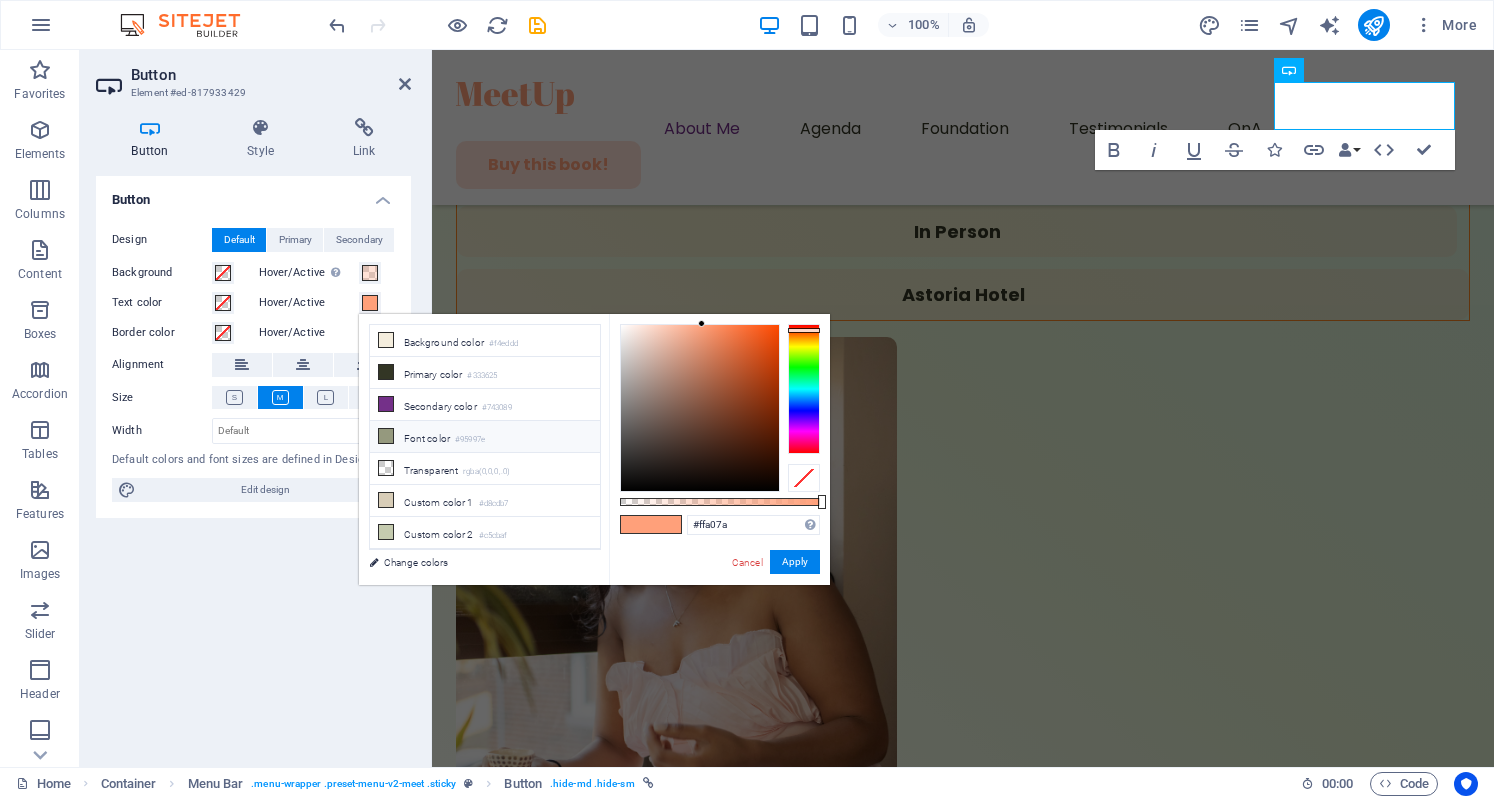 click on "Font color
#95997e" at bounding box center [485, 437] 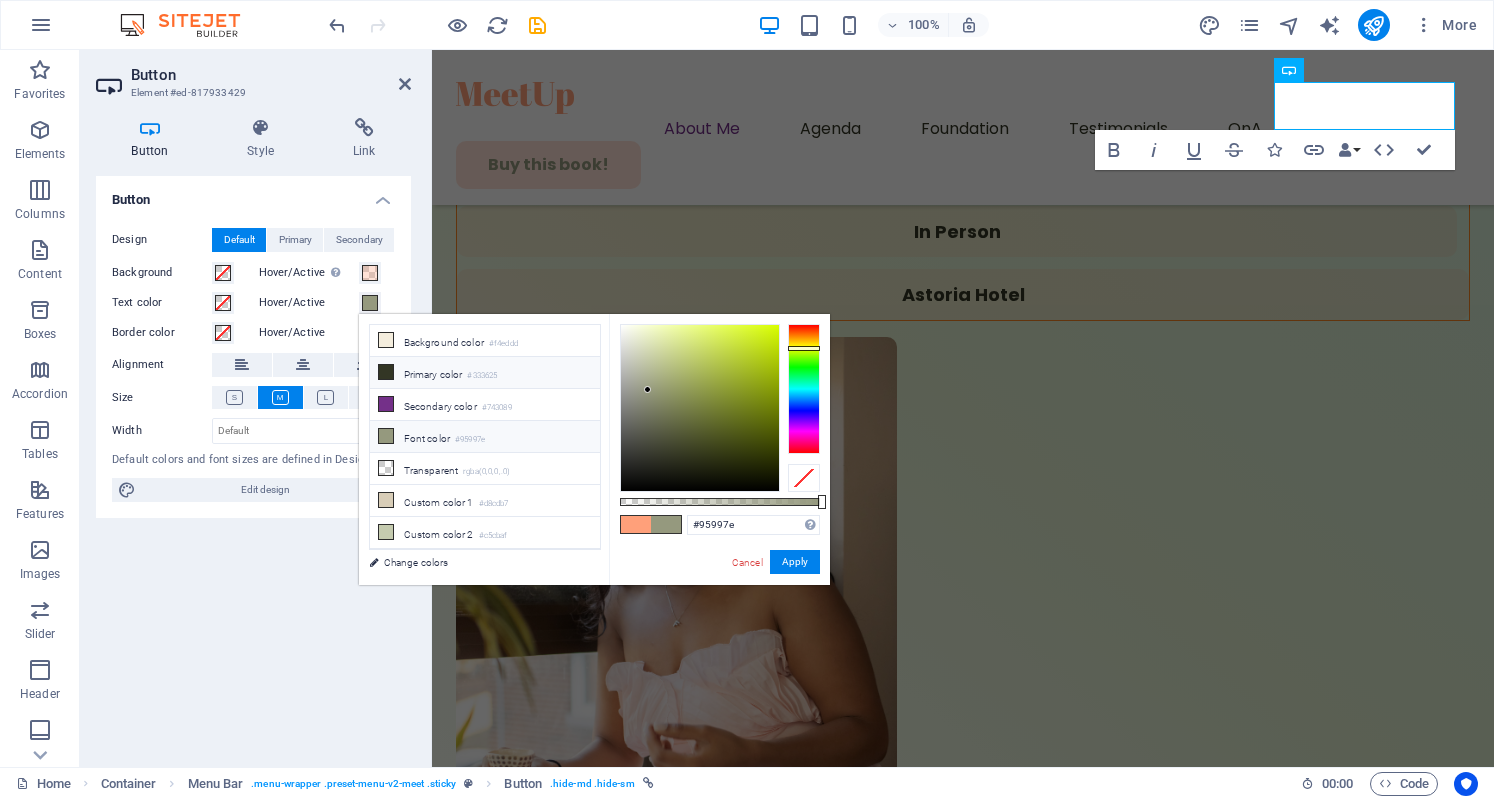 click on "Primary color
#333625" at bounding box center [485, 373] 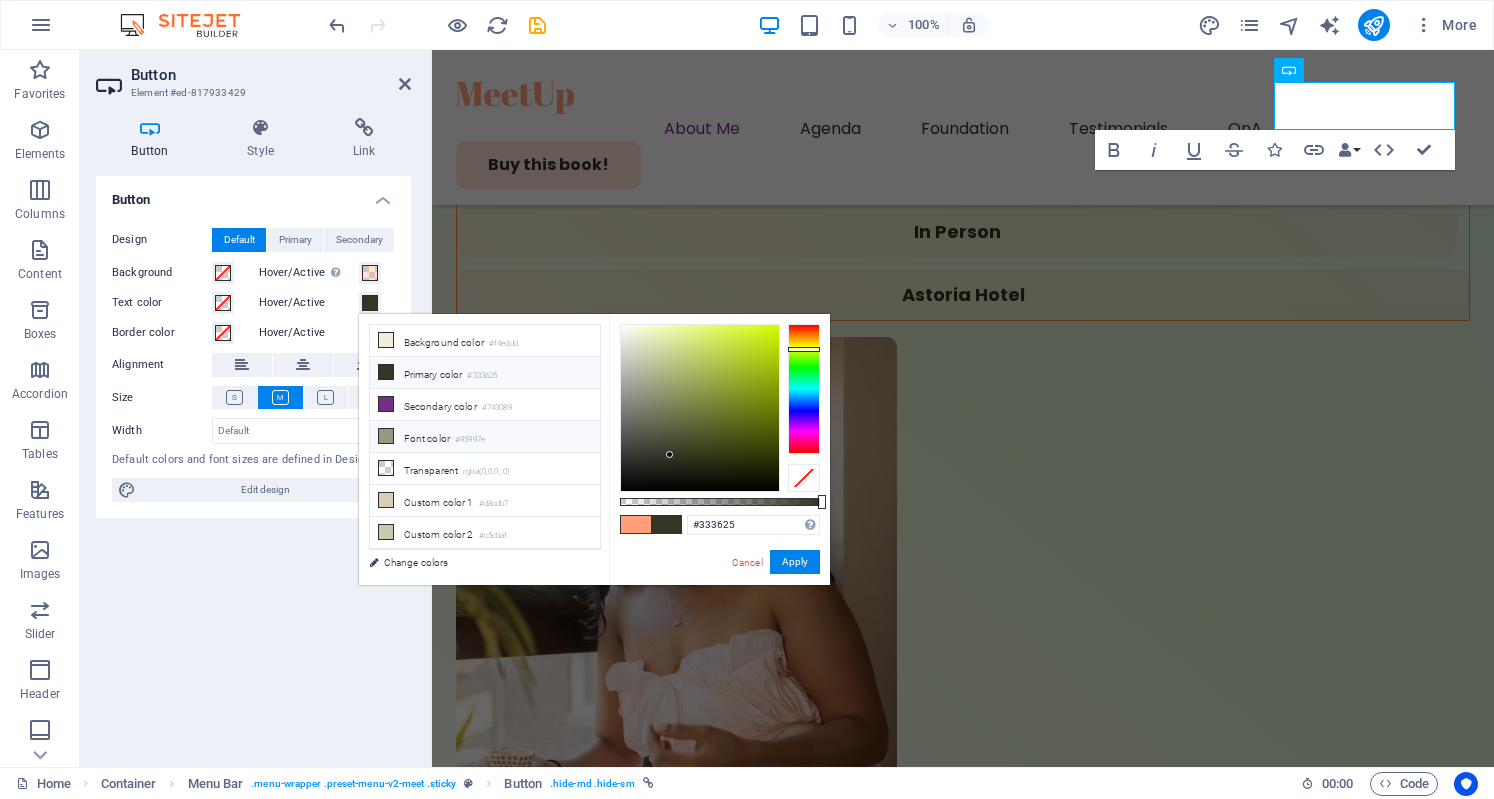 click on "#95997e" at bounding box center (470, 440) 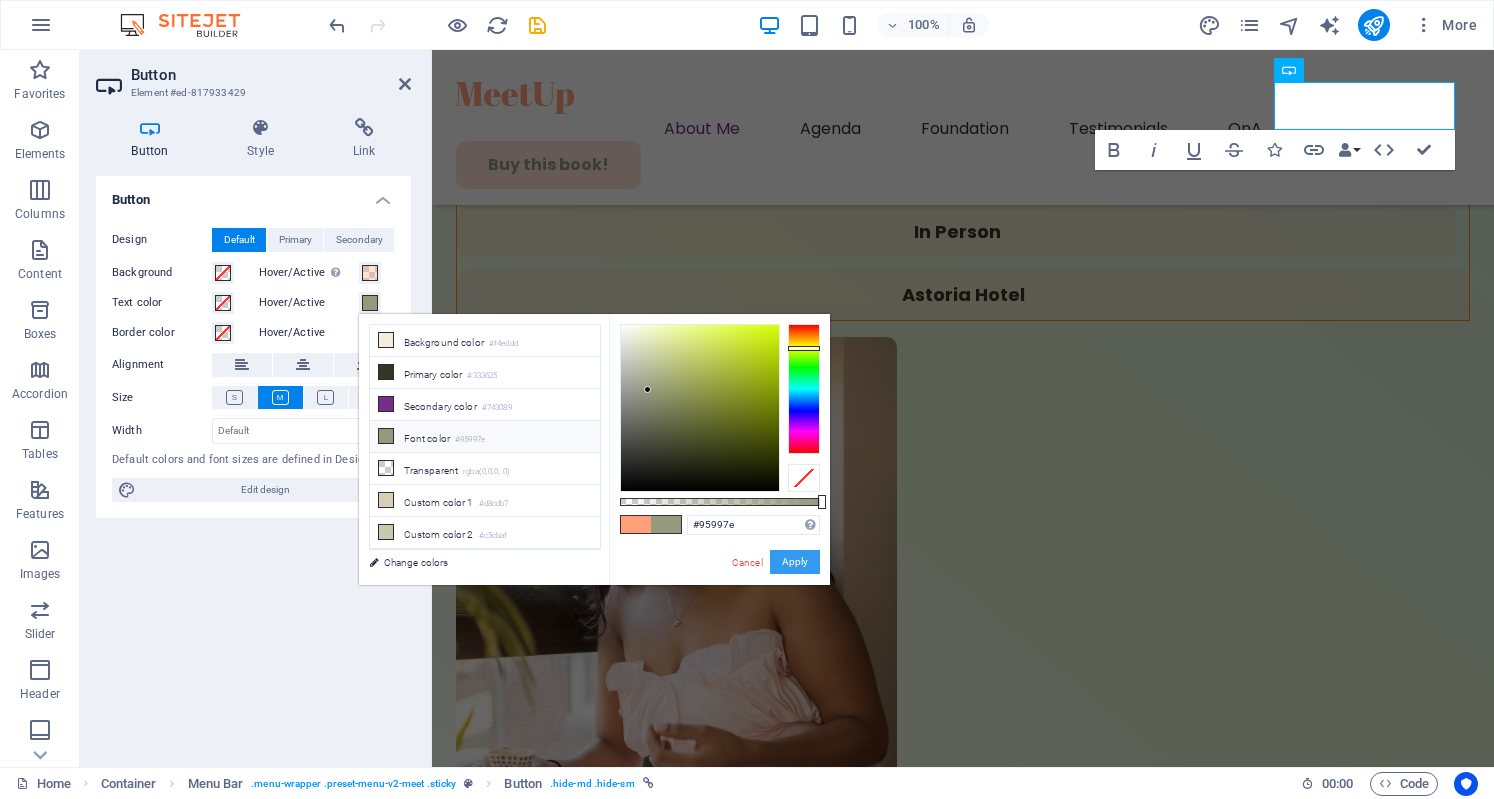 click on "Apply" at bounding box center [795, 562] 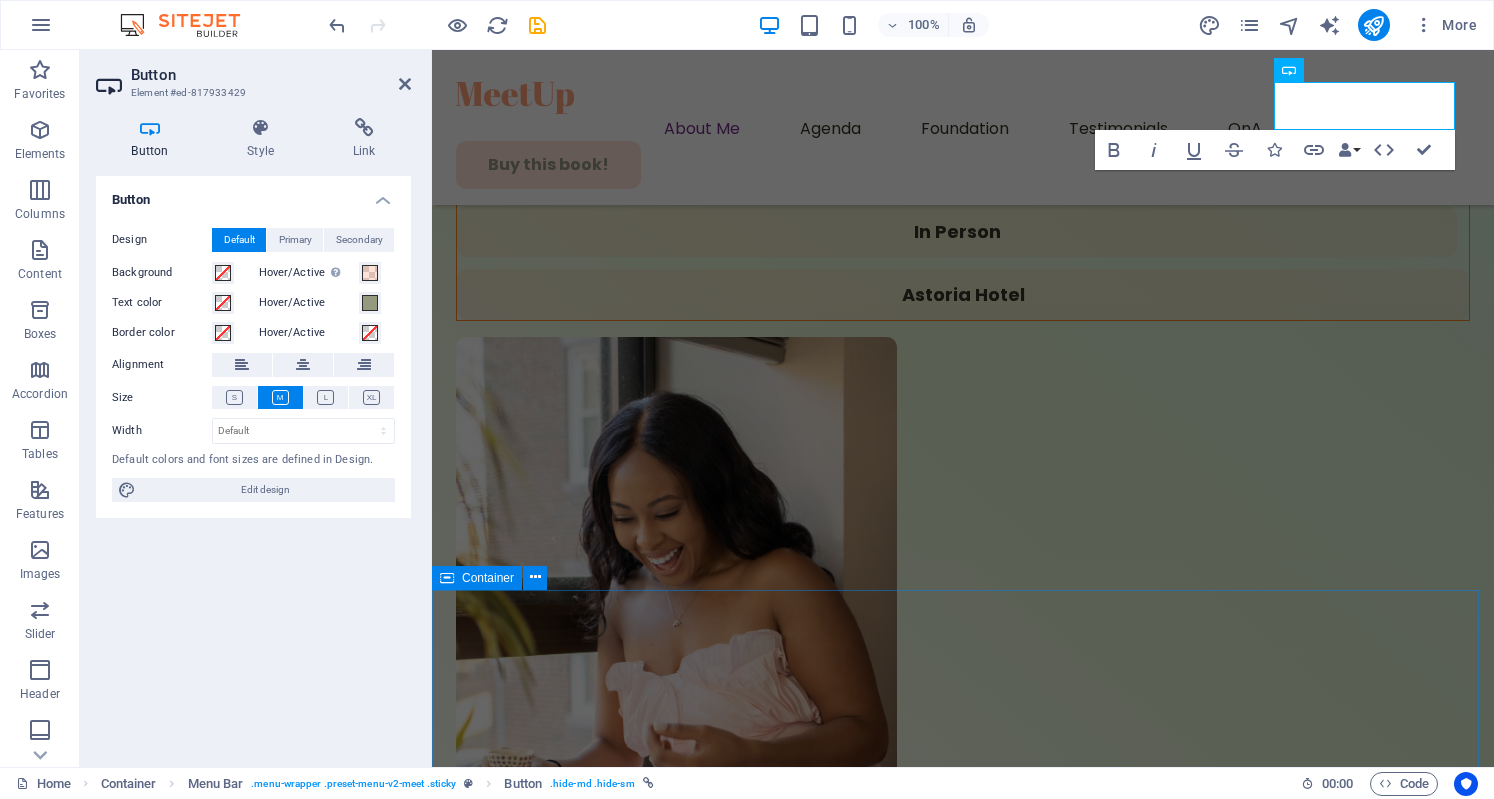 click on "Agenda Day 1 10:00 am Lorem Ipsum Lorem ipsum dolor sit amet, consectetur adipiscing elit. Suspendisse varius enim in eros elementum tristique. Duis cursus, mi quis viverra ornare, eros dolor interdum. 10:30 am Lorem Ipsum Lorem ipsum dolor sit amet, consectetur adipiscing elit. Suspendisse varius enim in eros elementum tristique. Duis cursus, mi quis viverra ornare, eros dolor interdum. 11:00 am Lorem Ipsum Lorem ipsum dolor sit amet, consectetur adipiscing elit. Suspendisse varius enim in eros elementum tristique. Duis cursus, mi quis viverra ornare, eros dolor interdum.  1:00 pm Lorem Ipsum Lorem ipsum dolor sit amet, consectetur adipiscing elit. Suspendisse varius enim in eros elementum tristique. Duis cursus, mi quis viverra ornare, eros dolor interdum.  4:00 pm Lorem Ipsum Lorem ipsum dolor sit amet, consectetur adipiscing elit. Suspendisse varius enim in eros elementum tristique. Duis cursus, mi quis viverra ornare, eros dolor interdum.  6:00 pm Lorem Ipsum Day 2 10:30 am Lorem Ipsum 11:00 am" at bounding box center (963, 4820) 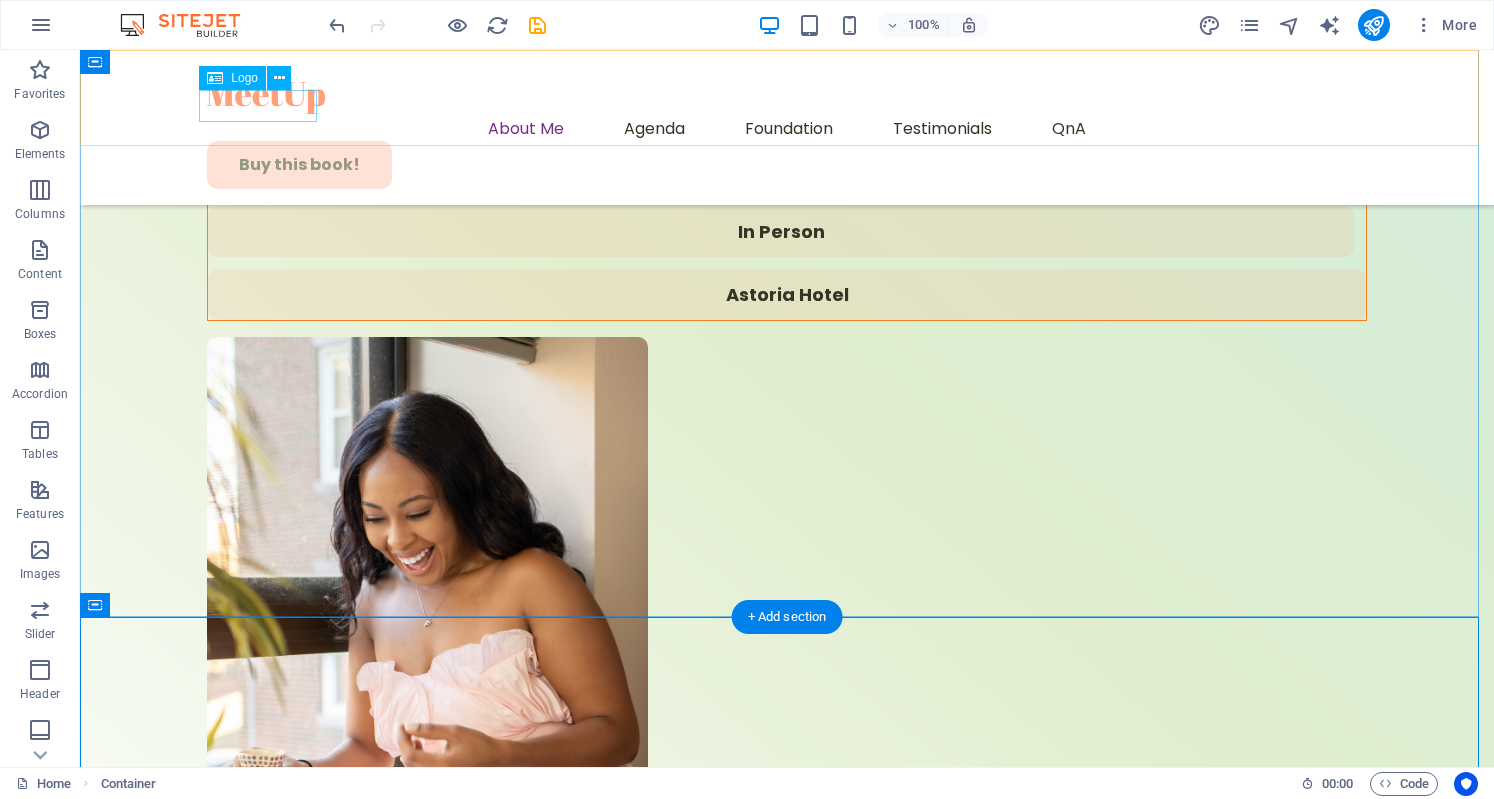 click at bounding box center (787, 98) 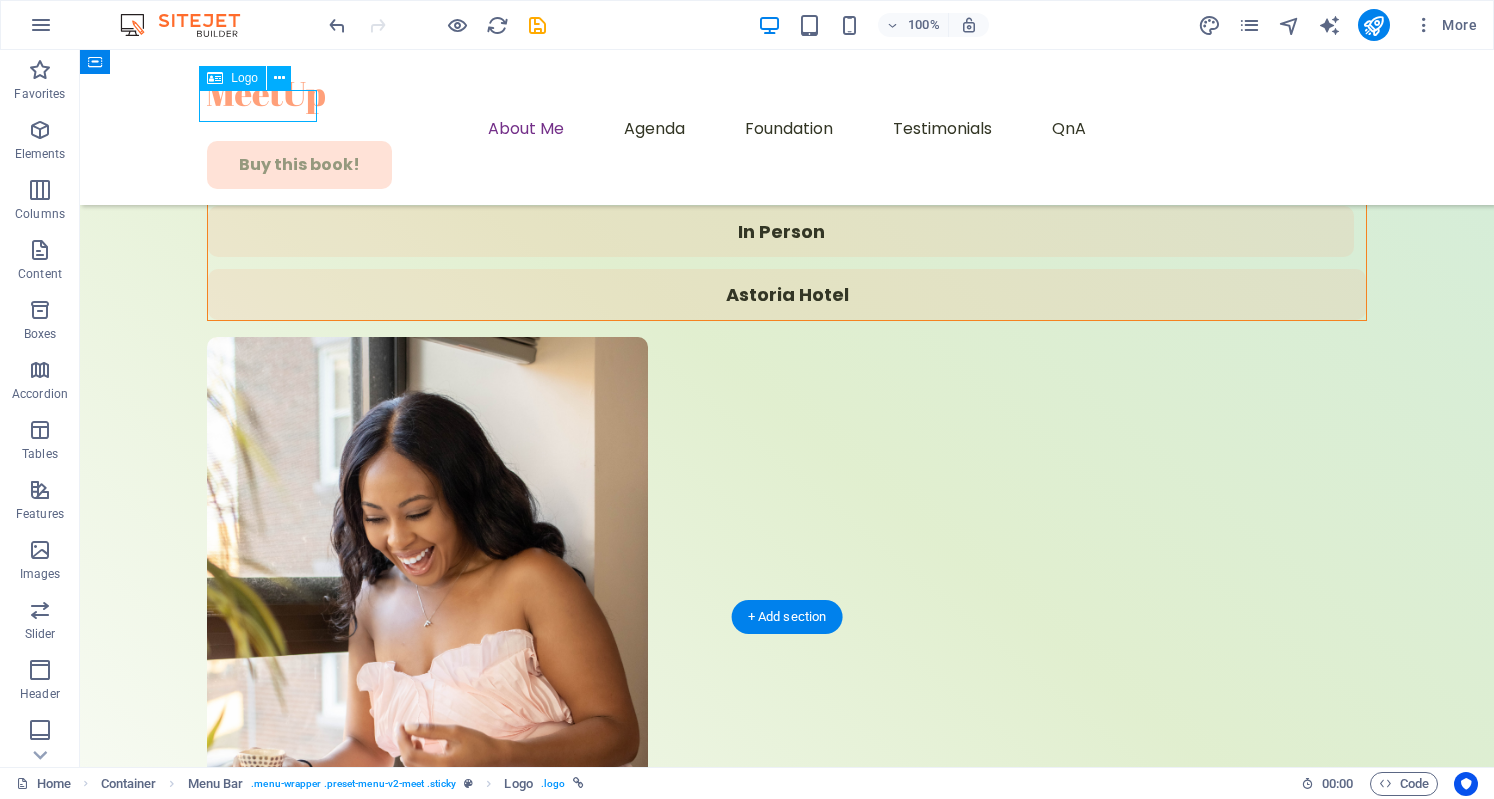 click at bounding box center (787, 98) 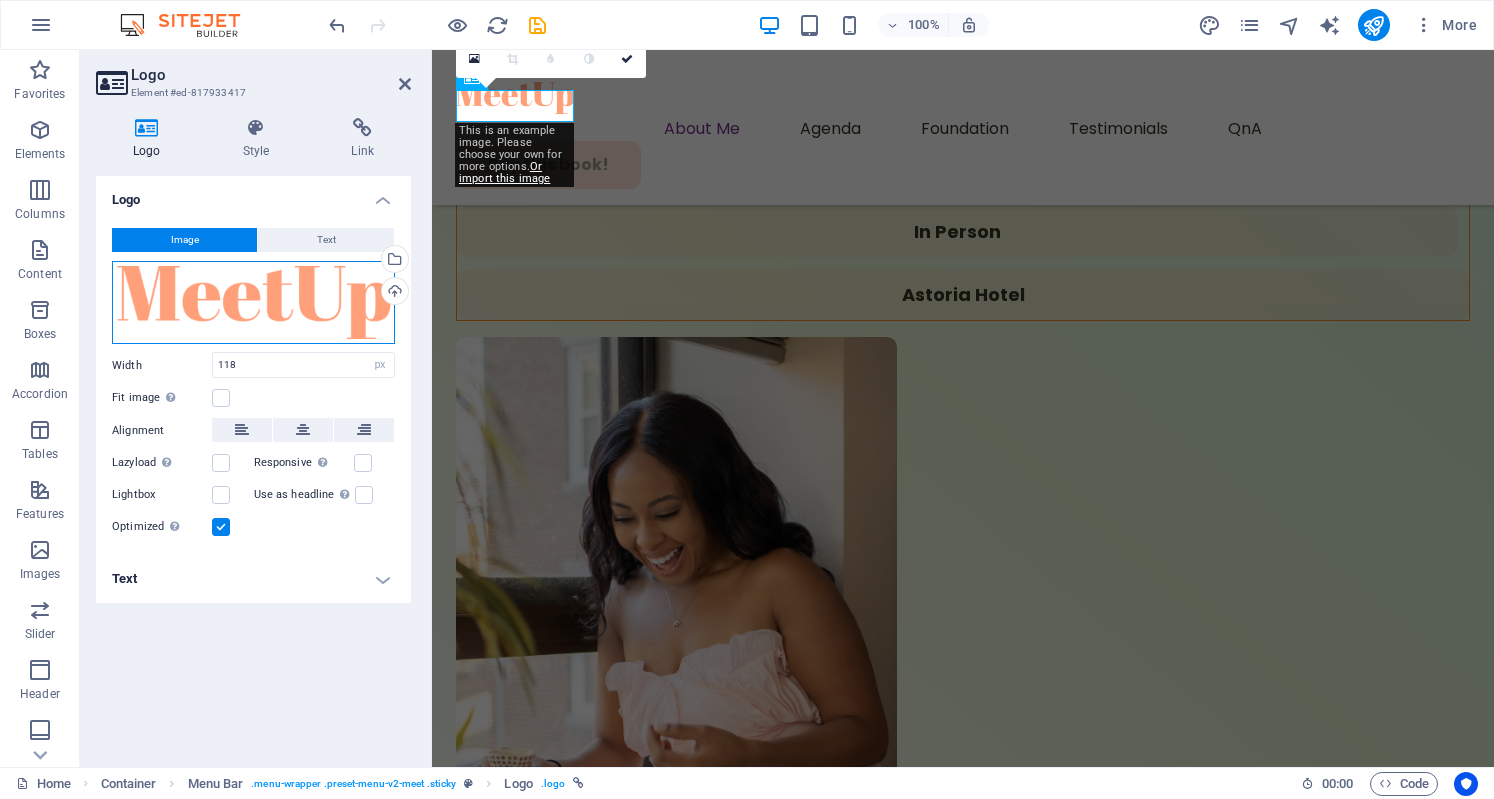 click on "Drag files here, click to choose files or select files from Files or our free stock photos & videos" at bounding box center [253, 303] 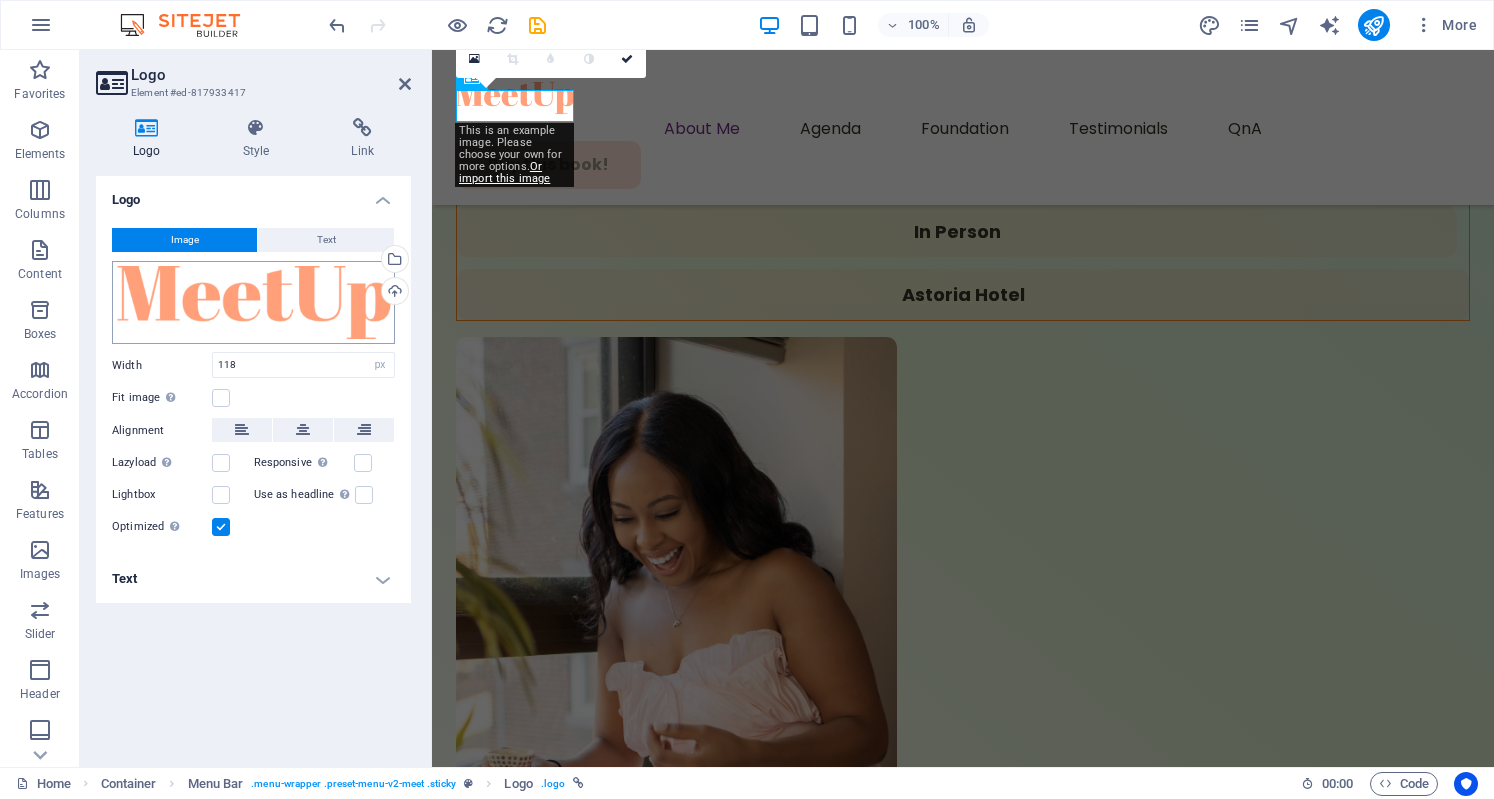 click on "[WEBSITE] Home Favorites Elements Columns Content Boxes Accordion Tables Features Images Slider Header Footer Forms Marketing Collections Logo Element #ed-817933417 Logo Style Link Logo Image Text Drag files here, click to choose files or select files from Files or our free stock photos & videos Select files from the file manager, stock photos, or upload file(s) Upload Width 118 Default auto px rem % em vh vw Fit image Automatically fit image to a fixed width and height Height Default auto px Alignment Lazyload Loading images after the page loads improves page speed. Responsive Automatically load retina image and smartphone optimized sizes. Lightbox Use as headline The image will be wrapped in an H1 headline tag. Useful for giving alternative text the weight of an H1 headline, e.g. for the logo. Leave unchecked if uncertain. Optimized Images are compressed to improve page speed. Position Direction Custom X offset 50 px %" at bounding box center (747, 399) 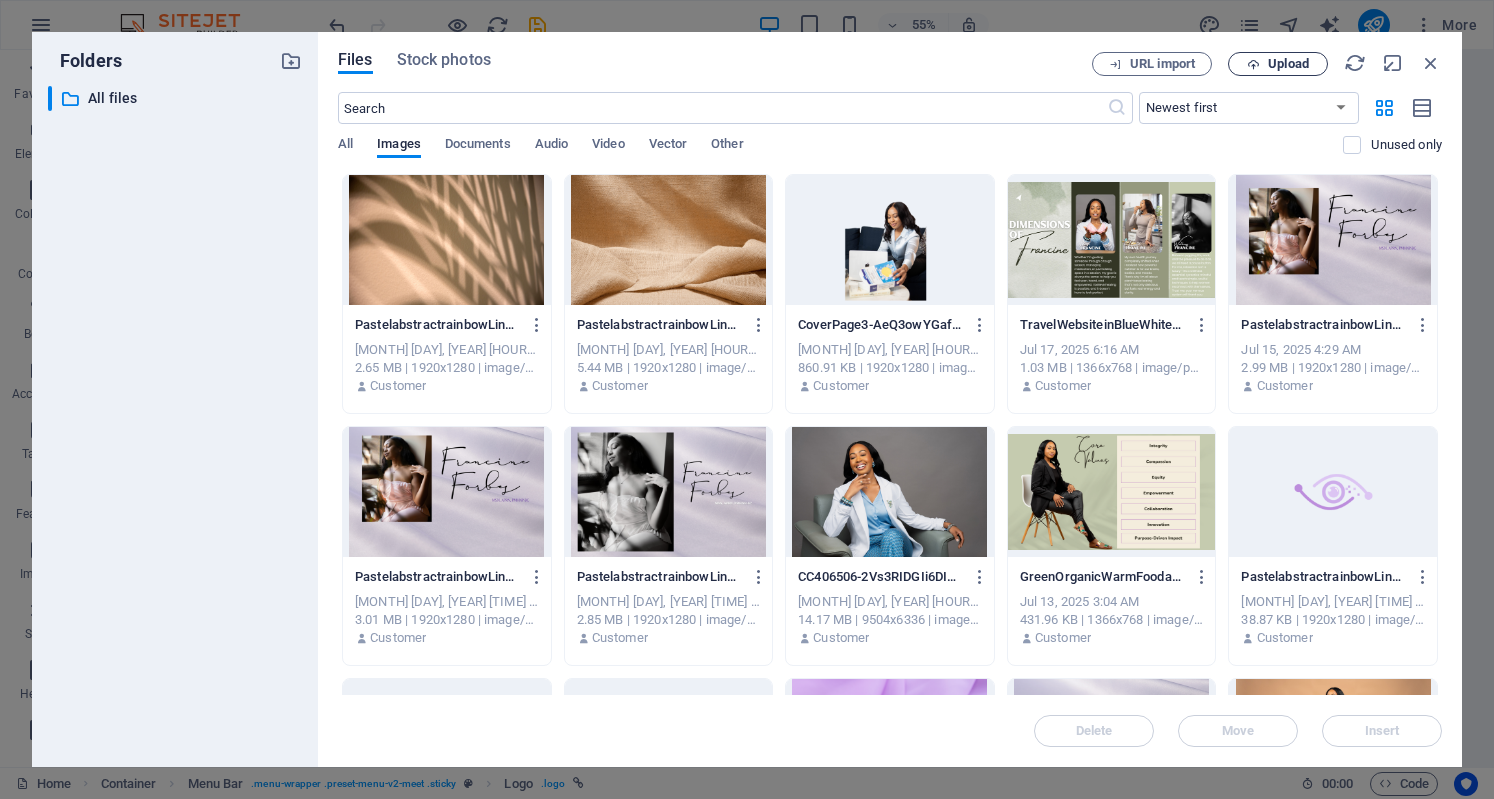 click on "Upload" at bounding box center [1288, 64] 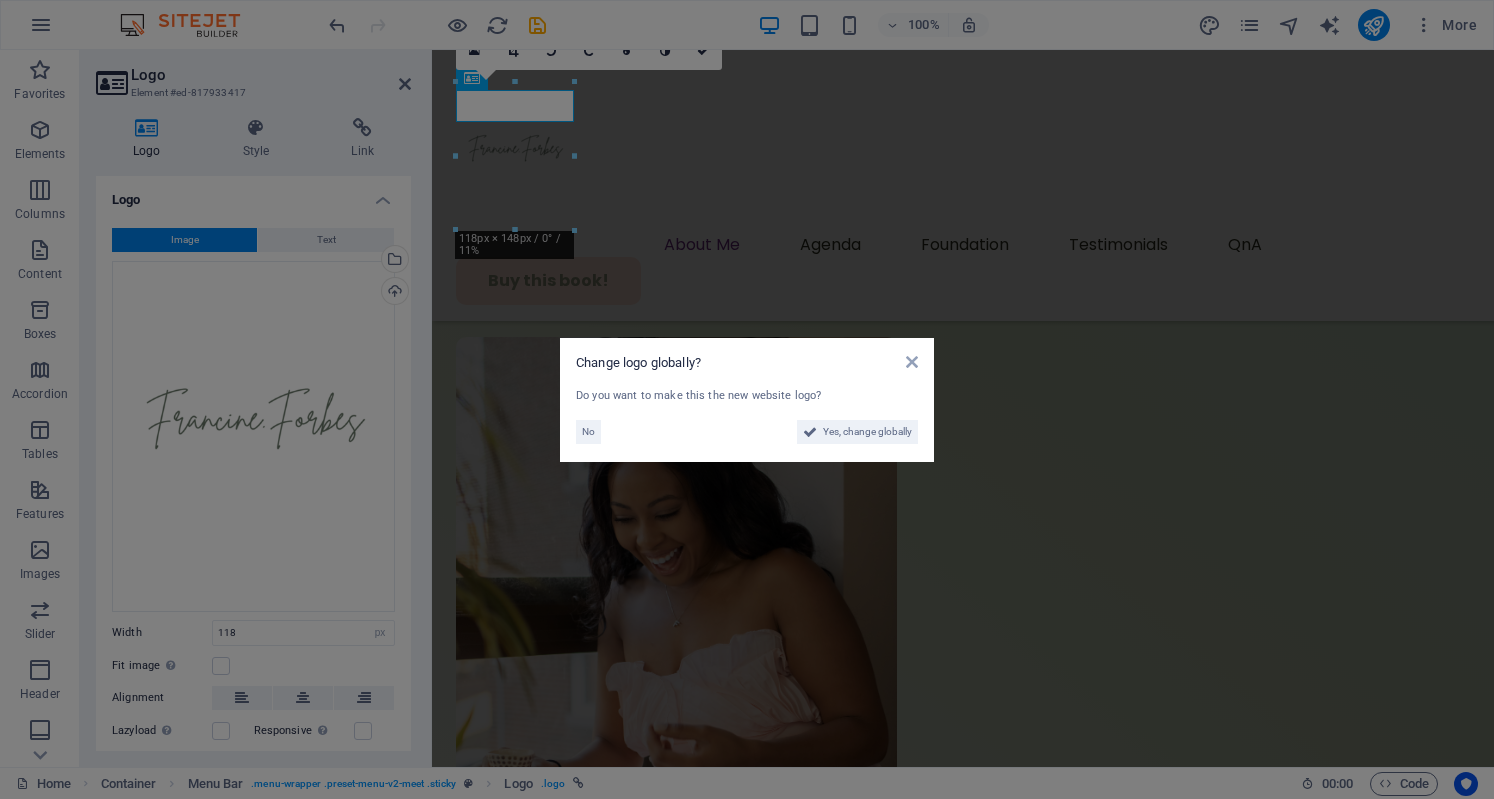 scroll, scrollTop: 1783, scrollLeft: 0, axis: vertical 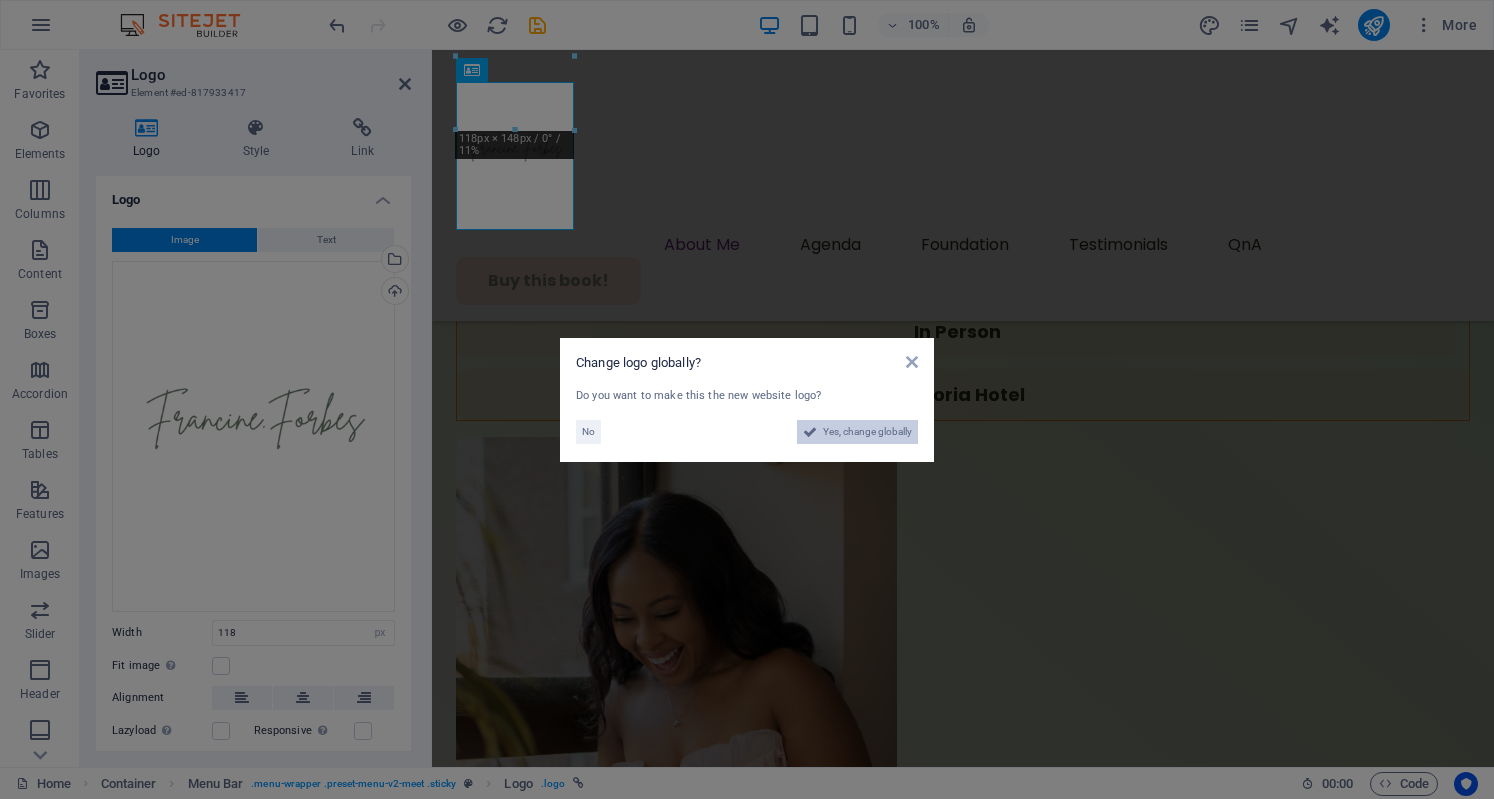 click on "Yes, change globally" at bounding box center [867, 432] 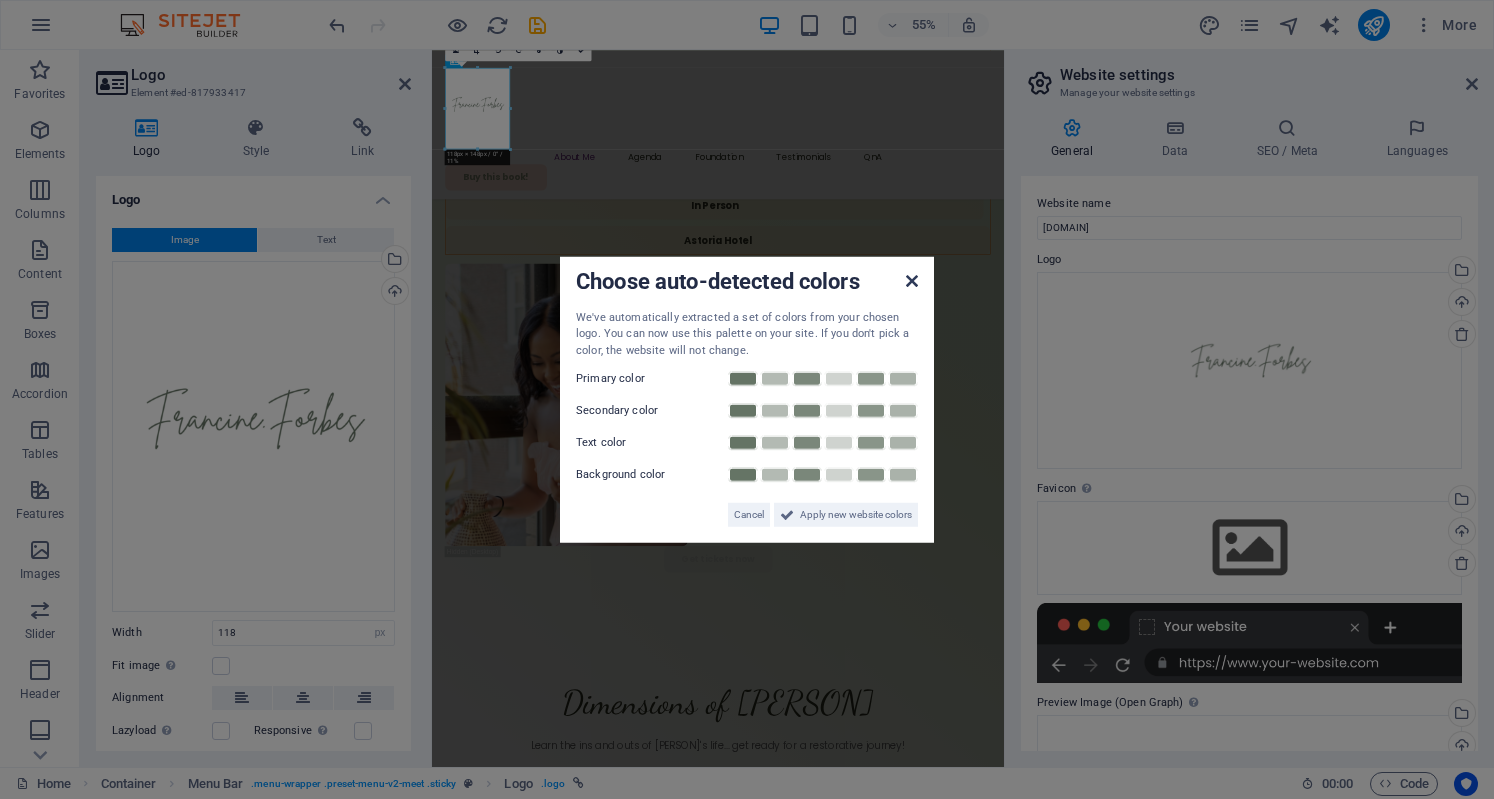 click at bounding box center (912, 280) 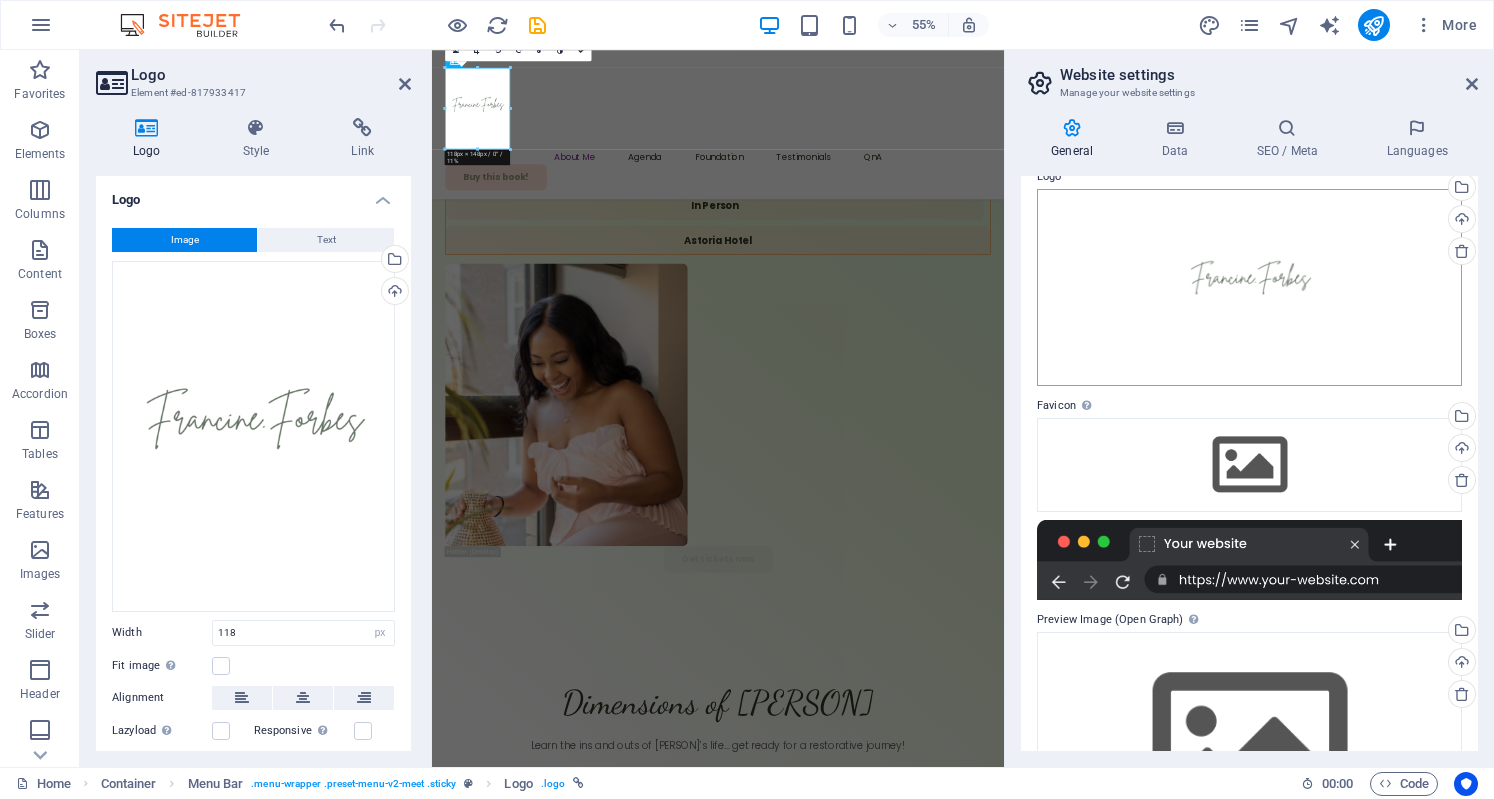 scroll, scrollTop: 209, scrollLeft: 0, axis: vertical 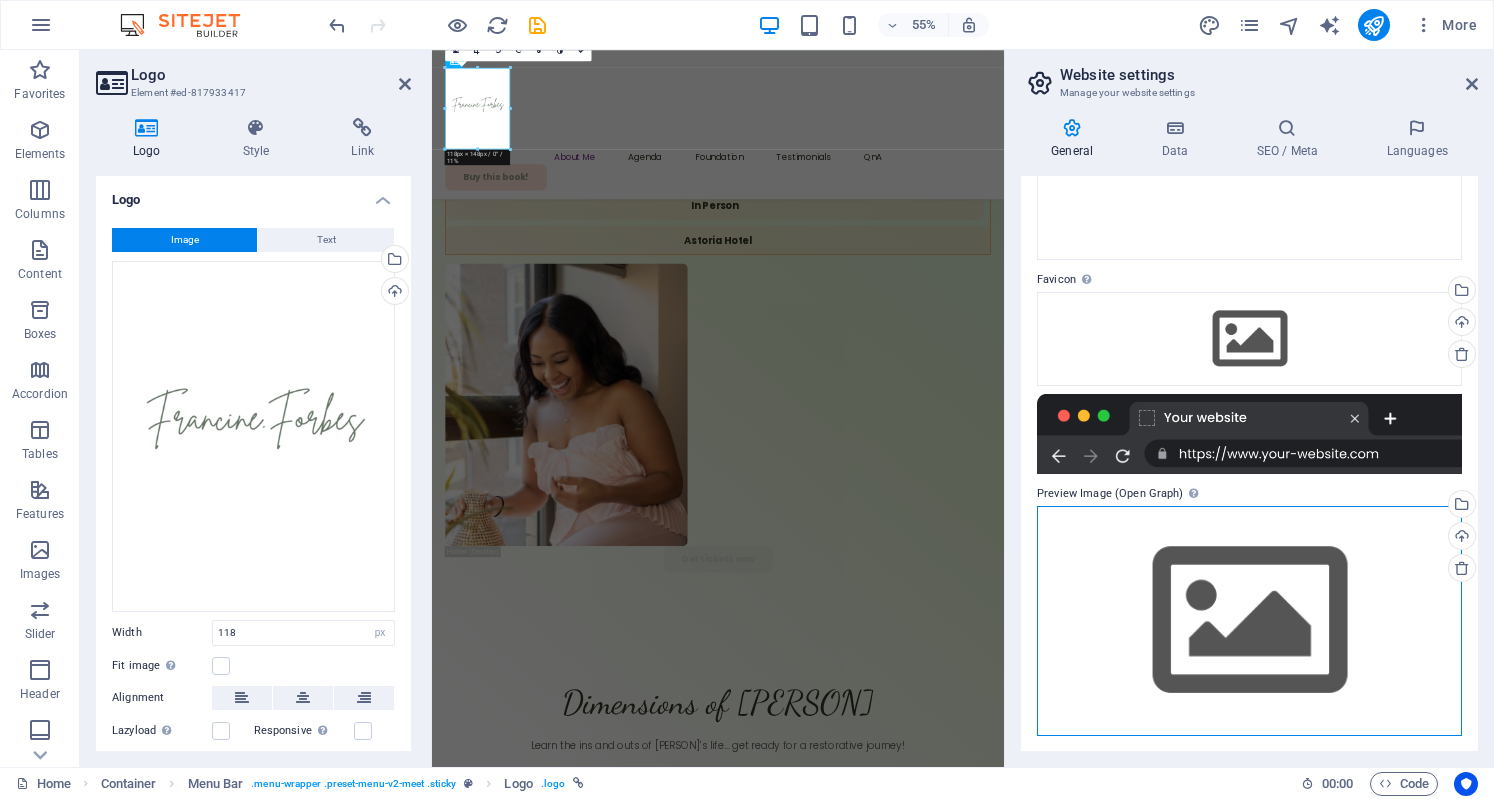 click on "Drag files here, click to choose files or select files from Files or our free stock photos & videos" at bounding box center [1249, 620] 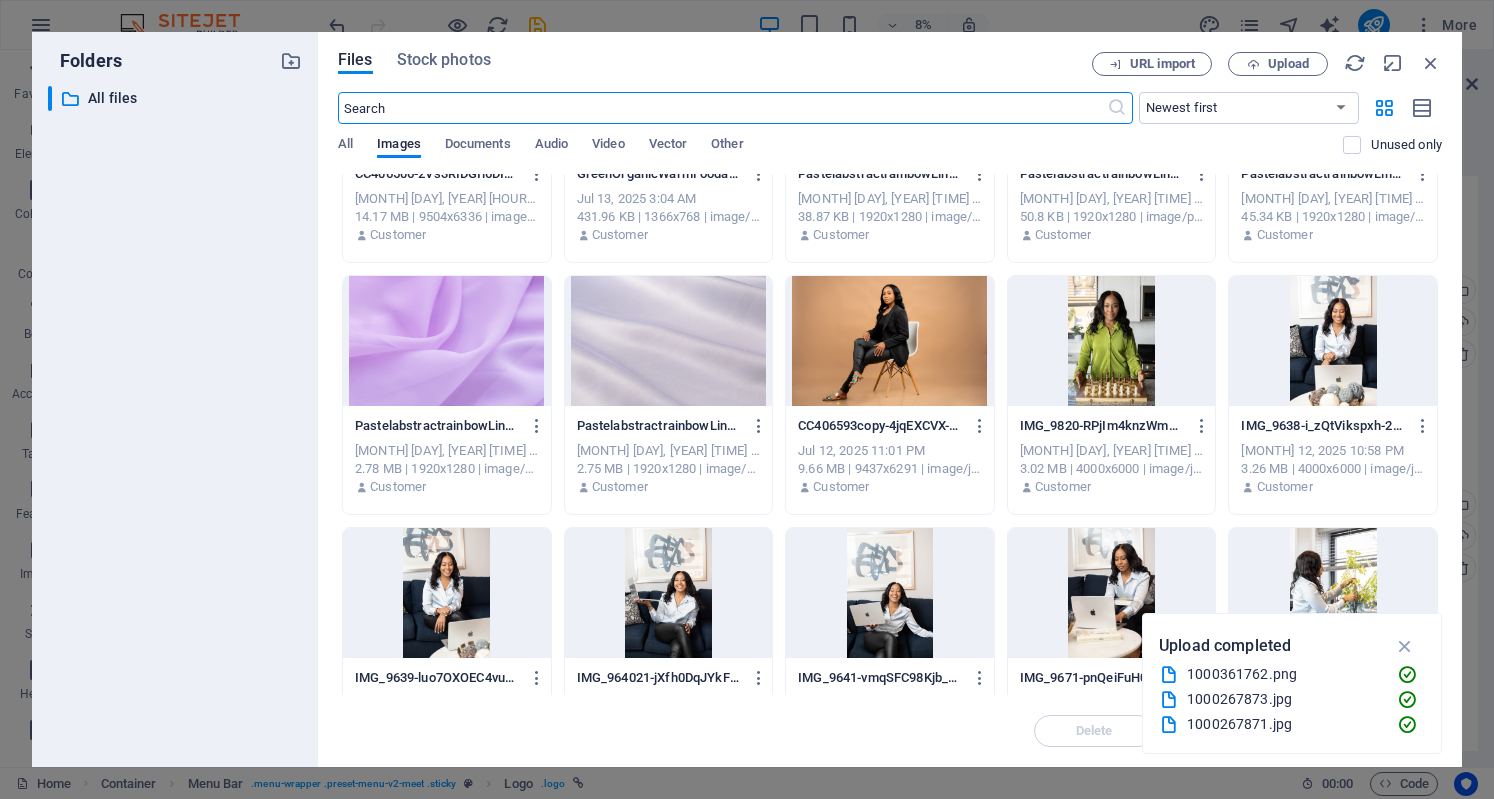 scroll, scrollTop: 660, scrollLeft: 0, axis: vertical 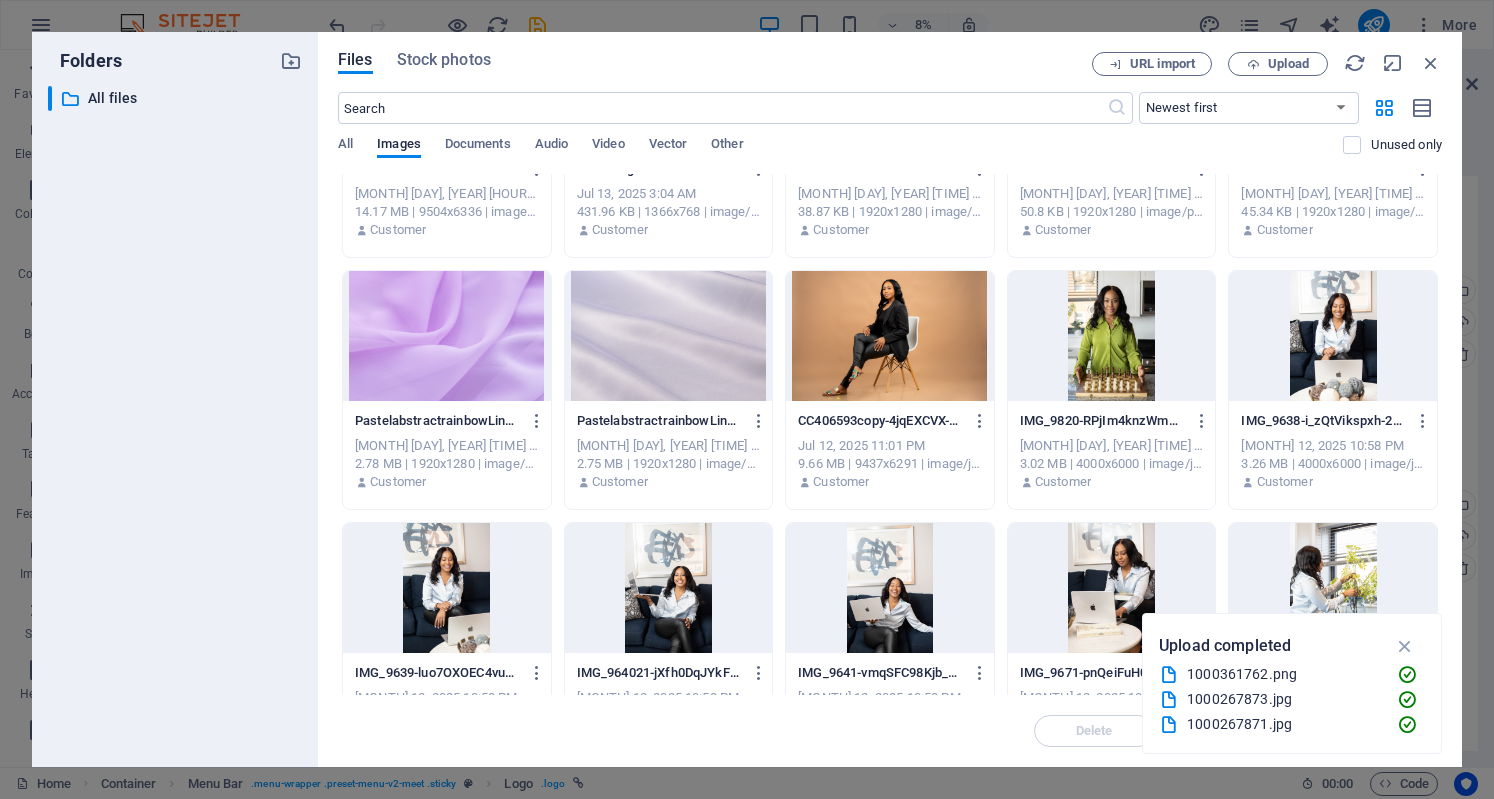 click at bounding box center [890, 336] 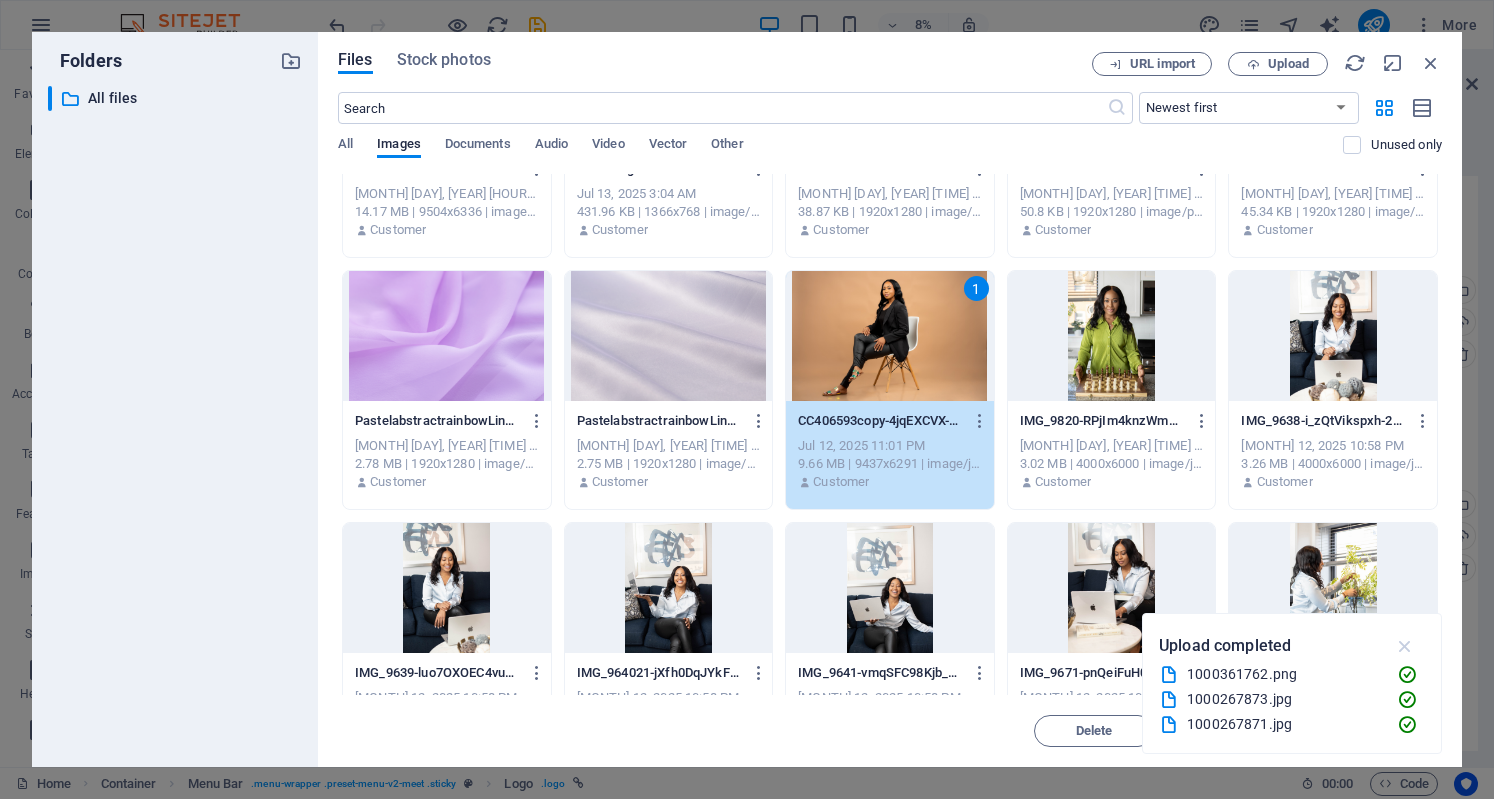 click at bounding box center (1405, 646) 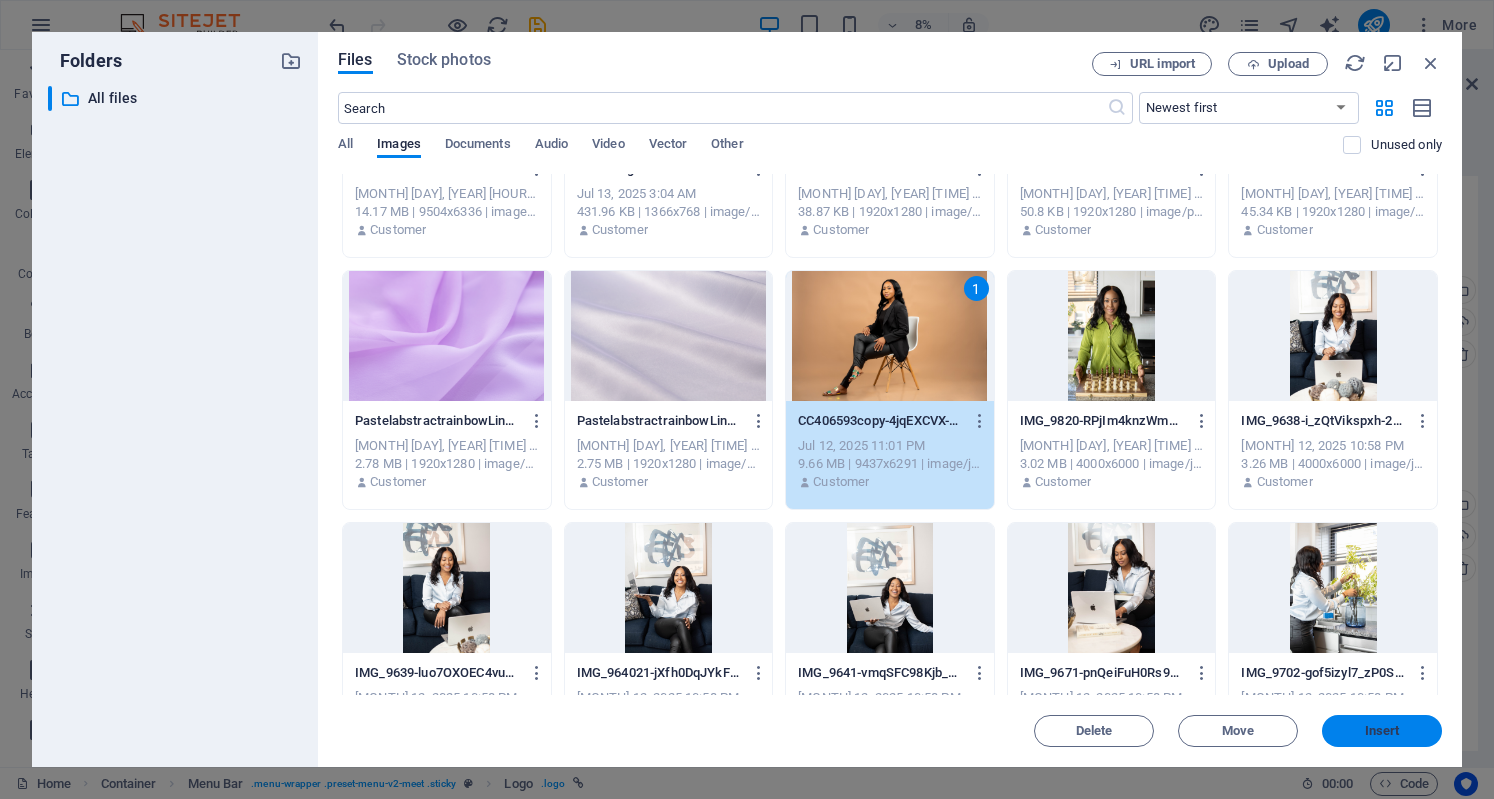 click on "Insert" at bounding box center (1382, 731) 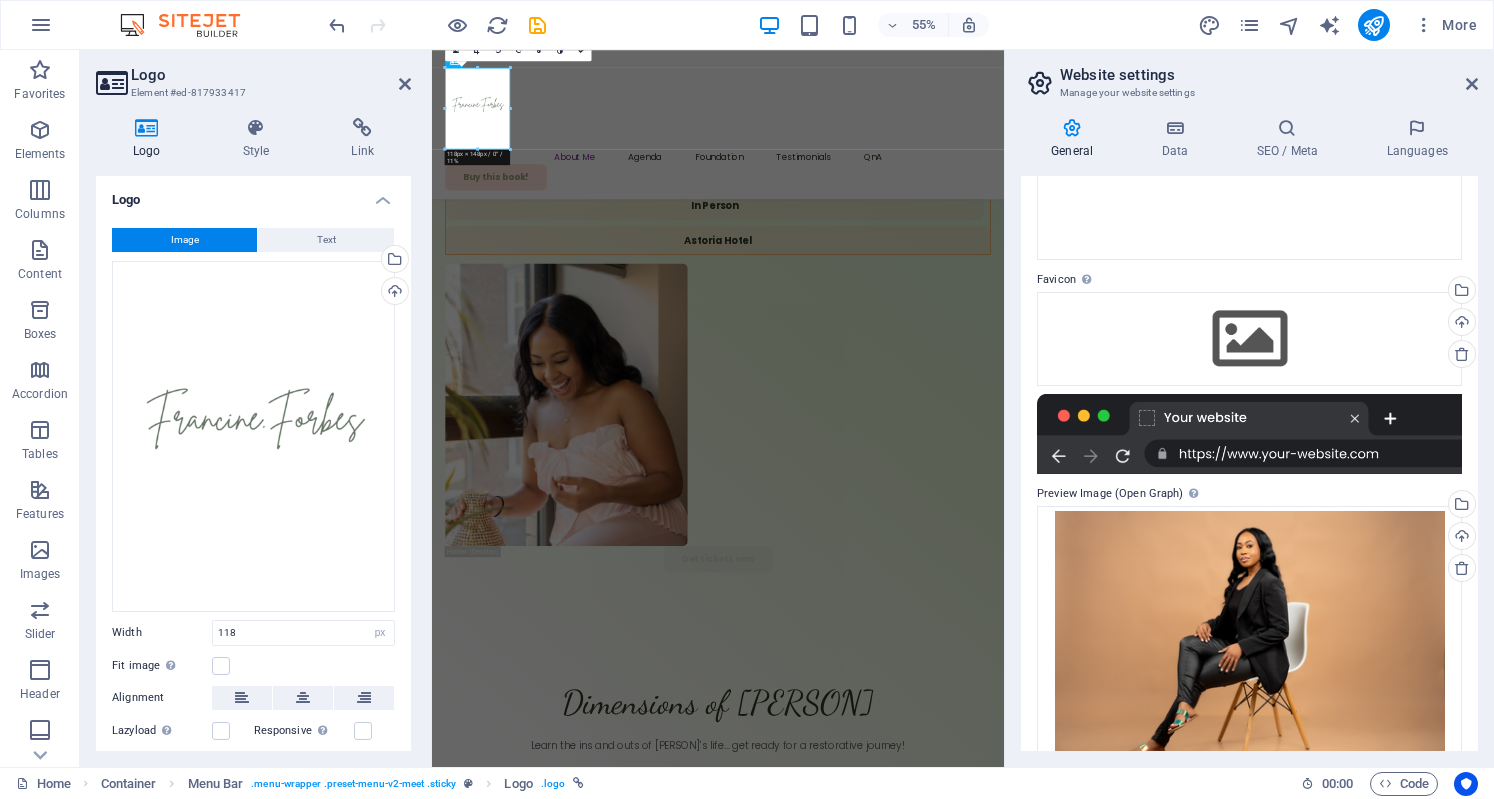scroll, scrollTop: 250, scrollLeft: 0, axis: vertical 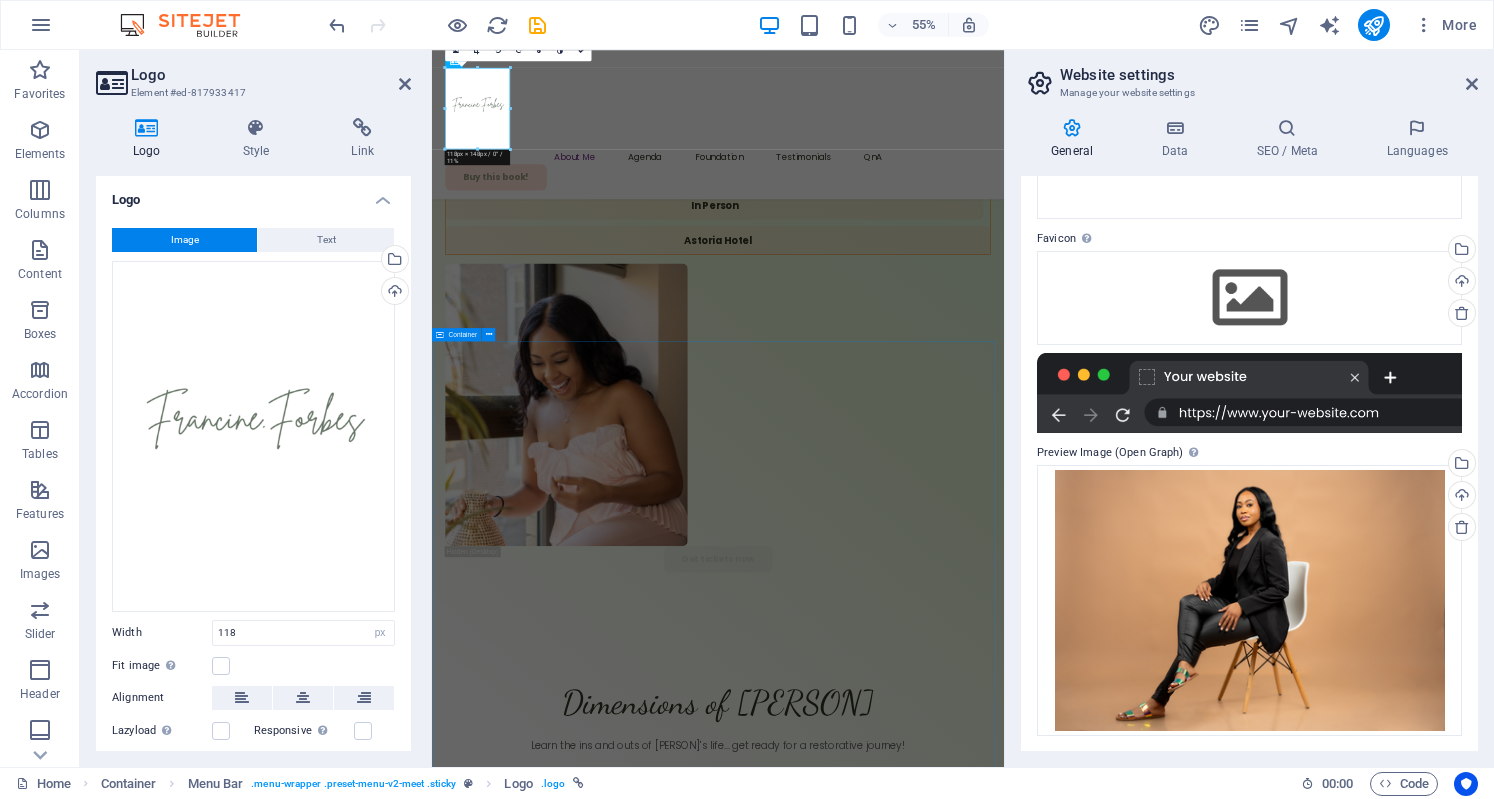 click on "Agenda Day 1 10:00 am Lorem Ipsum Lorem ipsum dolor sit amet, consectetur adipiscing elit. Suspendisse varius enim in eros elementum tristique. Duis cursus, mi quis viverra ornare, eros dolor interdum. 10:30 am Lorem Ipsum Lorem ipsum dolor sit amet, consectetur adipiscing elit. Suspendisse varius enim in eros elementum tristique. Duis cursus, mi quis viverra ornare, eros dolor interdum. 11:00 am Lorem Ipsum Lorem ipsum dolor sit amet, consectetur adipiscing elit. Suspendisse varius enim in eros elementum tristique. Duis cursus, mi quis viverra ornare, eros dolor interdum.  1:00 pm Lorem Ipsum Lorem ipsum dolor sit amet, consectetur adipiscing elit. Suspendisse varius enim in eros elementum tristique. Duis cursus, mi quis viverra ornare, eros dolor interdum.  4:00 pm Lorem Ipsum Lorem ipsum dolor sit amet, consectetur adipiscing elit. Suspendisse varius enim in eros elementum tristique. Duis cursus, mi quis viverra ornare, eros dolor interdum.  6:00 pm Lorem Ipsum Day 2 10:30 am Lorem Ipsum 11:00 am" at bounding box center (952, 4887) 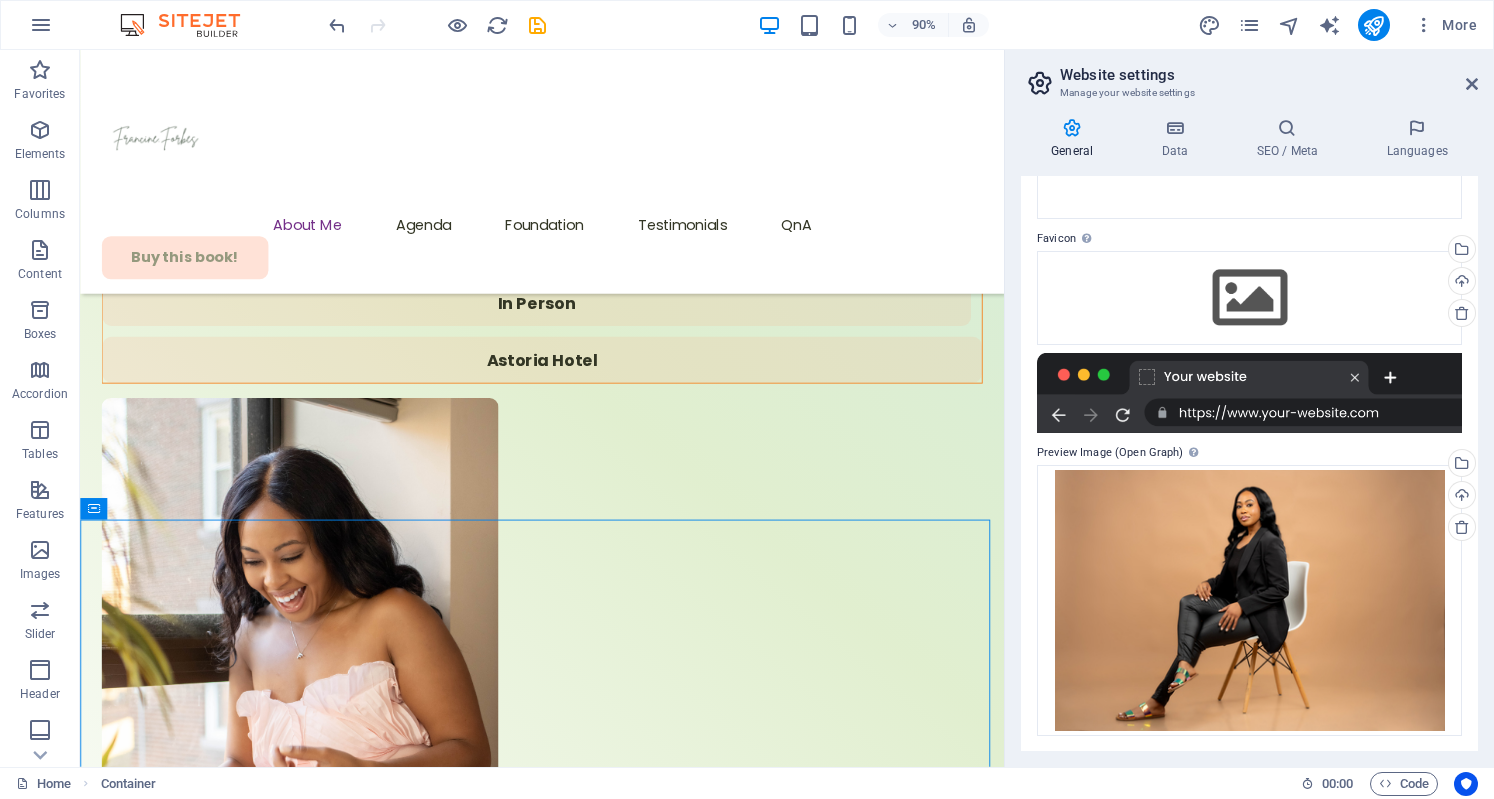 click on "Website settings" at bounding box center (1269, 75) 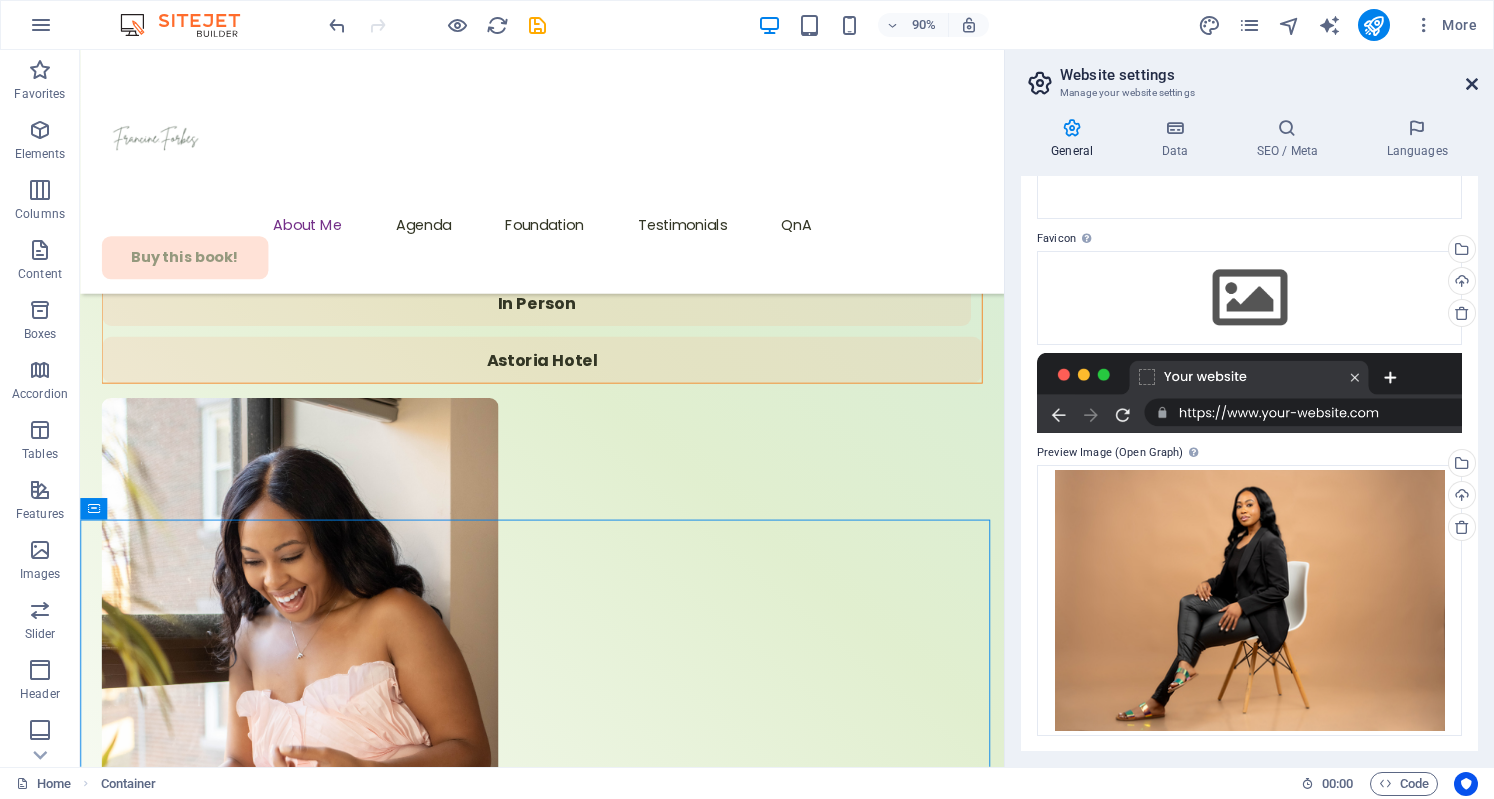 click at bounding box center [1472, 84] 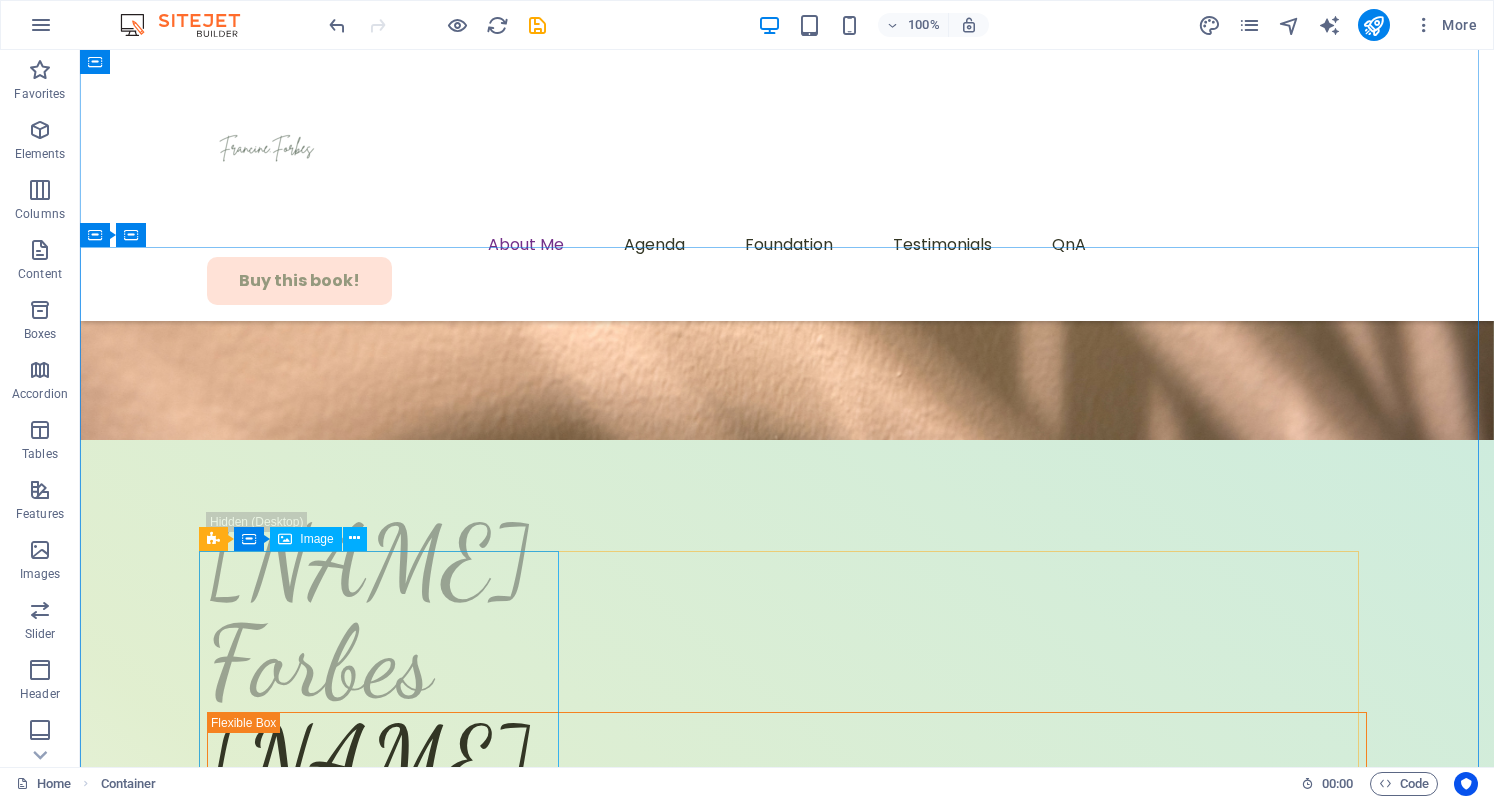 scroll, scrollTop: 931, scrollLeft: 0, axis: vertical 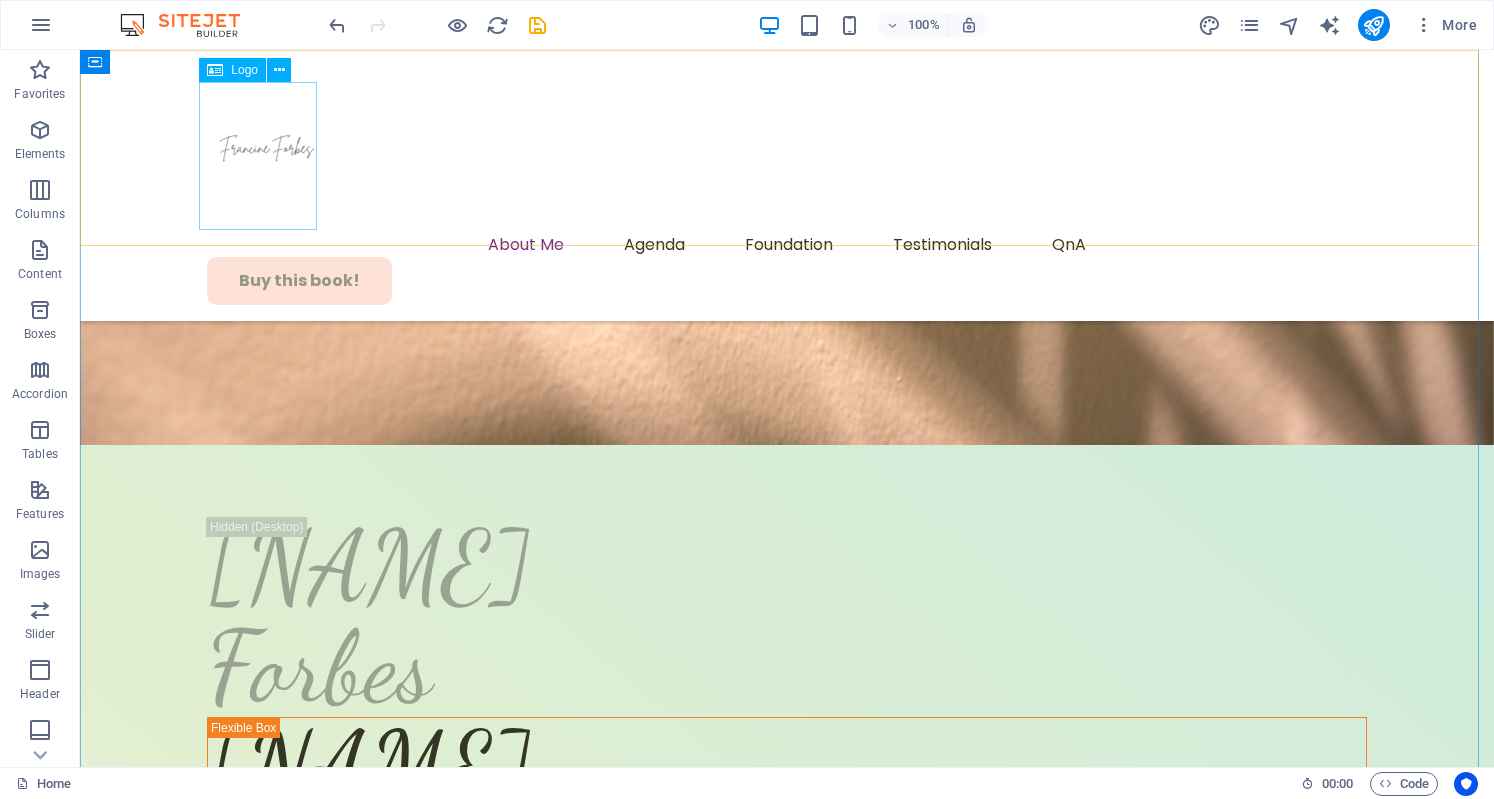 click at bounding box center [787, 156] 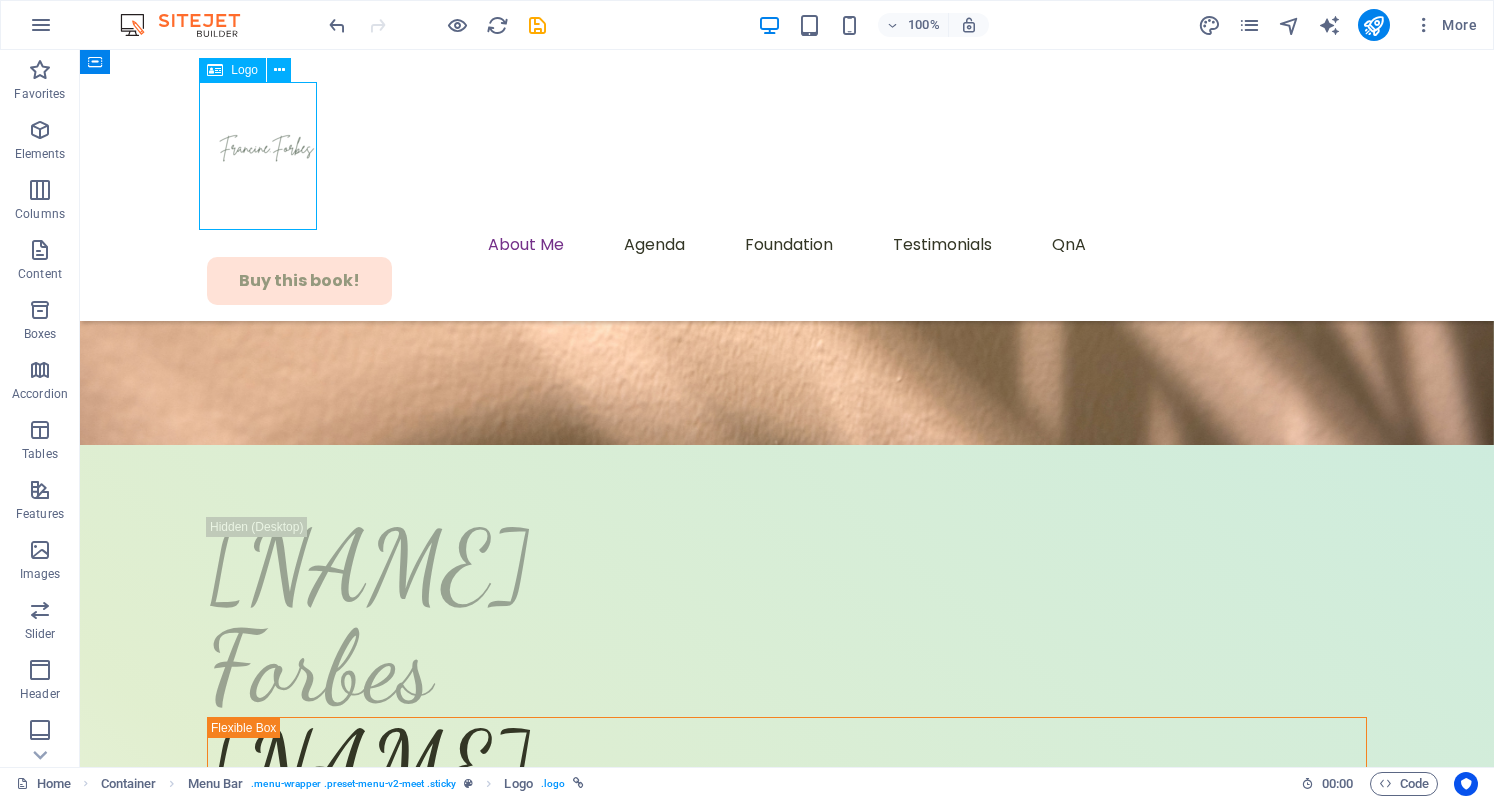 click at bounding box center (787, 156) 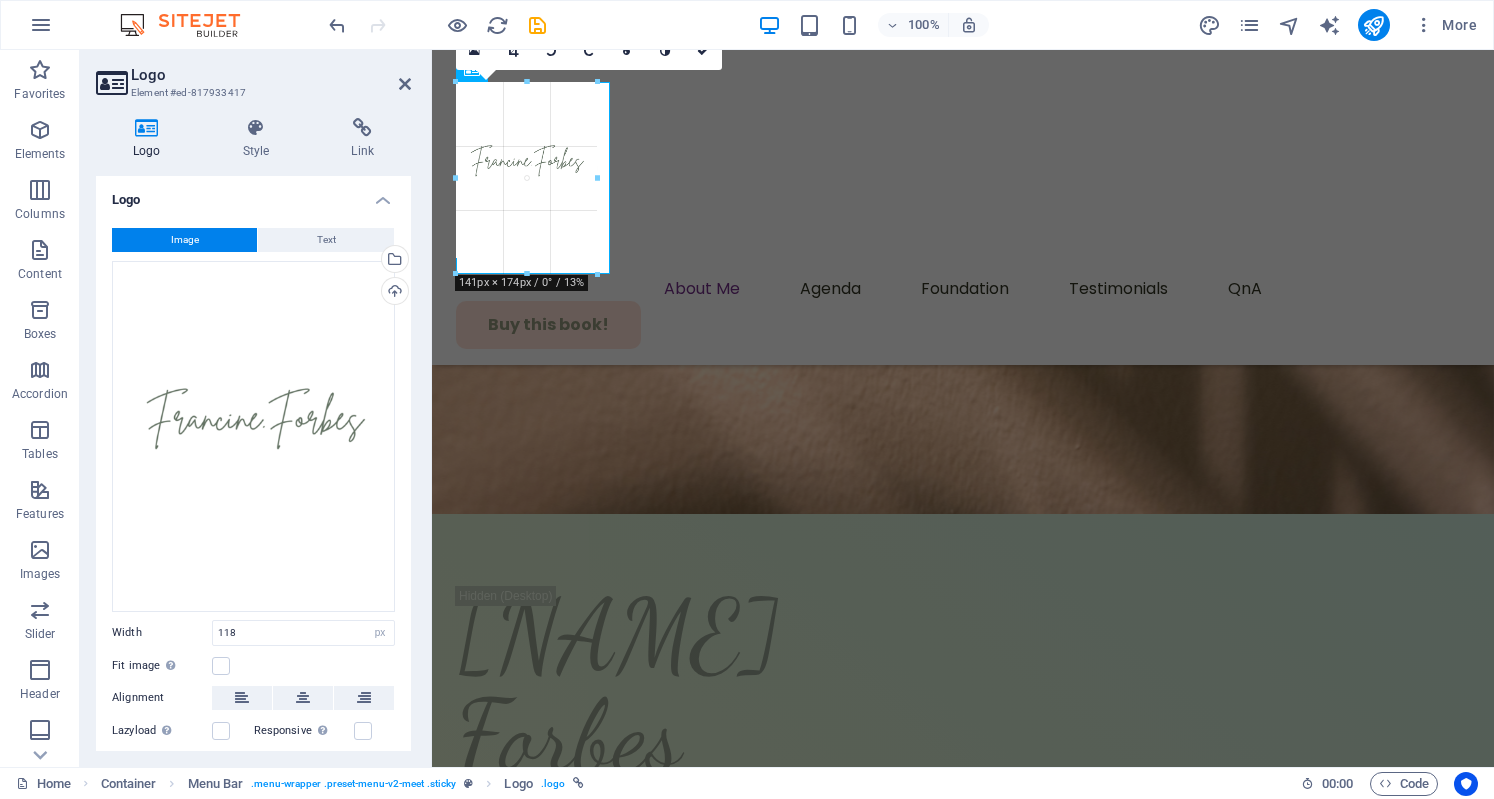 drag, startPoint x: 574, startPoint y: 229, endPoint x: 610, endPoint y: 265, distance: 50.91169 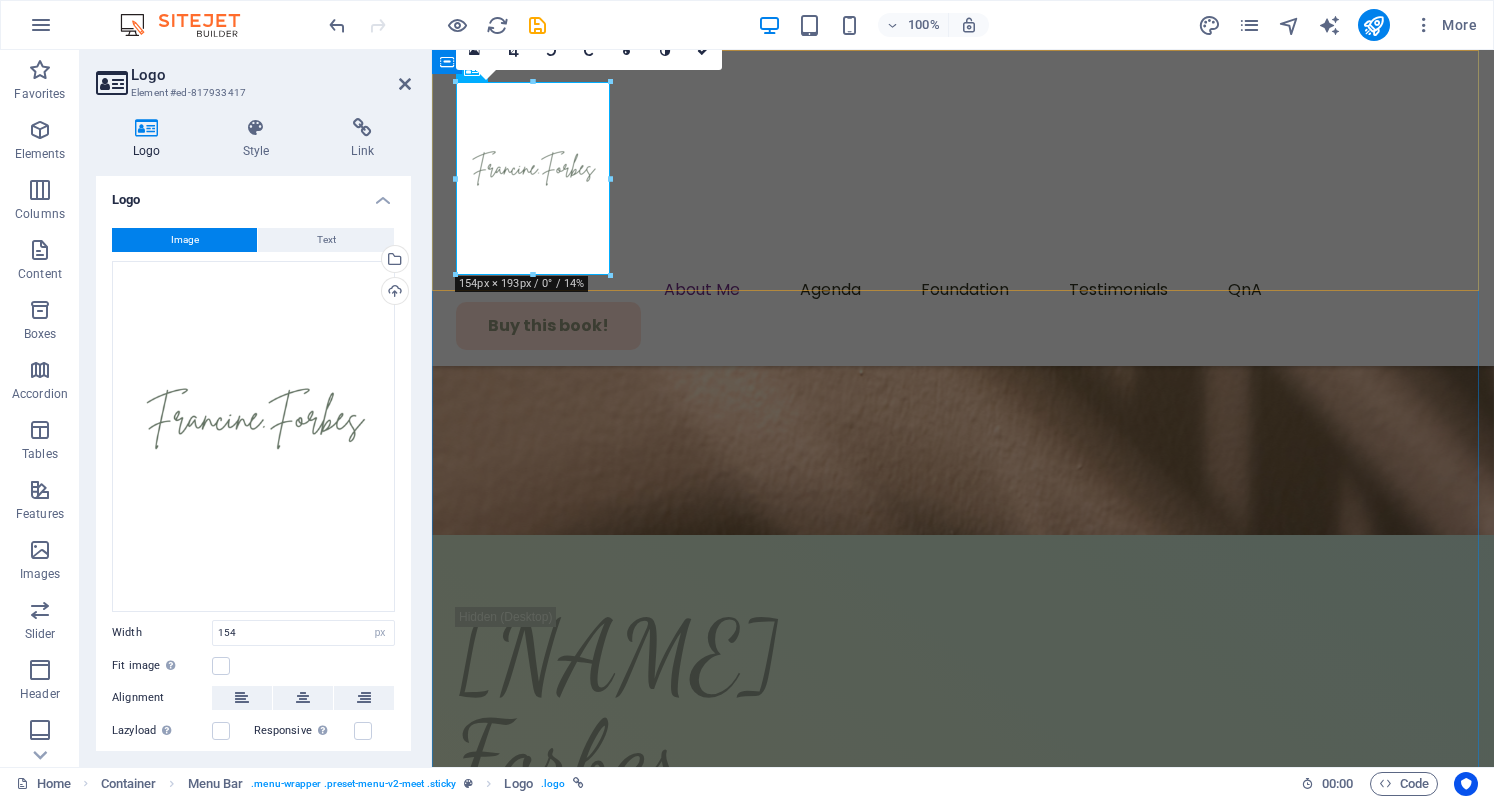 click on "About Me Agenda Foundation Testimonials QnA Buy this book!" at bounding box center [963, 208] 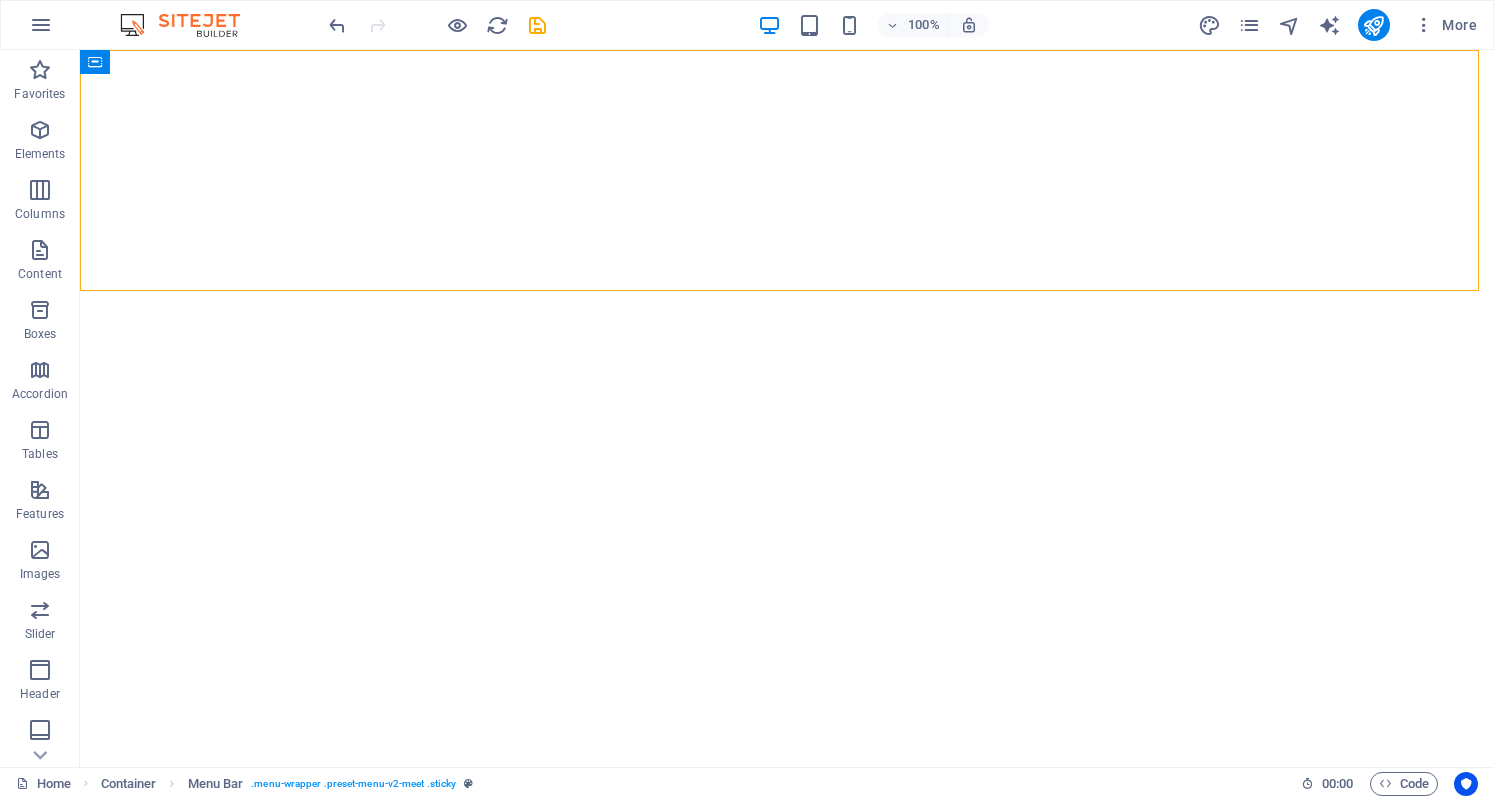 scroll, scrollTop: 0, scrollLeft: 0, axis: both 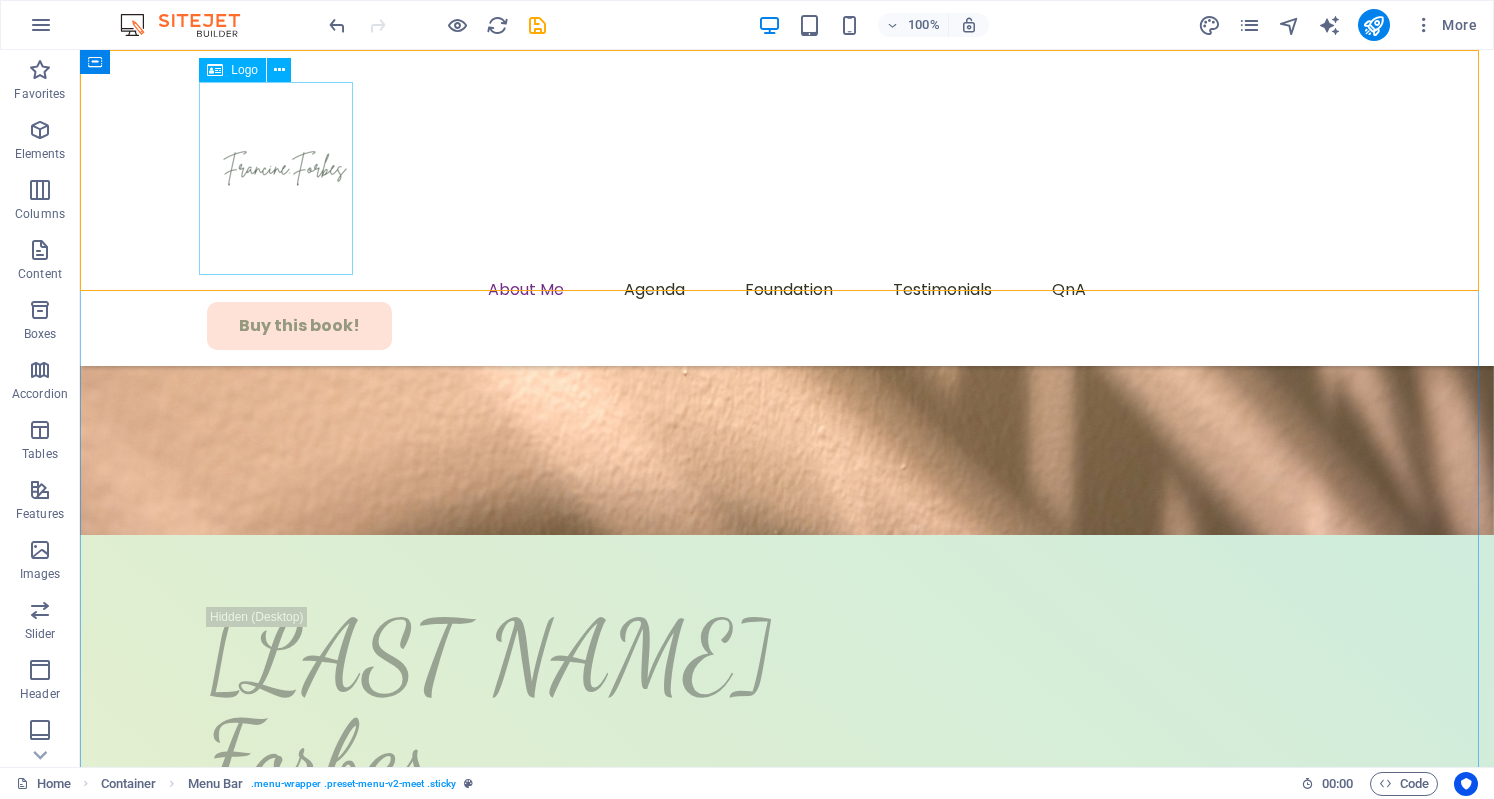 click at bounding box center [787, 178] 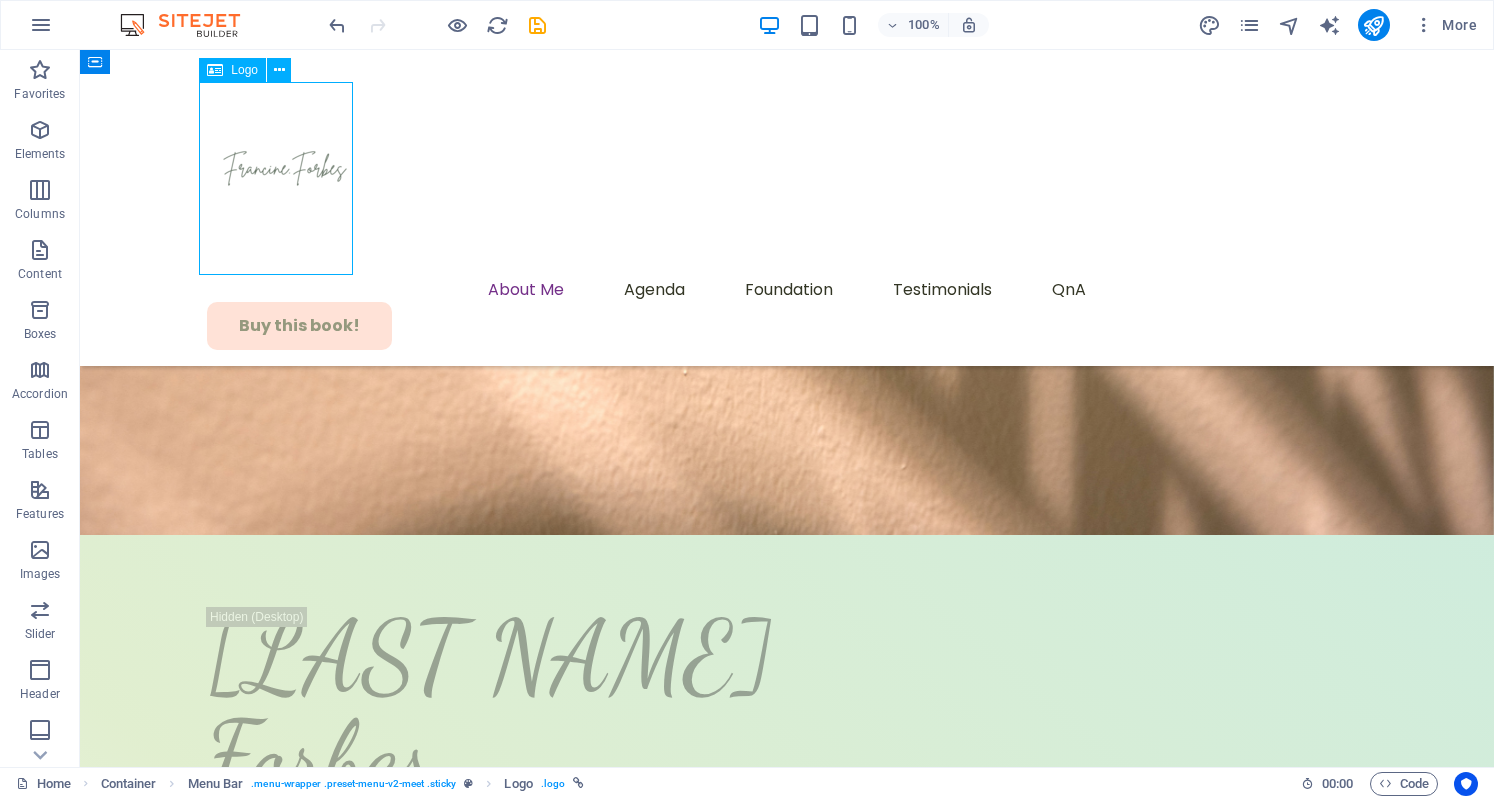 click at bounding box center [787, 178] 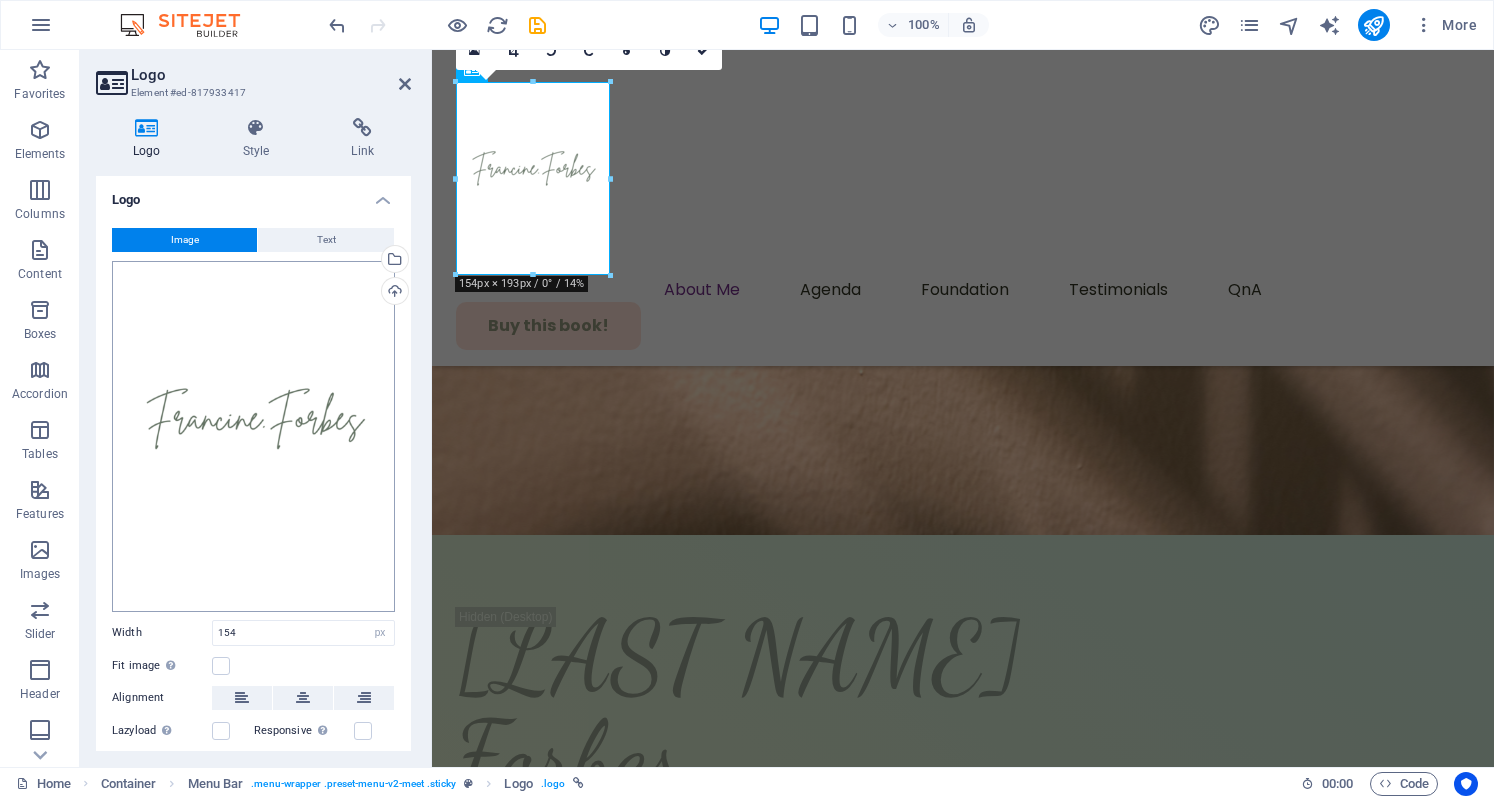 scroll, scrollTop: 114, scrollLeft: 0, axis: vertical 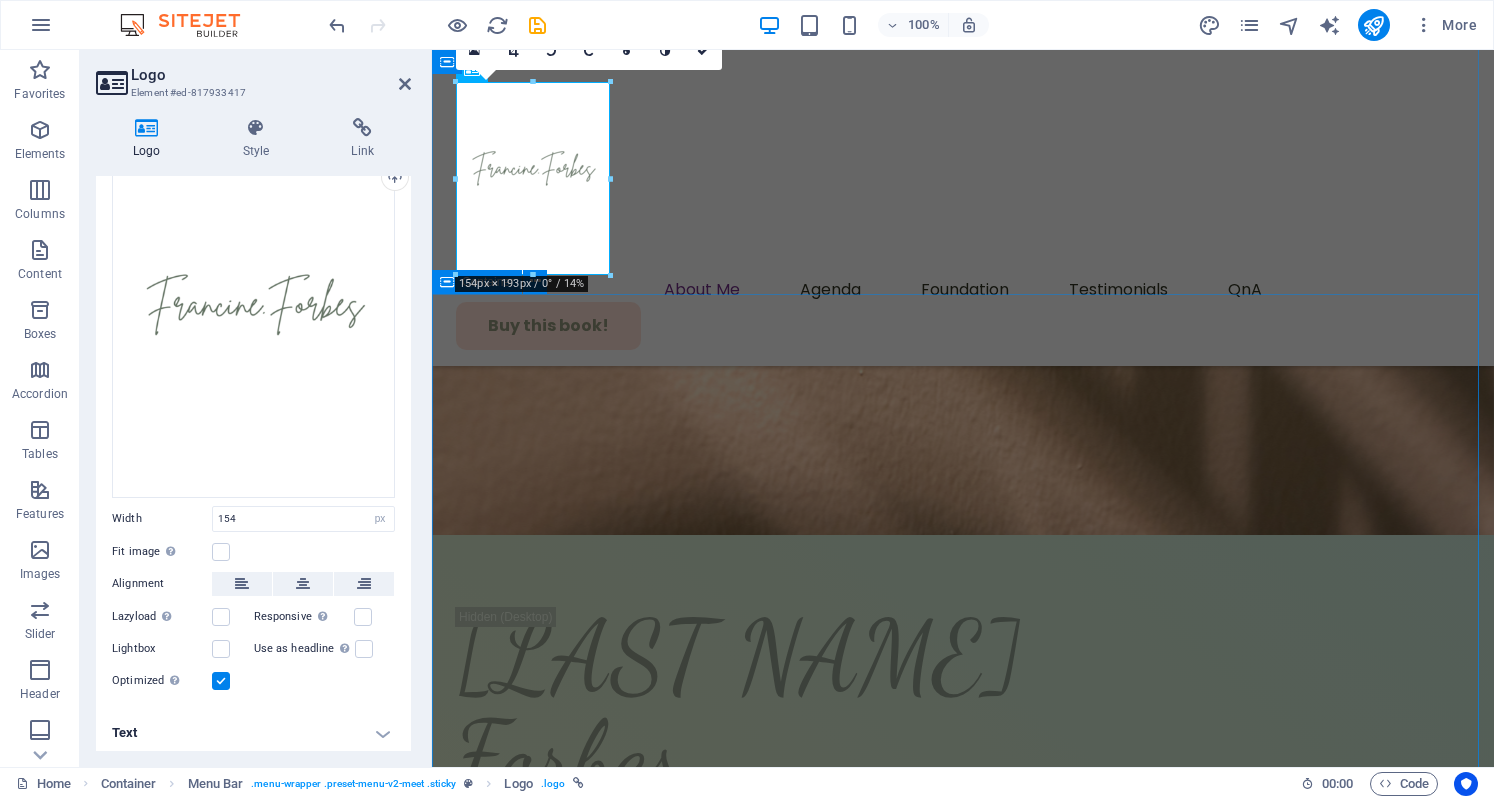 click on "Dimensions of Francine Learn the ins and outs of Francine's life... get ready for a restorative journey! Nurse Francine Whether I’m guiding someone through a tough season, managing medication, or just holding space in a session, my goal is always the same: to help you feel seen, heard, and empowered. I believe healing is possible, and it doesn’t have to look perfect.   Healthy Francine My own health journey completely shifted when I realized how powerful nutrition is for our brains, bodies, and moods. That’s why I’m all about plant-based eating that’s not only delicious but fuels real energy and clarity. Wellness Francine Between juggling life, work, and the pressure to do it all, we all need a pause button. For me, relaxation isn’t a luxury—it’s a wellness essential. I practice mindful and teach simple, soulful techniques to help women reconnect with themselves. Trust me, your nervous system will thank you." at bounding box center [963, 3391] 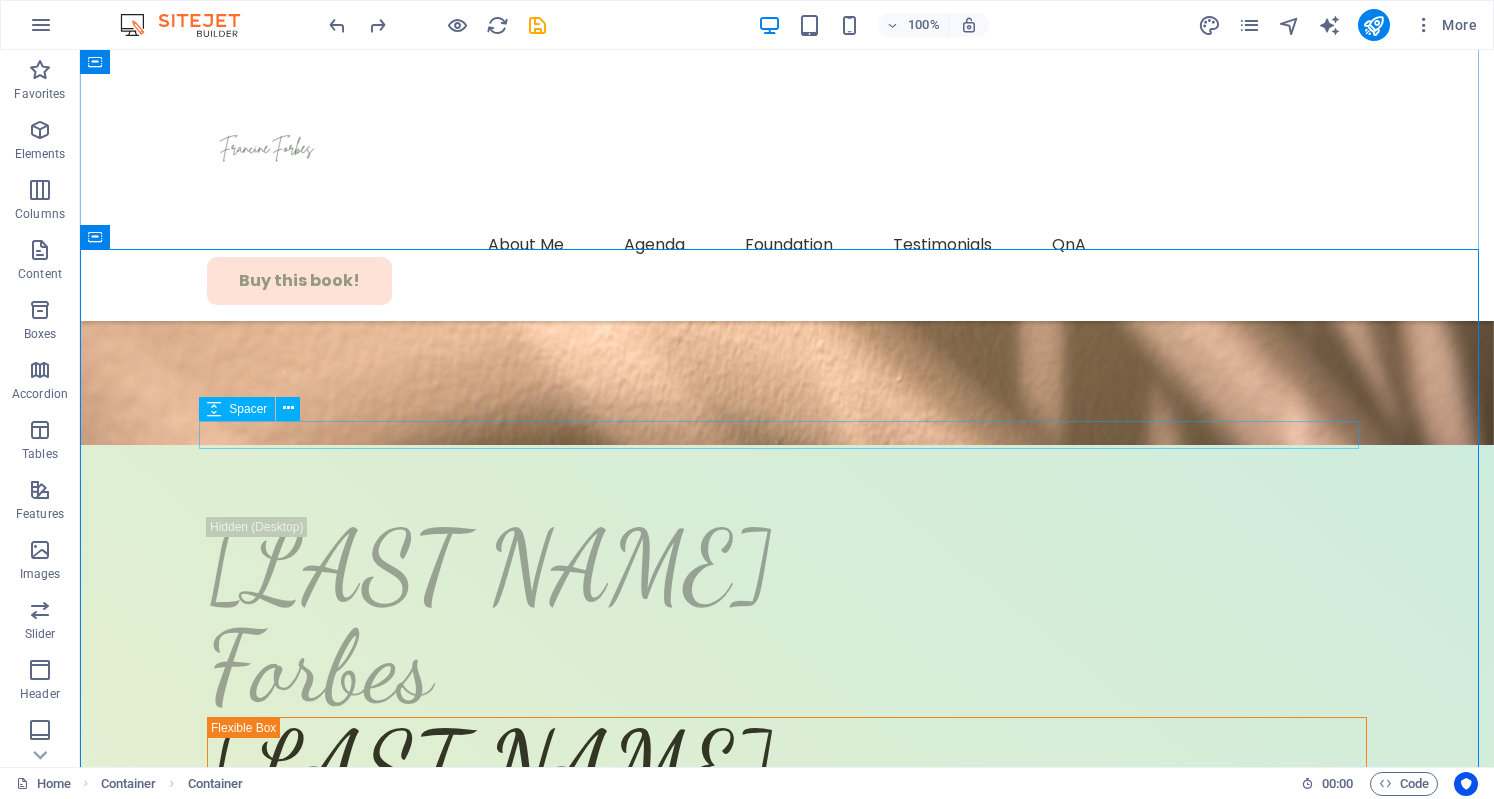 scroll, scrollTop: 0, scrollLeft: 0, axis: both 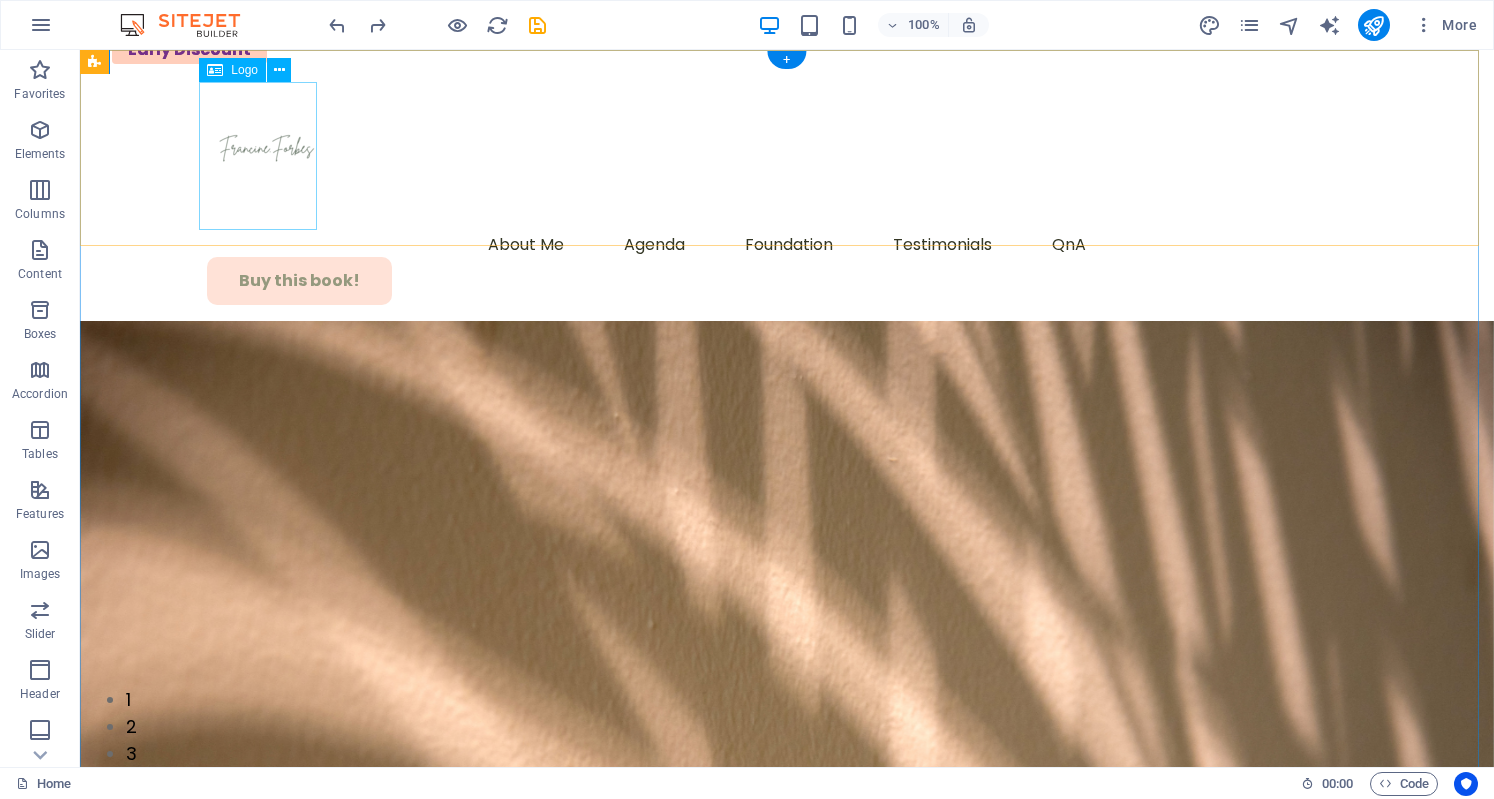 click at bounding box center (787, 156) 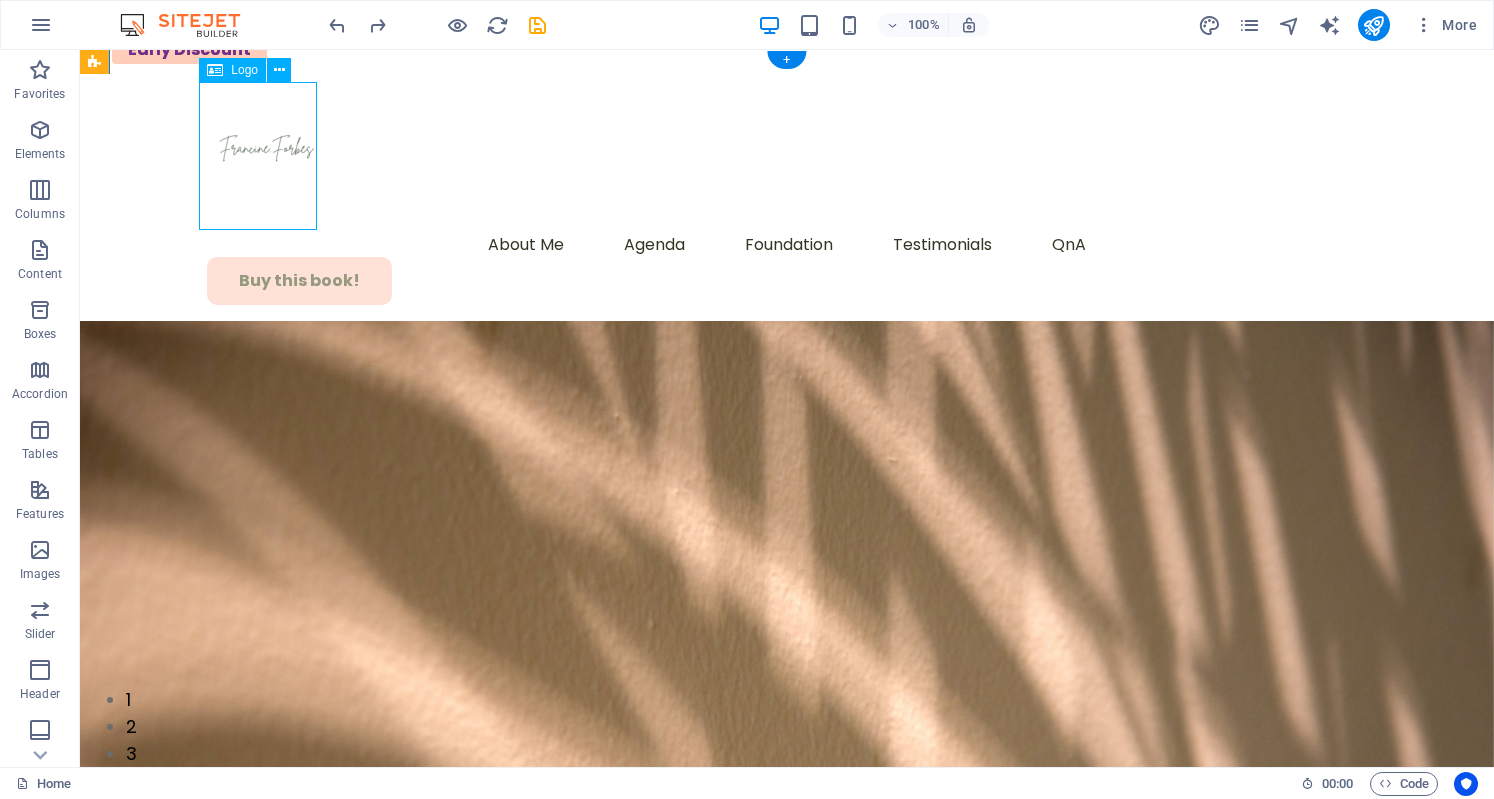 click at bounding box center [787, 156] 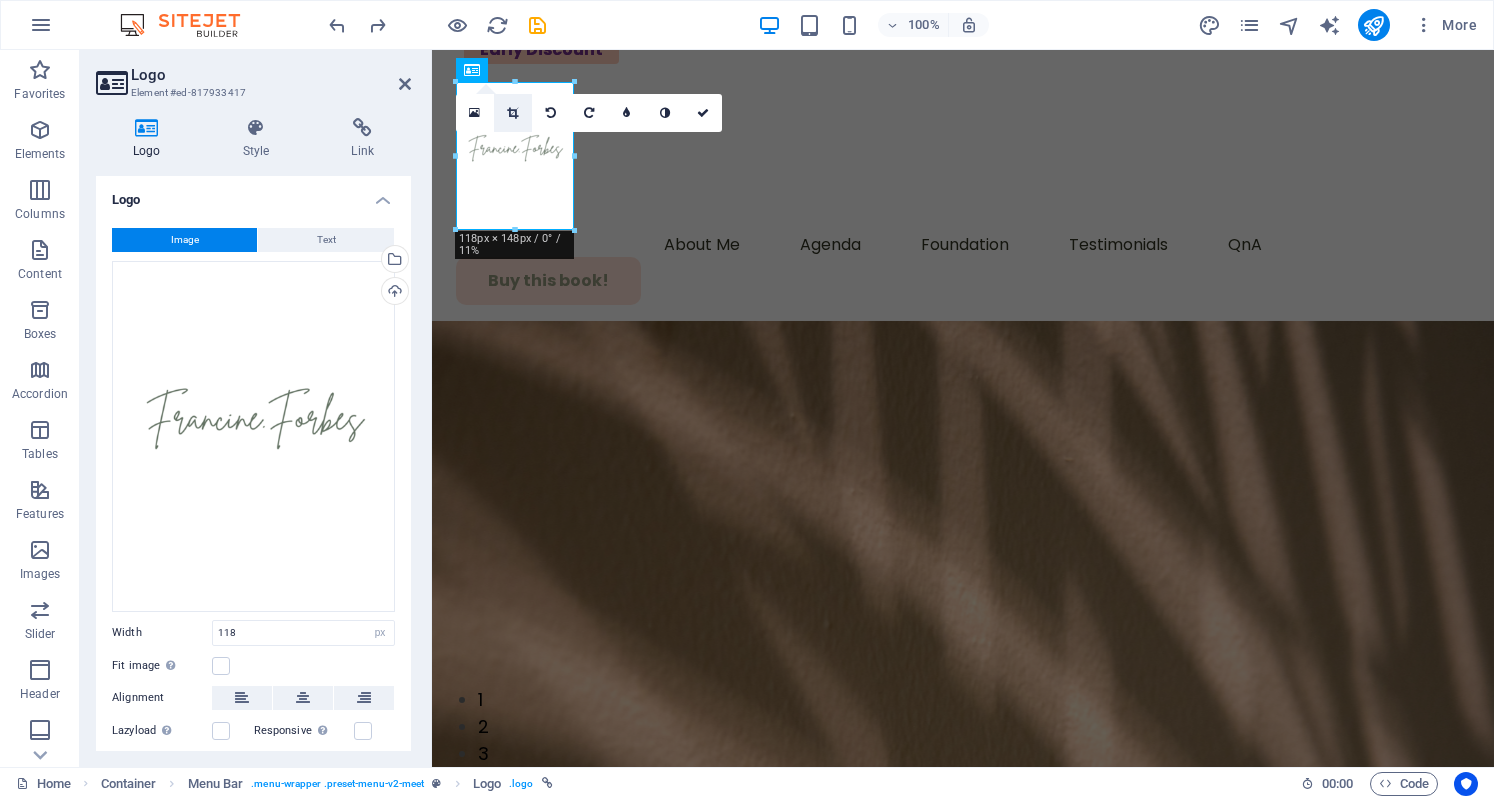 click at bounding box center (512, 113) 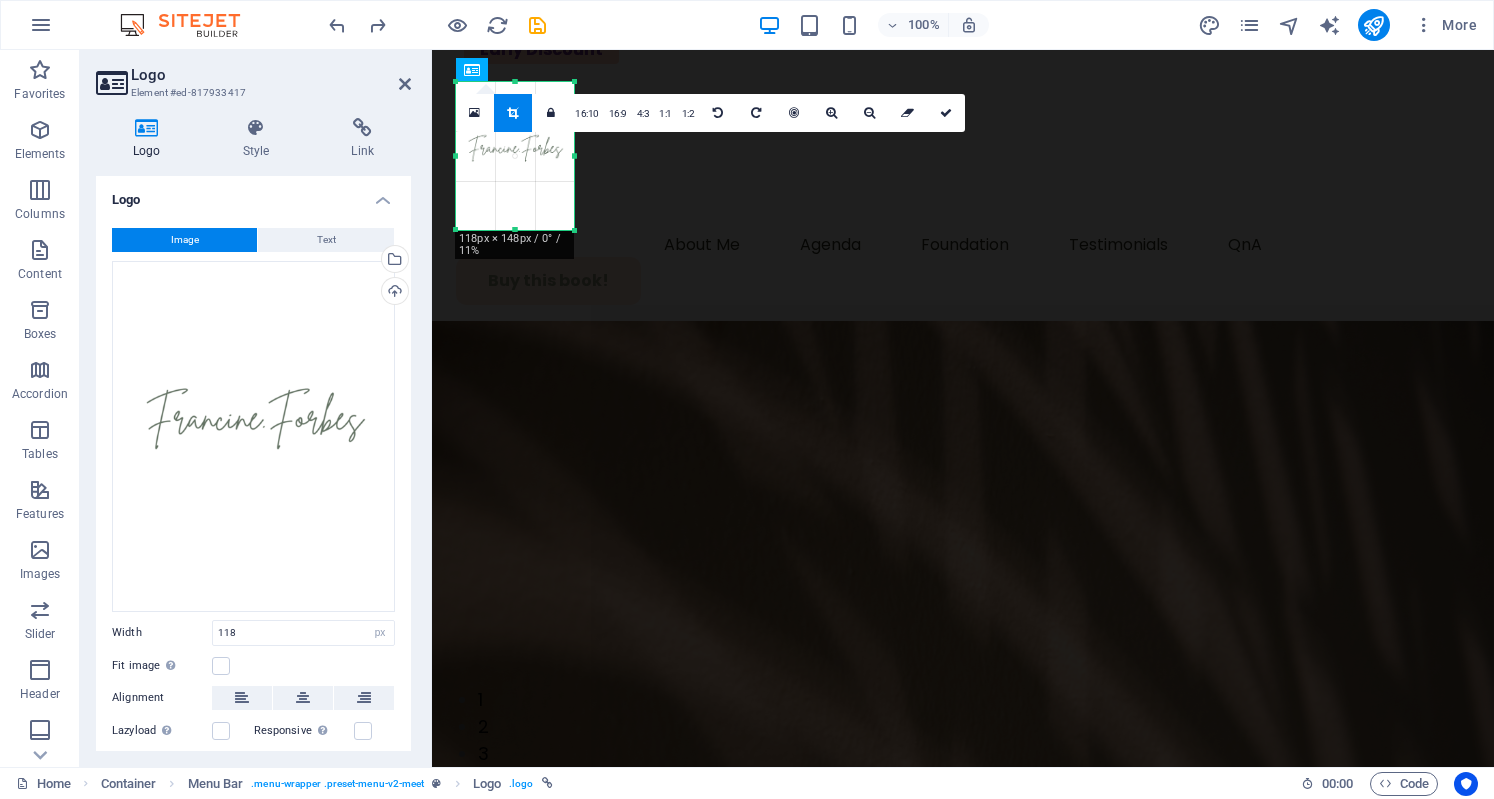 click on "180 170 160 150 140 130 120 110 100 90 80 70 60 50 40 30 20 10 0 -10 -20 -30 -40 -50 -60 -70 -80 -90 -100 -110 -120 -130 -140 -150 -160 -170 118px × 148px / 0° / 11% 16:10 16:9 4:3 1:1 1:2 0" at bounding box center [515, 156] 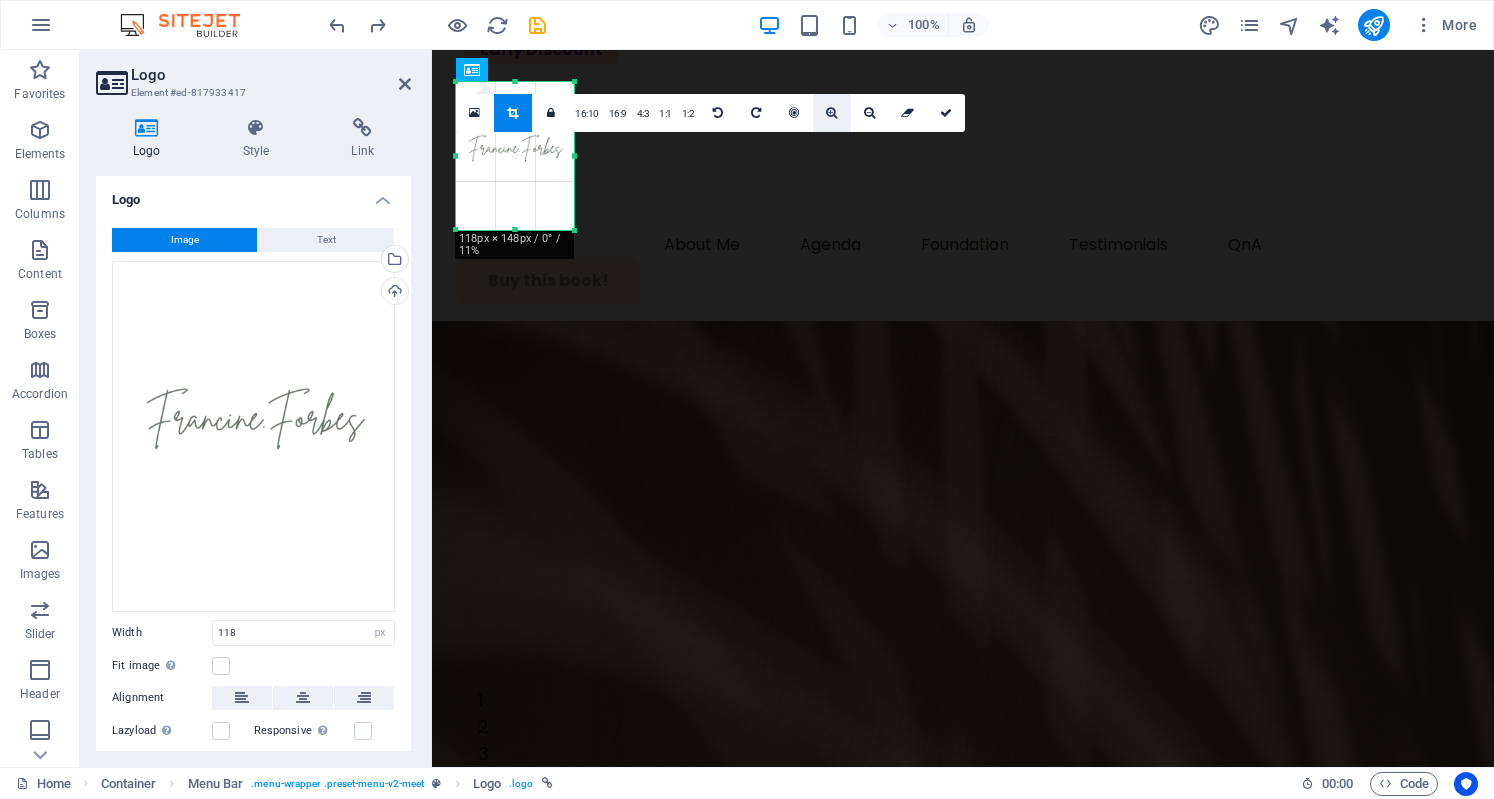 click at bounding box center [832, 113] 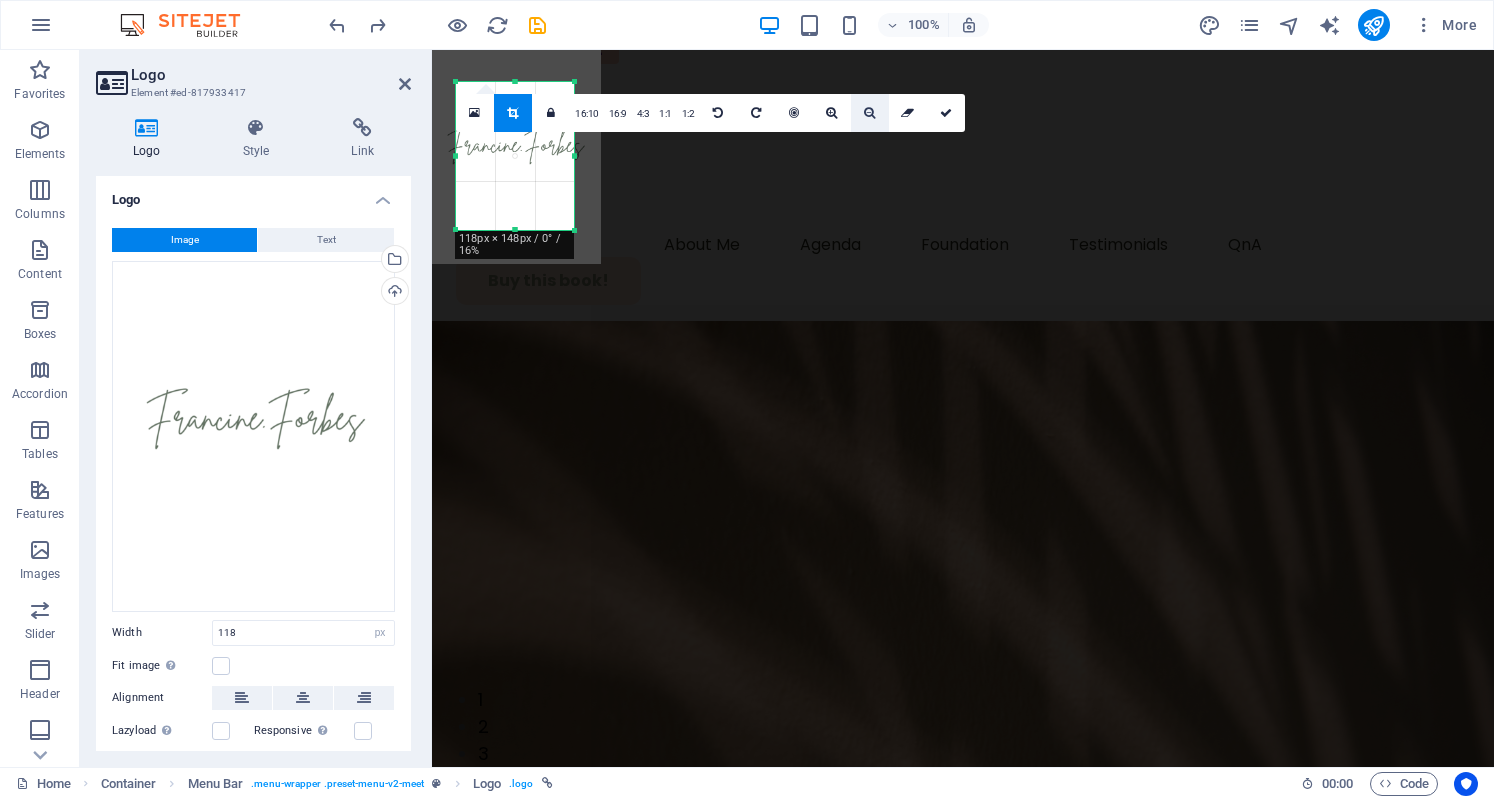 click at bounding box center (869, 113) 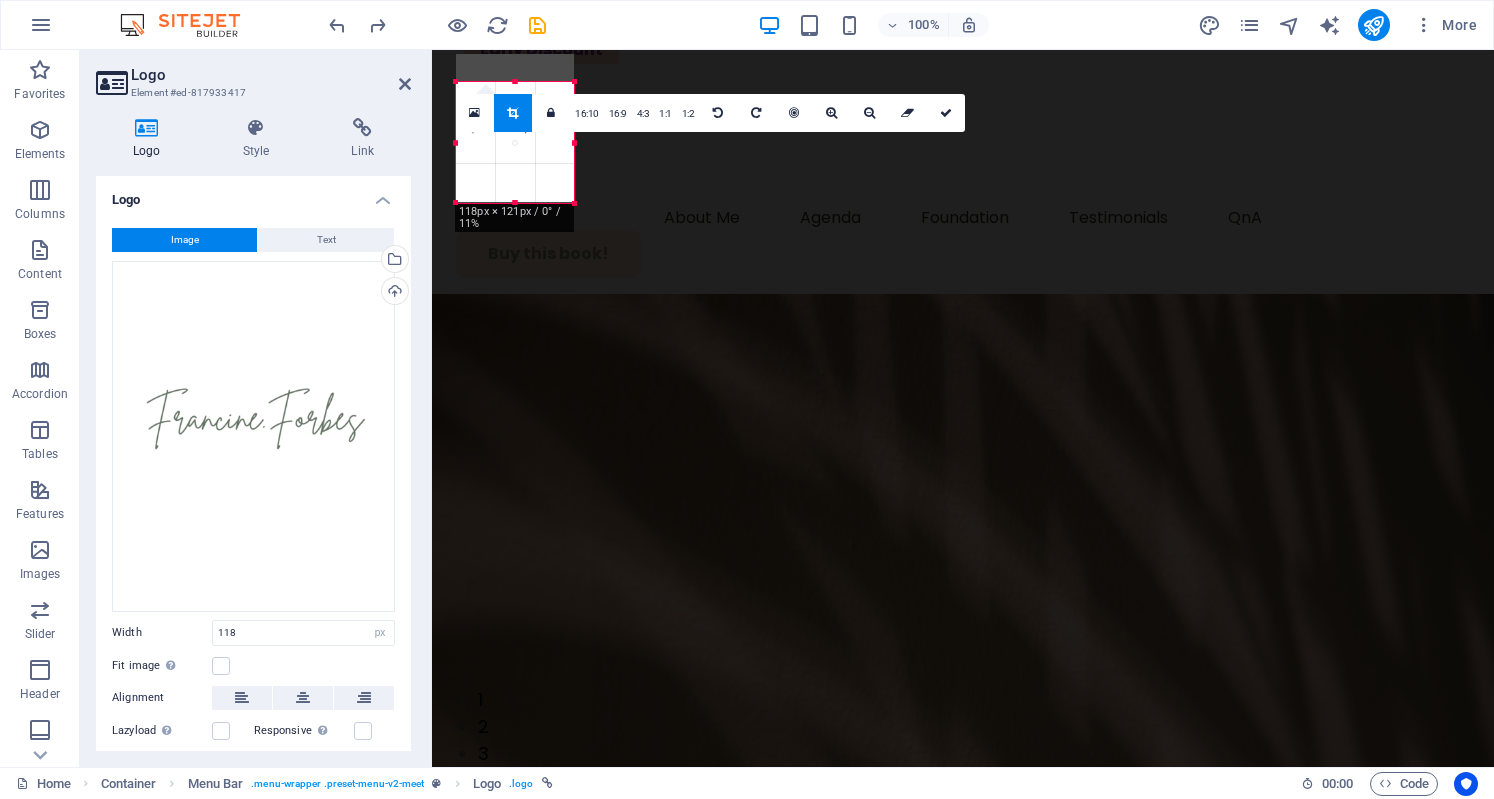 drag, startPoint x: 515, startPoint y: 80, endPoint x: 516, endPoint y: 108, distance: 28.01785 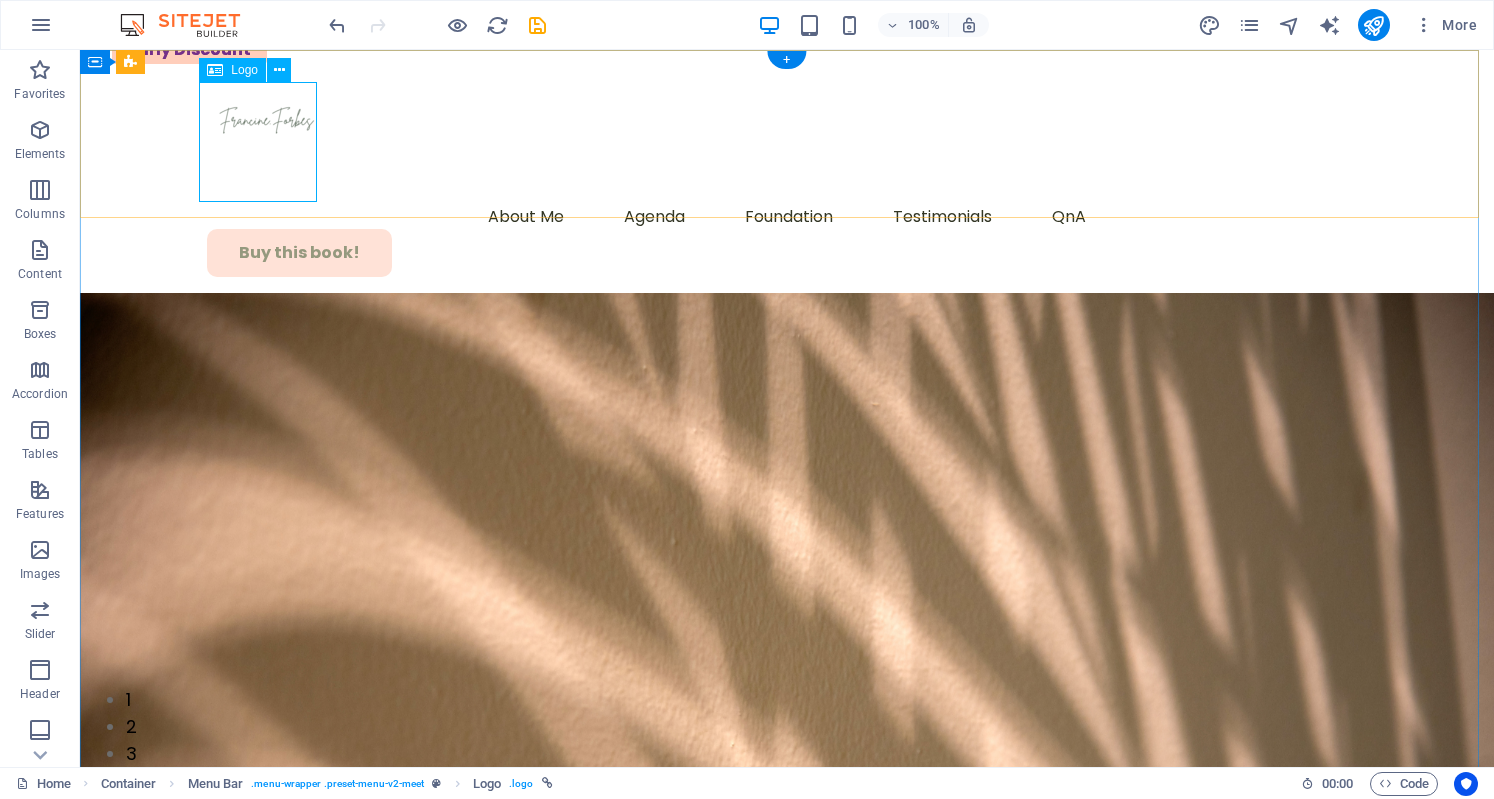 click at bounding box center (787, 142) 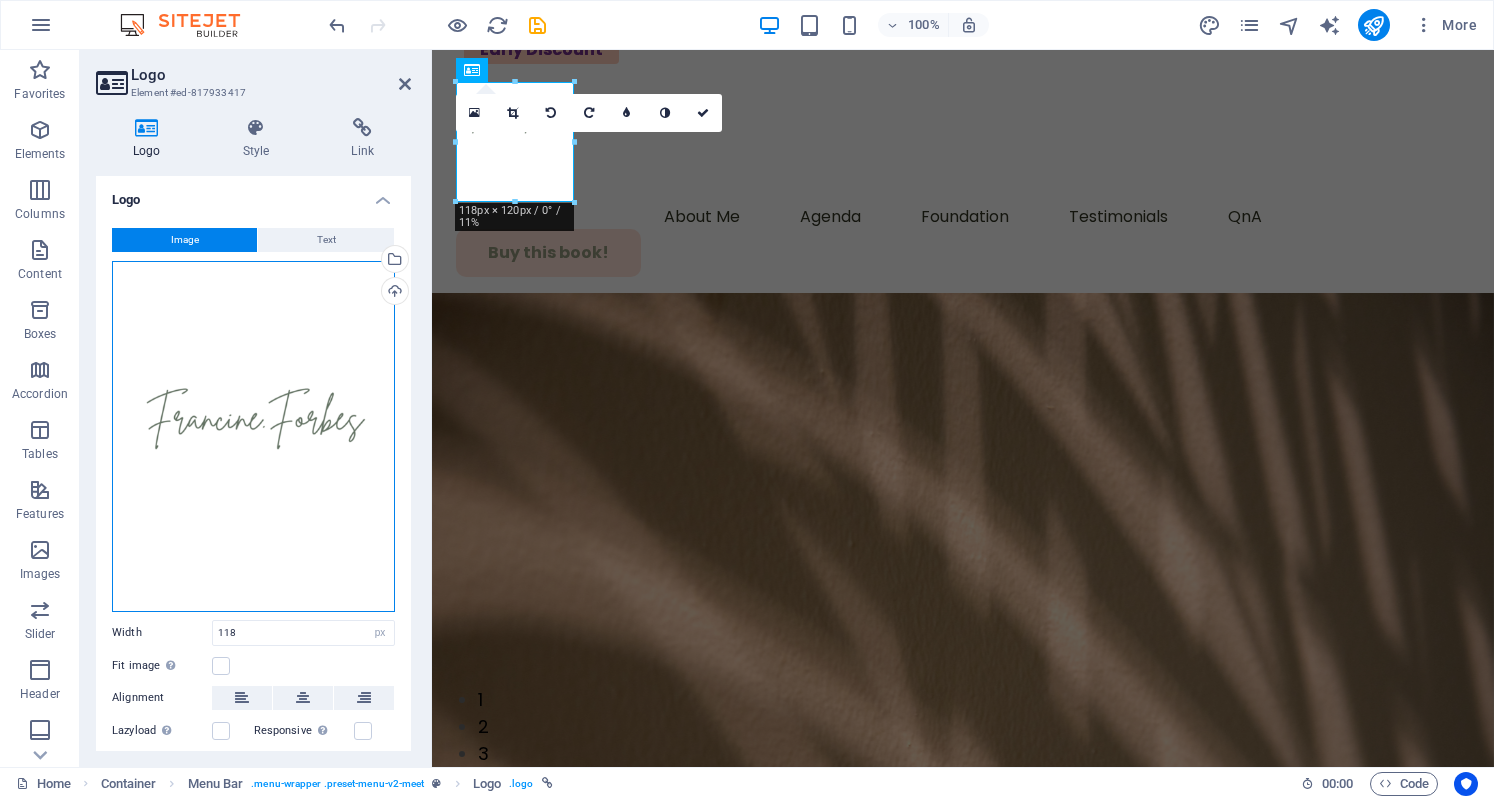 click on "Drag files here, click to choose files or select files from Files or our free stock photos & videos" at bounding box center [253, 436] 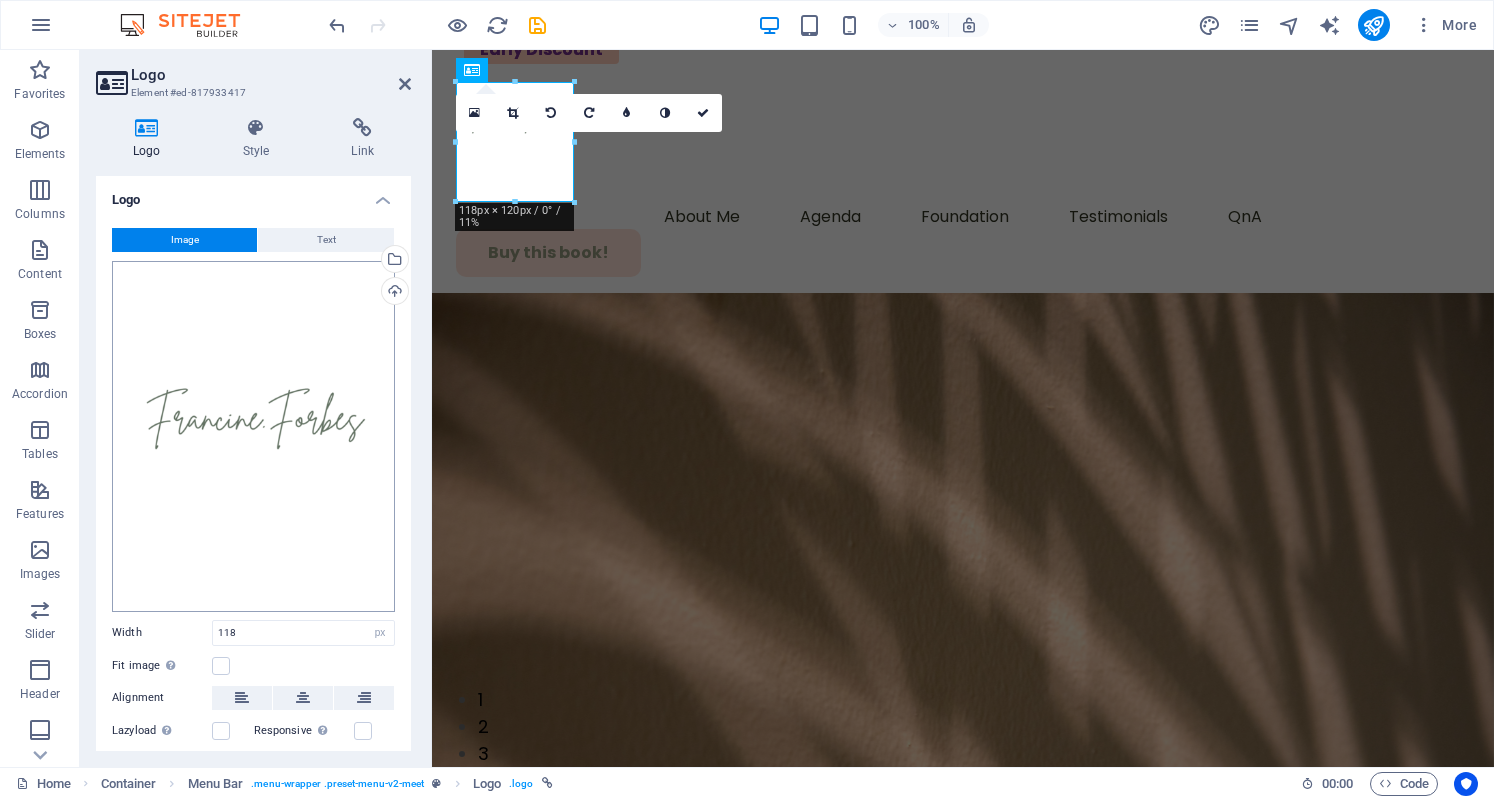 click on "[WEBSITE] Home Favorites Elements Columns Content Boxes Accordion Tables Features Images Slider Header Footer Forms Marketing Collections Logo Element #ed-817933417 Logo Style Link Logo Image Text Drag files here, click to choose files or select files from Files or our free stock photos & videos Select files from the file manager, stock photos, or upload file(s) Upload Width 118 Default auto px rem % em vh vw Fit image Automatically fit image to a fixed width and height Height Default auto px Alignment Lazyload Loading images after the page loads improves page speed. Responsive Automatically load retina image and smartphone optimized sizes. Lightbox Use as headline The image will be wrapped in an H1 headline tag. Useful for giving alternative text the weight of an H1 headline, e.g. for the logo. Leave unchecked if uncertain. Optimized Images are compressed to improve page speed. Position Direction Custom X offset 50 px %" at bounding box center [747, 399] 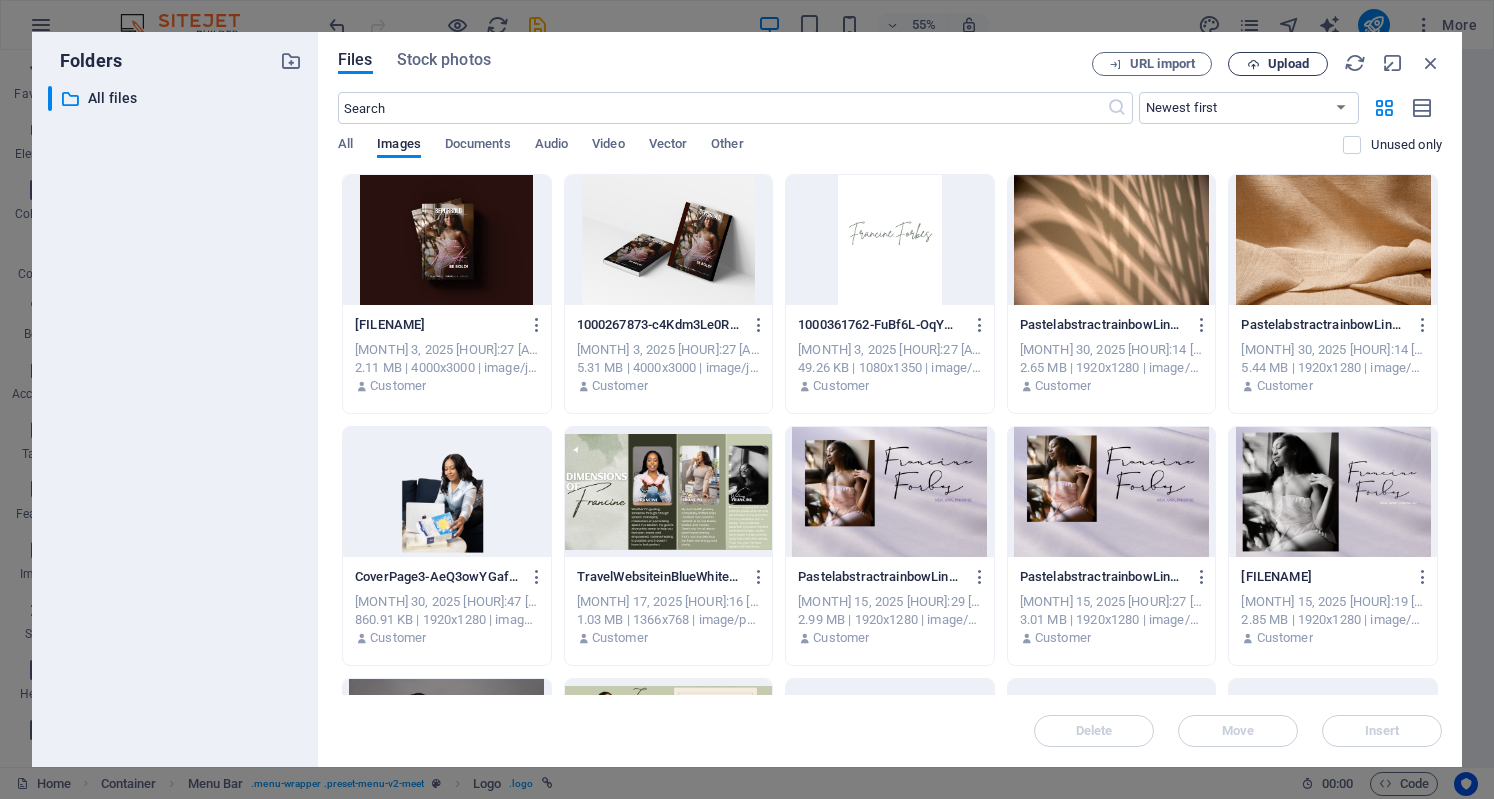 click on "Upload" at bounding box center [1278, 64] 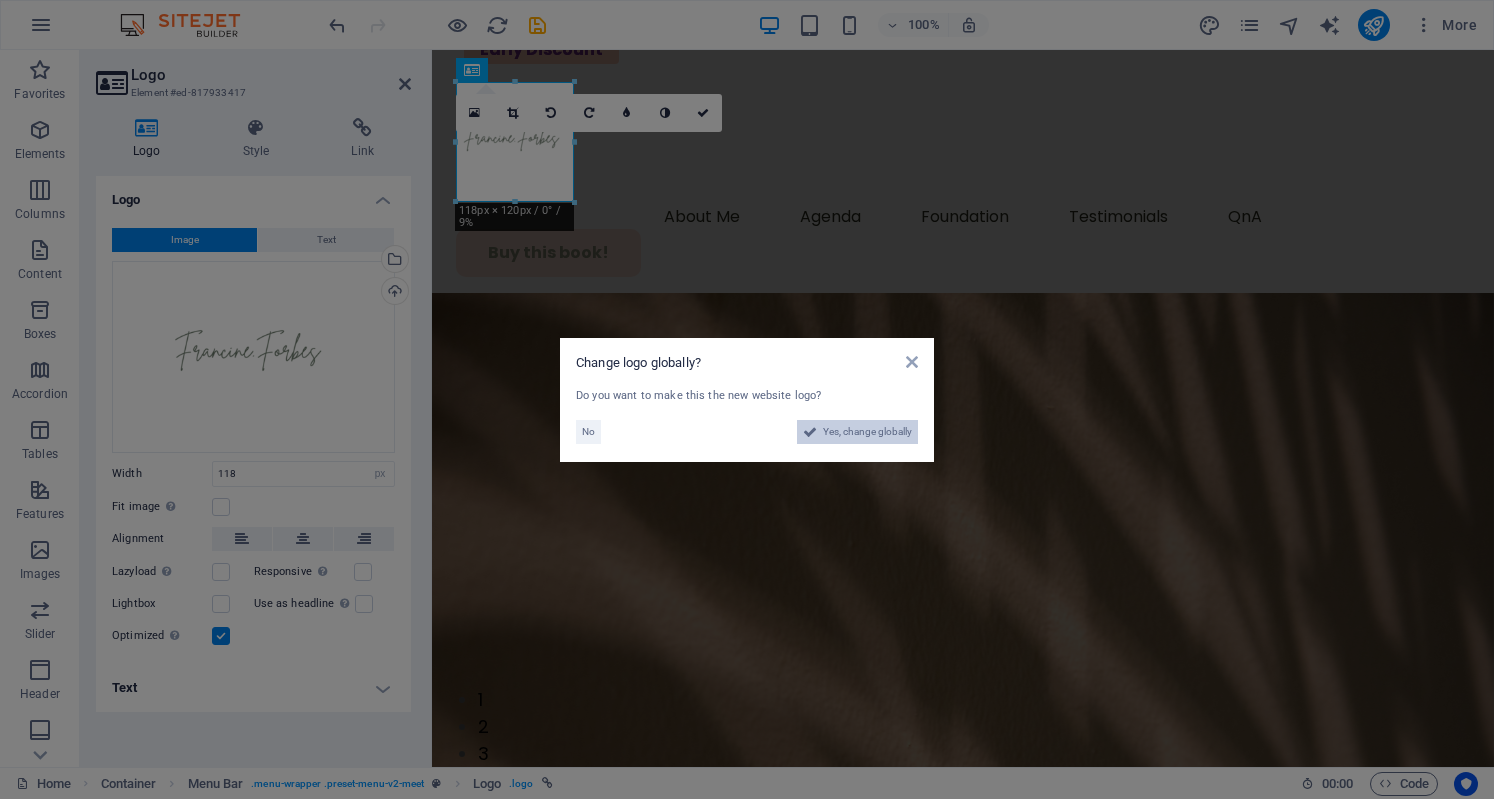 click on "Yes, change globally" at bounding box center [867, 432] 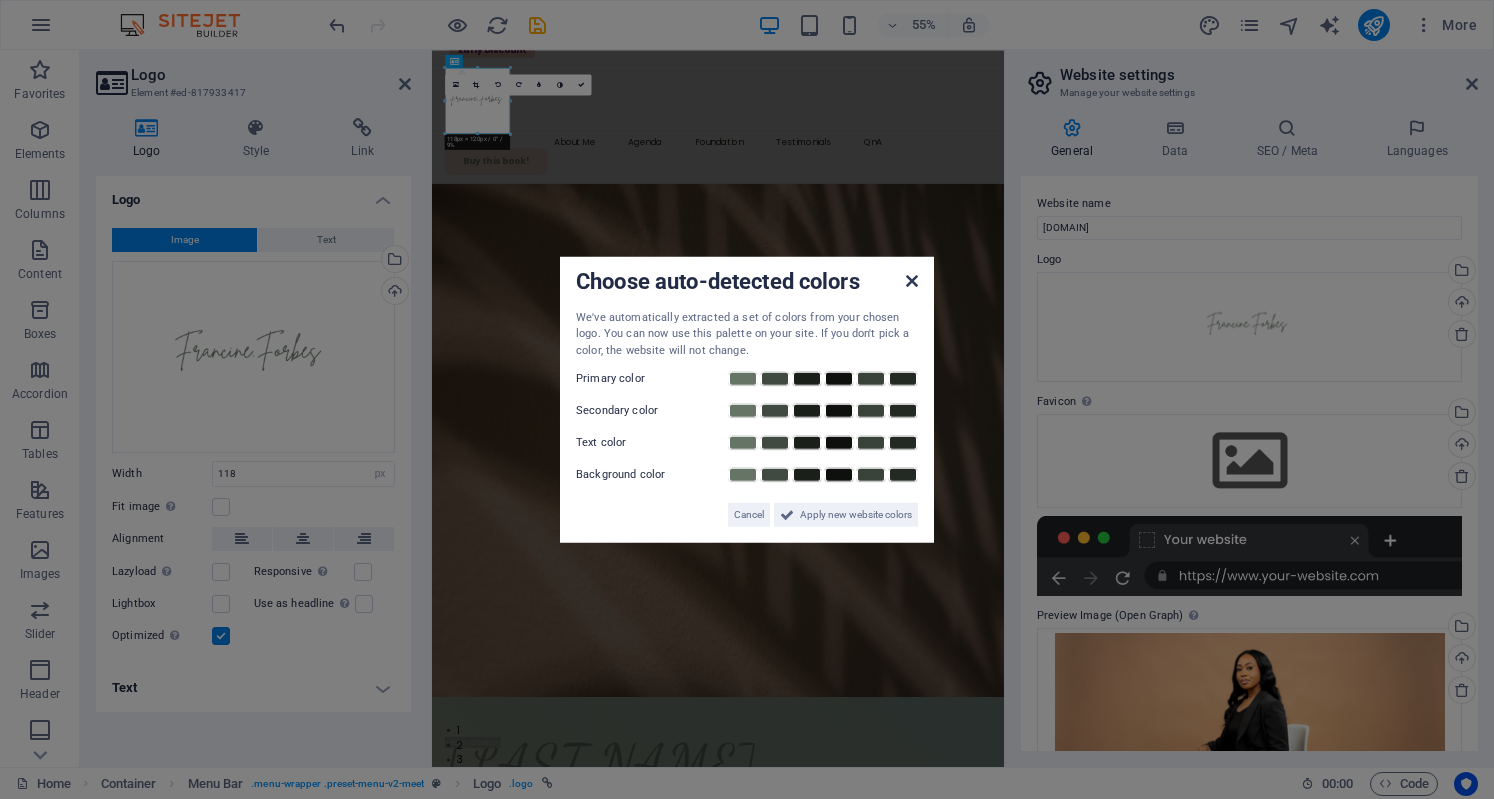 click at bounding box center (912, 280) 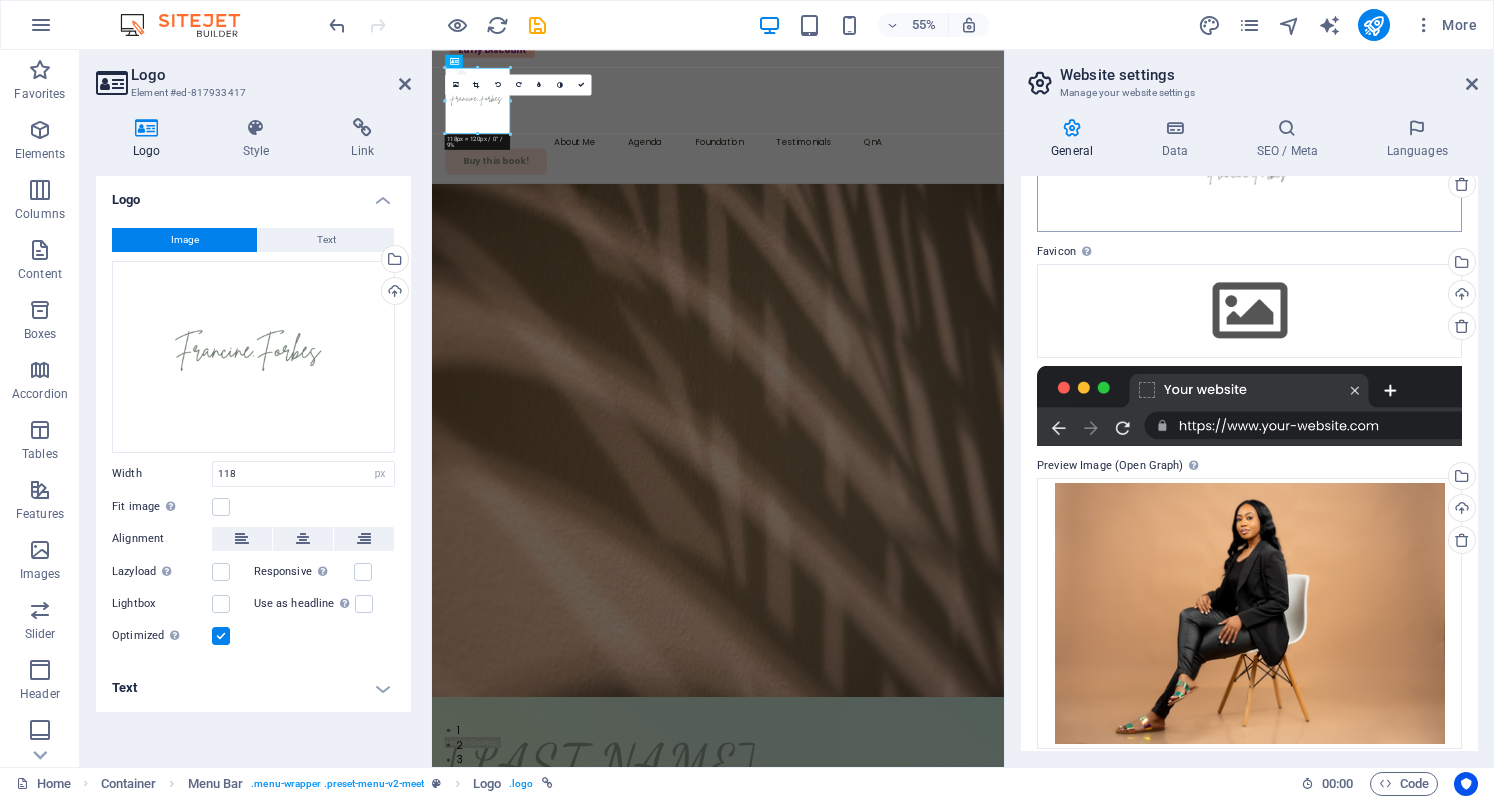 scroll, scrollTop: 163, scrollLeft: 0, axis: vertical 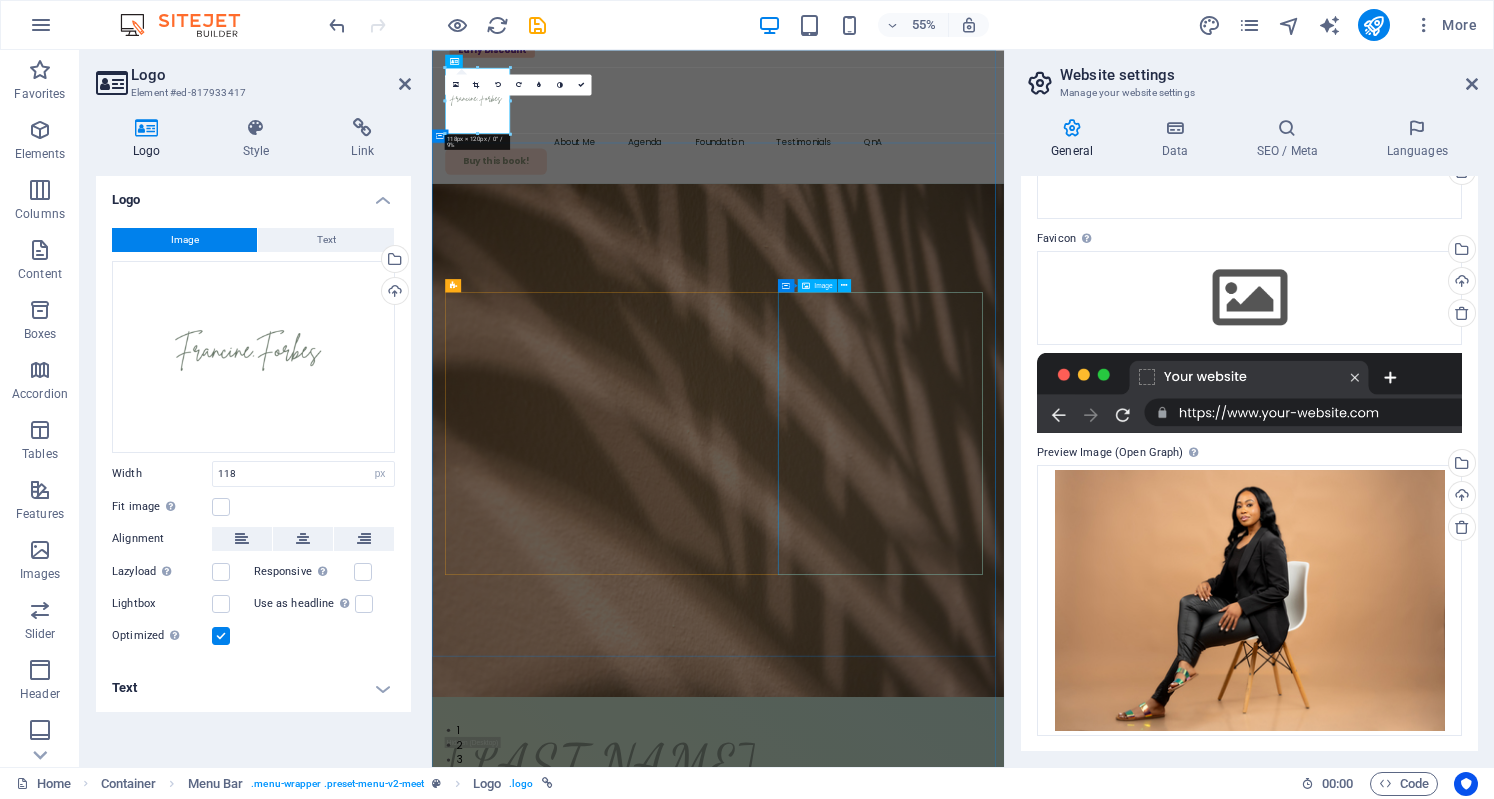 click at bounding box center (952, 2328) 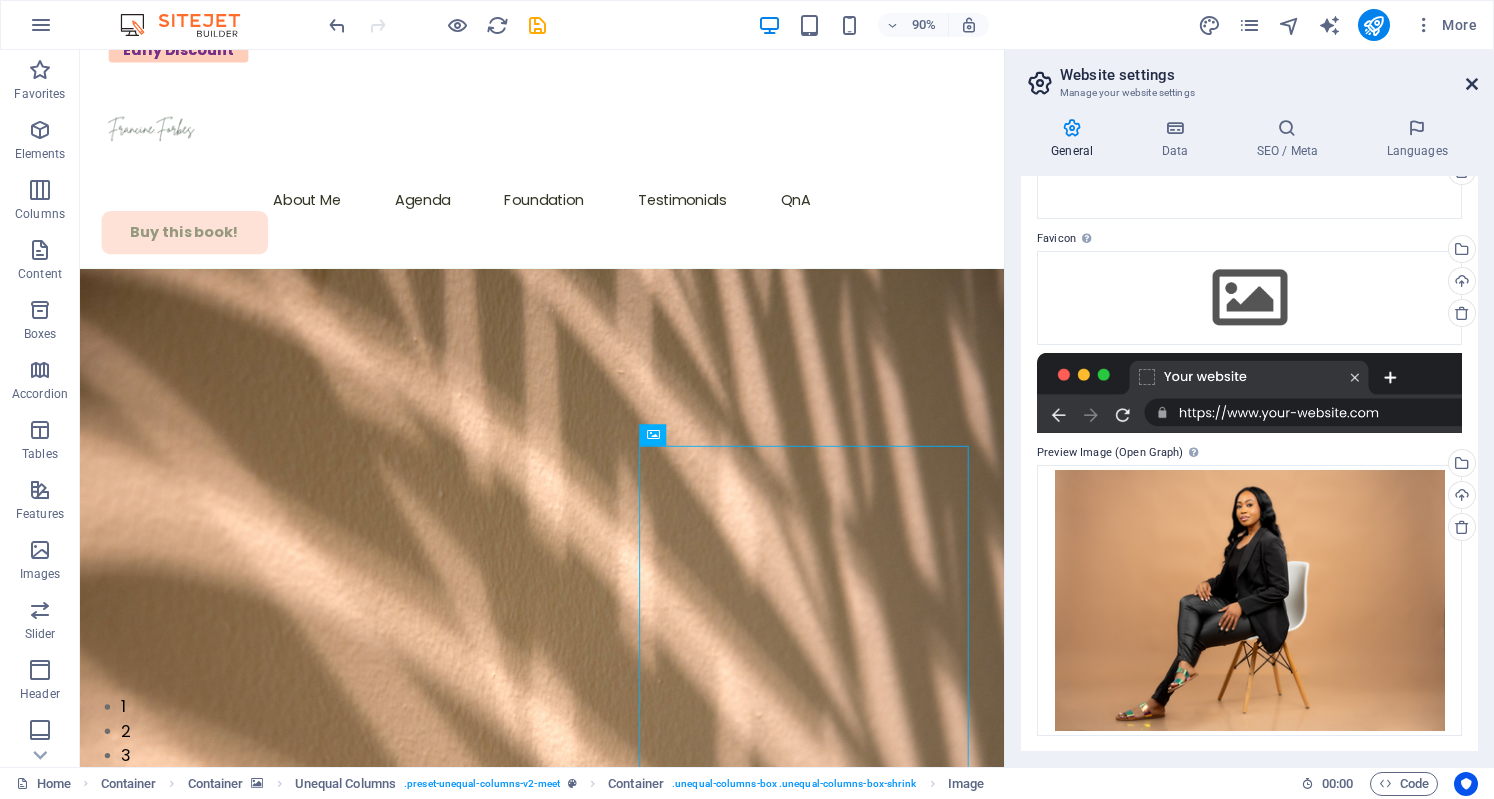 click at bounding box center [1472, 84] 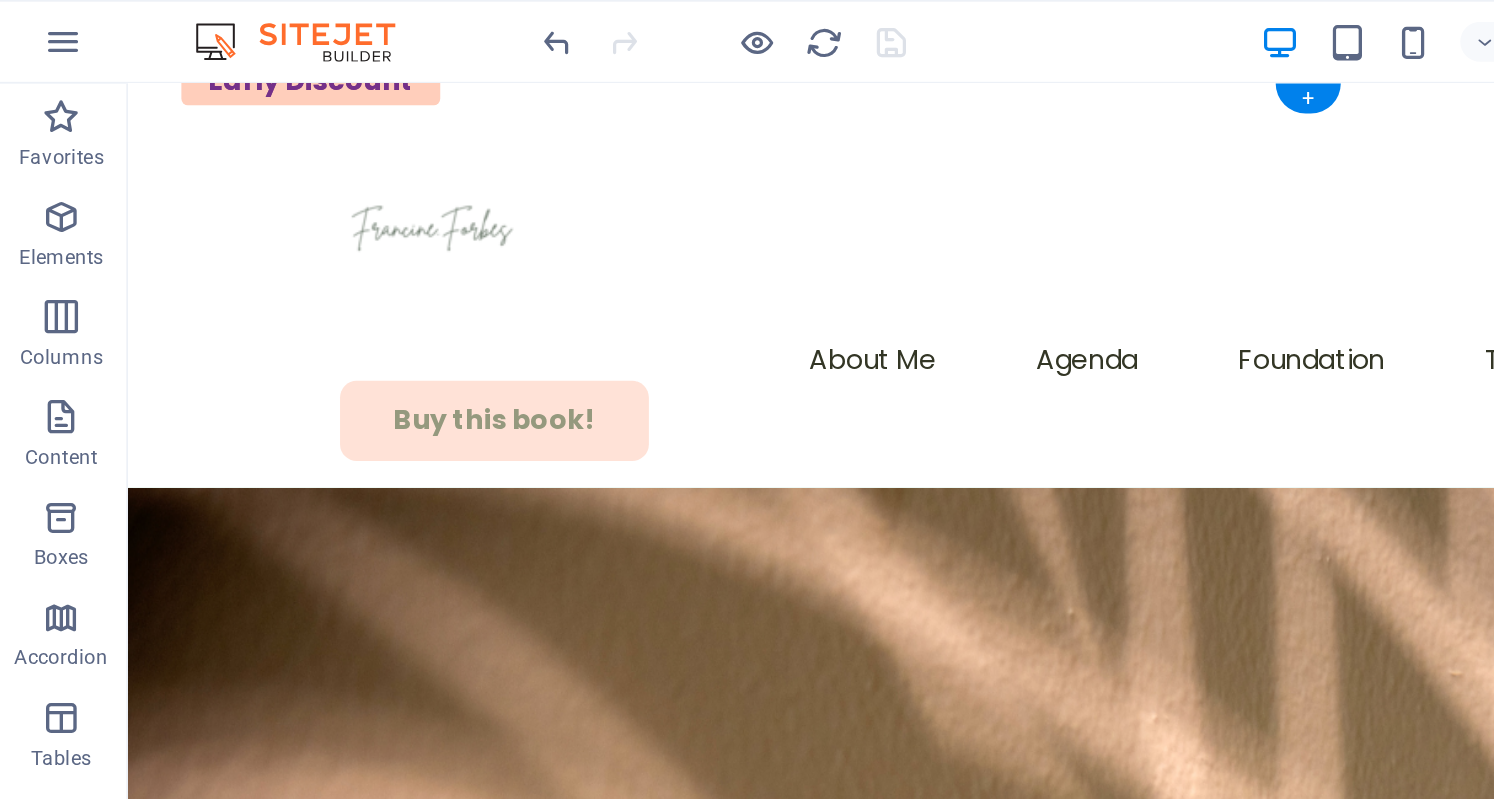 scroll, scrollTop: 0, scrollLeft: 0, axis: both 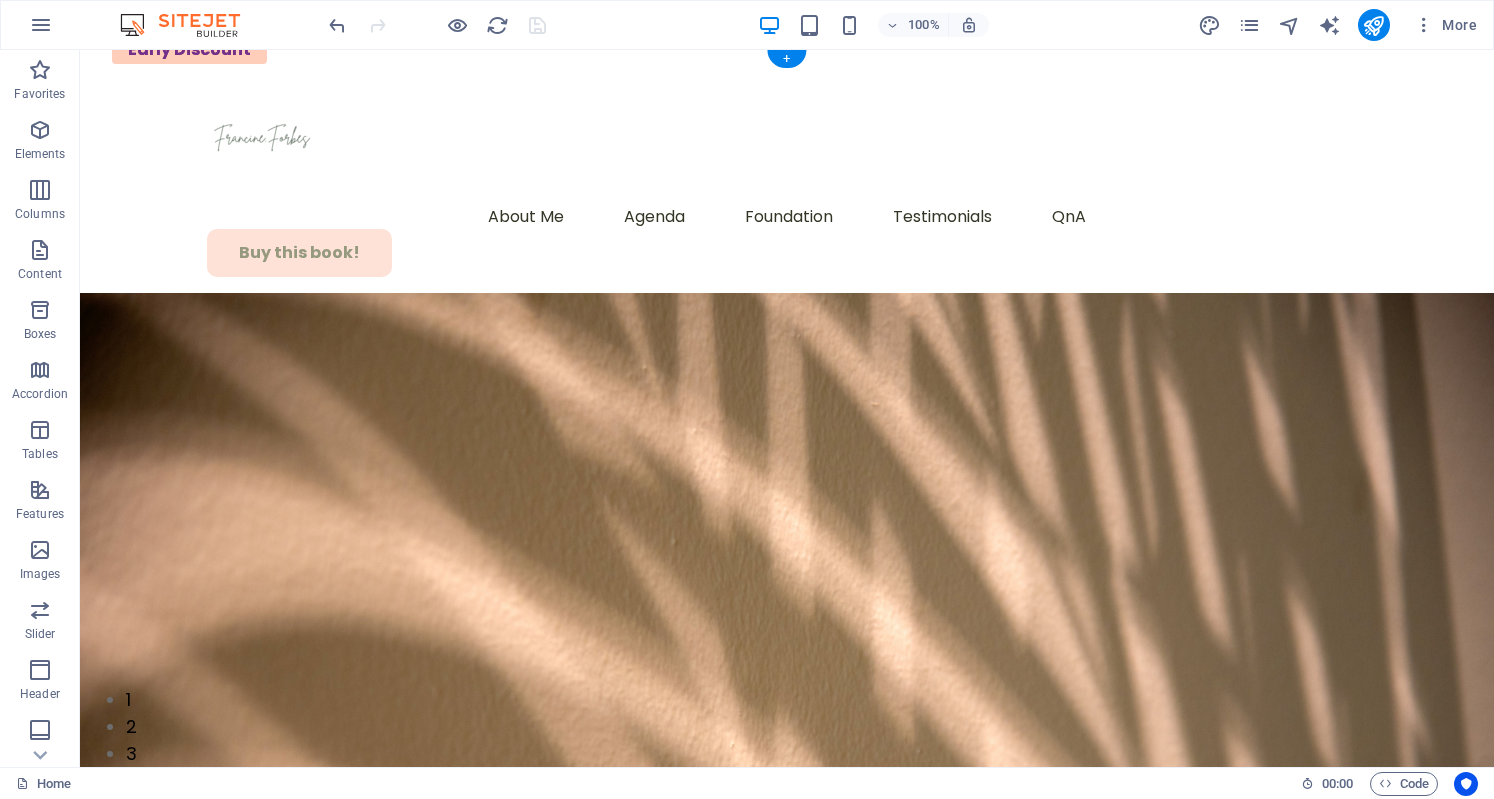 click at bounding box center [787, 142] 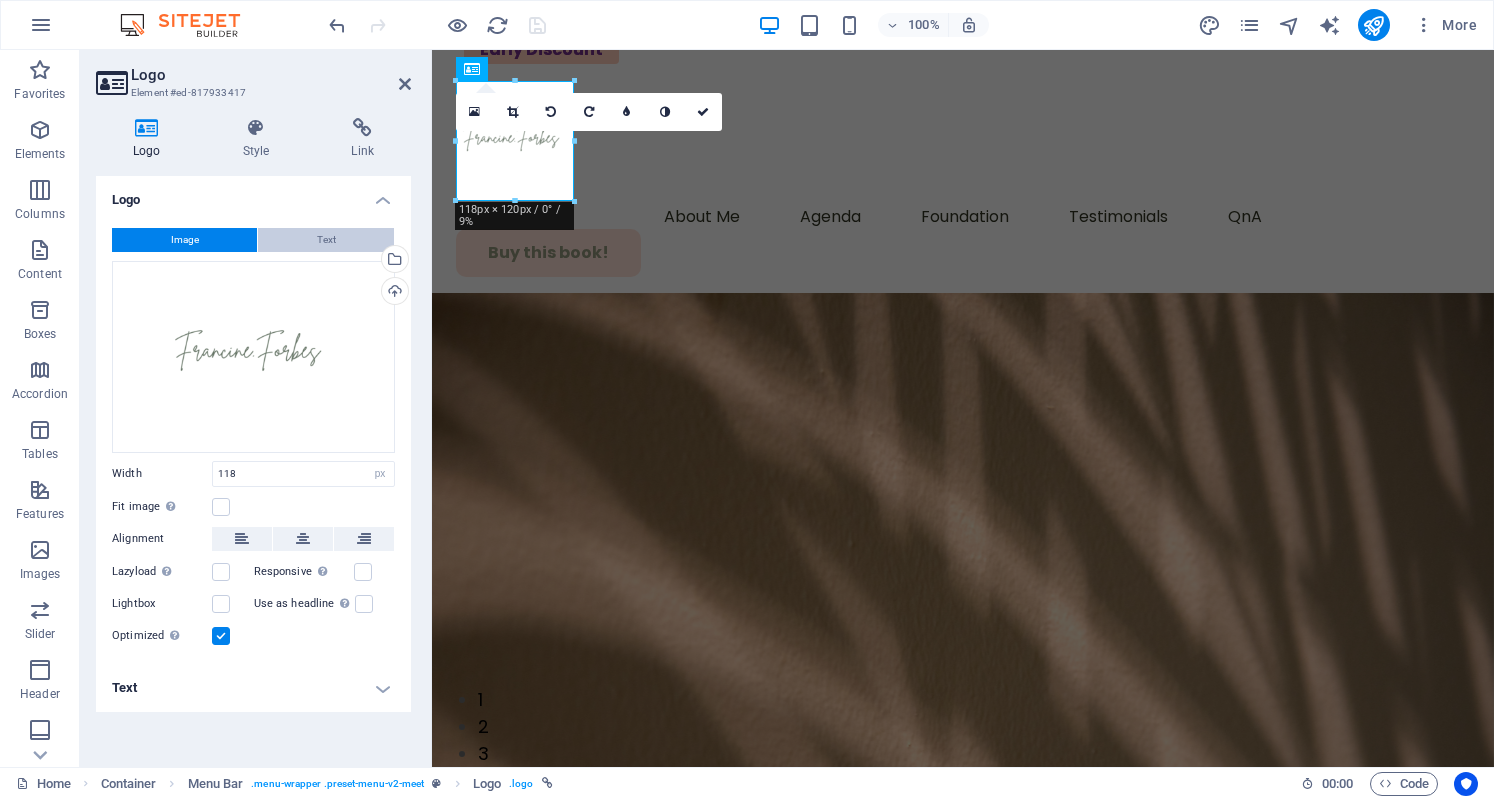 click on "Text" at bounding box center (326, 240) 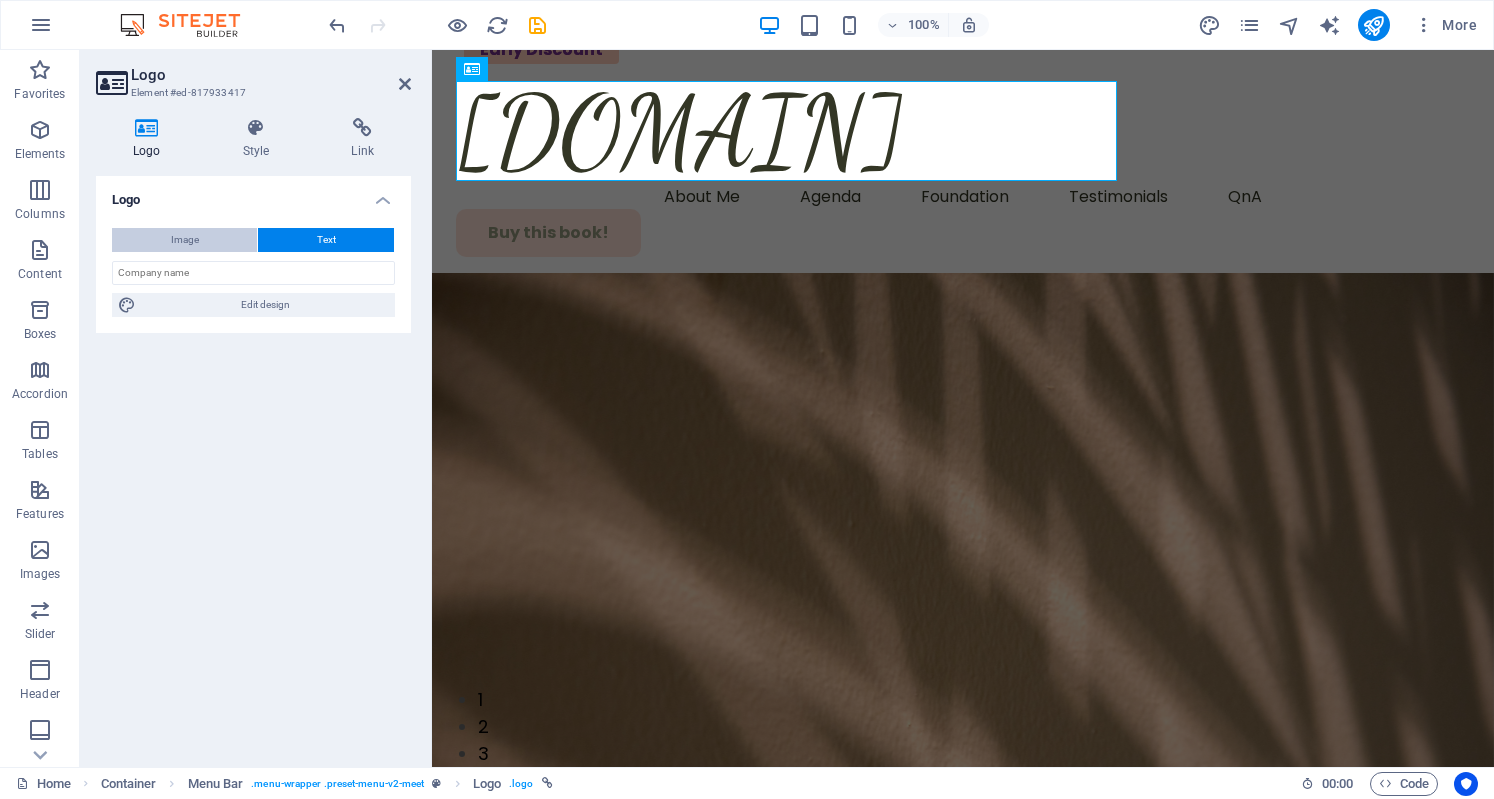 click on "Image" at bounding box center [184, 240] 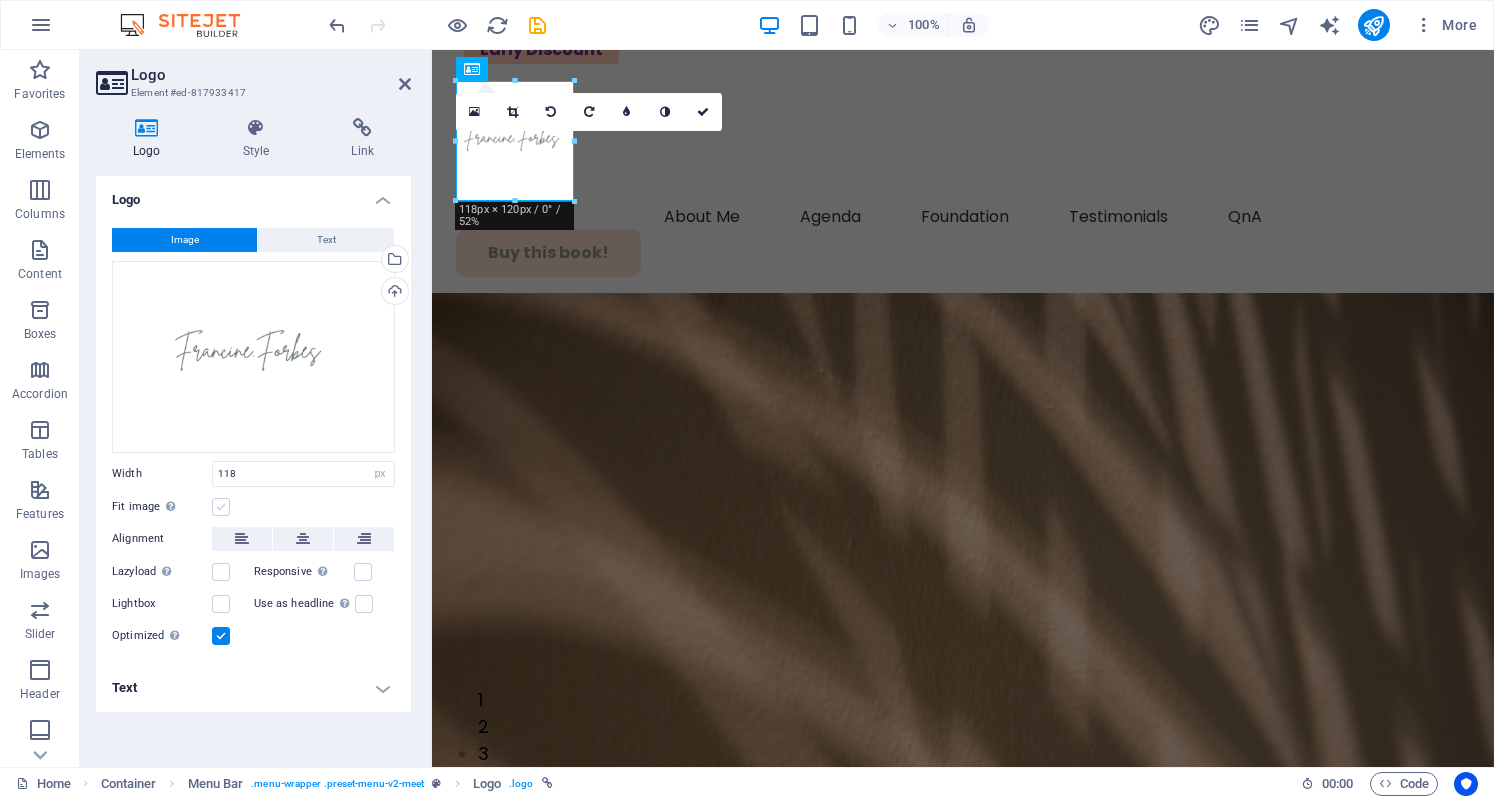 click at bounding box center (221, 507) 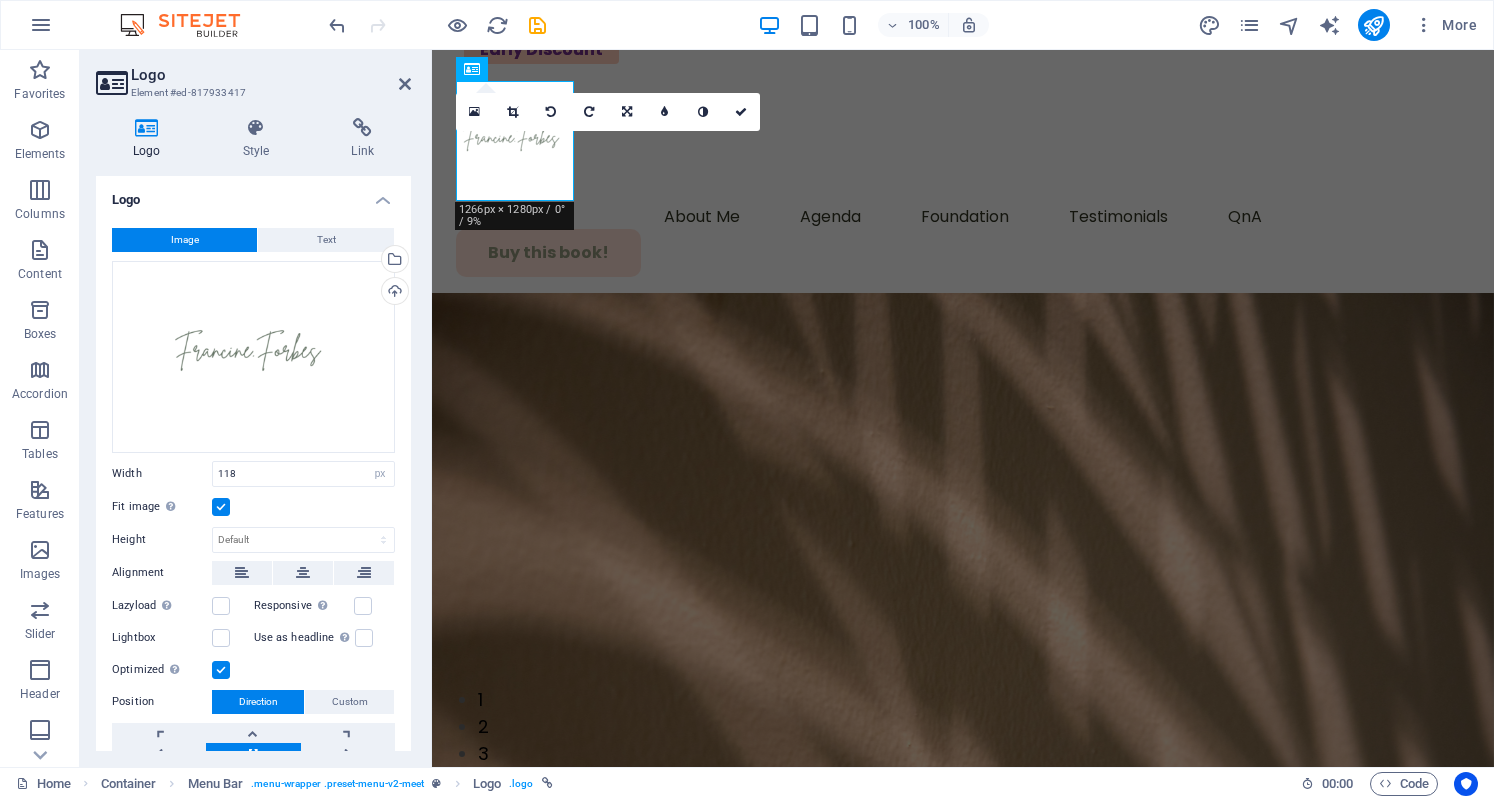 scroll, scrollTop: 91, scrollLeft: 0, axis: vertical 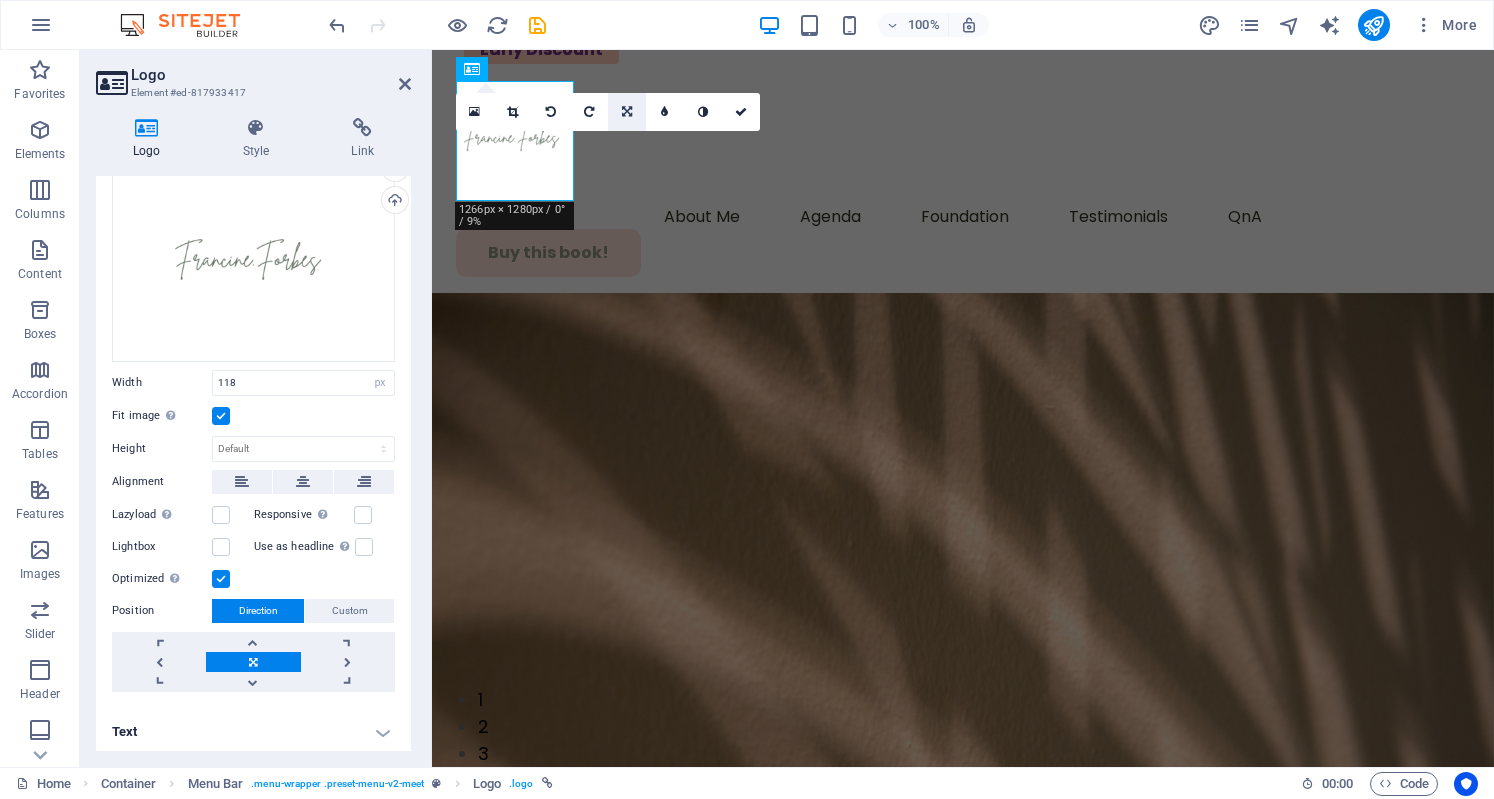 click at bounding box center [627, 112] 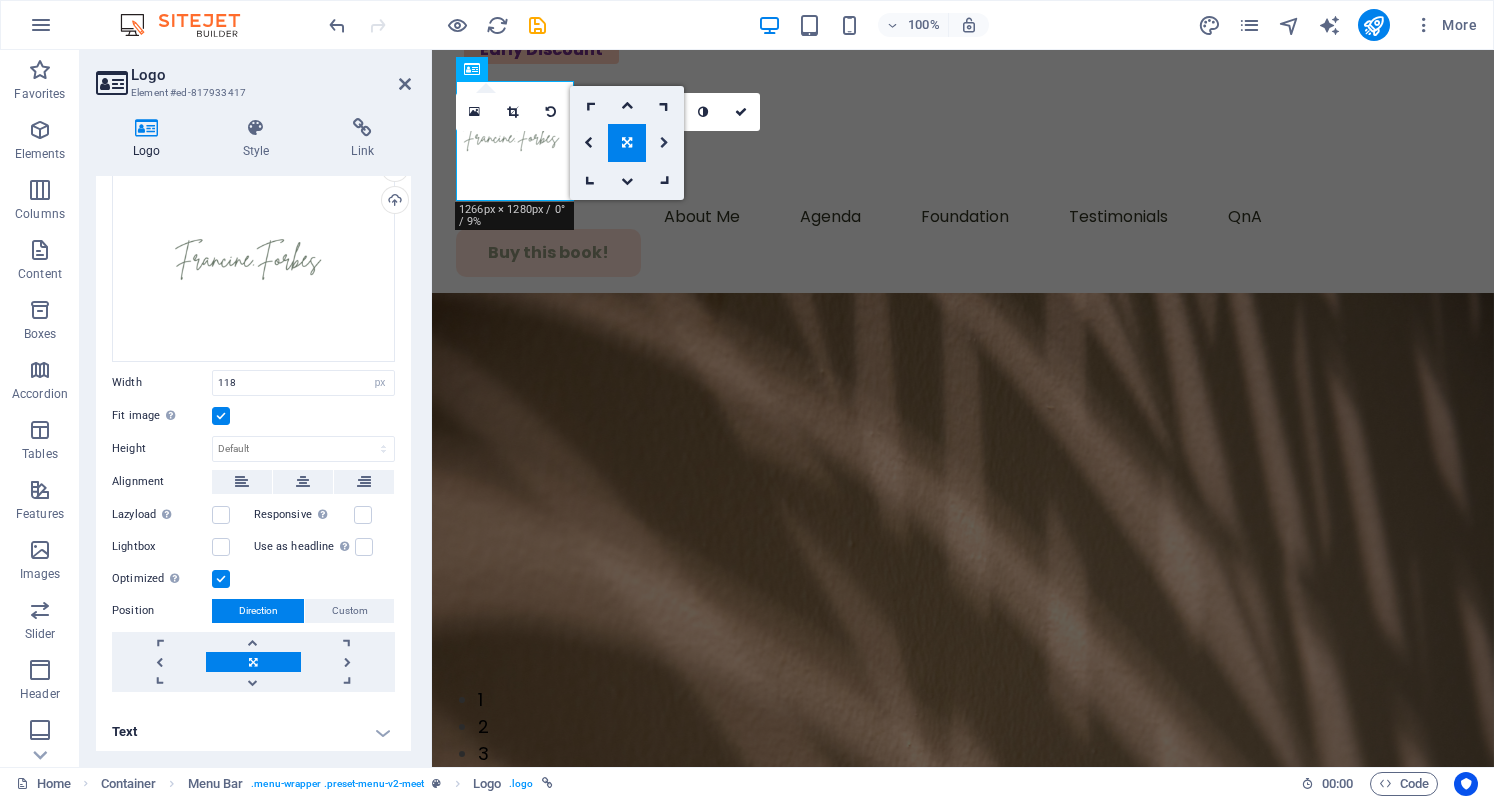 click at bounding box center [664, 143] 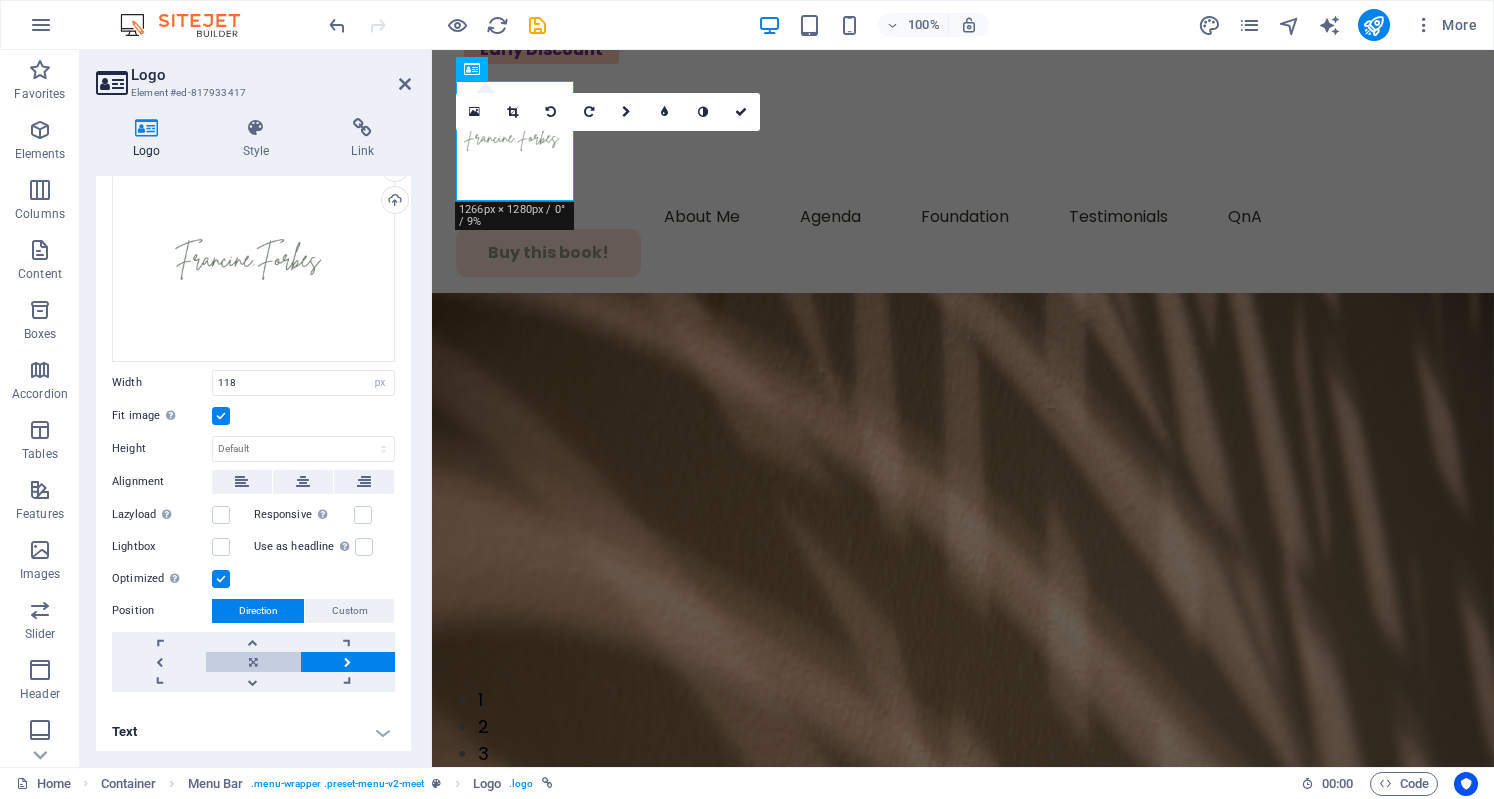 click at bounding box center [253, 662] 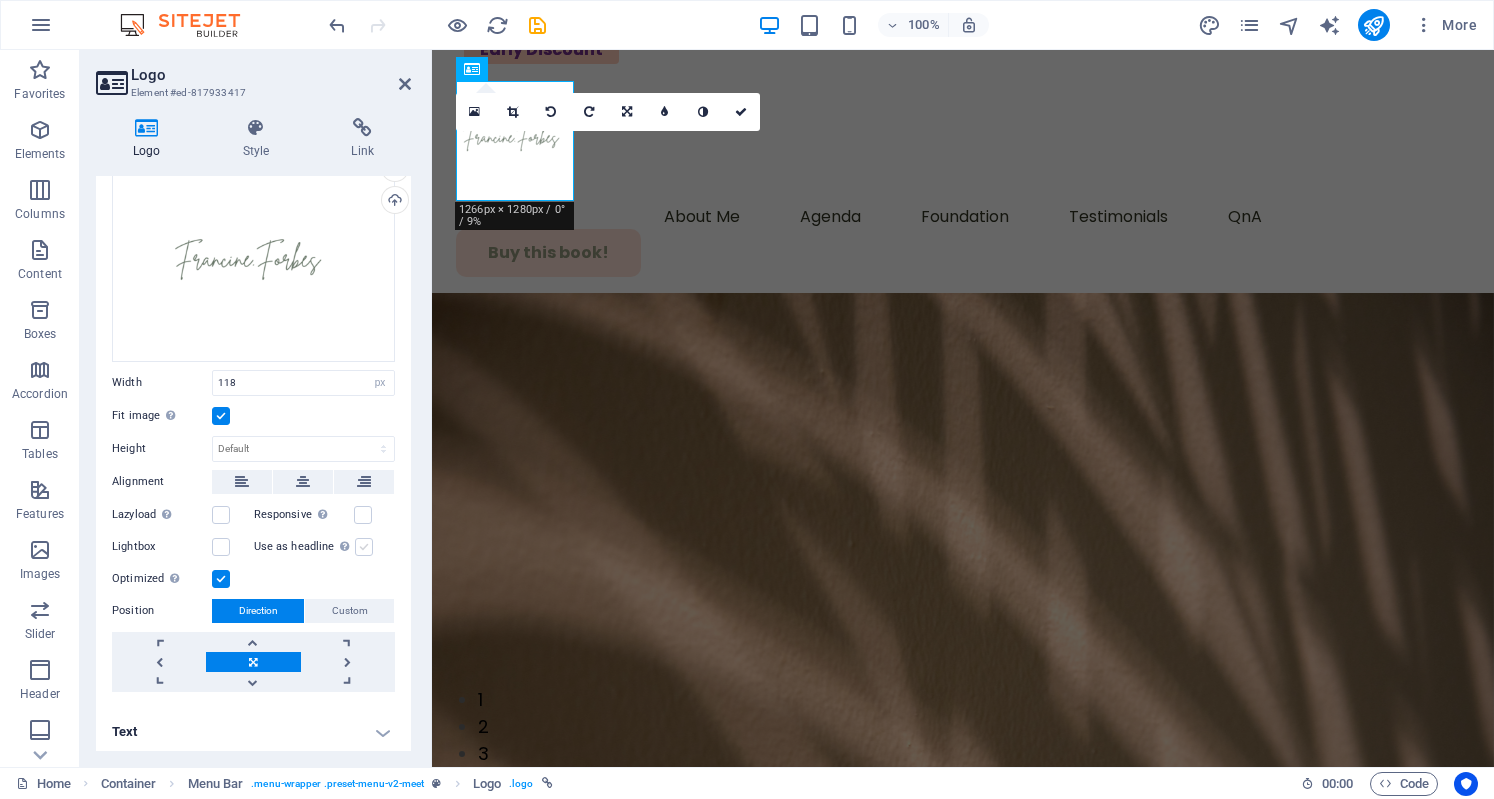click at bounding box center [364, 547] 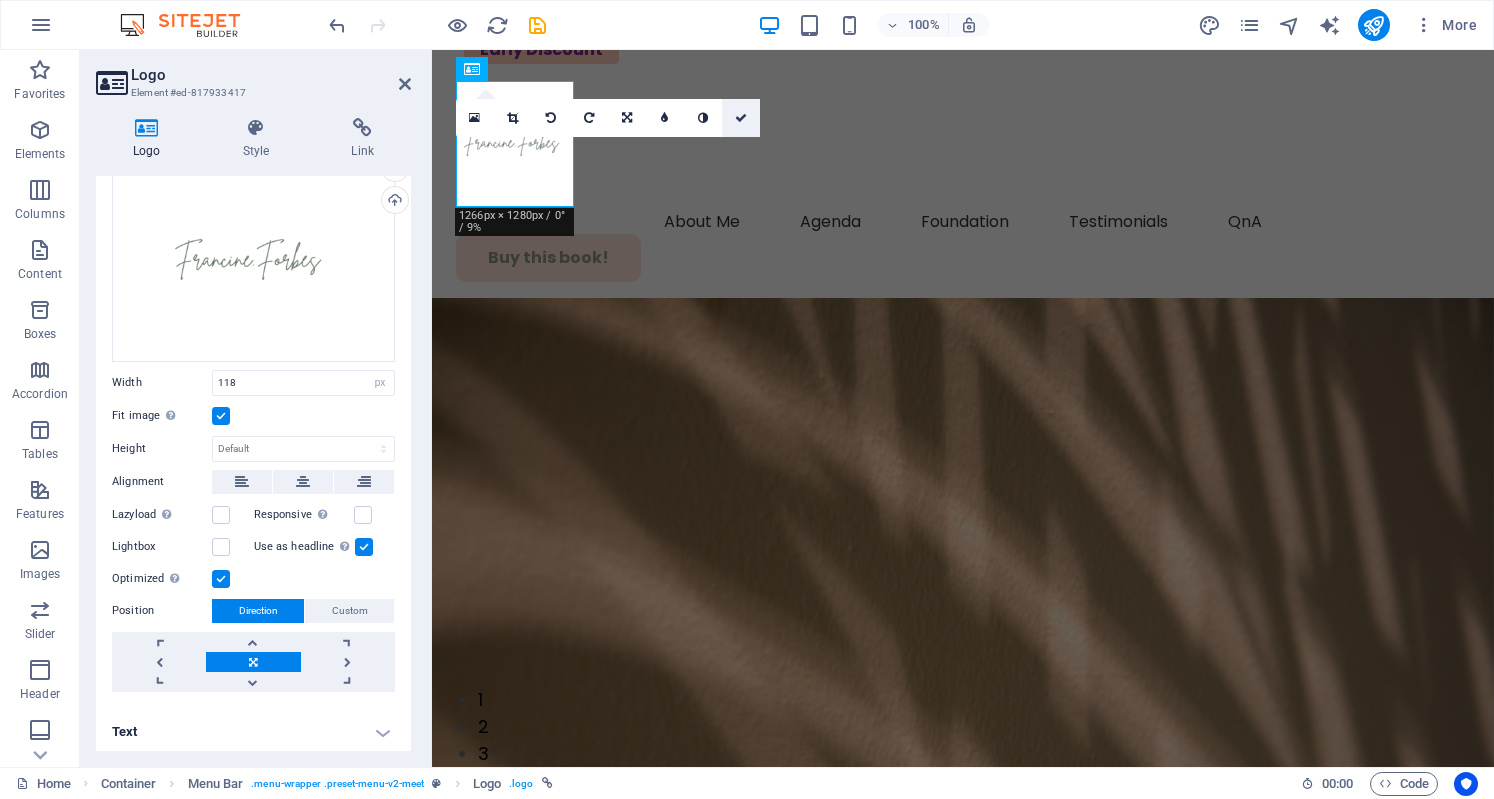 click at bounding box center [741, 118] 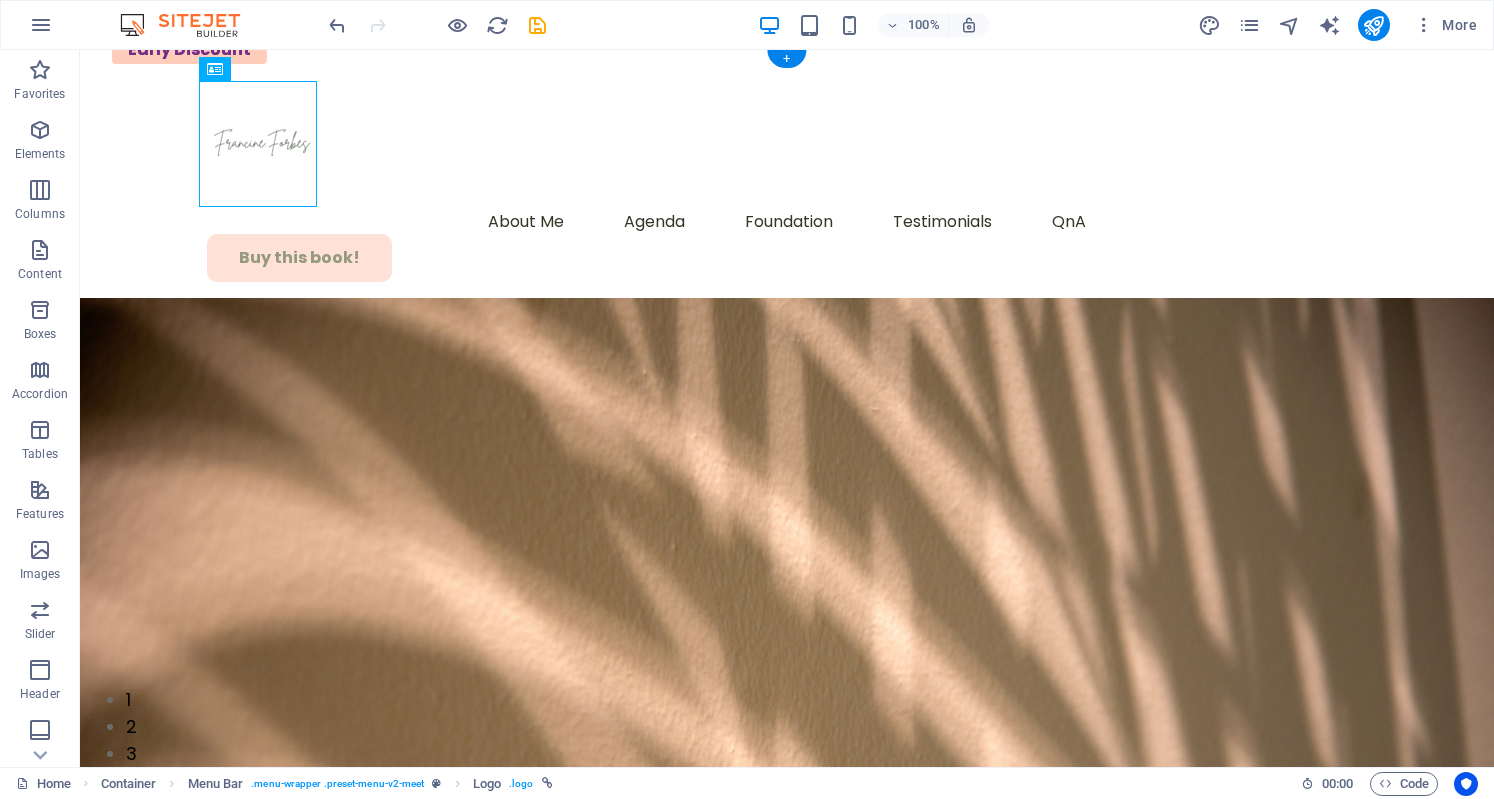 click at bounding box center (787, 765) 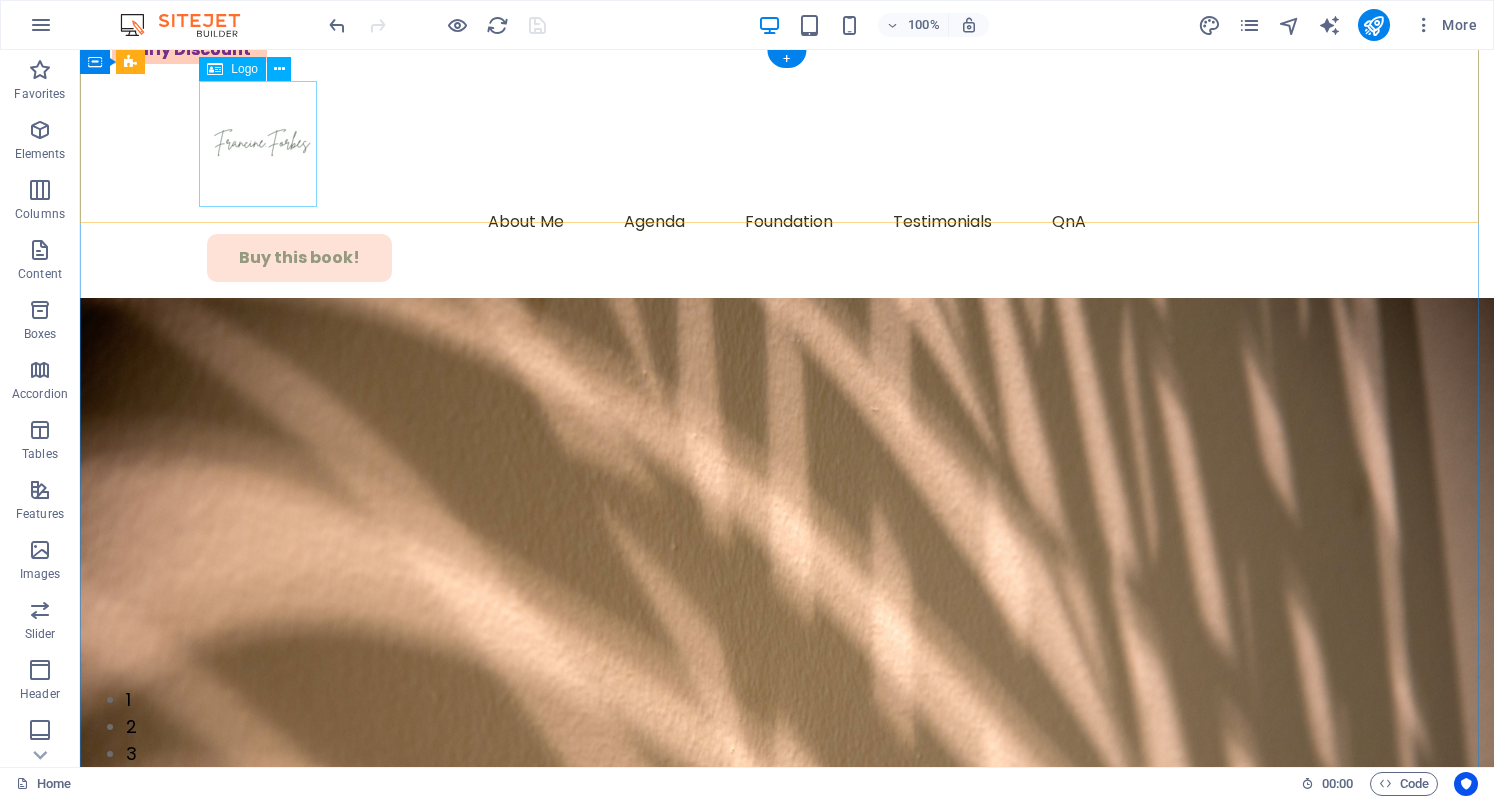 click at bounding box center [787, 144] 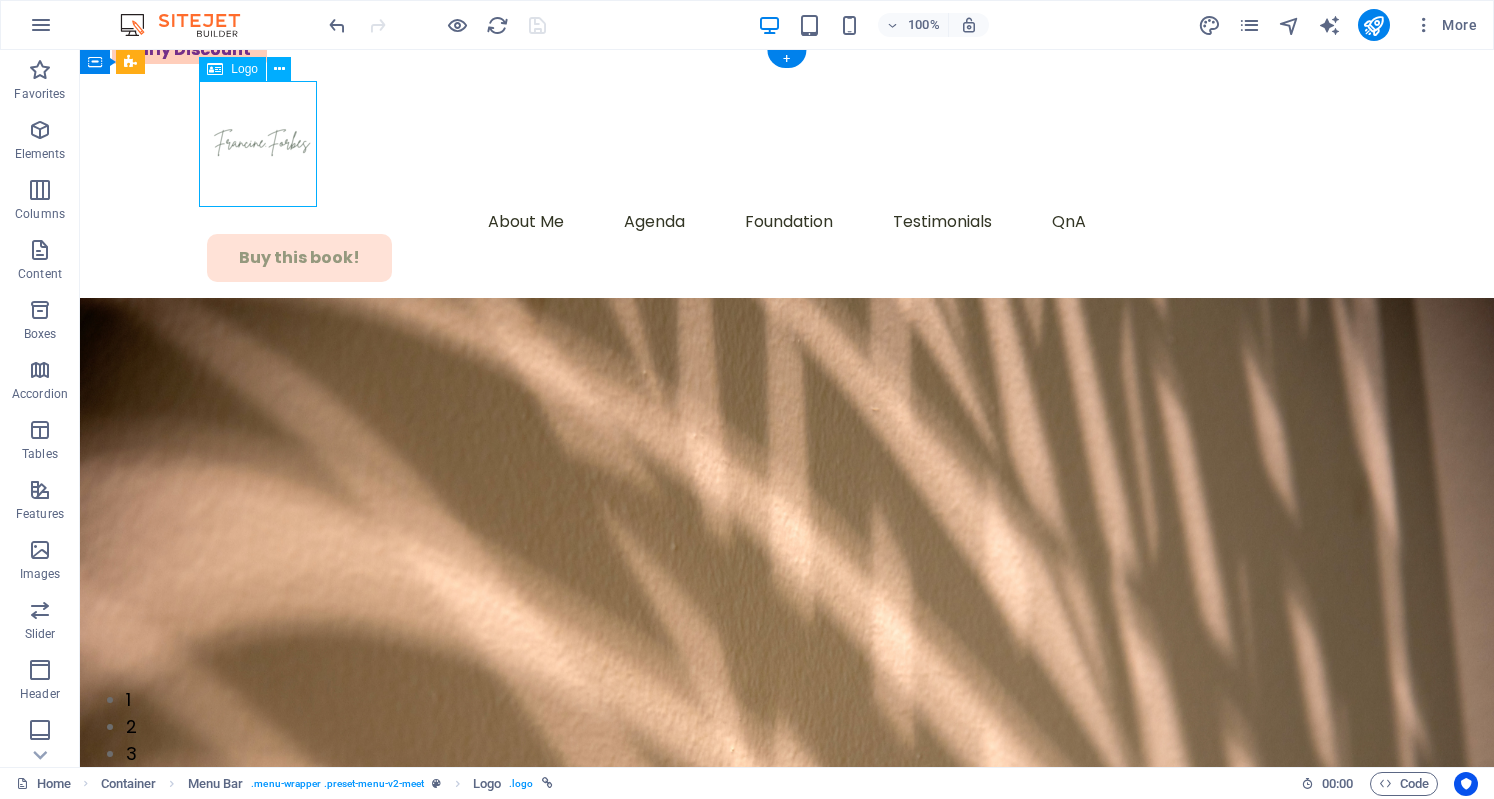 click at bounding box center (787, 144) 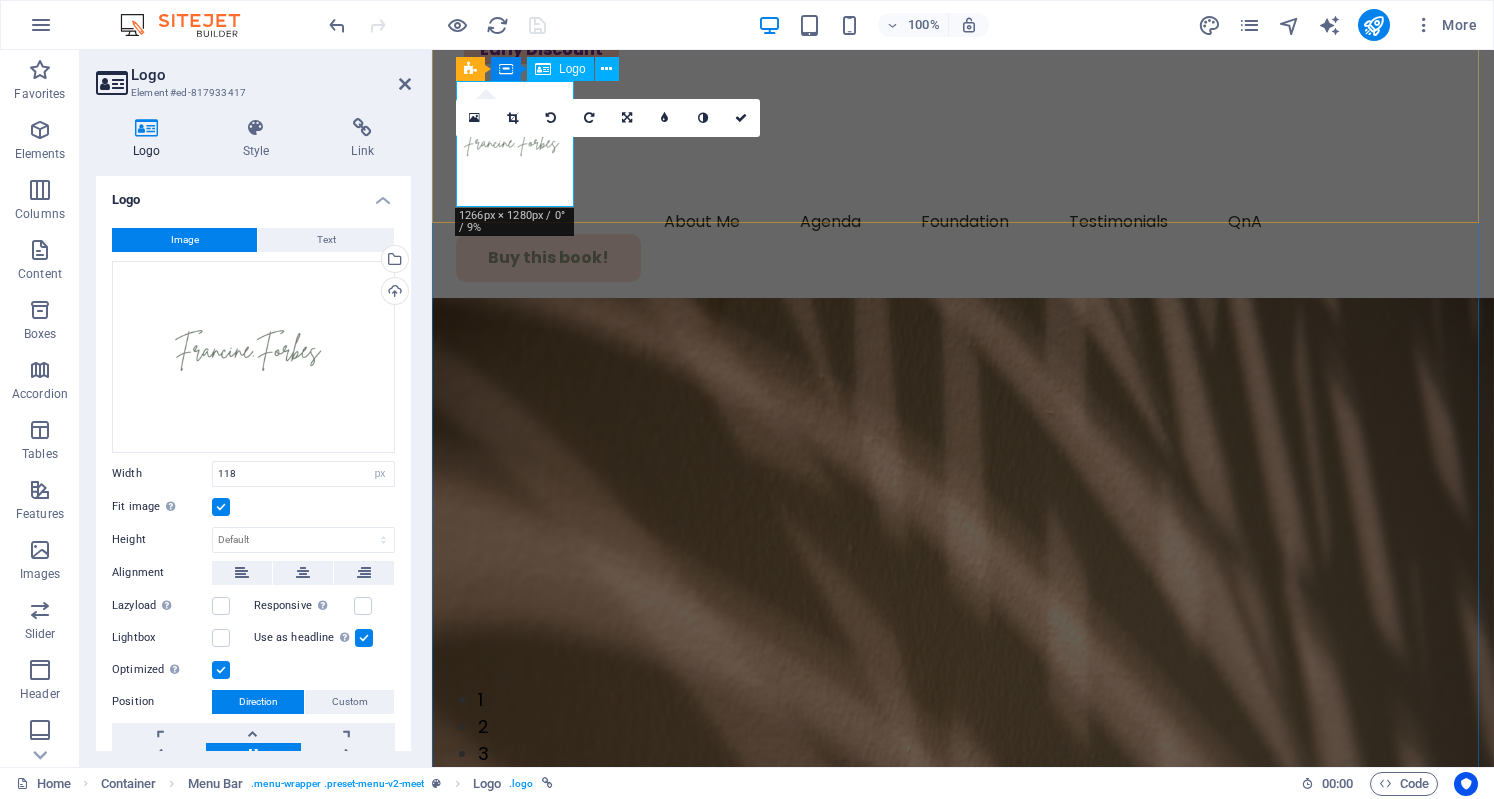 click at bounding box center [963, 144] 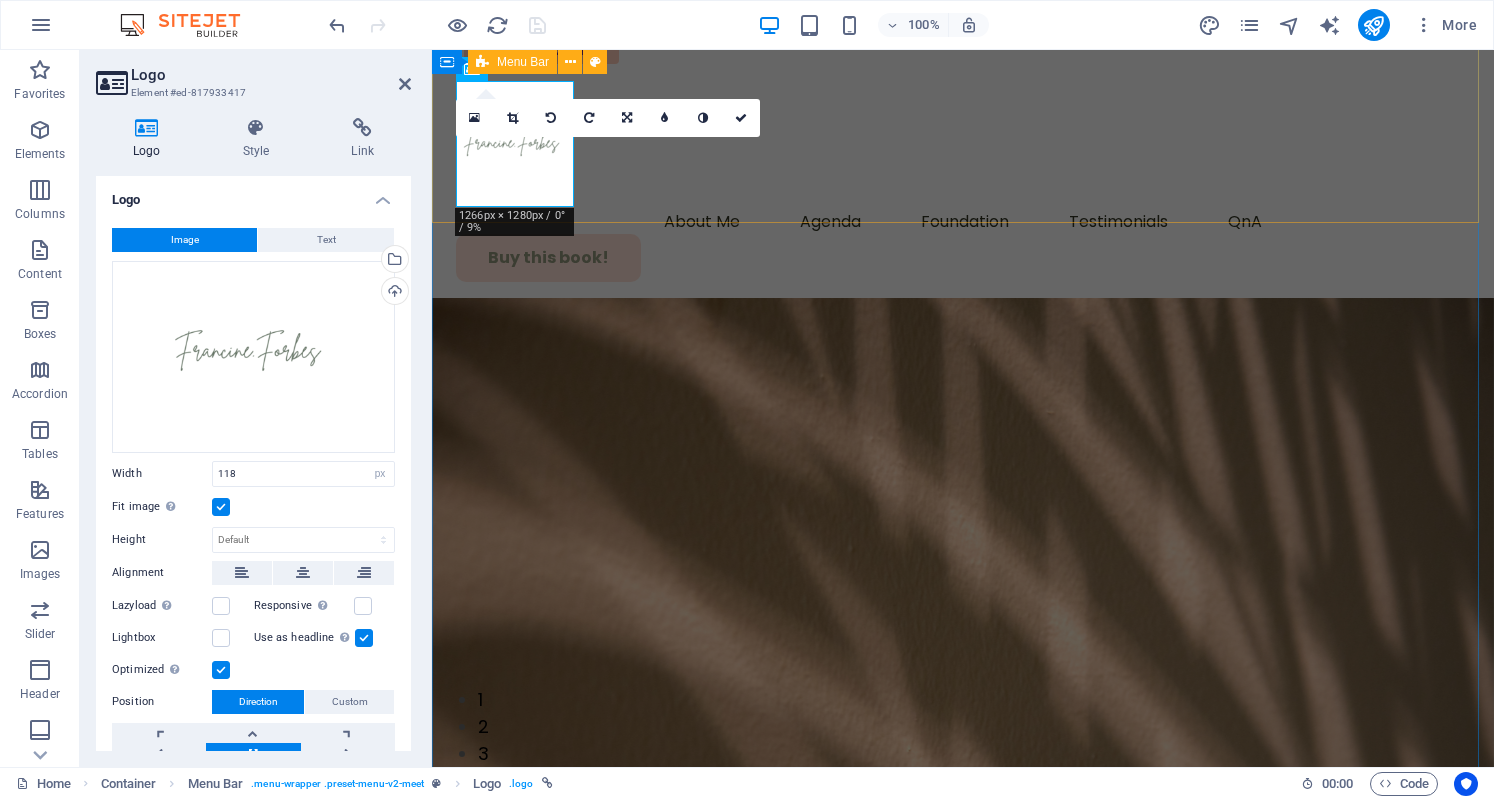 click on "About Me Agenda Foundation Testimonials QnA Buy this book!" at bounding box center [963, 174] 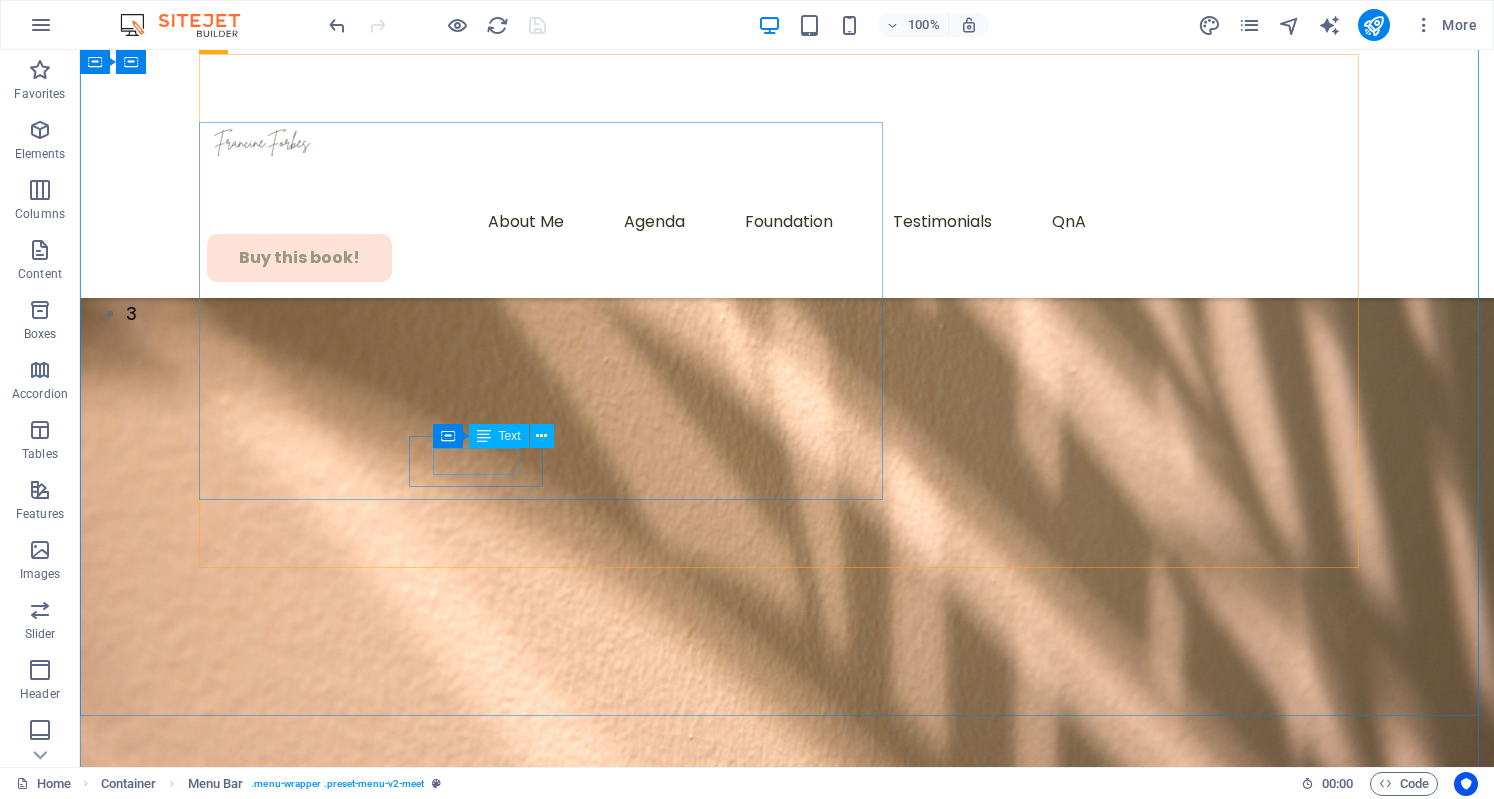 scroll, scrollTop: 439, scrollLeft: 0, axis: vertical 